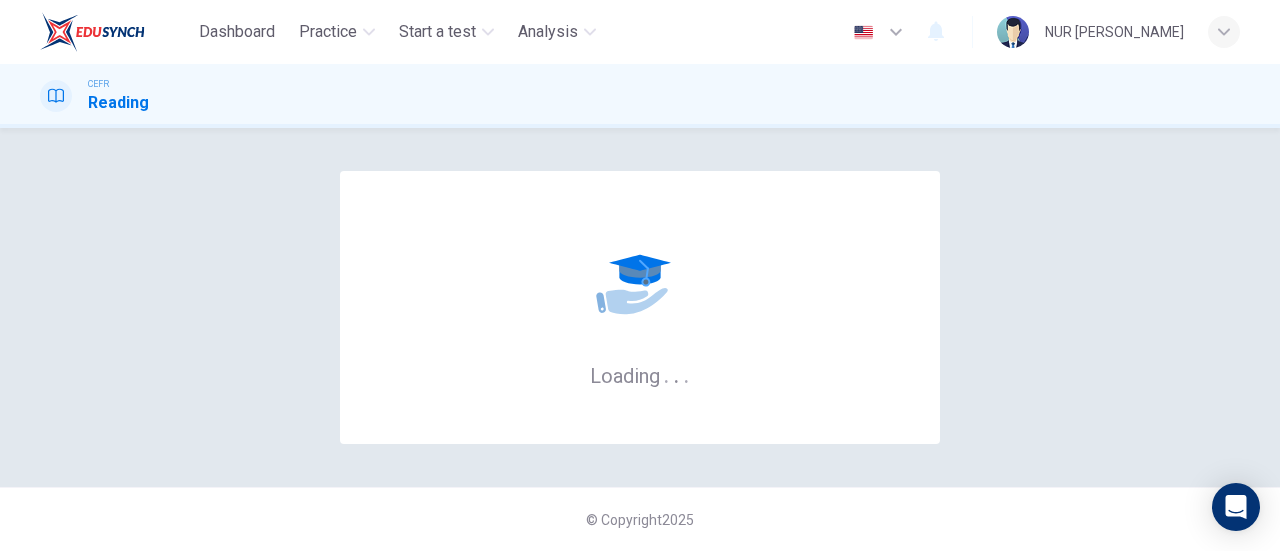 scroll, scrollTop: 0, scrollLeft: 0, axis: both 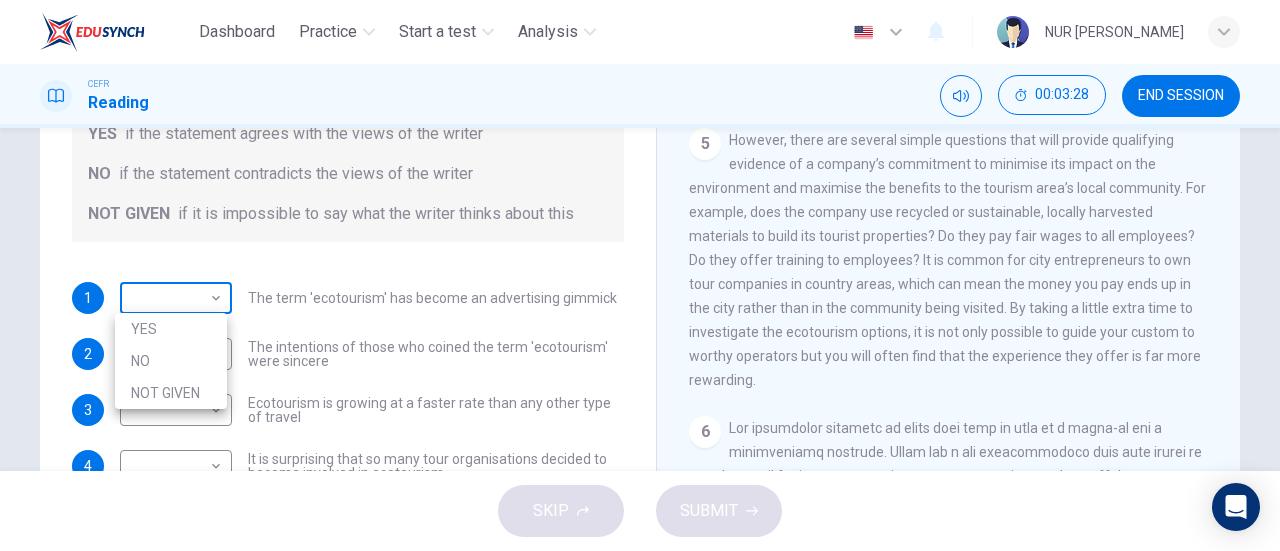 click on "Dashboard Practice Start a test Analysis English en ​ NUR AINA AISYA BINTI AFFANDI CEFR Reading 00:03:28 END SESSION Questions 1 - 6 Do the following statements agree with the information given in the Reading Passage ?
In the boxes below write YES if the statement agrees with the views of the writer NO if the statement contradicts the views of the writer NOT GIVEN if it is impossible to say what the writer thinks about this 1 ​ ​ The term 'ecotourism' has become an advertising gimmick 2 ​ ​ The intentions of those who coined the term 'ecotourism' were sincere 3 ​ ​ Ecotourism is growing at a faster rate than any other type of travel 4 ​ ​ It is surprising that so many tour organisations decided to become involved in ecotourism 5 ​ ​ Tourists have learnt to make investigations about tour operators before using them 6 ​ ​ Tourists have had bad experiences on ecotour holidays It's Eco-logical CLICK TO ZOOM Click to Zoom 1 2 3 4 5 6 7 8 SKIP SUBMIT
Dashboard Practice Analysis" at bounding box center [640, 275] 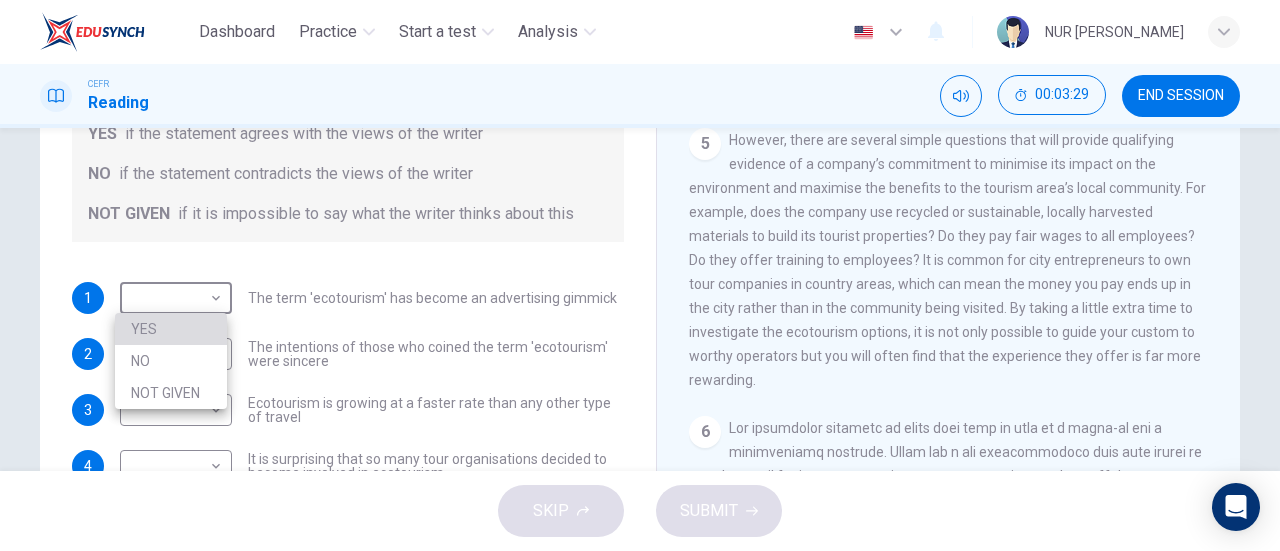 click on "YES" at bounding box center (171, 329) 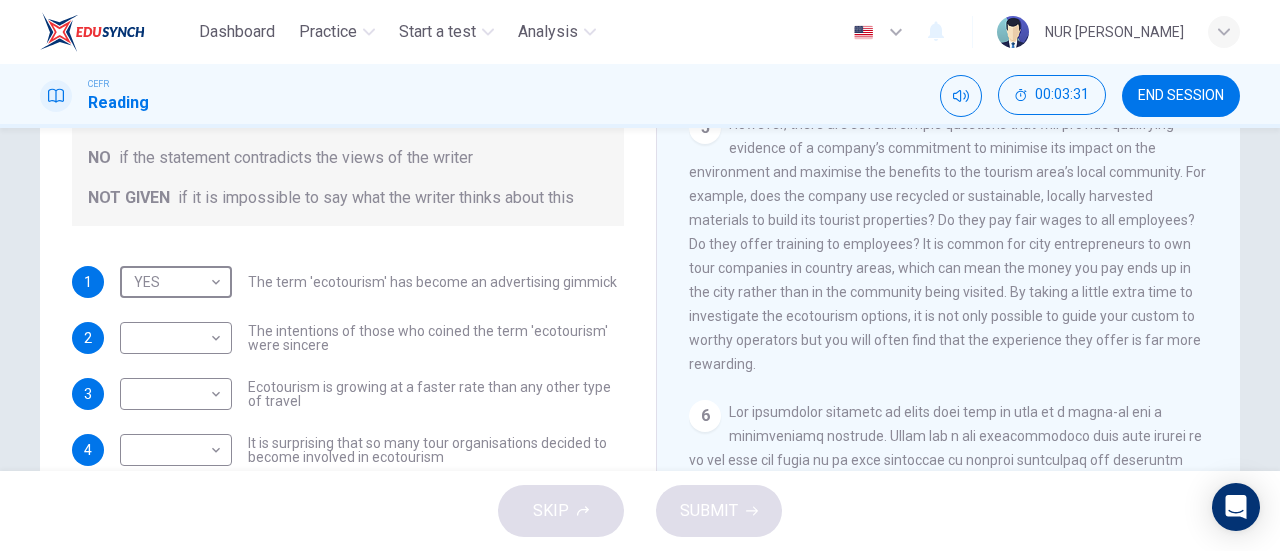 scroll, scrollTop: 245, scrollLeft: 0, axis: vertical 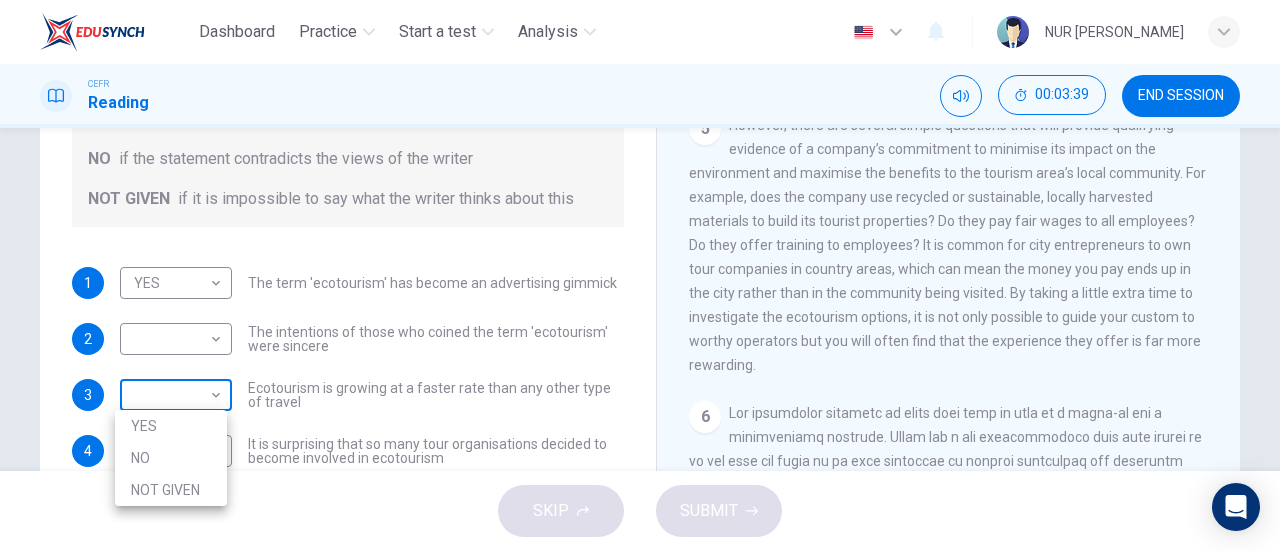 click on "Dashboard Practice Start a test Analysis English en ​ NUR AINA AISYA BINTI AFFANDI CEFR Reading 00:03:39 END SESSION Questions 1 - 6 Do the following statements agree with the information given in the Reading Passage ?
In the boxes below write YES if the statement agrees with the views of the writer NO if the statement contradicts the views of the writer NOT GIVEN if it is impossible to say what the writer thinks about this 1 YES YES ​ The term 'ecotourism' has become an advertising gimmick 2 ​ ​ The intentions of those who coined the term 'ecotourism' were sincere 3 ​ ​ Ecotourism is growing at a faster rate than any other type of travel 4 ​ ​ It is surprising that so many tour organisations decided to become involved in ecotourism 5 ​ ​ Tourists have learnt to make investigations about tour operators before using them 6 ​ ​ Tourists have had bad experiences on ecotour holidays It's Eco-logical CLICK TO ZOOM Click to Zoom 1 2 3 4 5 6 7 8 SKIP SUBMIT
Dashboard Practice 2025" at bounding box center (640, 275) 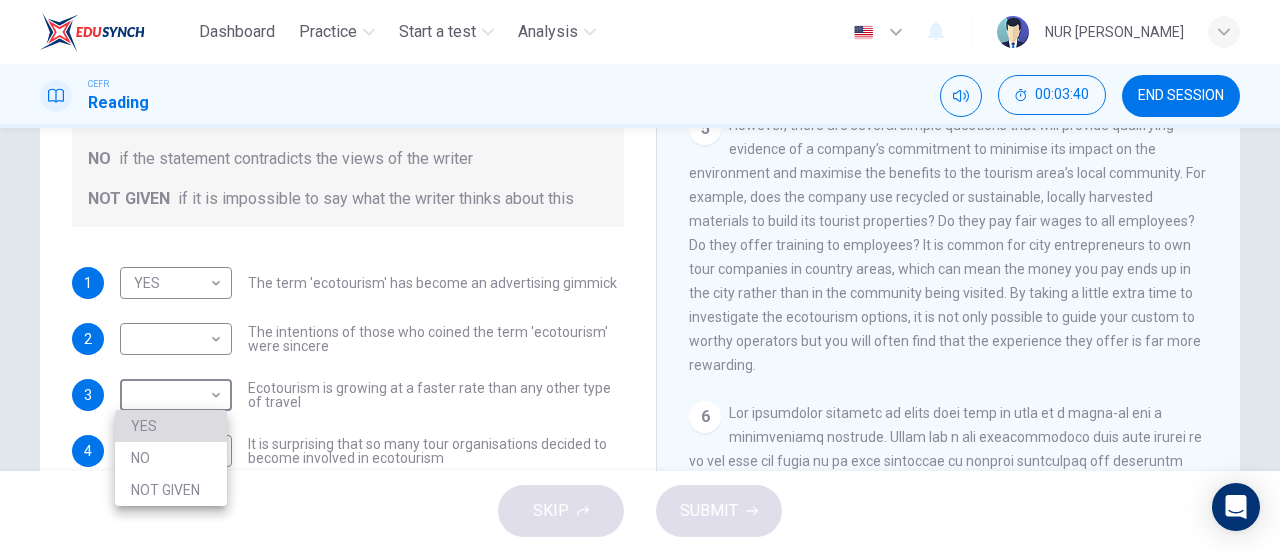 click on "YES" at bounding box center [171, 426] 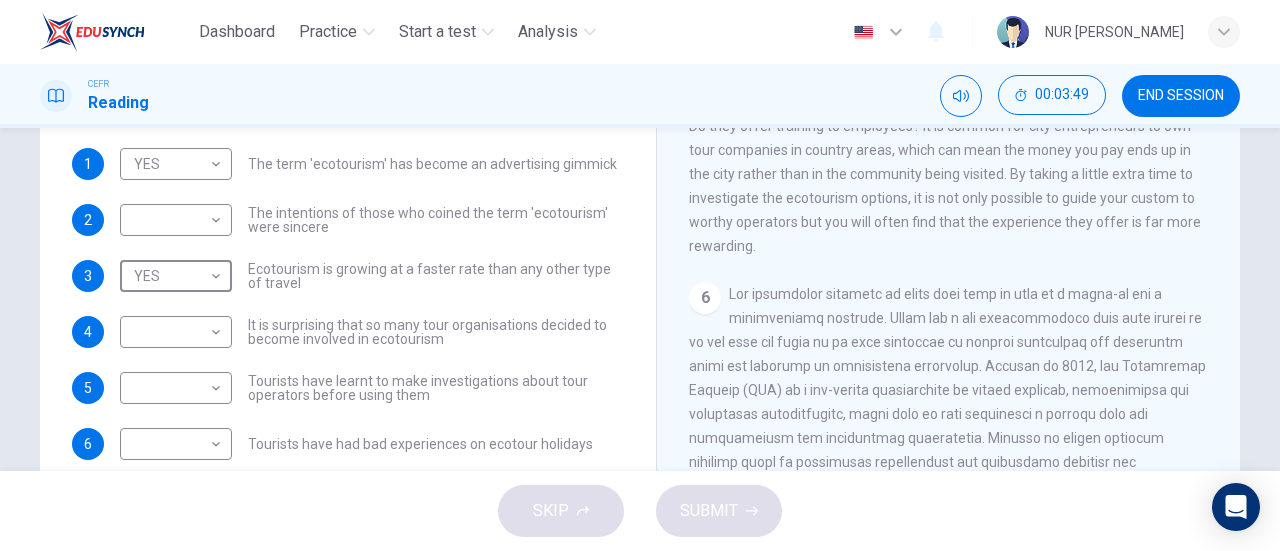 scroll, scrollTop: 362, scrollLeft: 0, axis: vertical 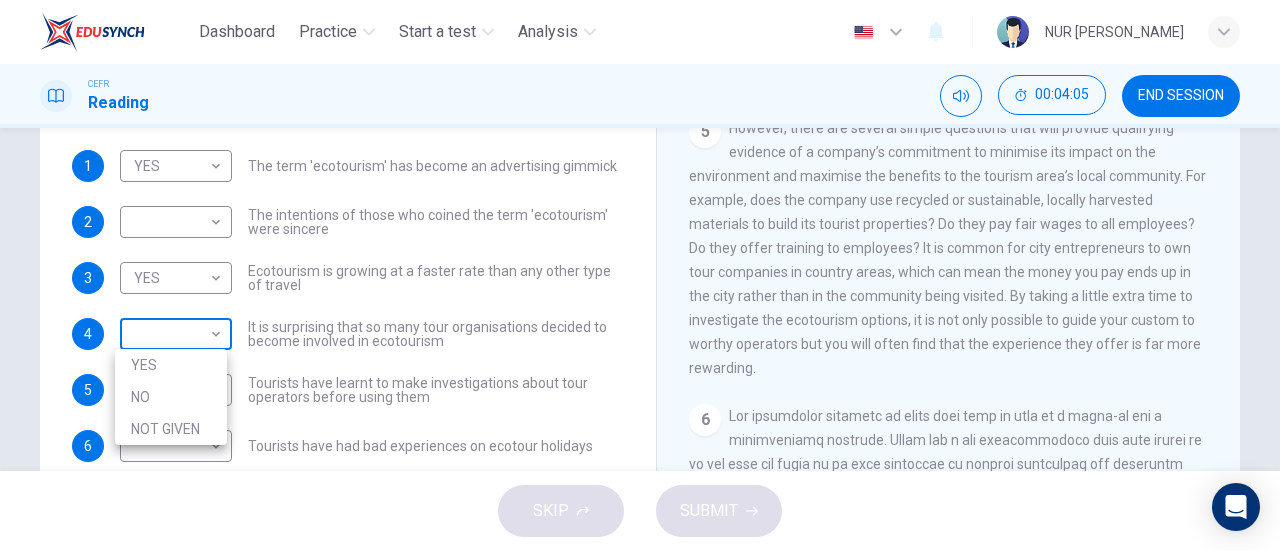 click on "Dashboard Practice Start a test Analysis English en ​ NUR AINA AISYA BINTI AFFANDI CEFR Reading 00:04:05 END SESSION Questions 1 - 6 Do the following statements agree with the information given in the Reading Passage ?
In the boxes below write YES if the statement agrees with the views of the writer NO if the statement contradicts the views of the writer NOT GIVEN if it is impossible to say what the writer thinks about this 1 YES YES ​ The term 'ecotourism' has become an advertising gimmick 2 ​ ​ The intentions of those who coined the term 'ecotourism' were sincere 3 YES YES ​ Ecotourism is growing at a faster rate than any other type of travel 4 ​ ​ It is surprising that so many tour organisations decided to become involved in ecotourism 5 ​ ​ Tourists have learnt to make investigations about tour operators before using them 6 ​ ​ Tourists have had bad experiences on ecotour holidays It's Eco-logical CLICK TO ZOOM Click to Zoom 1 2 3 4 5 6 7 8 SKIP SUBMIT
Dashboard Practice NO" at bounding box center [640, 275] 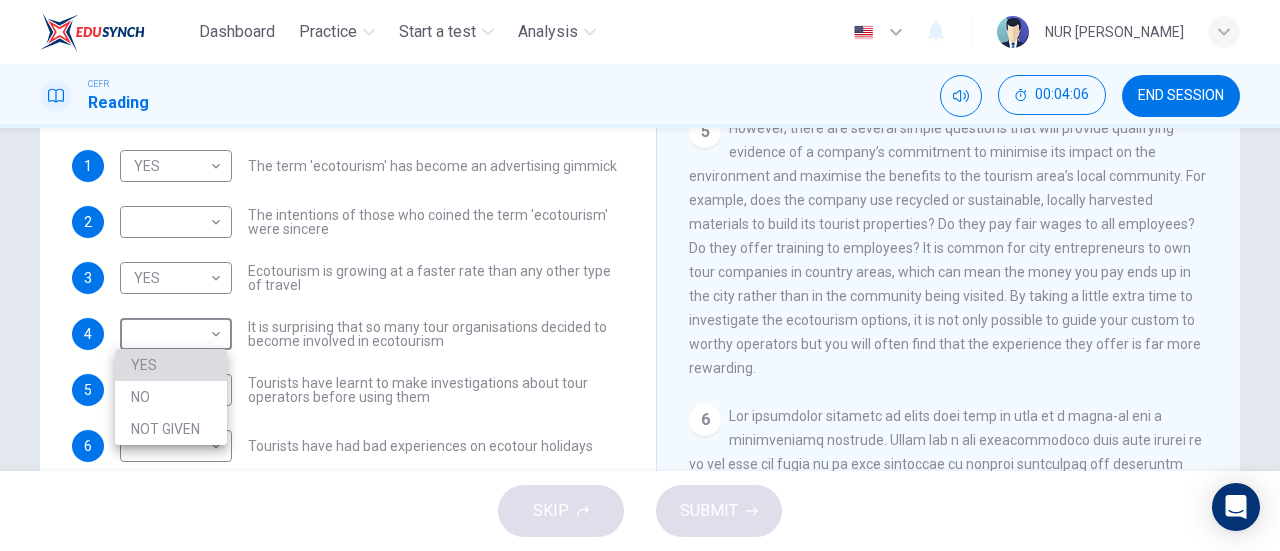 click on "YES" at bounding box center [171, 365] 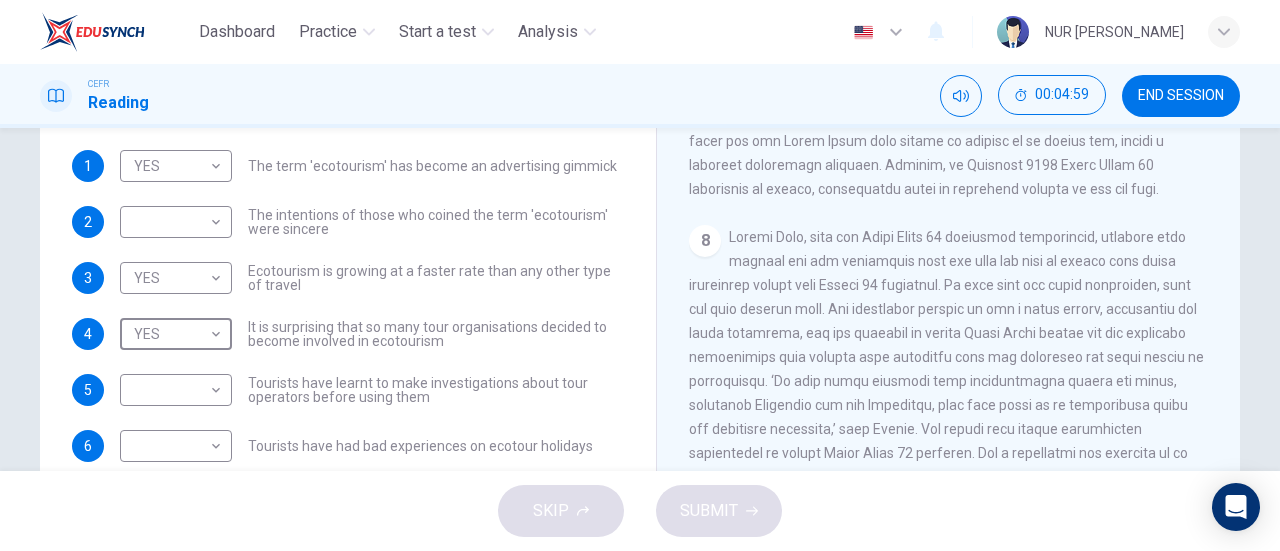 scroll, scrollTop: 2028, scrollLeft: 0, axis: vertical 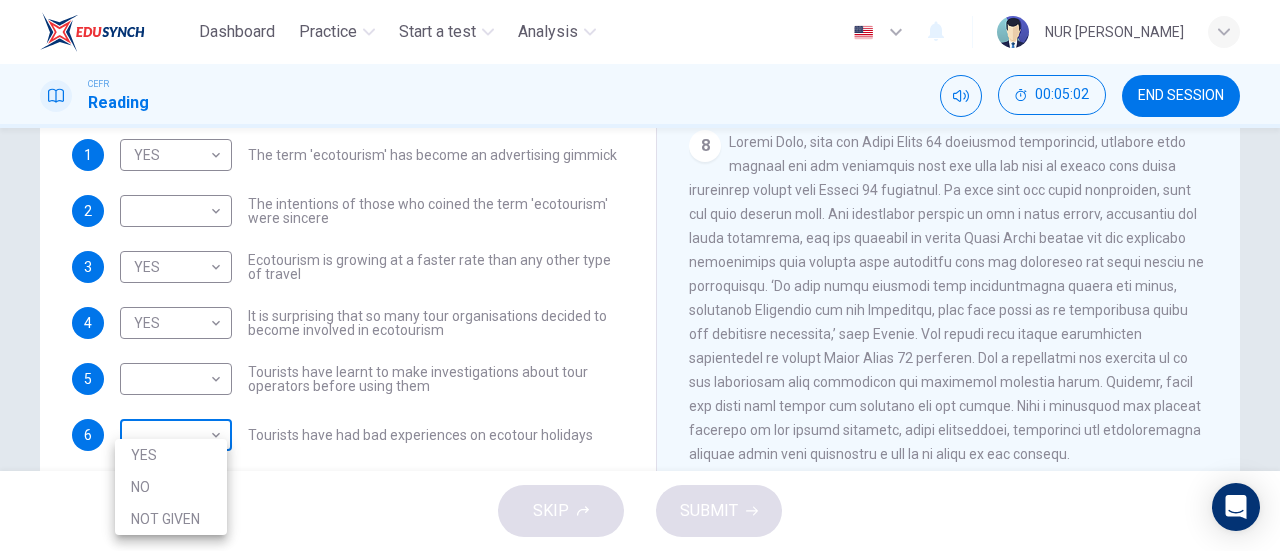 click on "Dashboard Practice Start a test Analysis English en ​ NUR AINA AISYA BINTI AFFANDI CEFR Reading 00:05:02 END SESSION Questions 1 - 6 Do the following statements agree with the information given in the Reading Passage ?
In the boxes below write YES if the statement agrees with the views of the writer NO if the statement contradicts the views of the writer NOT GIVEN if it is impossible to say what the writer thinks about this 1 YES YES ​ The term 'ecotourism' has become an advertising gimmick 2 ​ ​ The intentions of those who coined the term 'ecotourism' were sincere 3 YES YES ​ Ecotourism is growing at a faster rate than any other type of travel 4 YES YES ​ It is surprising that so many tour organisations decided to become involved in ecotourism 5 ​ ​ Tourists have learnt to make investigations about tour operators before using them 6 ​ ​ Tourists have had bad experiences on ecotour holidays It's Eco-logical CLICK TO ZOOM Click to Zoom 1 2 3 4 5 6 7 8 SKIP SUBMIT
Dashboard 2025 NO" at bounding box center [640, 275] 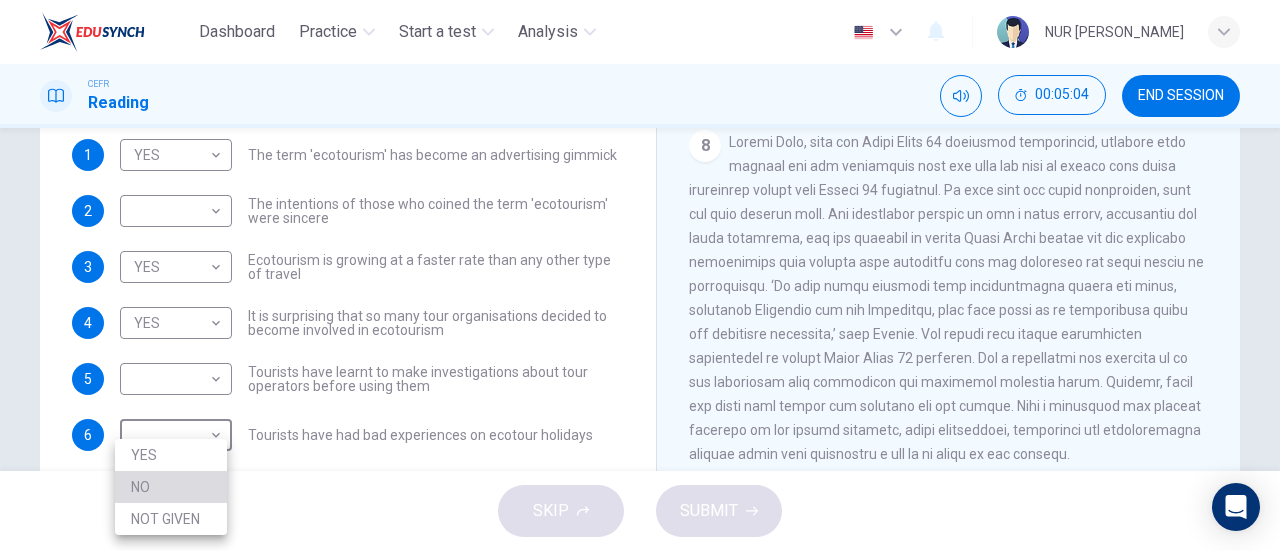click on "NO" at bounding box center [171, 487] 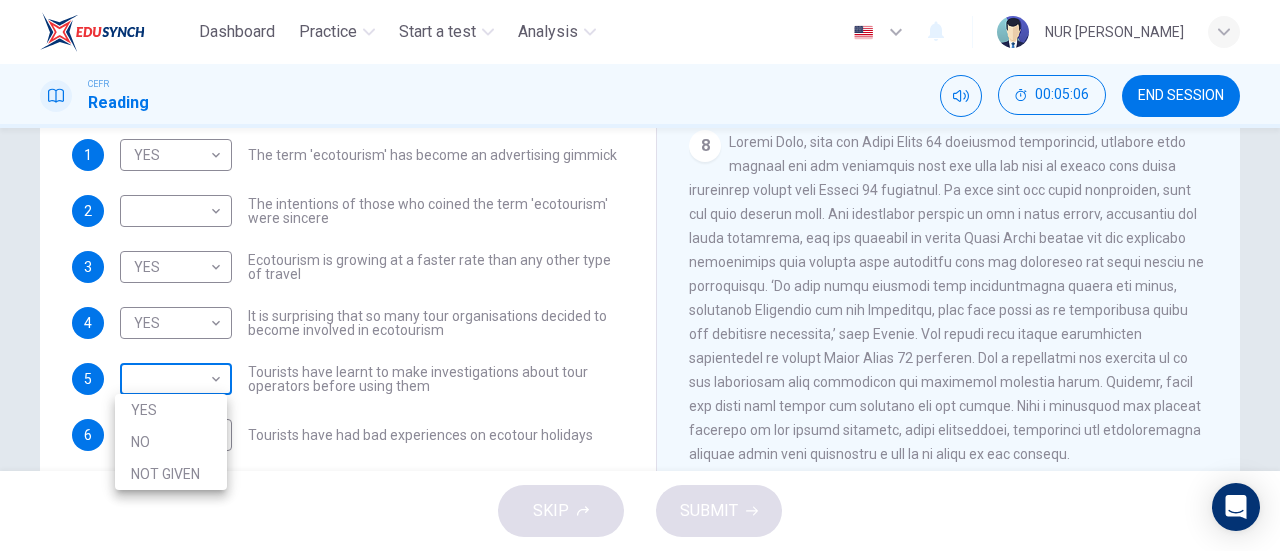 click on "Dashboard Practice Start a test Analysis English en ​ NUR AINA AISYA BINTI AFFANDI CEFR Reading 00:05:06 END SESSION Questions 1 - 6 Do the following statements agree with the information given in the Reading Passage ?
In the boxes below write YES if the statement agrees with the views of the writer NO if the statement contradicts the views of the writer NOT GIVEN if it is impossible to say what the writer thinks about this 1 YES YES ​ The term 'ecotourism' has become an advertising gimmick 2 ​ ​ The intentions of those who coined the term 'ecotourism' were sincere 3 YES YES ​ Ecotourism is growing at a faster rate than any other type of travel 4 YES YES ​ It is surprising that so many tour organisations decided to become involved in ecotourism 5 ​ ​ Tourists have learnt to make investigations about tour operators before using them 6 NO NO ​ Tourists have had bad experiences on ecotour holidays It's Eco-logical CLICK TO ZOOM Click to Zoom 1 2 3 4 5 6 7 8 SKIP SUBMIT
Dashboard 2025" at bounding box center [640, 275] 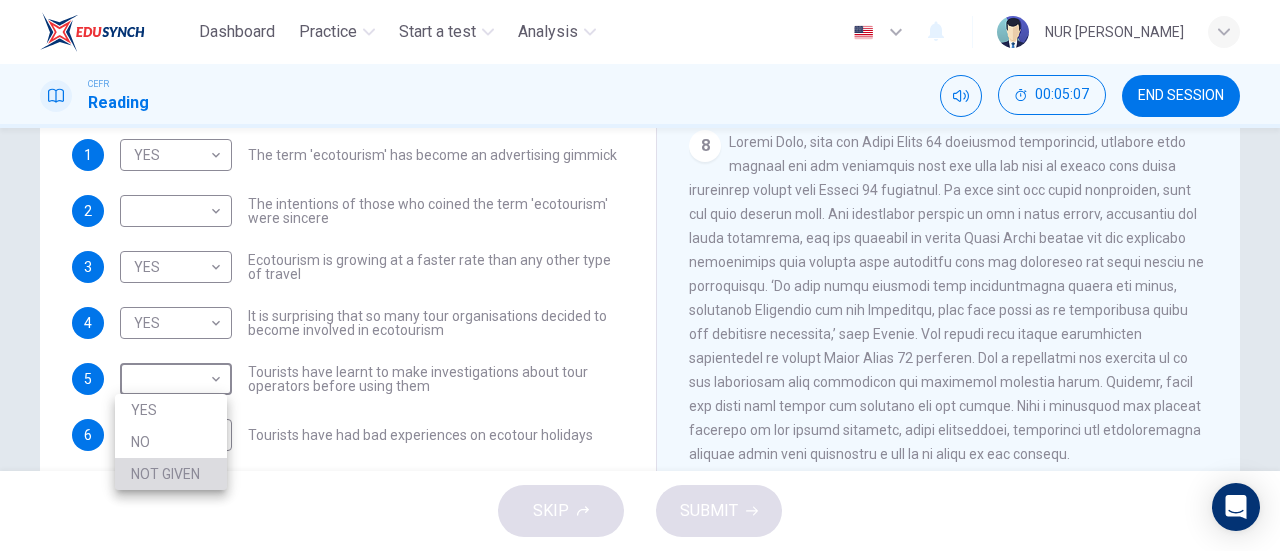 click on "NOT GIVEN" at bounding box center (171, 474) 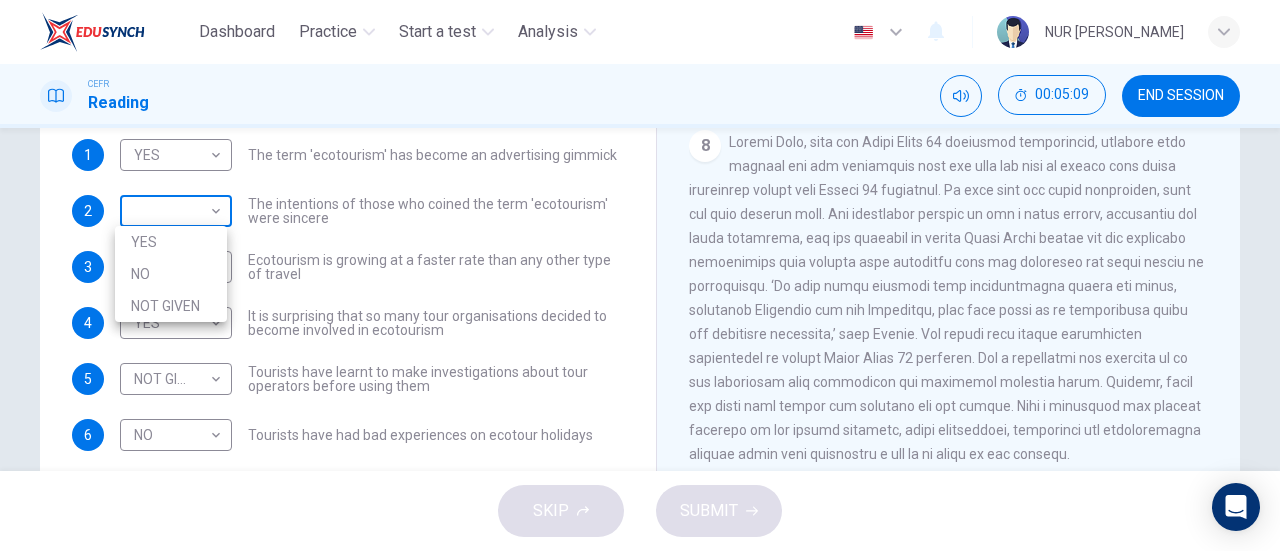 click on "Dashboard Practice Start a test Analysis English en ​ NUR AINA AISYA BINTI AFFANDI CEFR Reading 00:05:09 END SESSION Questions 1 - 6 Do the following statements agree with the information given in the Reading Passage ?
In the boxes below write YES if the statement agrees with the views of the writer NO if the statement contradicts the views of the writer NOT GIVEN if it is impossible to say what the writer thinks about this 1 YES YES ​ The term 'ecotourism' has become an advertising gimmick 2 ​ ​ The intentions of those who coined the term 'ecotourism' were sincere 3 YES YES ​ Ecotourism is growing at a faster rate than any other type of travel 4 YES YES ​ It is surprising that so many tour organisations decided to become involved in ecotourism 5 NOT GIVEN NOT GIVEN ​ Tourists have learnt to make investigations about tour operators before using them 6 NO NO ​ Tourists have had bad experiences on ecotour holidays It's Eco-logical CLICK TO ZOOM Click to Zoom 1 2 3 4 5 6 7 8 SKIP SUBMIT" at bounding box center (640, 275) 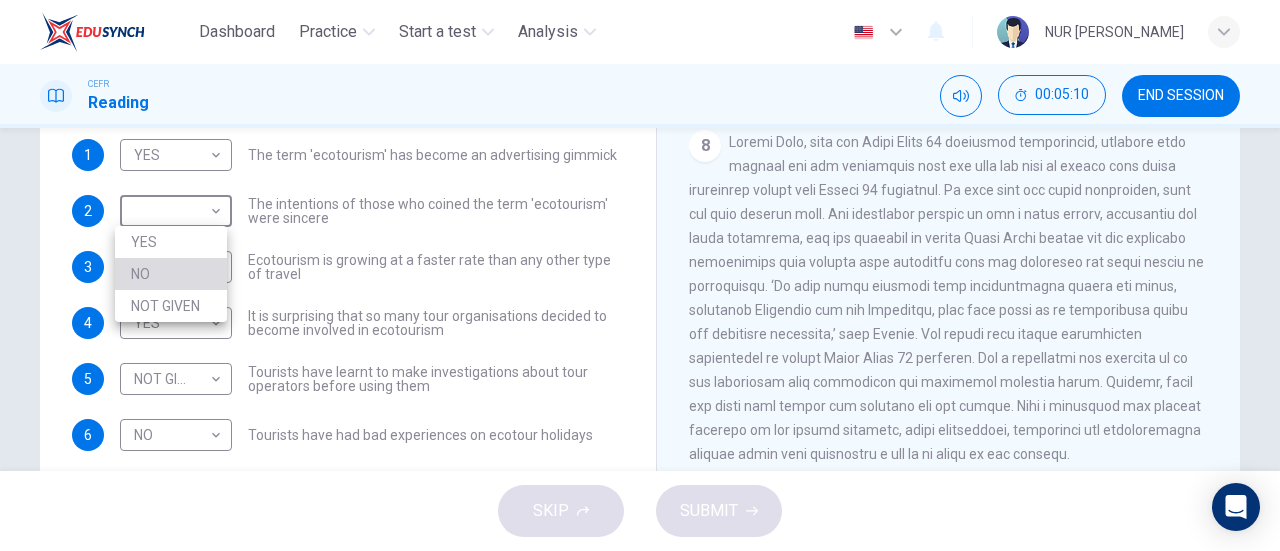 click on "NO" at bounding box center (171, 274) 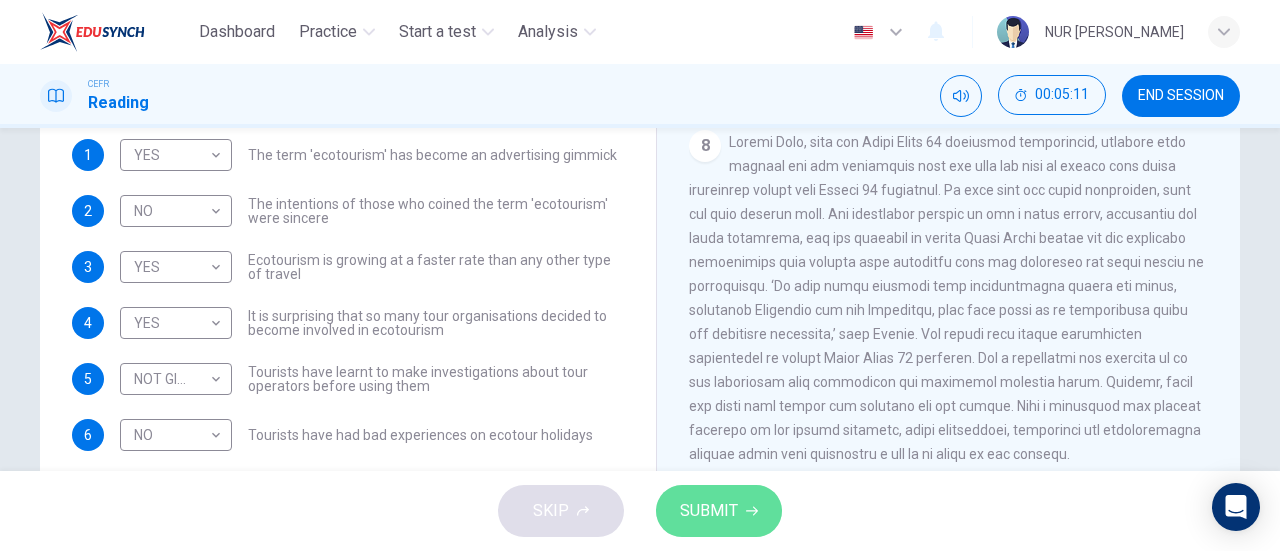 click on "SUBMIT" at bounding box center [719, 511] 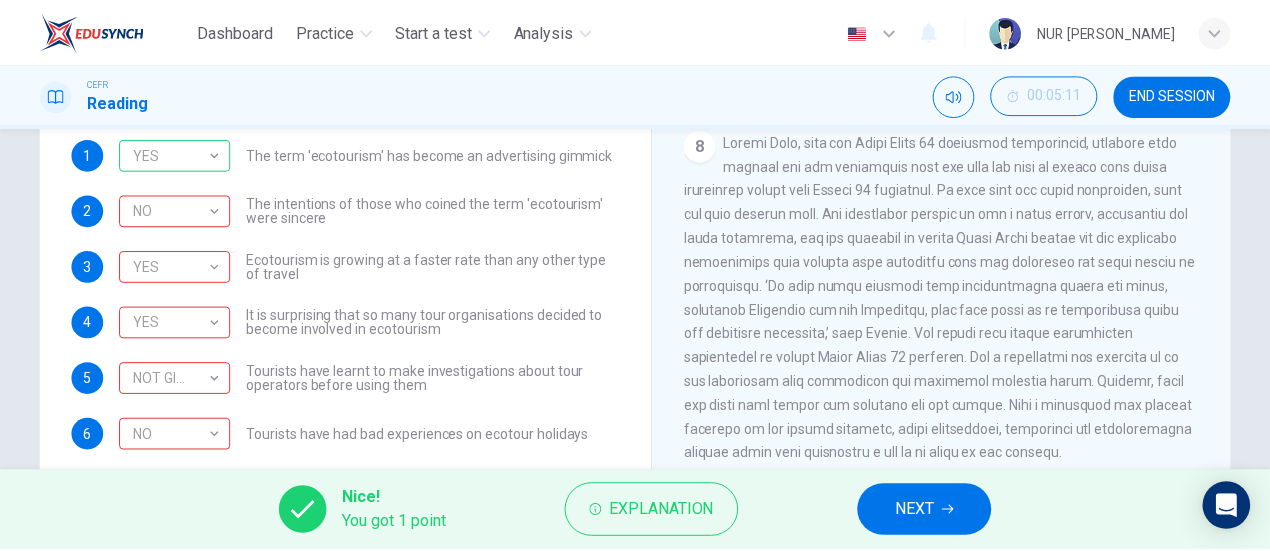 scroll, scrollTop: 60, scrollLeft: 0, axis: vertical 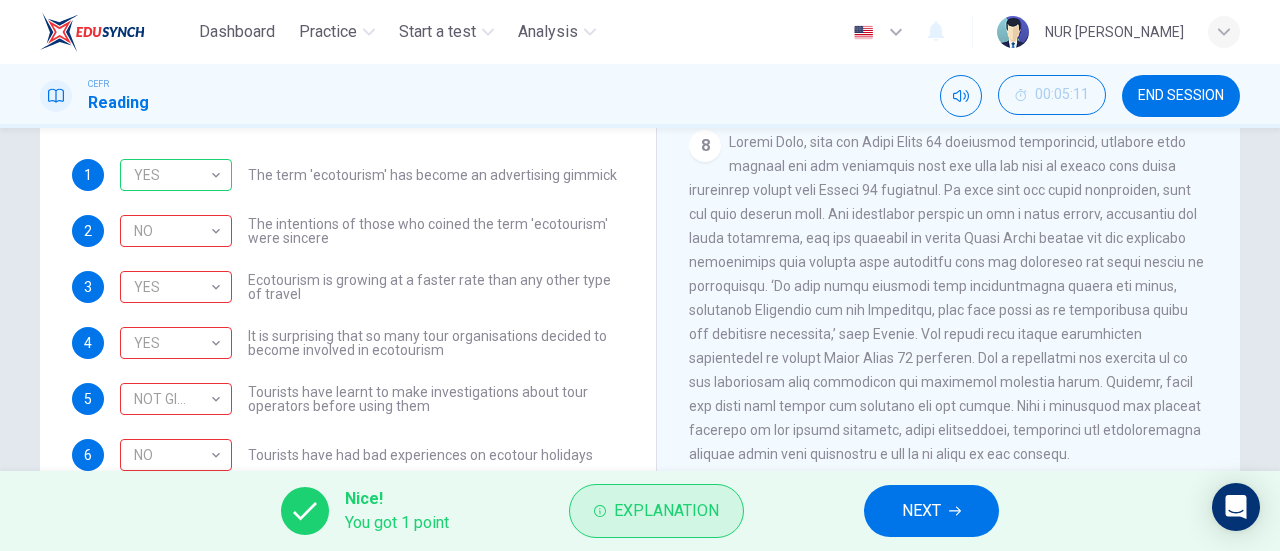 click on "Explanation" at bounding box center [656, 511] 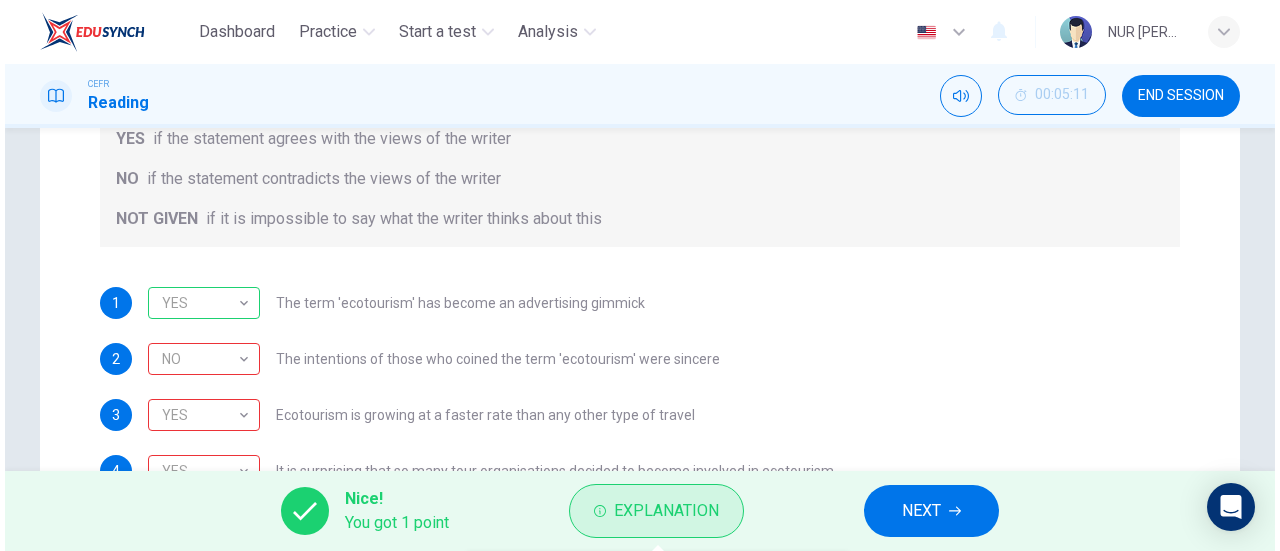 scroll, scrollTop: 2053, scrollLeft: 0, axis: vertical 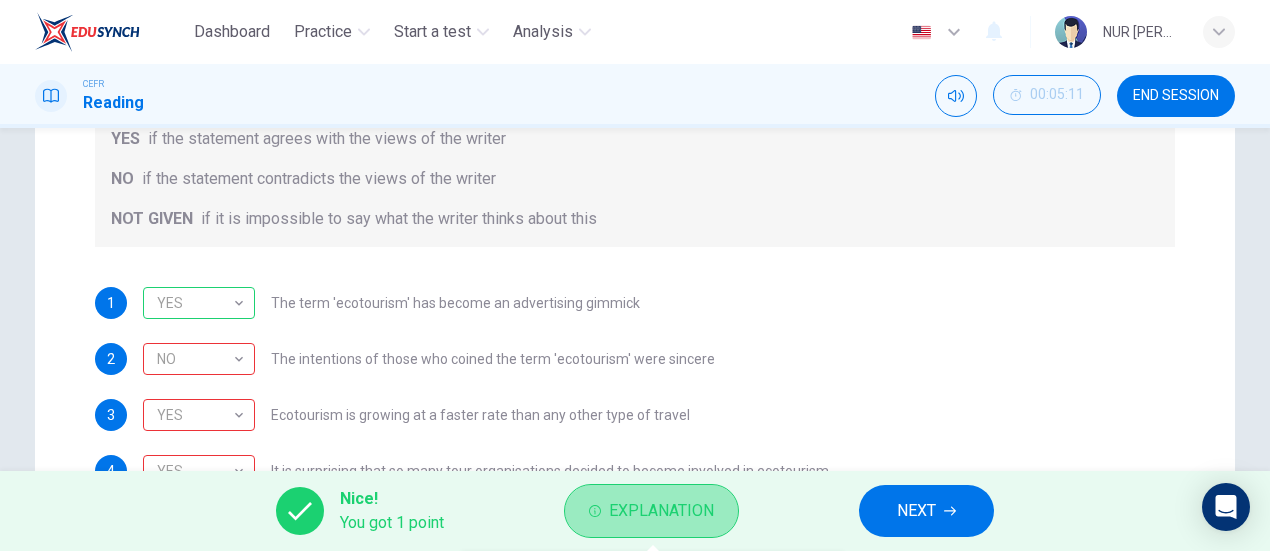 click on "Explanation" at bounding box center [661, 511] 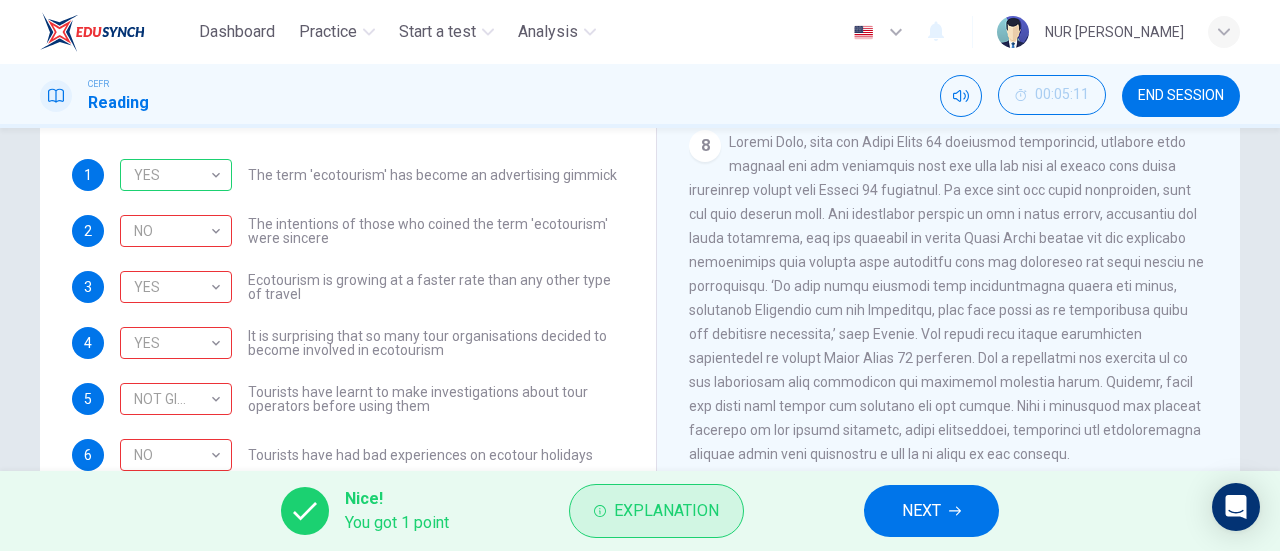 scroll, scrollTop: 2028, scrollLeft: 0, axis: vertical 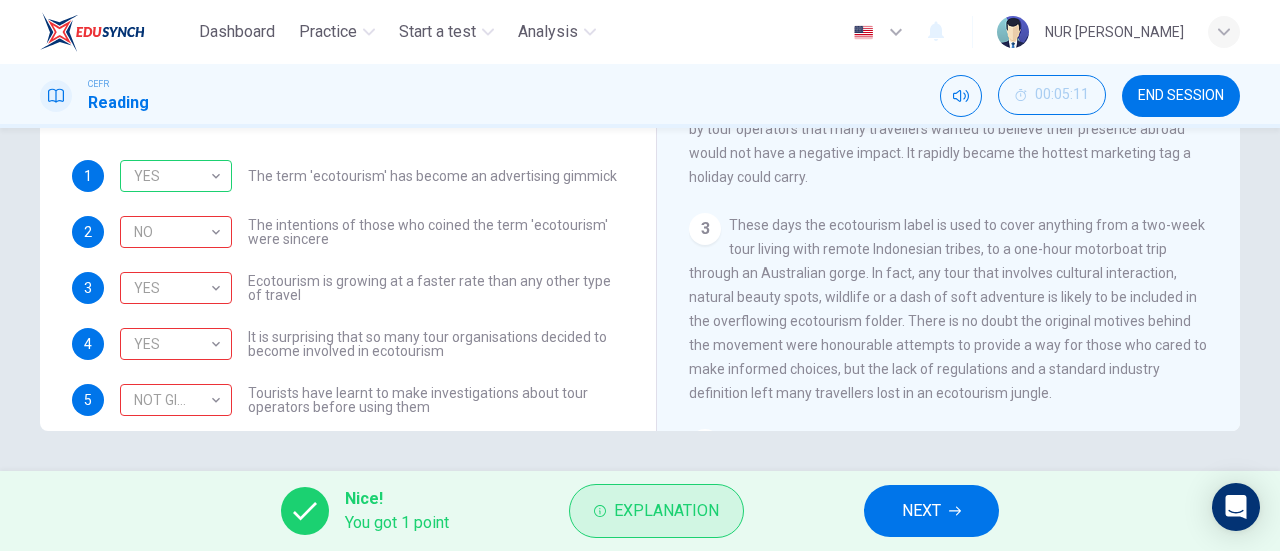 click on "Explanation" at bounding box center [666, 511] 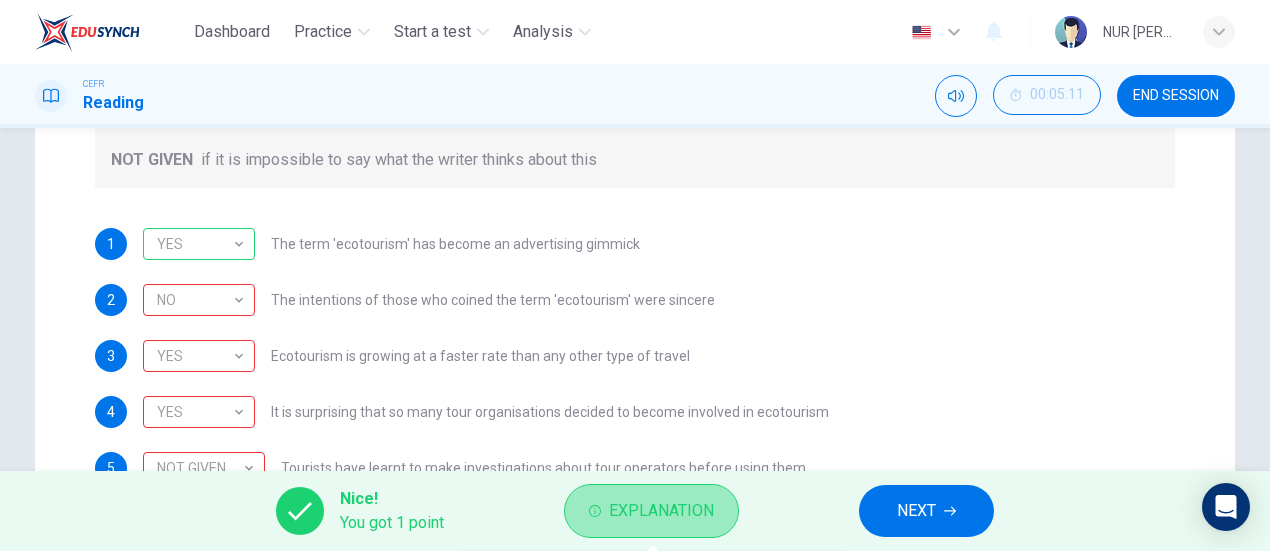 click on "Explanation" at bounding box center (661, 511) 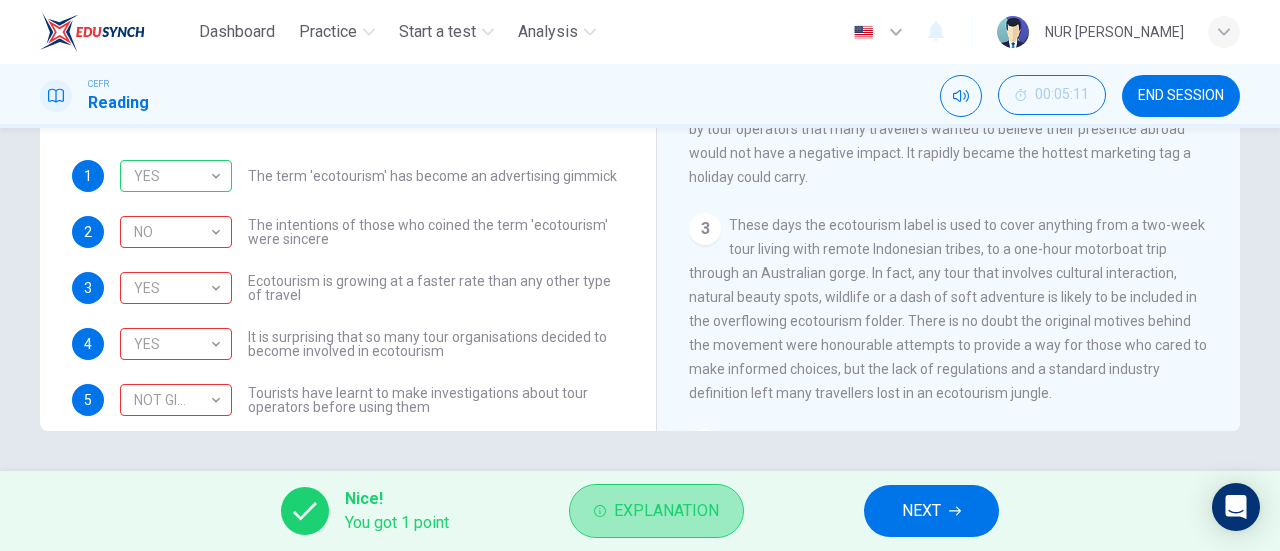 click on "Explanation" at bounding box center [666, 511] 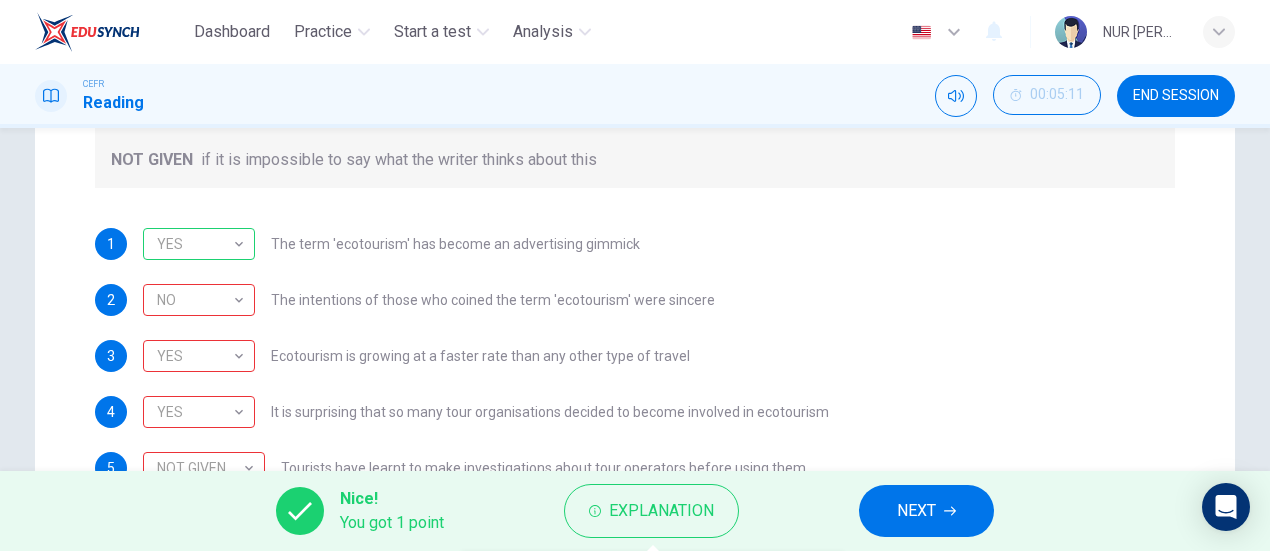 scroll, scrollTop: 0, scrollLeft: 0, axis: both 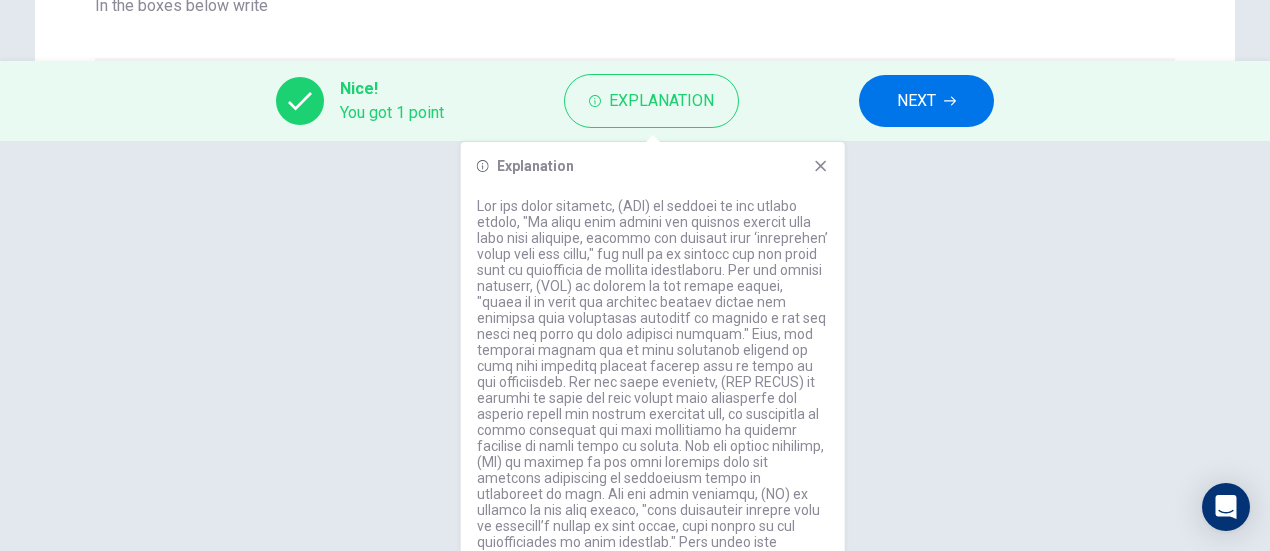 click 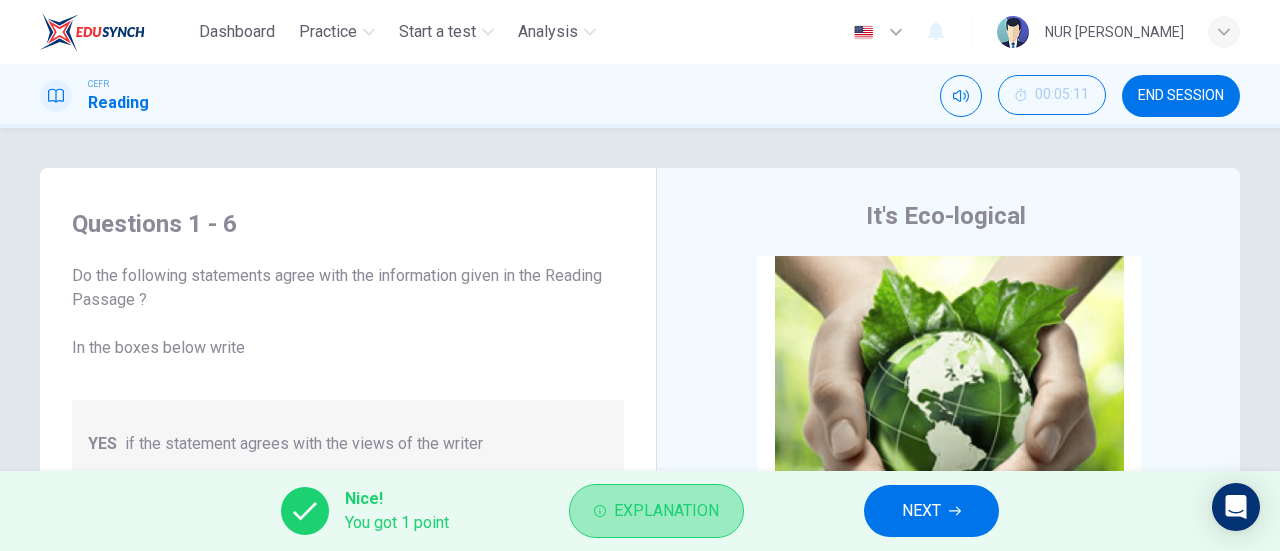 click on "Explanation" at bounding box center [666, 511] 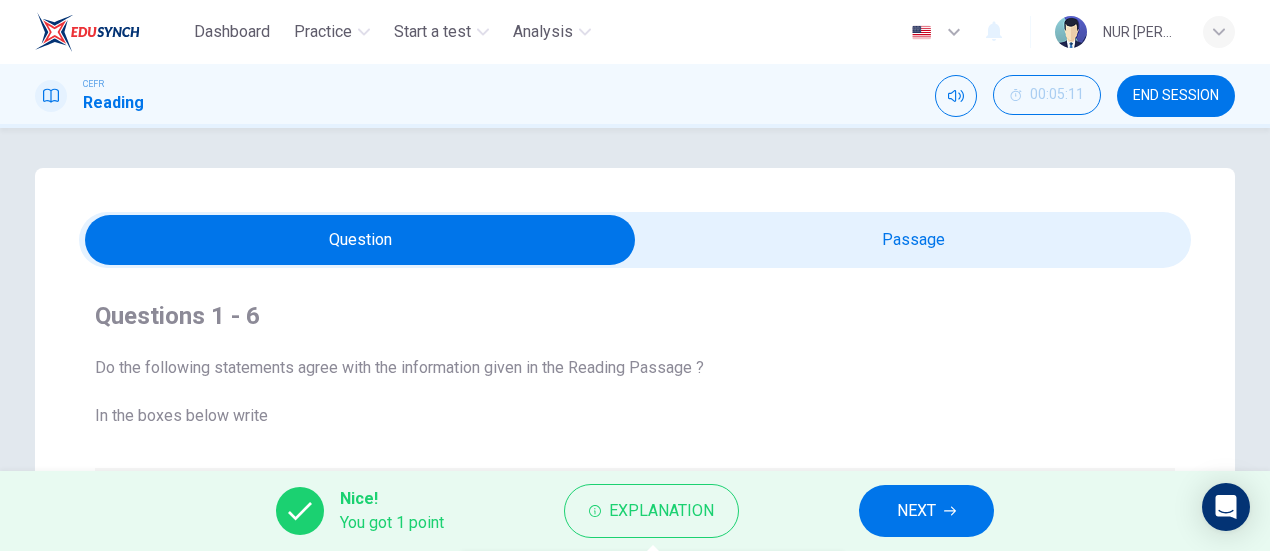 scroll, scrollTop: 2053, scrollLeft: 0, axis: vertical 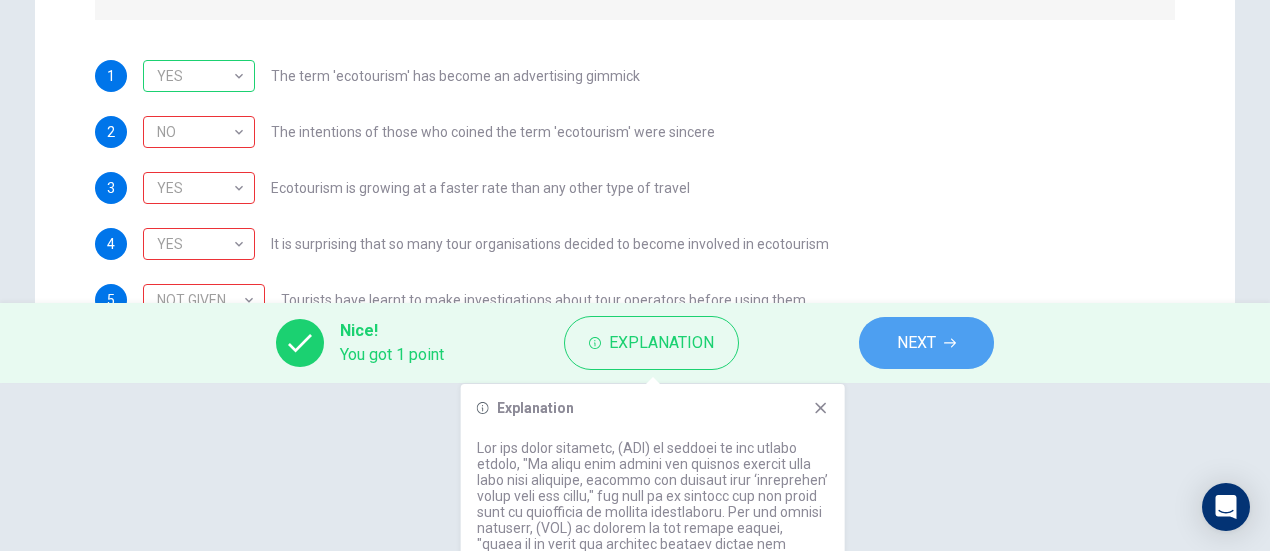 click on "NEXT" at bounding box center (926, 343) 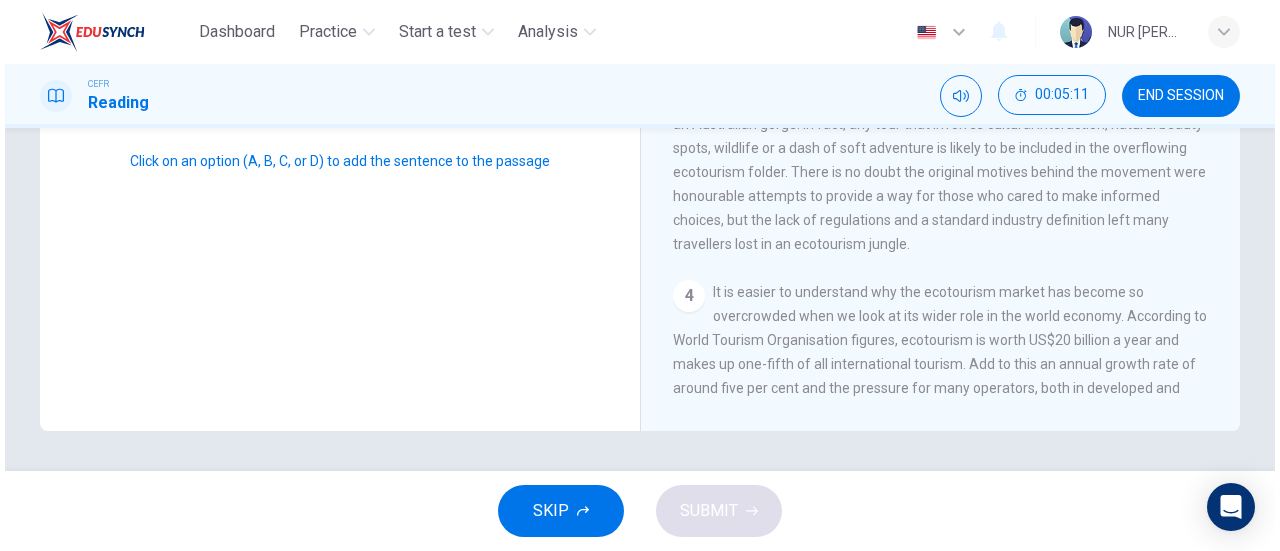 scroll, scrollTop: 0, scrollLeft: 0, axis: both 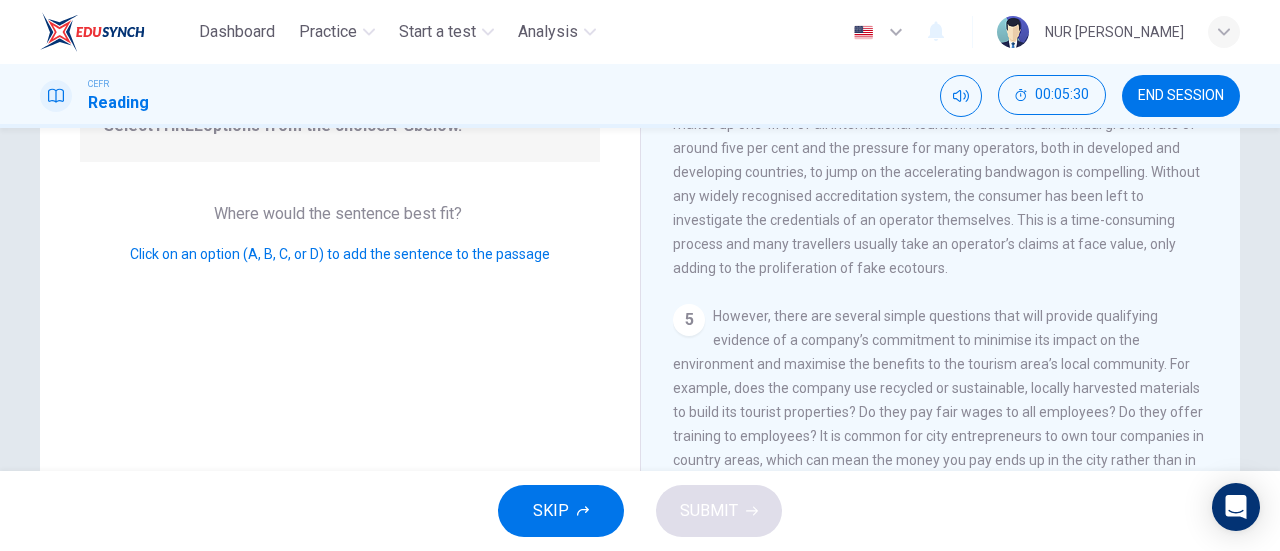 click on "5" at bounding box center [689, 320] 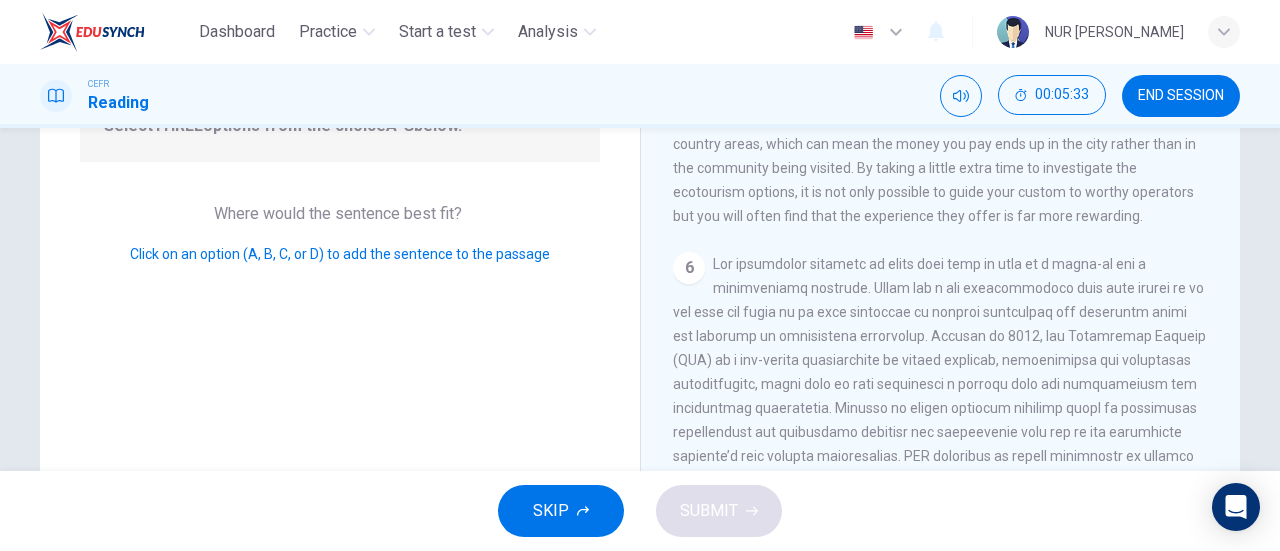 scroll, scrollTop: 0, scrollLeft: 0, axis: both 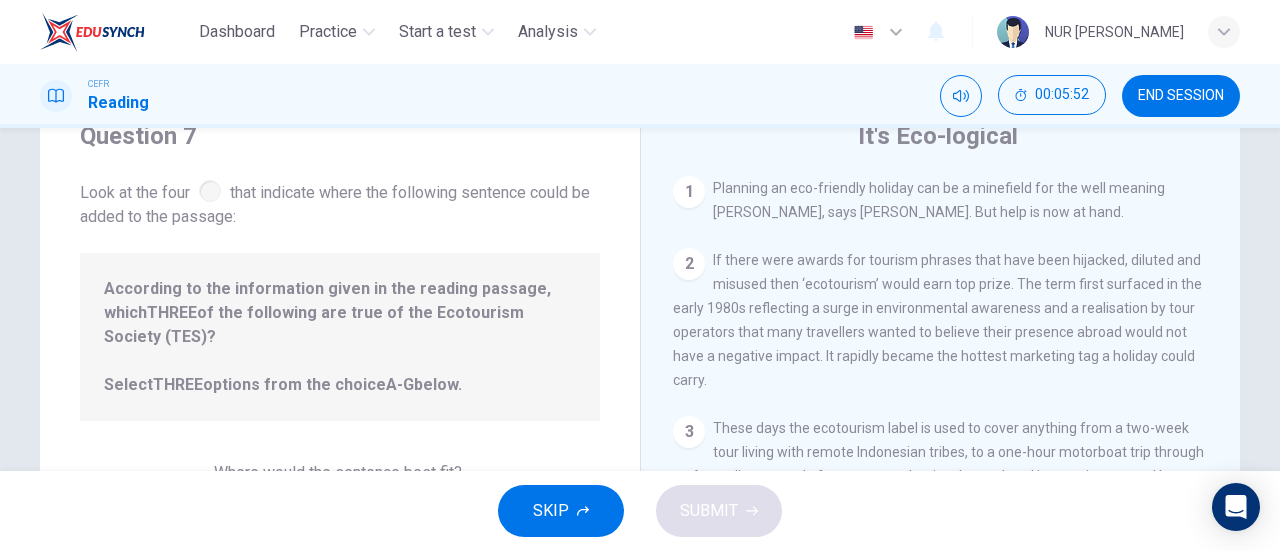 click on "1" at bounding box center (689, 192) 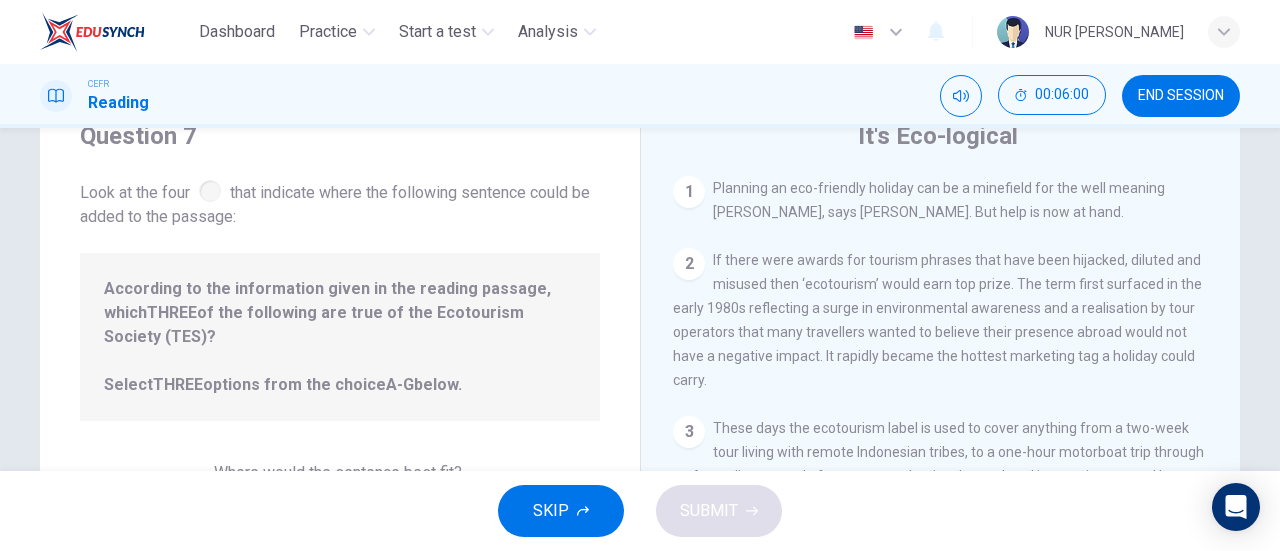 drag, startPoint x: 686, startPoint y: 264, endPoint x: 558, endPoint y: 305, distance: 134.4061 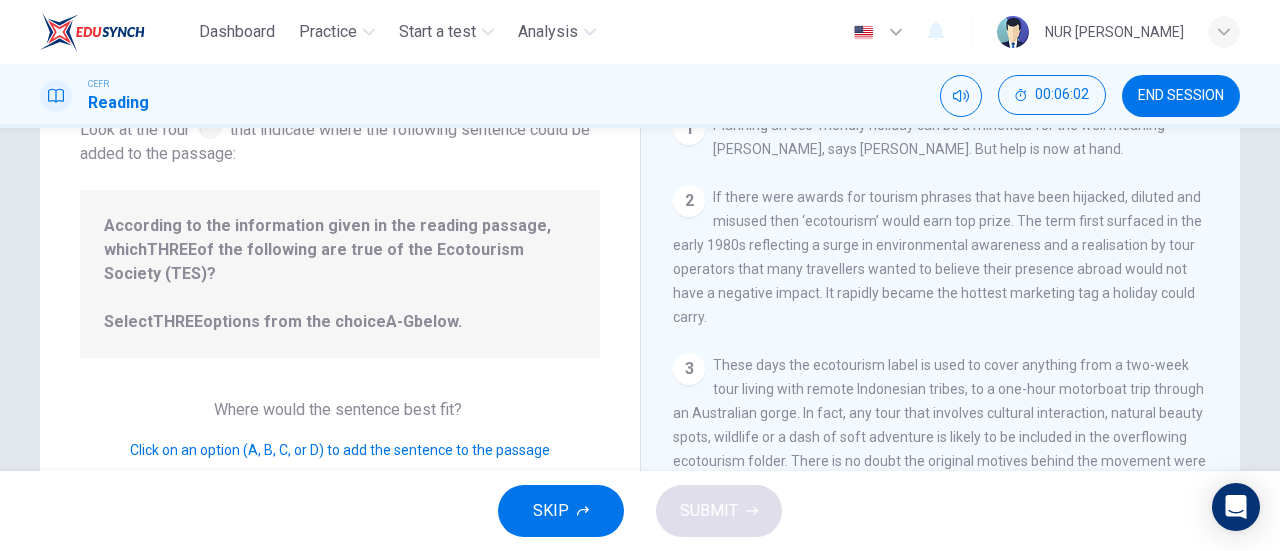 scroll, scrollTop: 149, scrollLeft: 0, axis: vertical 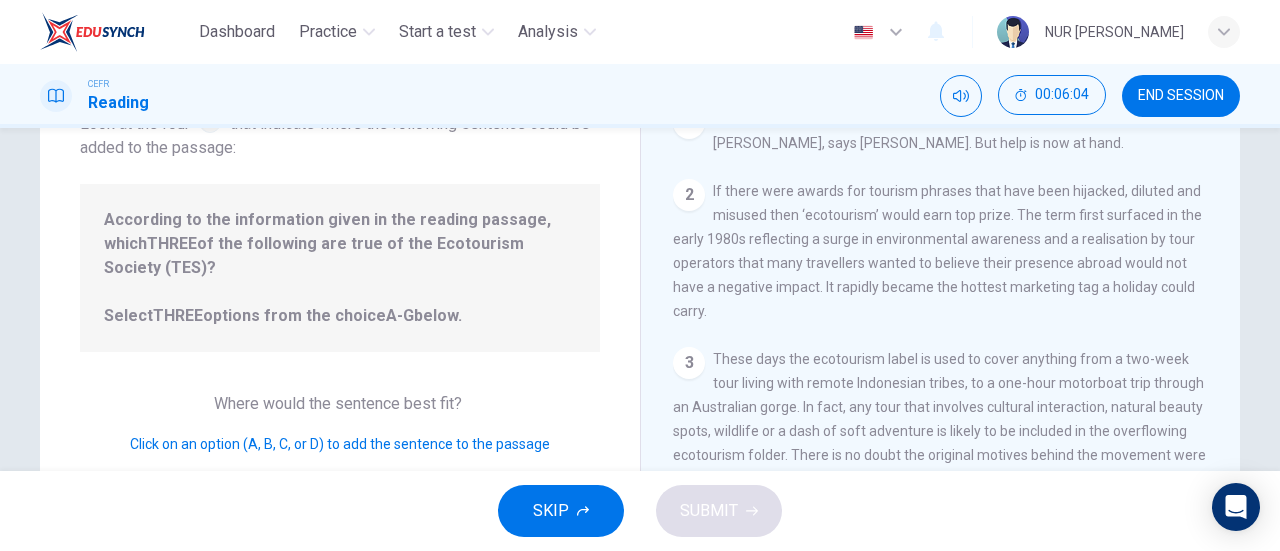 click on "According to the information given in the reading passage, which  THREE  of the following are true of the Ecotourism Society (TES)?
Select  THREE  options from the choice  A-G  below." at bounding box center [340, 268] 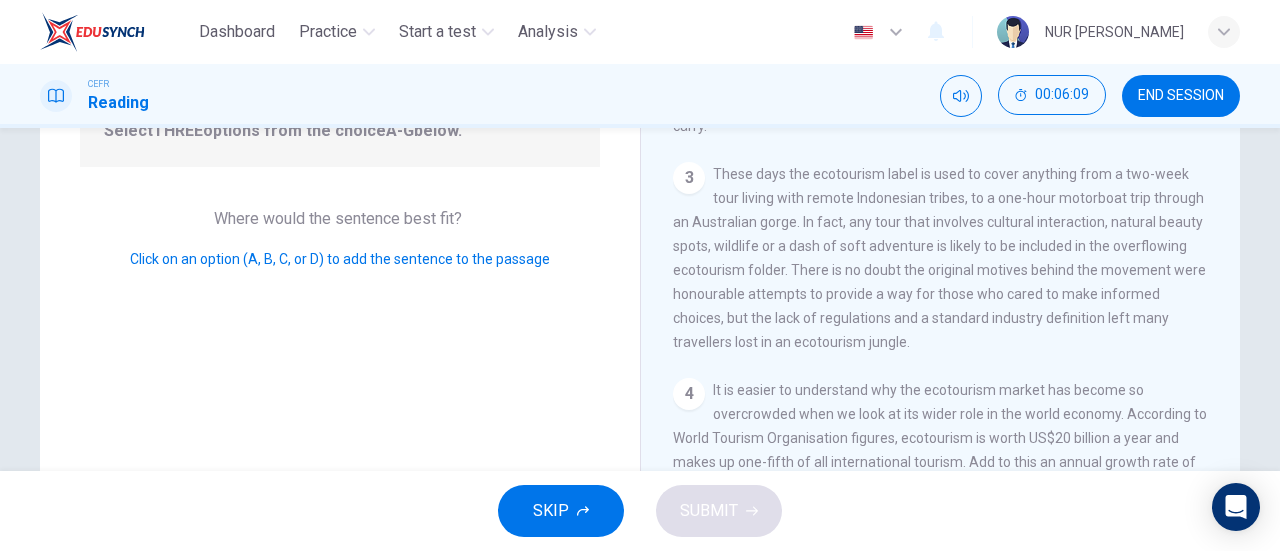 scroll, scrollTop: 432, scrollLeft: 0, axis: vertical 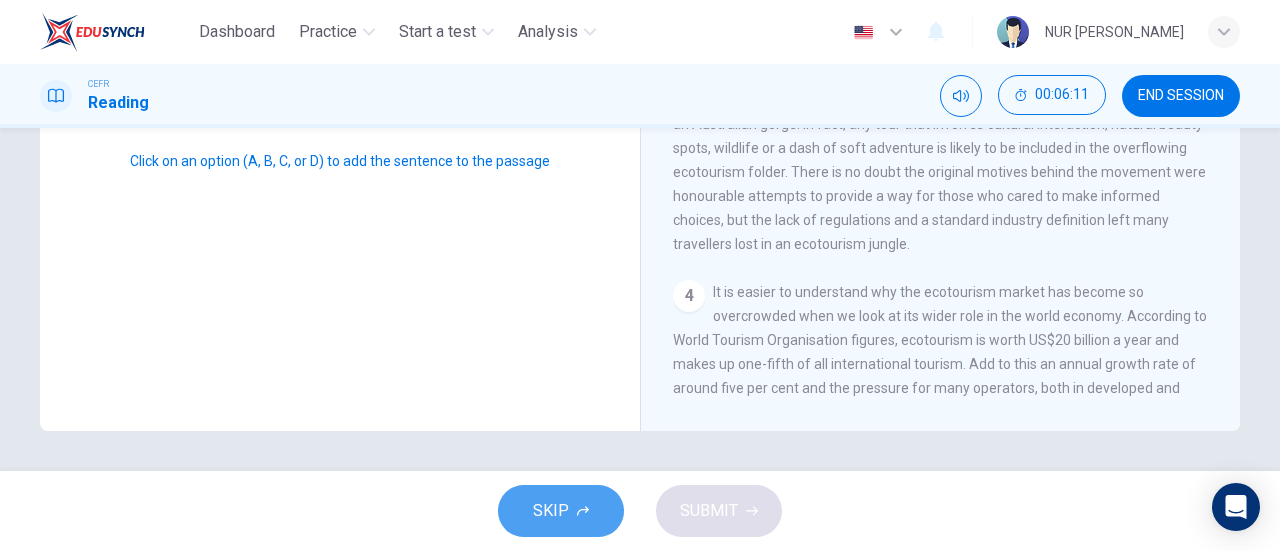 click on "SKIP" at bounding box center (551, 511) 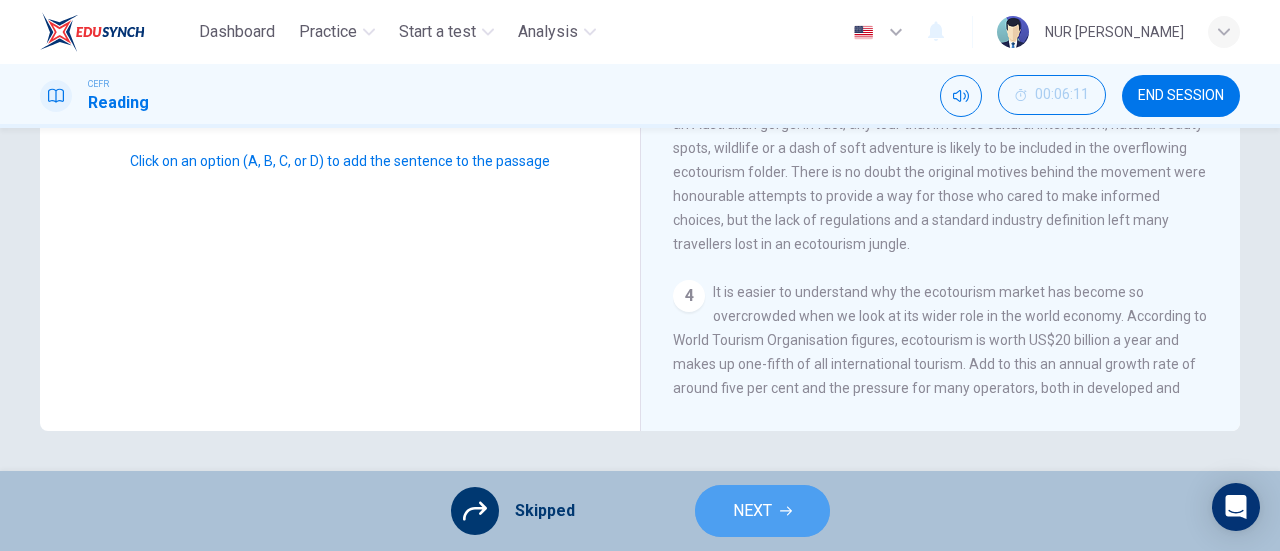 click on "NEXT" at bounding box center [752, 511] 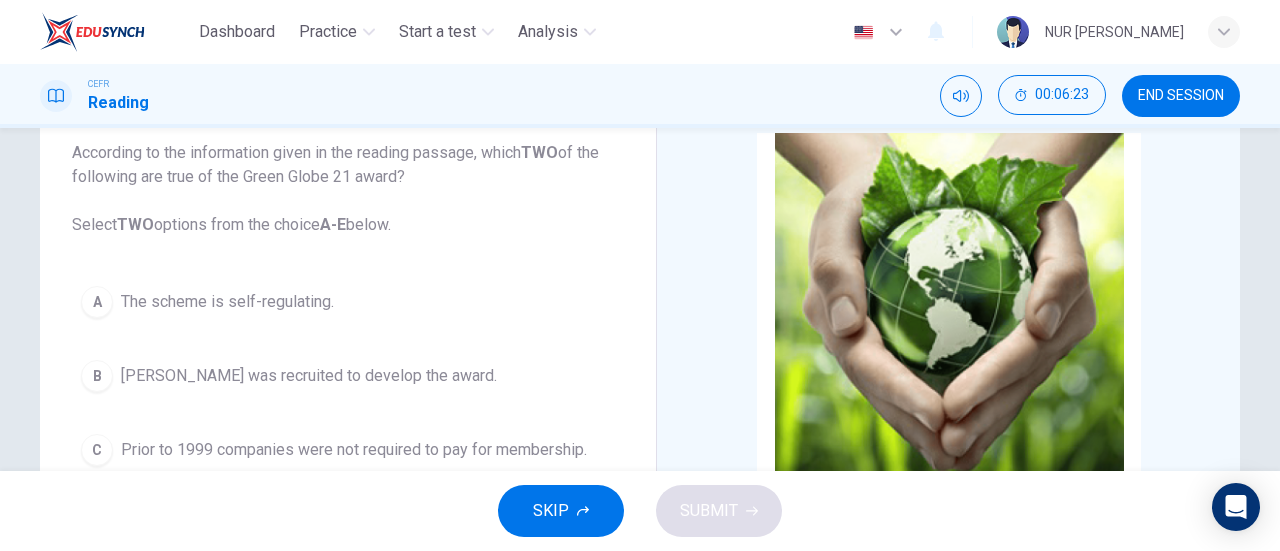 scroll, scrollTop: 124, scrollLeft: 0, axis: vertical 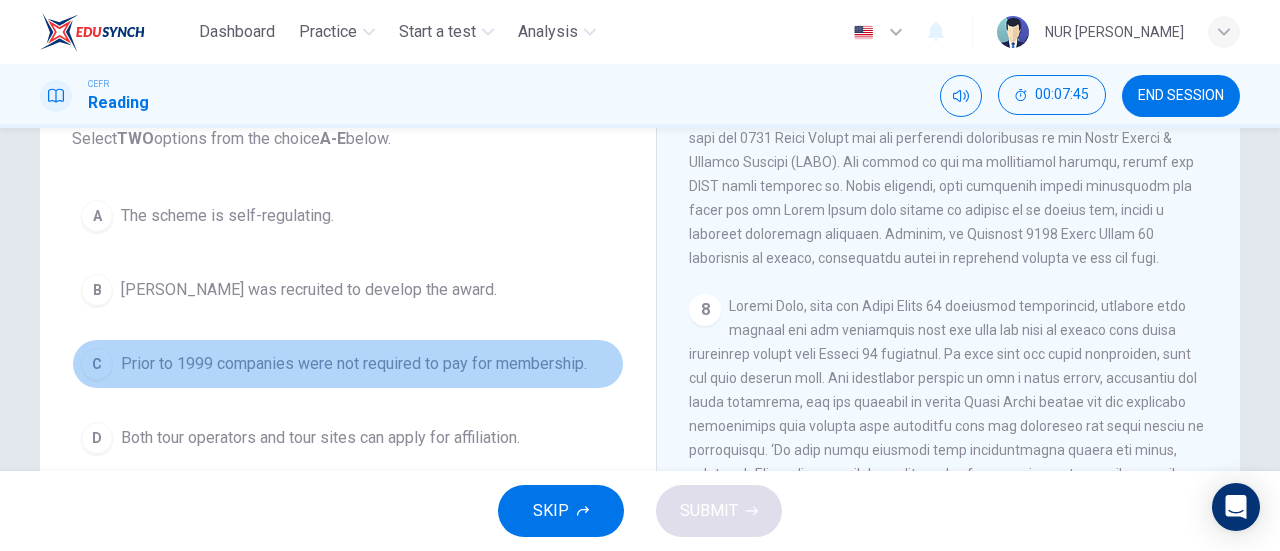 click on "Prior to 1999 companies were not required to pay for membership." at bounding box center (354, 364) 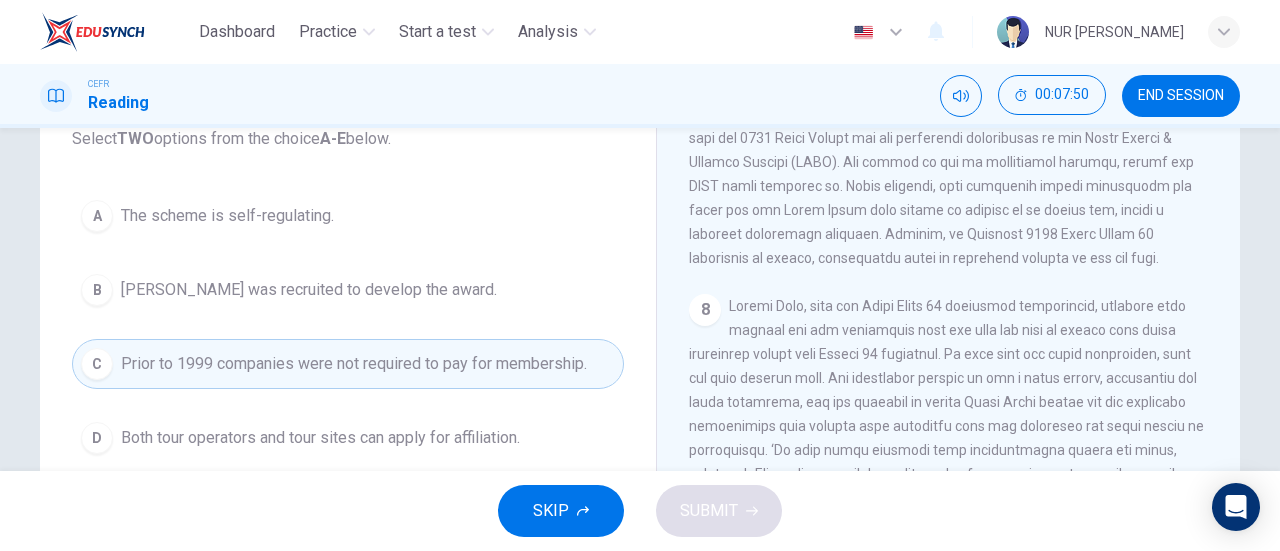 scroll, scrollTop: 2028, scrollLeft: 0, axis: vertical 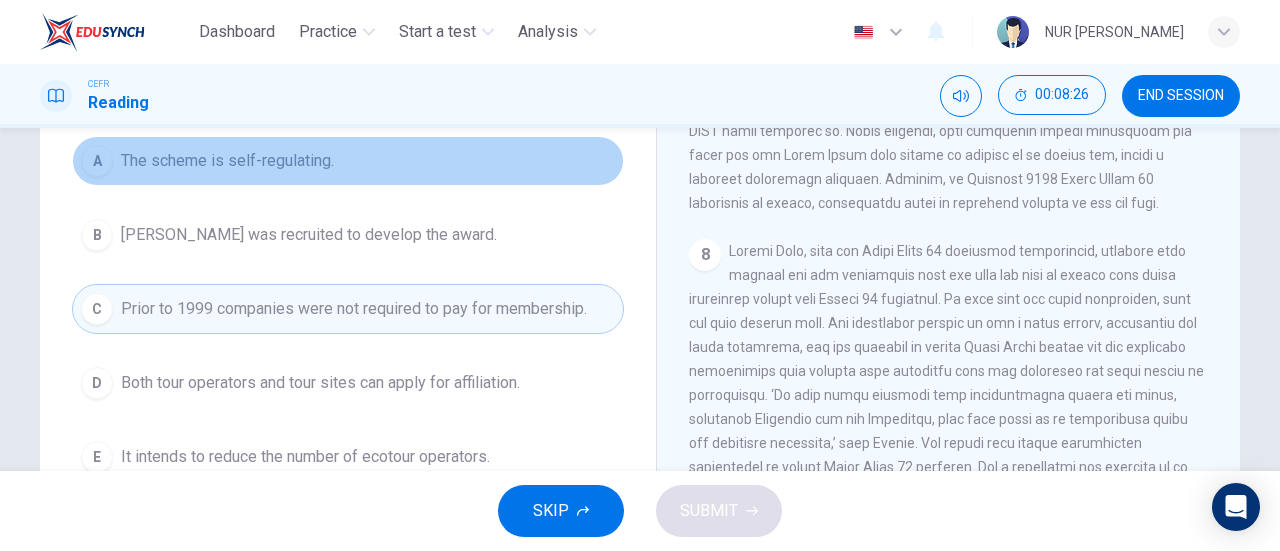 click on "The scheme is self-regulating." at bounding box center (227, 161) 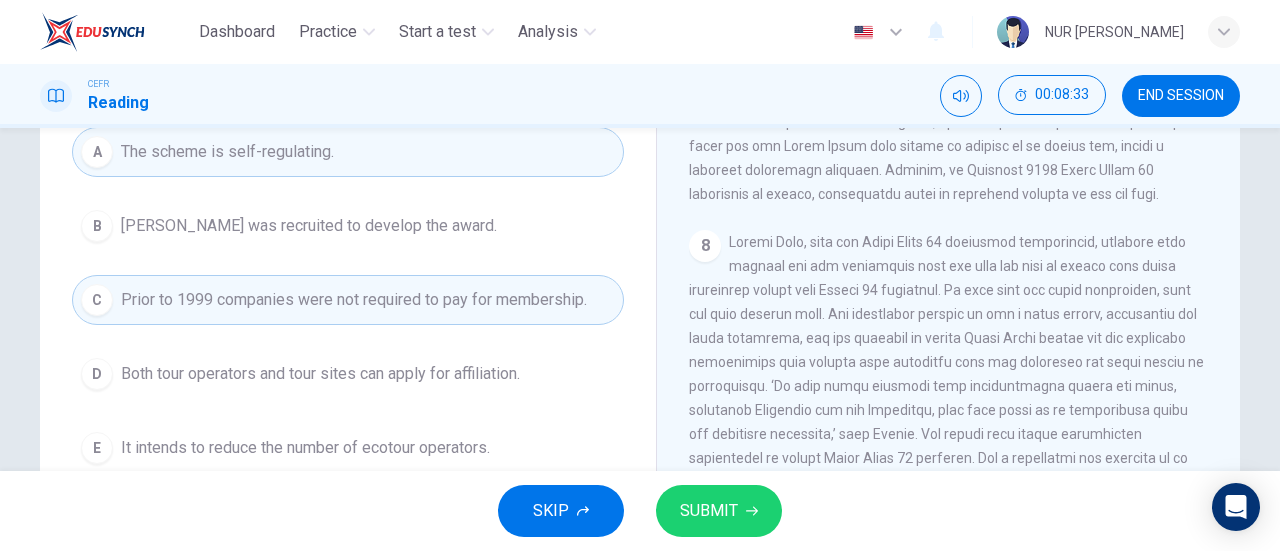 scroll, scrollTop: 272, scrollLeft: 0, axis: vertical 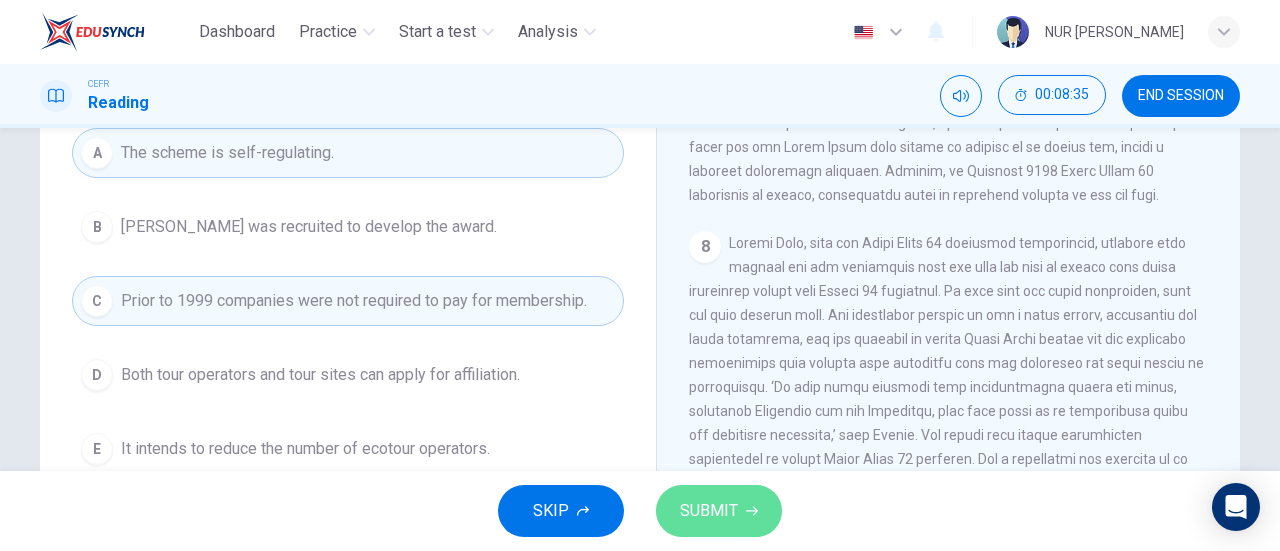 click on "SUBMIT" at bounding box center [709, 511] 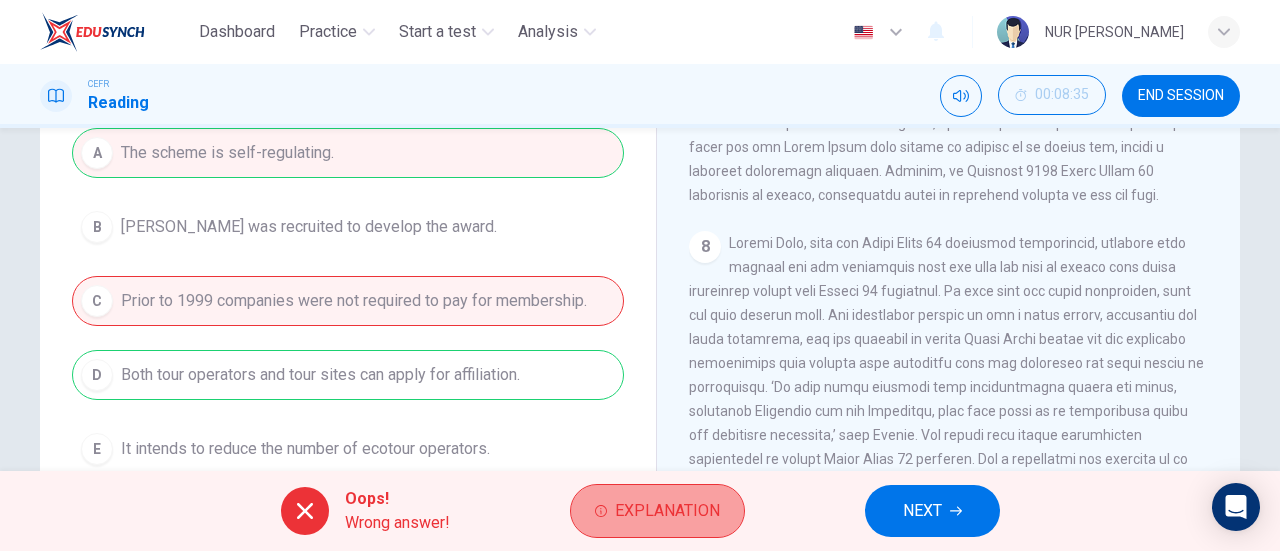 click on "Explanation" at bounding box center [667, 511] 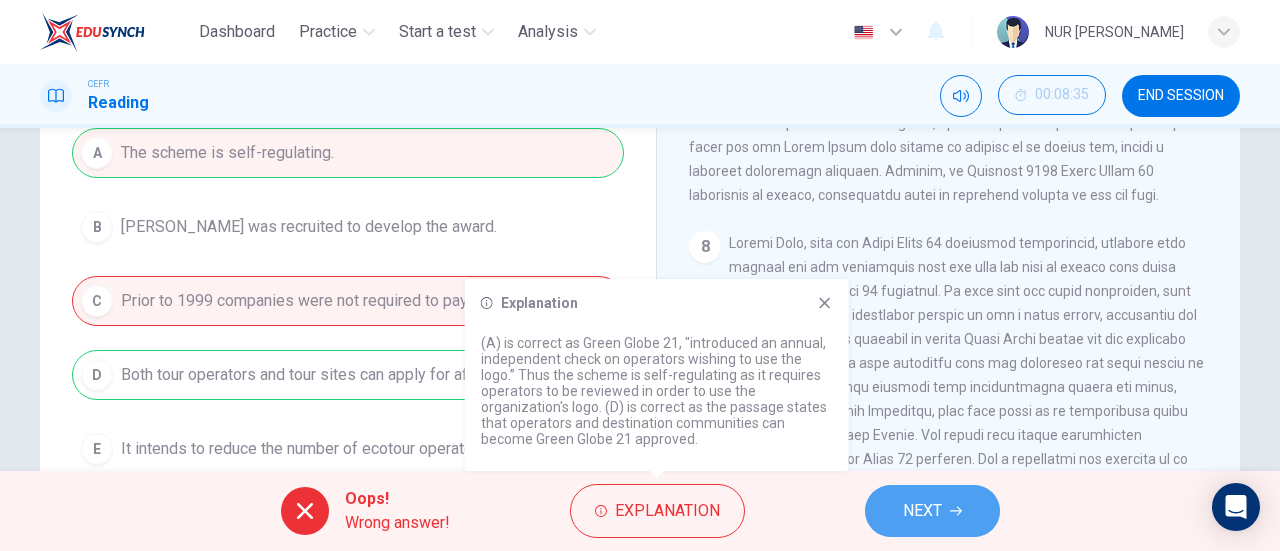 click on "NEXT" at bounding box center (922, 511) 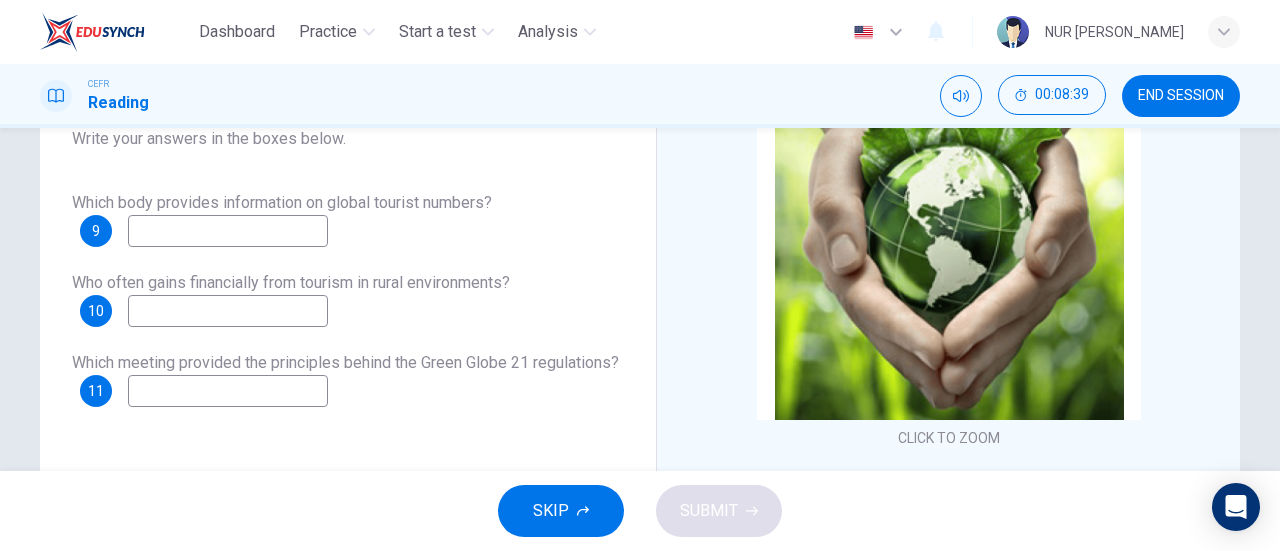 scroll, scrollTop: 183, scrollLeft: 0, axis: vertical 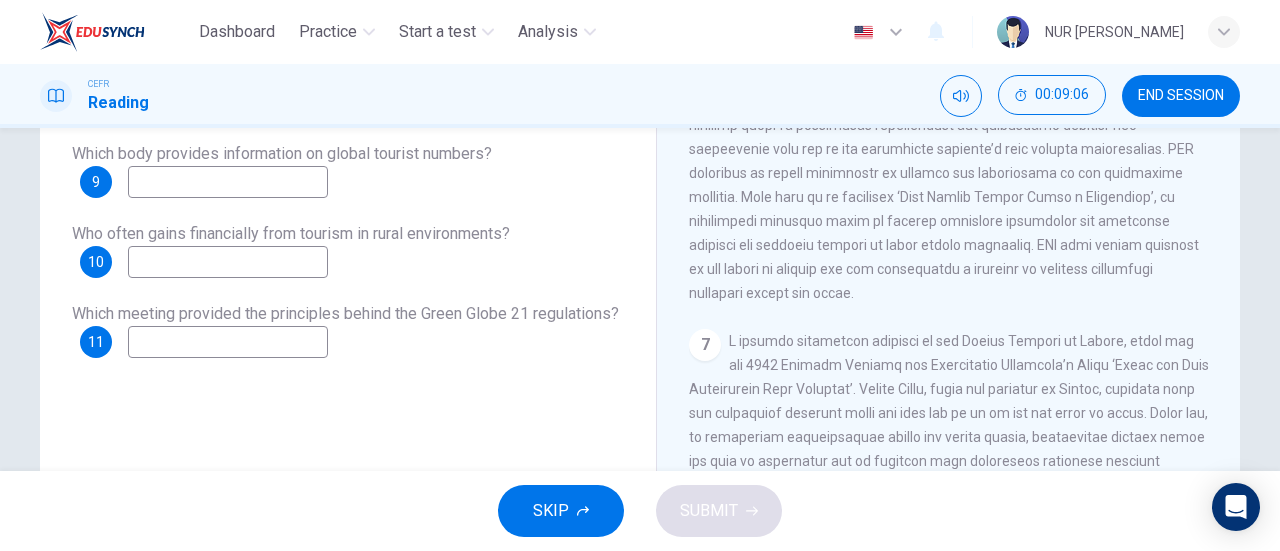 click at bounding box center [228, 182] 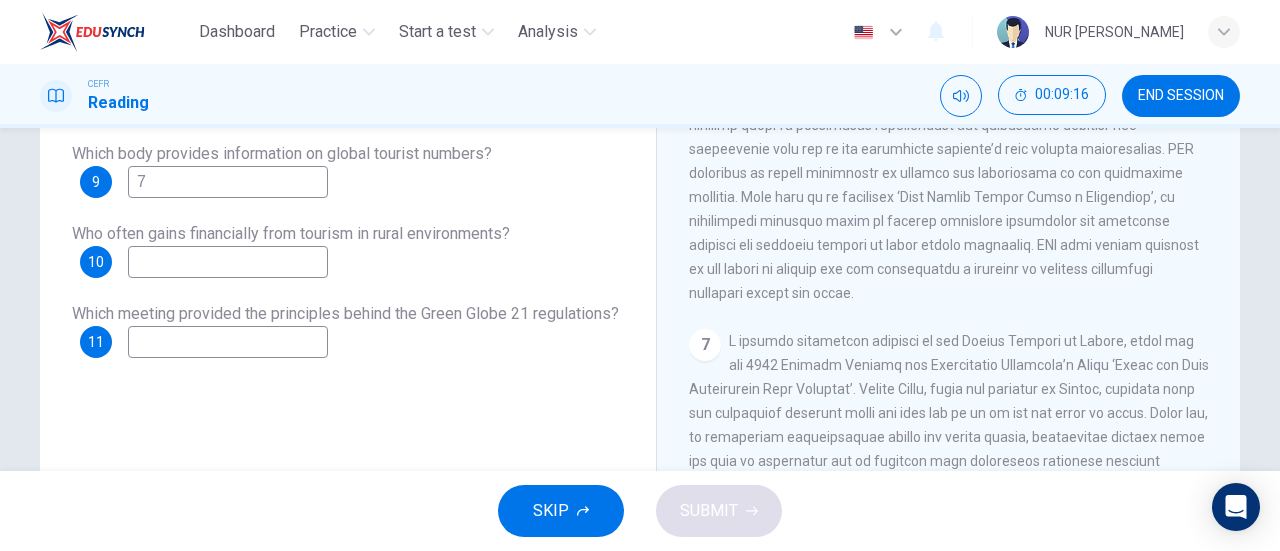 type on "7" 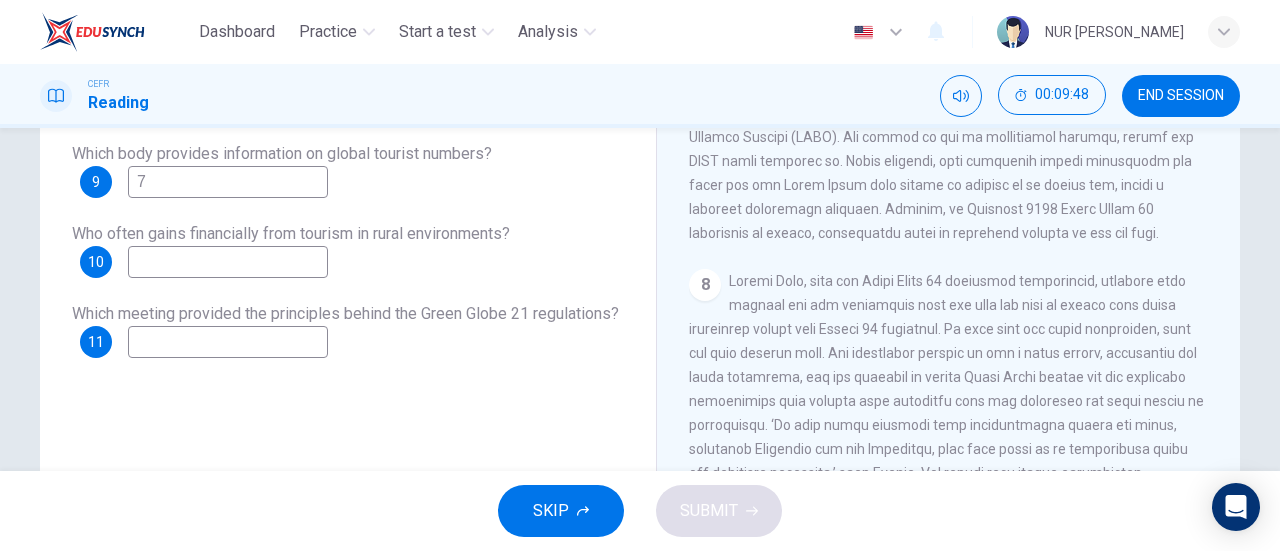 scroll, scrollTop: 2028, scrollLeft: 0, axis: vertical 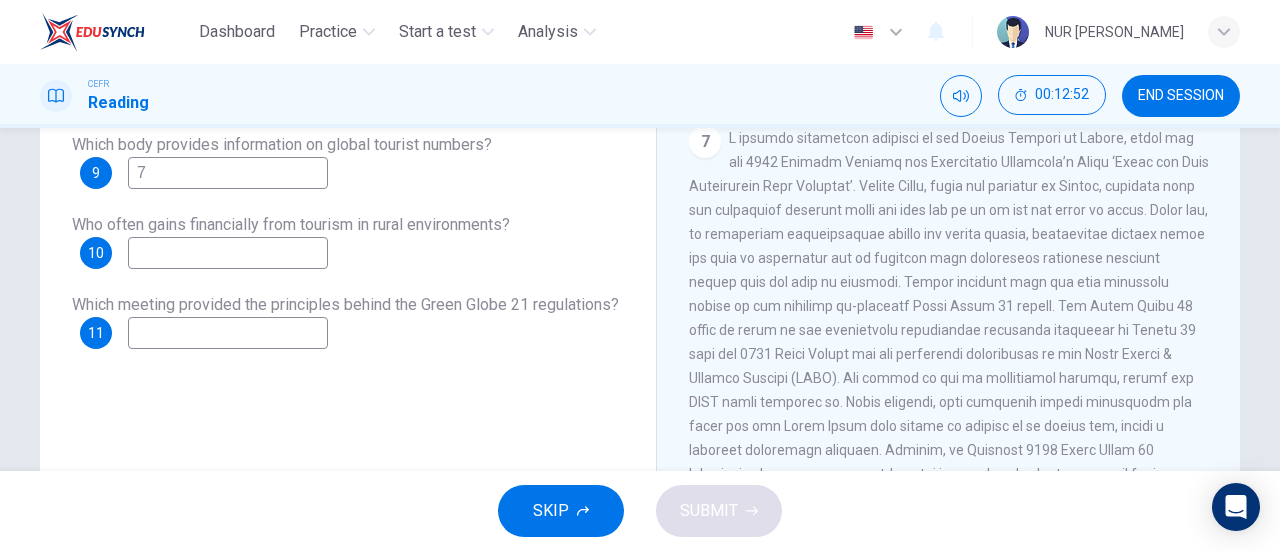click at bounding box center (228, 333) 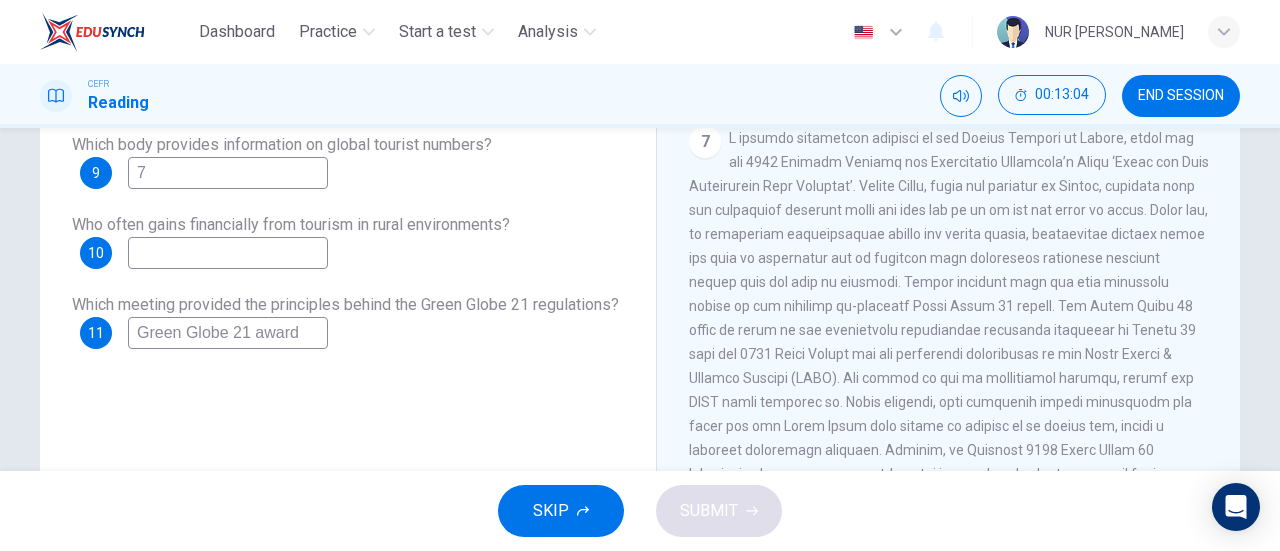 type on "Green Globe 21 award" 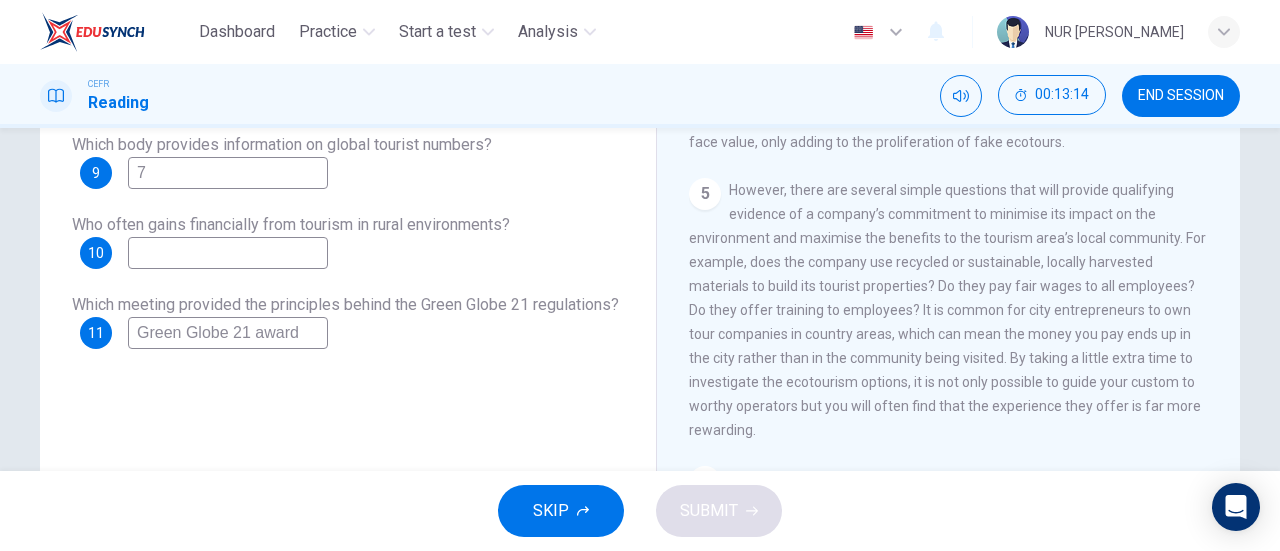scroll, scrollTop: 976, scrollLeft: 0, axis: vertical 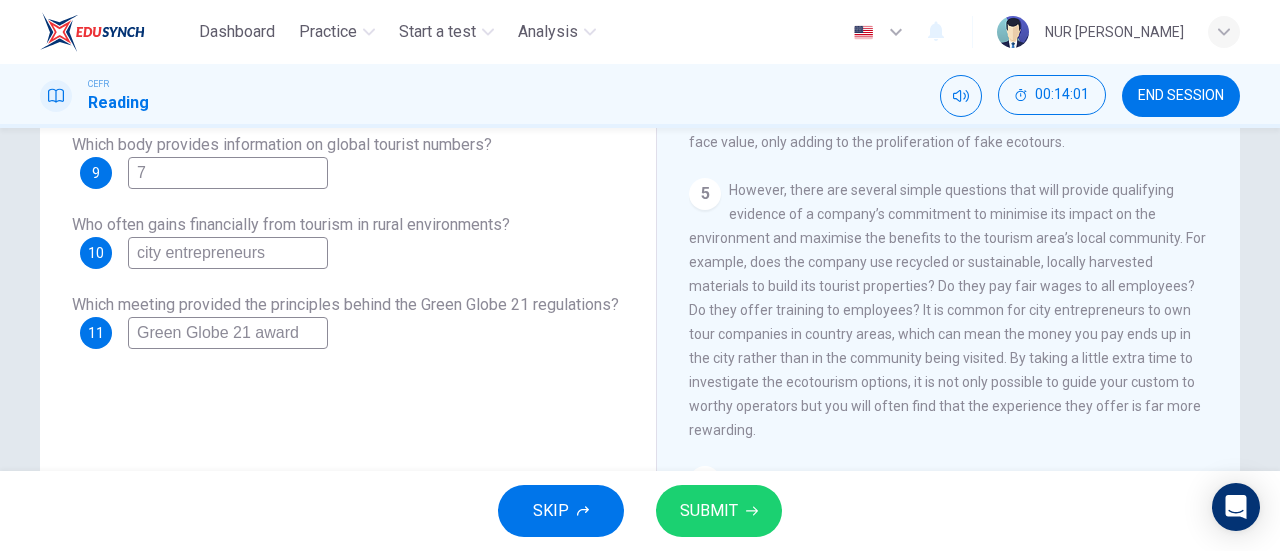 type on "city entrepreneurs" 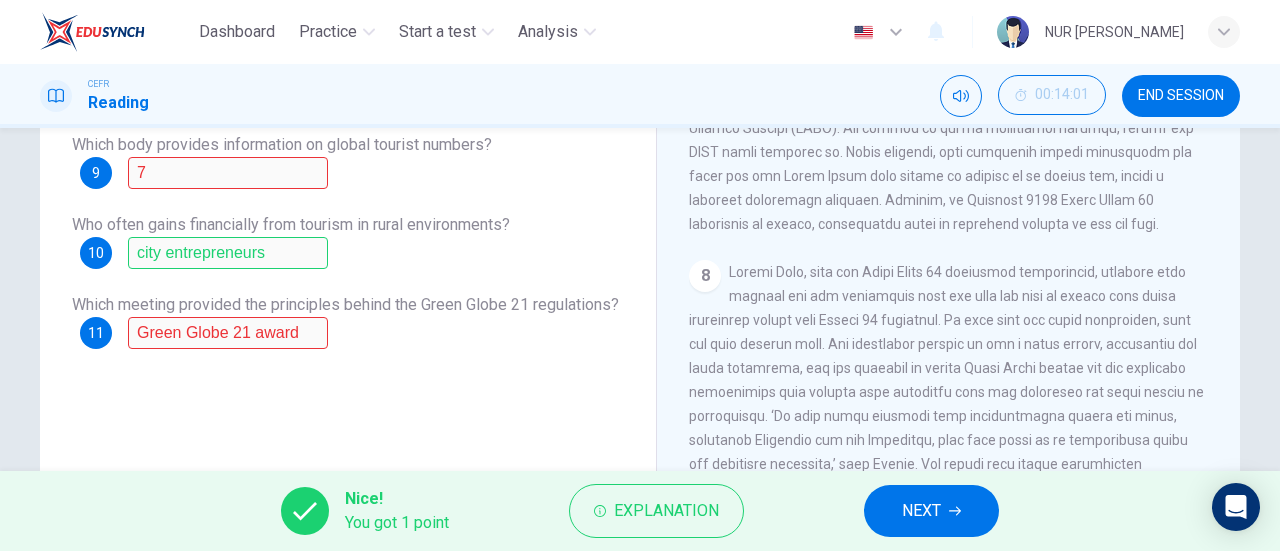 scroll, scrollTop: 2028, scrollLeft: 0, axis: vertical 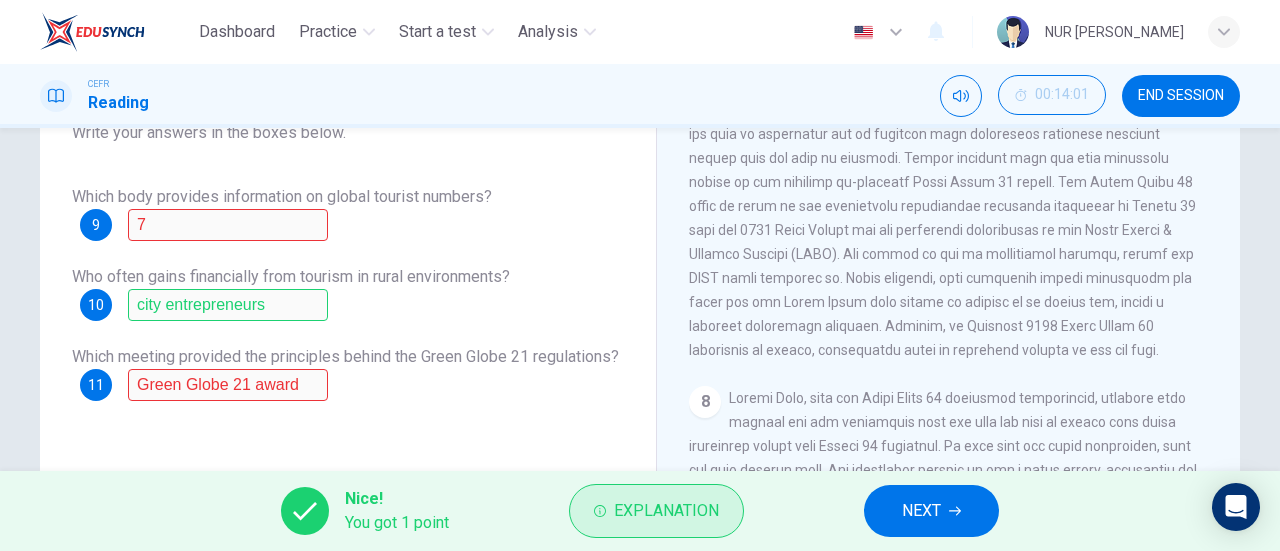 click on "Explanation" at bounding box center [666, 511] 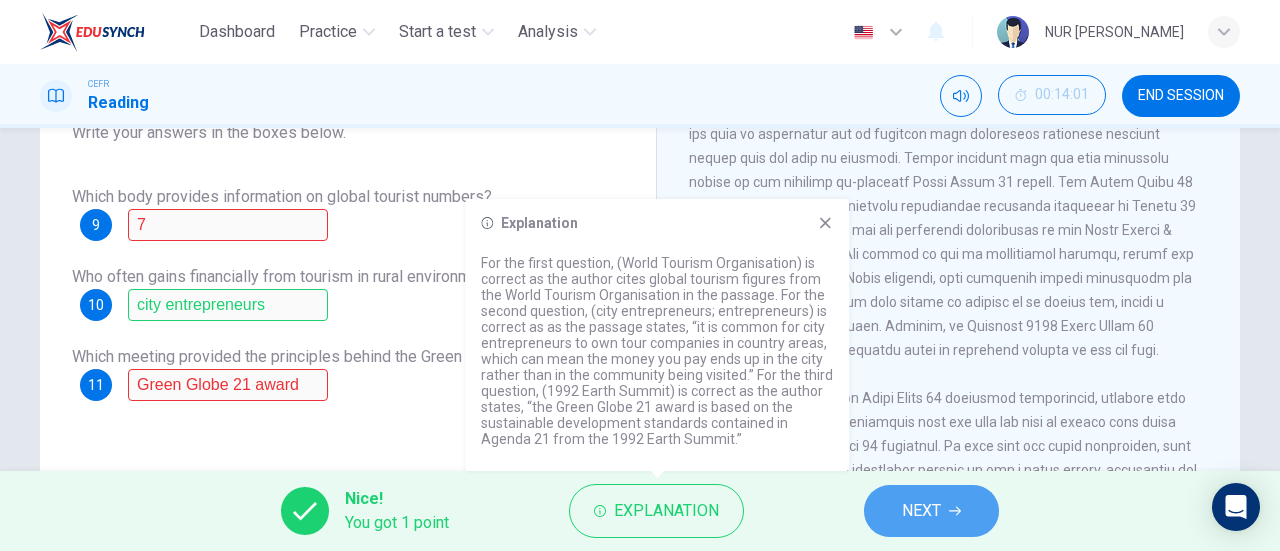 click on "NEXT" at bounding box center (931, 511) 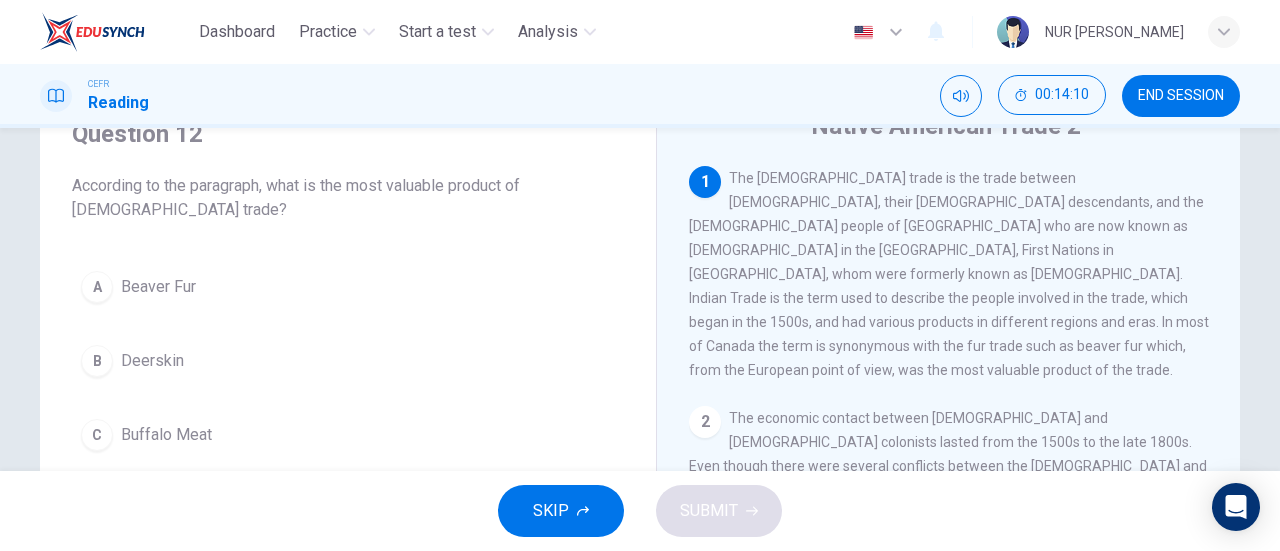 scroll, scrollTop: 74, scrollLeft: 0, axis: vertical 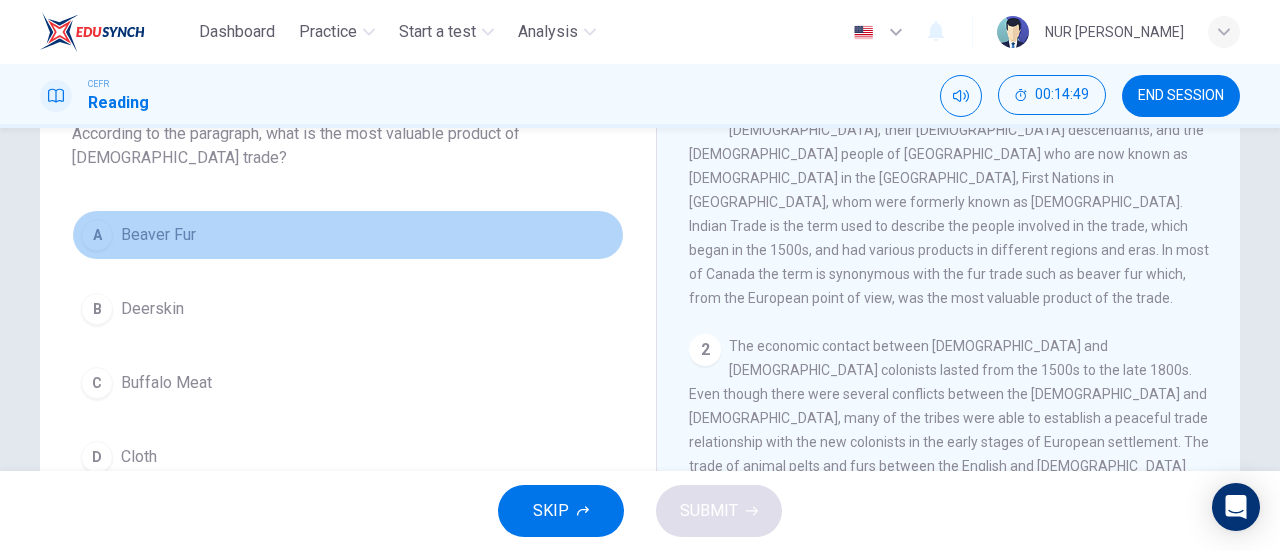 click on "Beaver Fur" at bounding box center [158, 235] 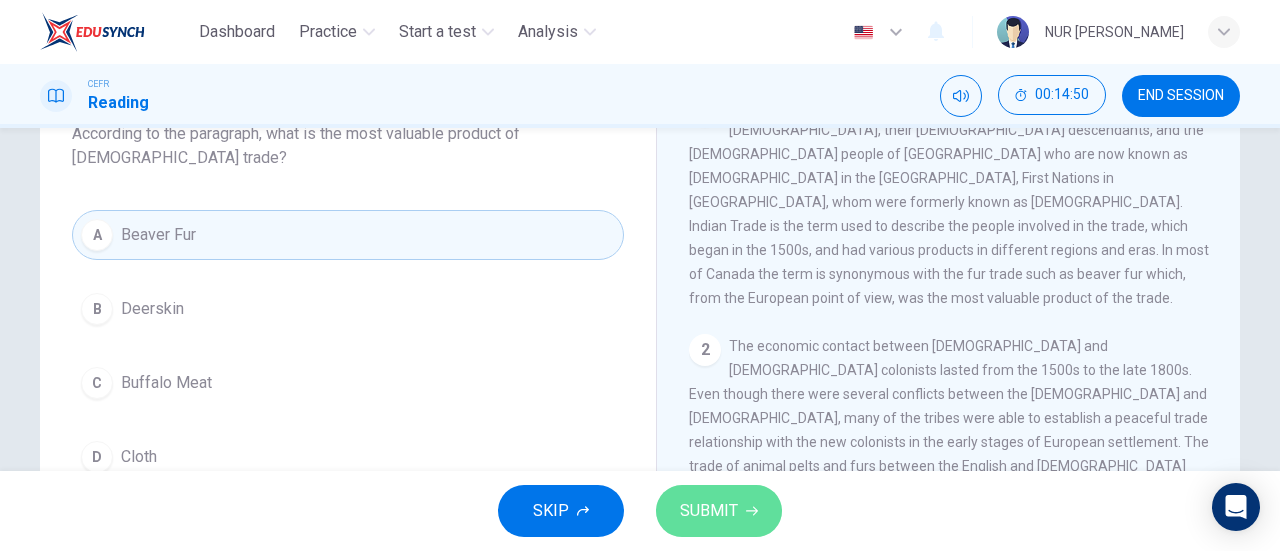 click on "SUBMIT" at bounding box center [709, 511] 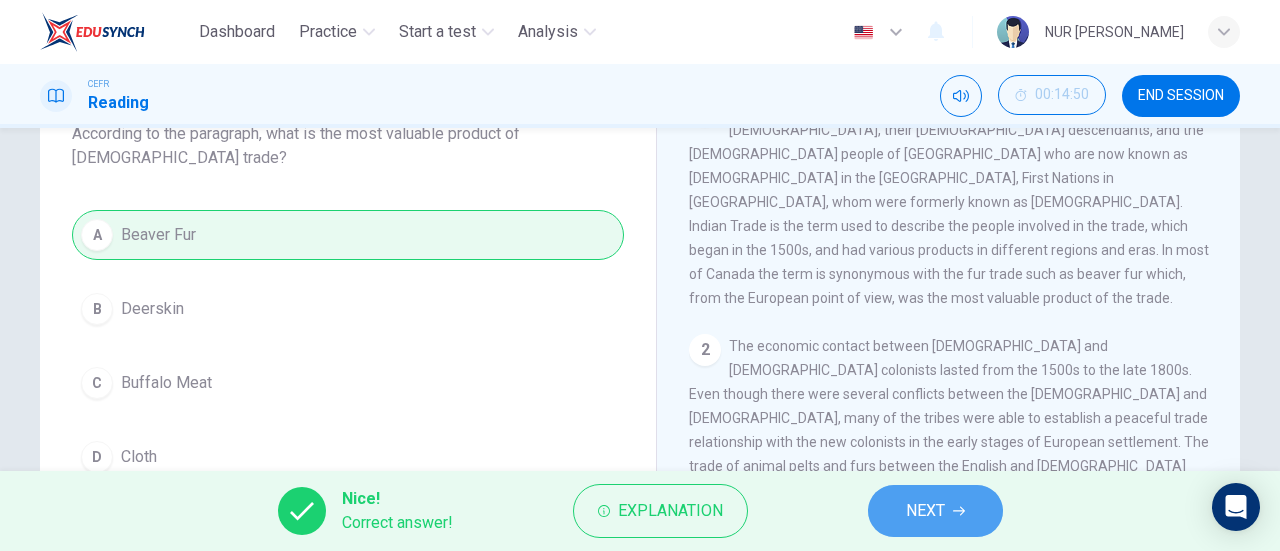 click on "NEXT" at bounding box center (925, 511) 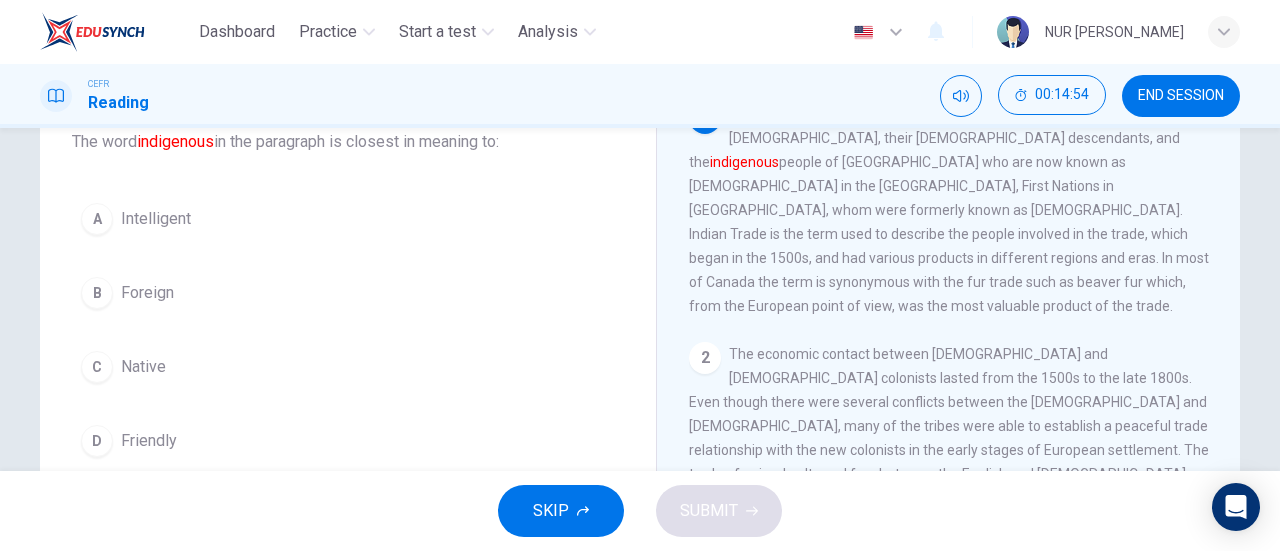 scroll, scrollTop: 133, scrollLeft: 0, axis: vertical 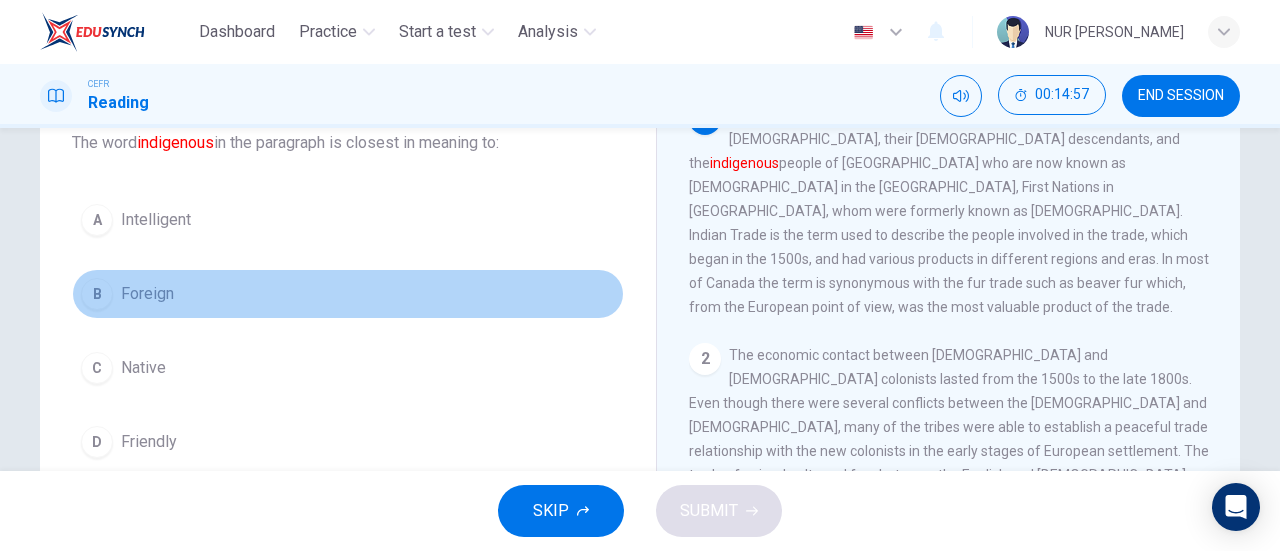 click on "Foreign" at bounding box center (147, 294) 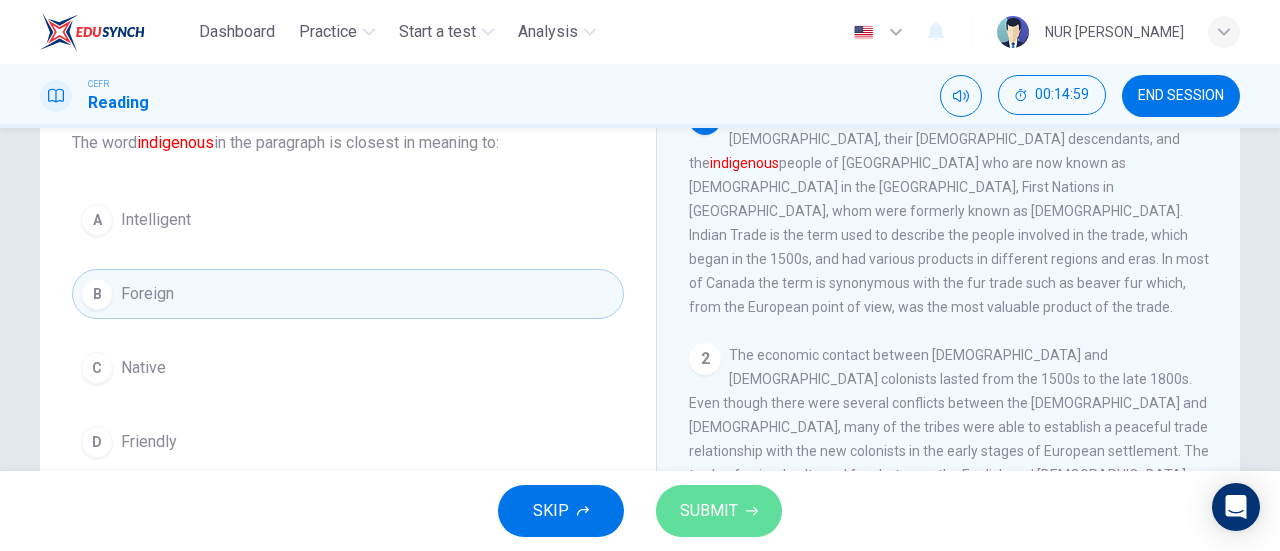 click on "SUBMIT" at bounding box center [709, 511] 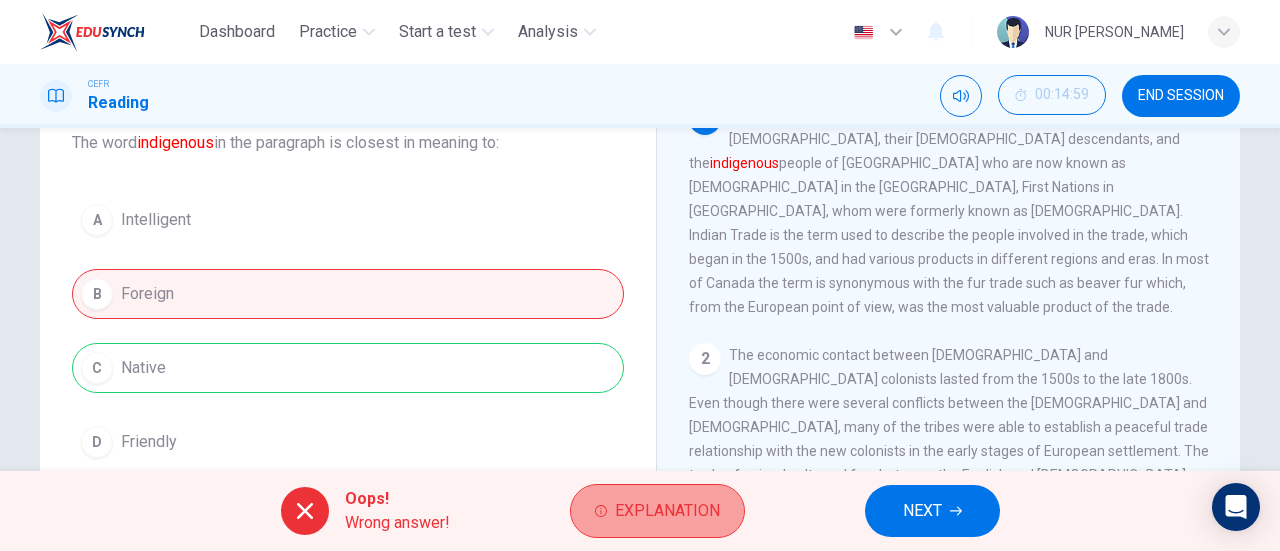 click on "Explanation" at bounding box center (667, 511) 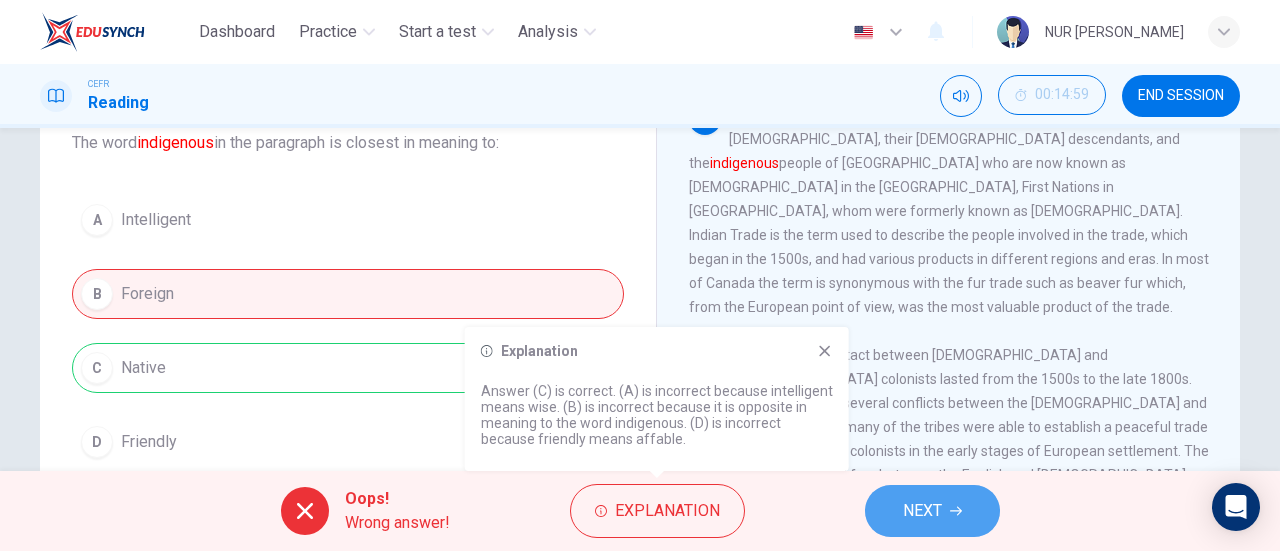 click on "NEXT" at bounding box center [922, 511] 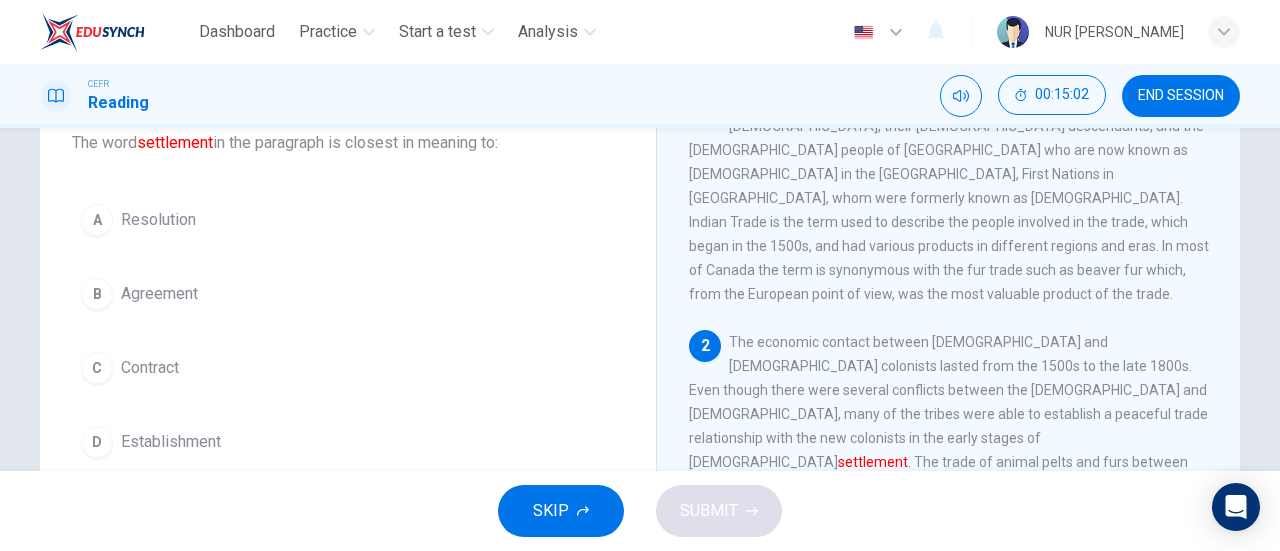 scroll, scrollTop: 34, scrollLeft: 0, axis: vertical 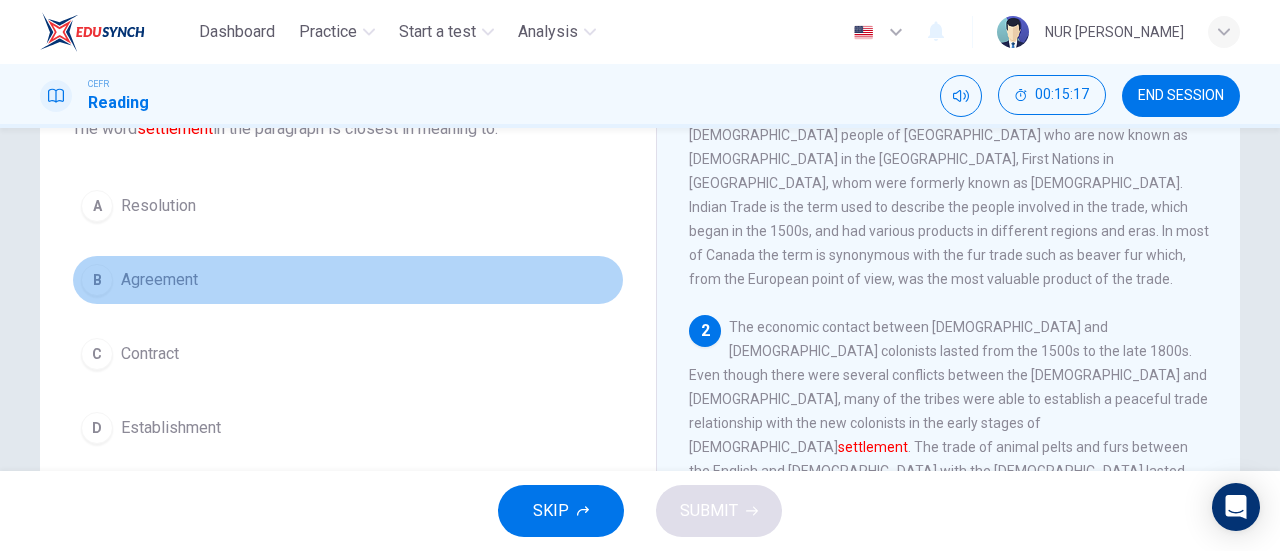 click on "Agreement" at bounding box center (159, 280) 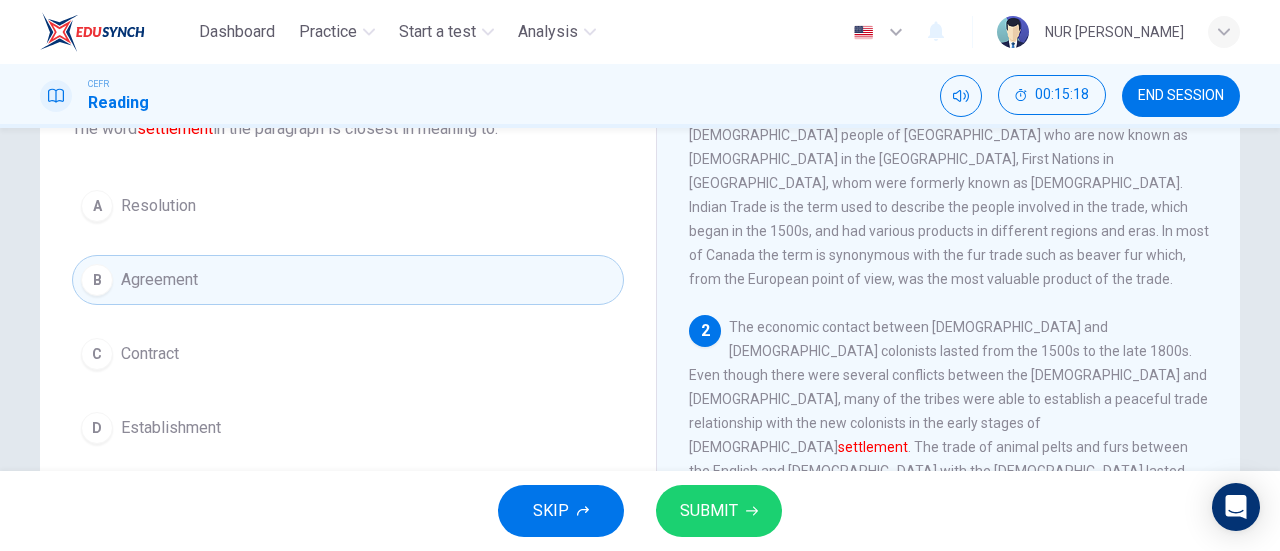 click on "SUBMIT" at bounding box center [719, 511] 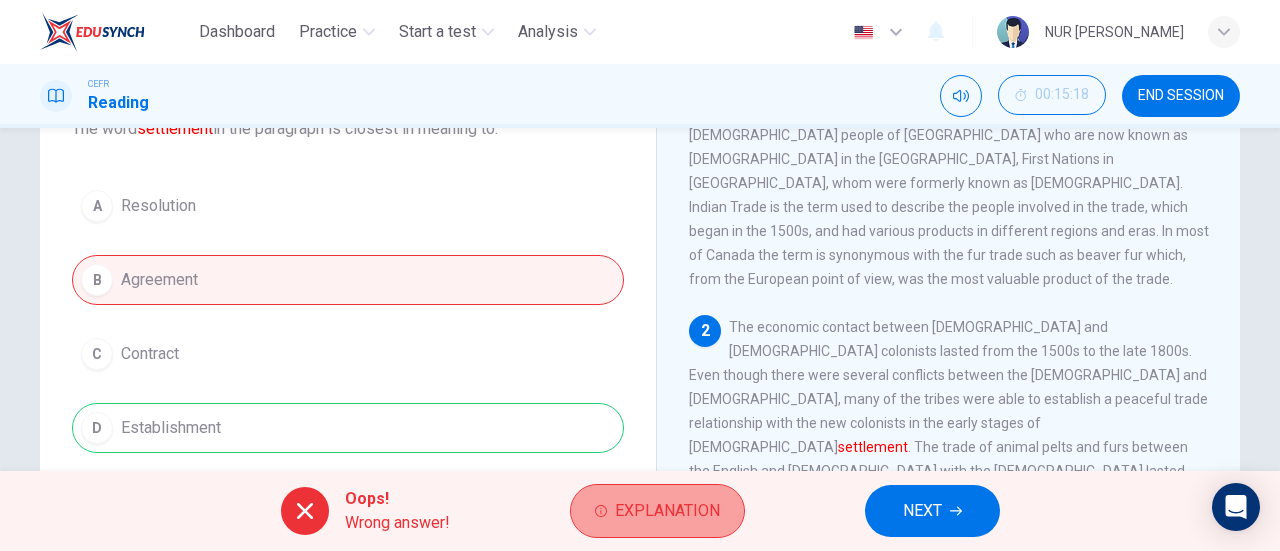click on "Explanation" at bounding box center (657, 511) 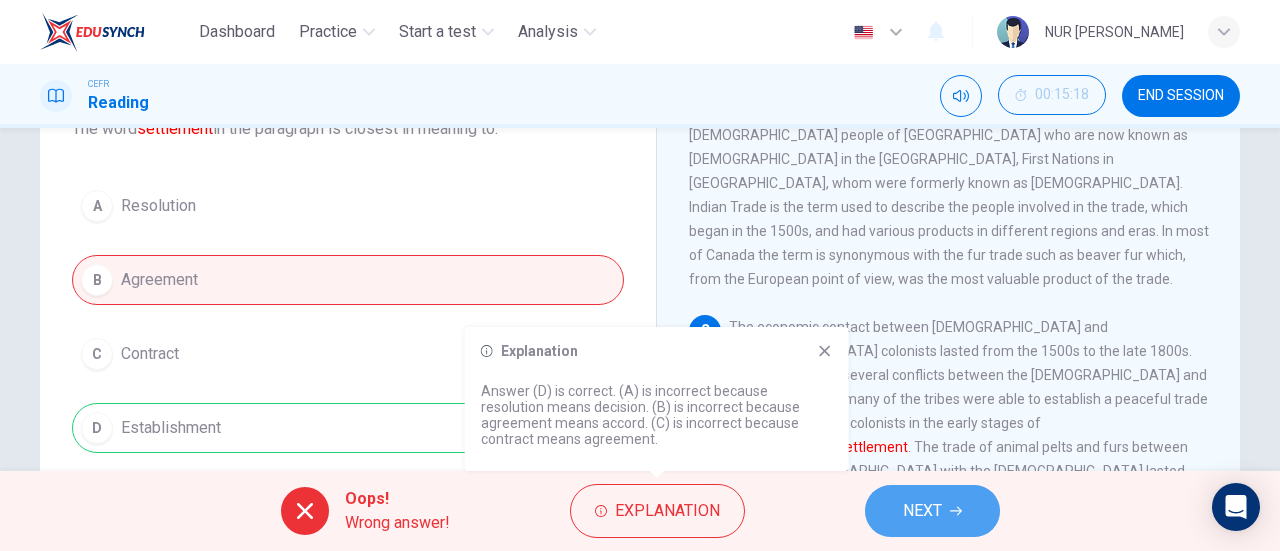 click on "NEXT" at bounding box center [932, 511] 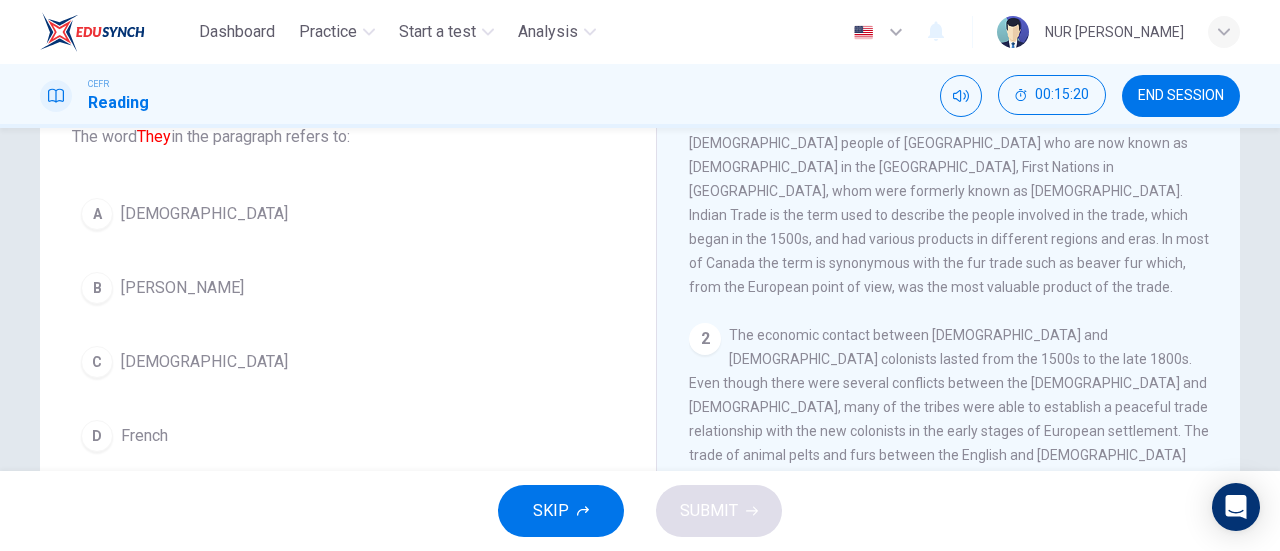 scroll, scrollTop: 140, scrollLeft: 0, axis: vertical 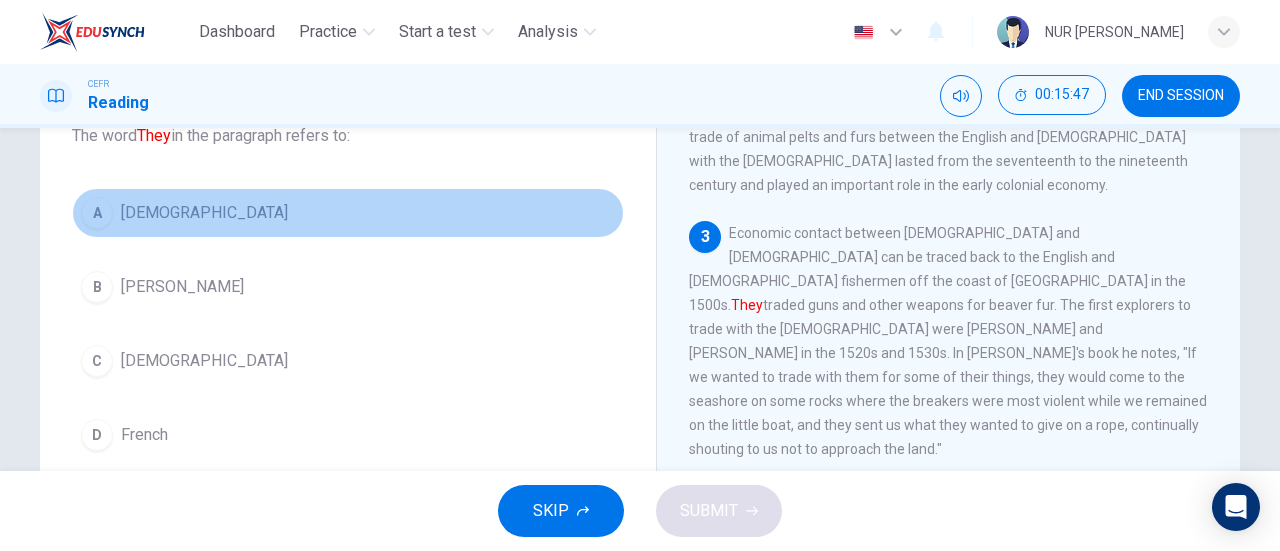 click on "A Native Americans" at bounding box center (348, 213) 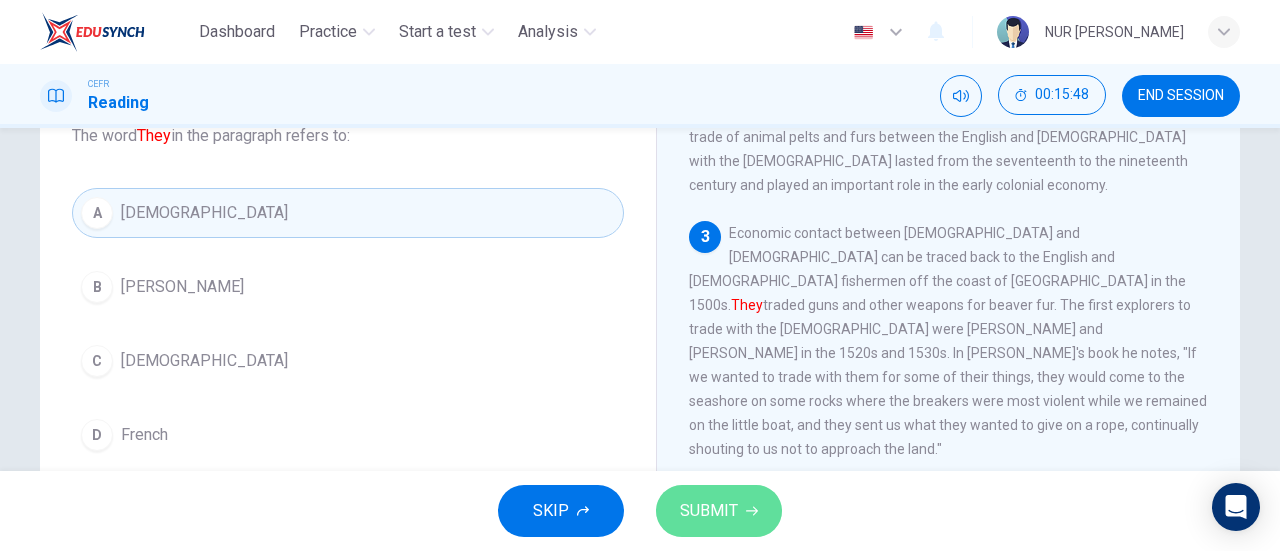 click on "SUBMIT" at bounding box center [709, 511] 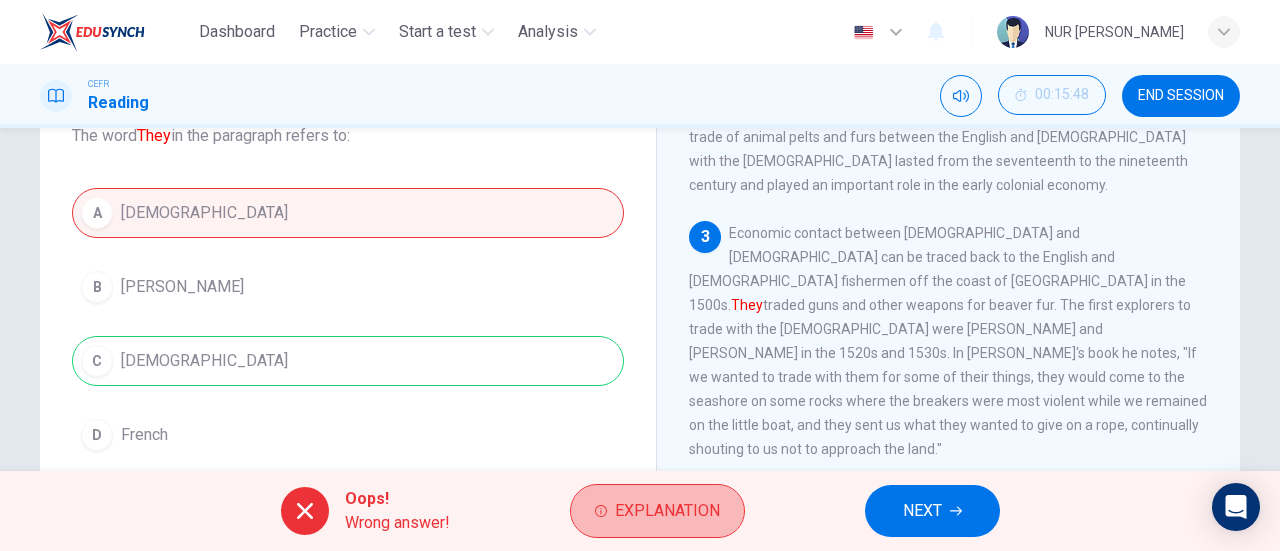 click on "Explanation" at bounding box center (667, 511) 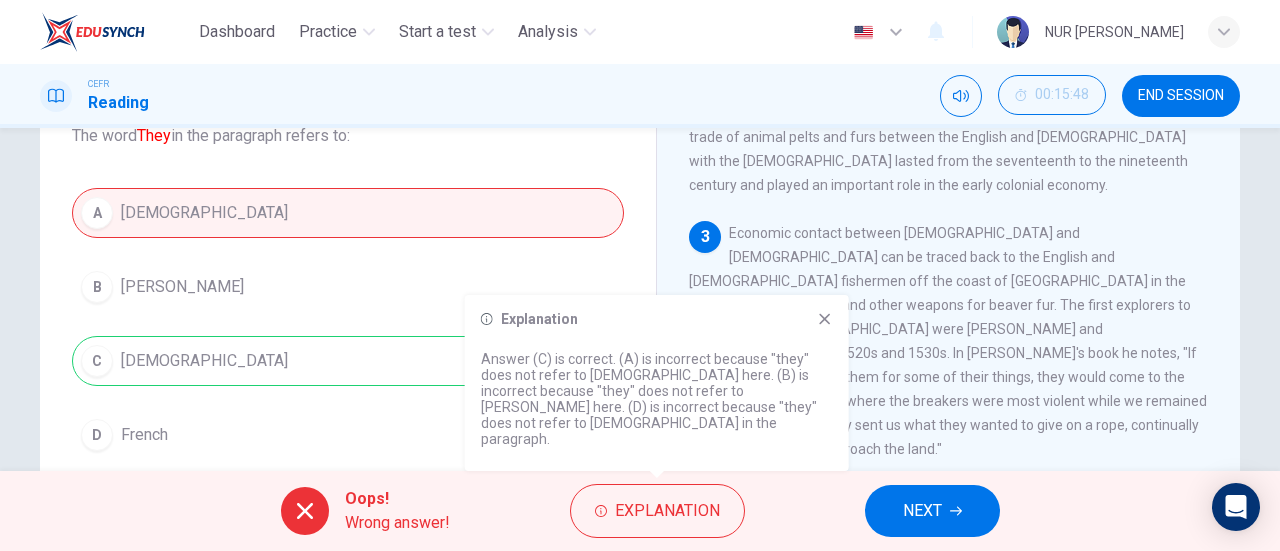 click 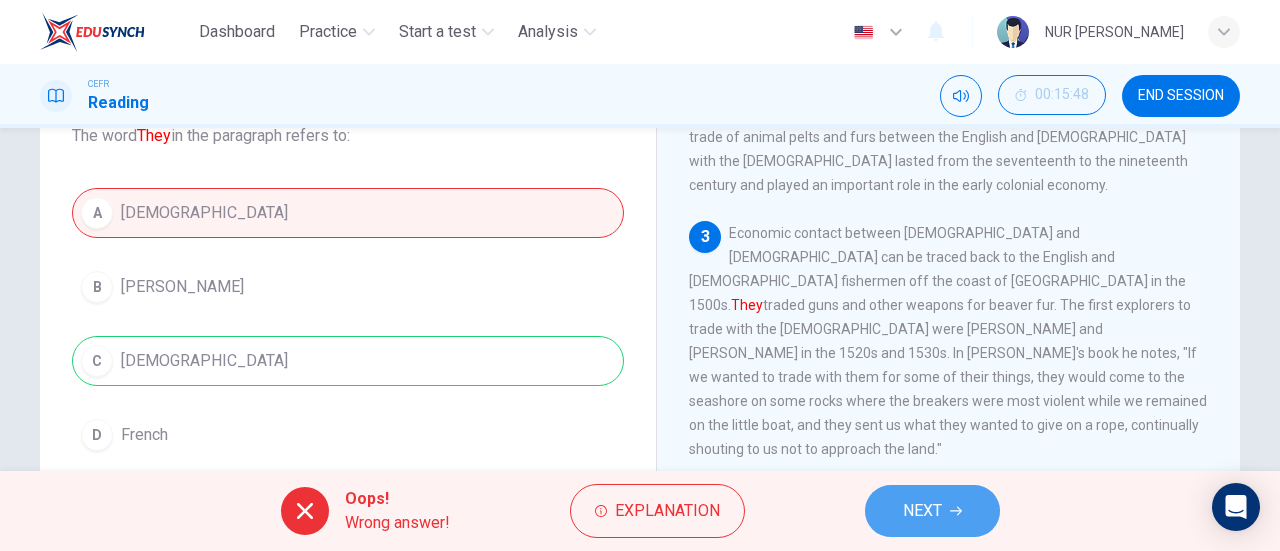 click on "NEXT" at bounding box center (932, 511) 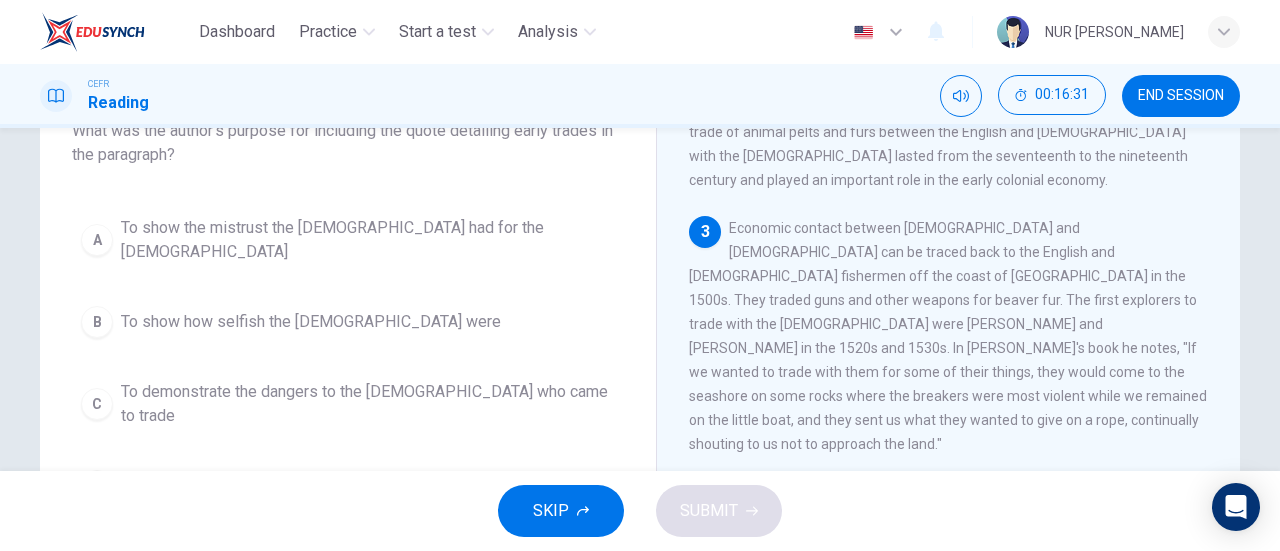 scroll, scrollTop: 146, scrollLeft: 0, axis: vertical 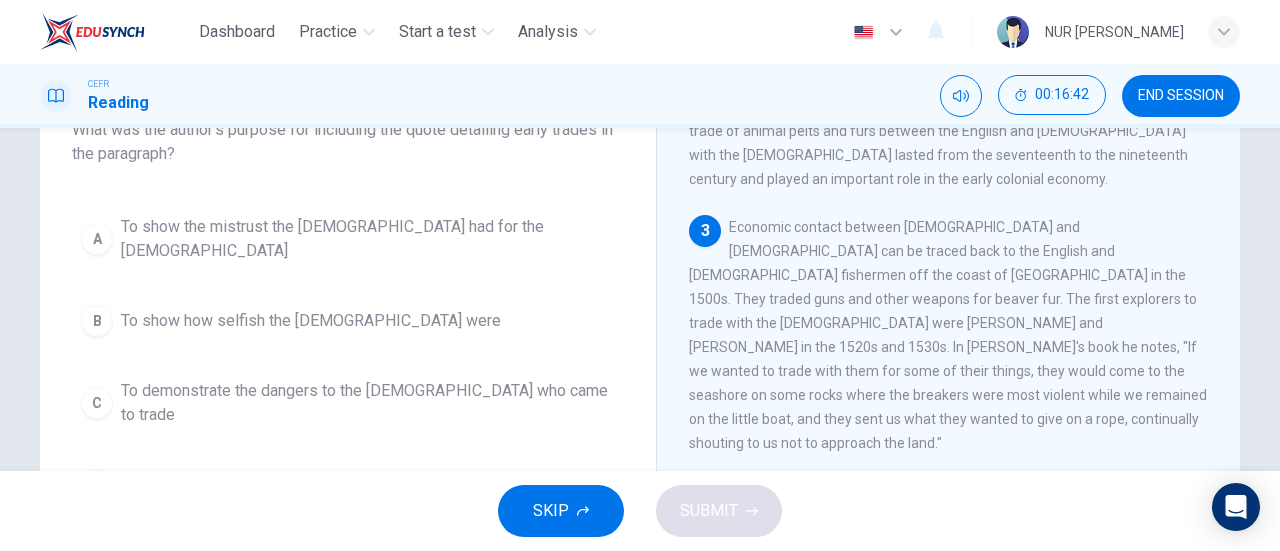 click on "To illustrate how early Native American trade was conducted" at bounding box center [331, 485] 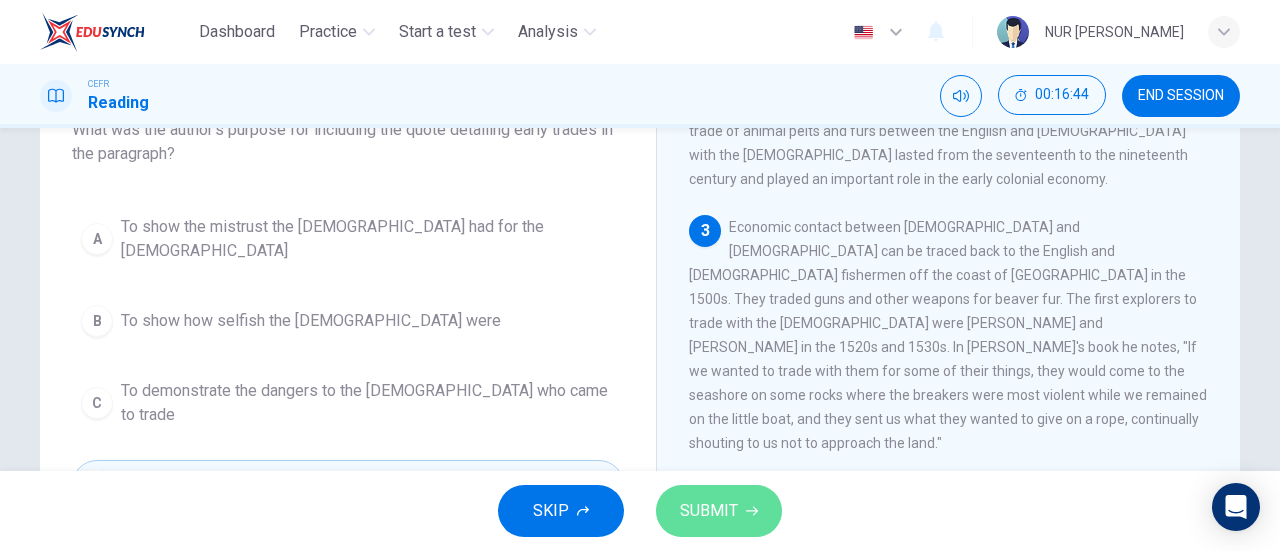 click on "SUBMIT" at bounding box center [719, 511] 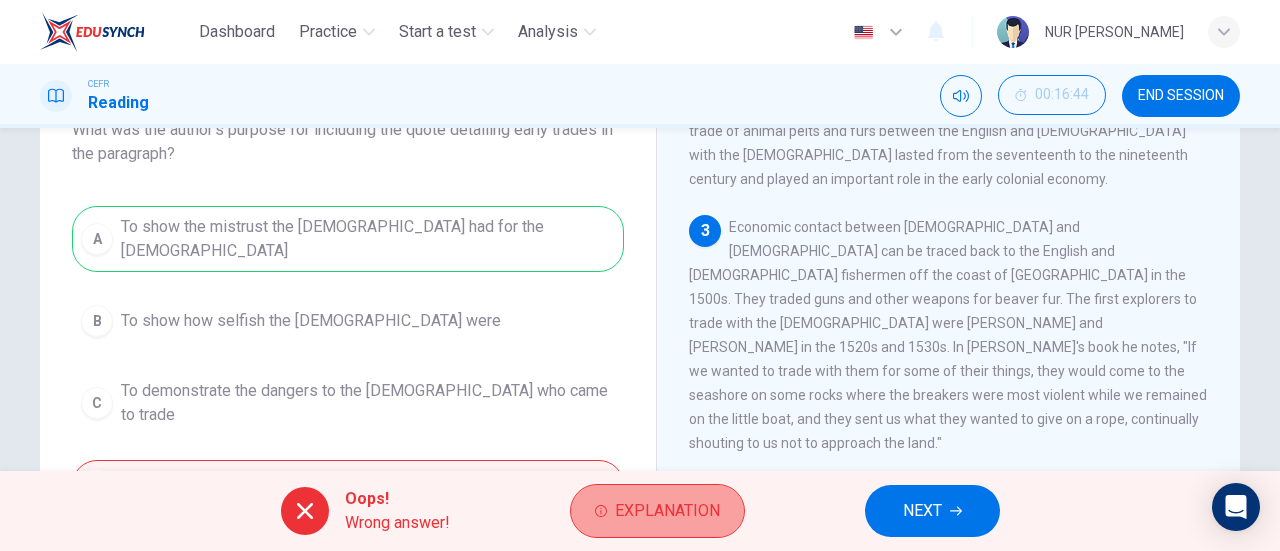 click on "Explanation" at bounding box center [667, 511] 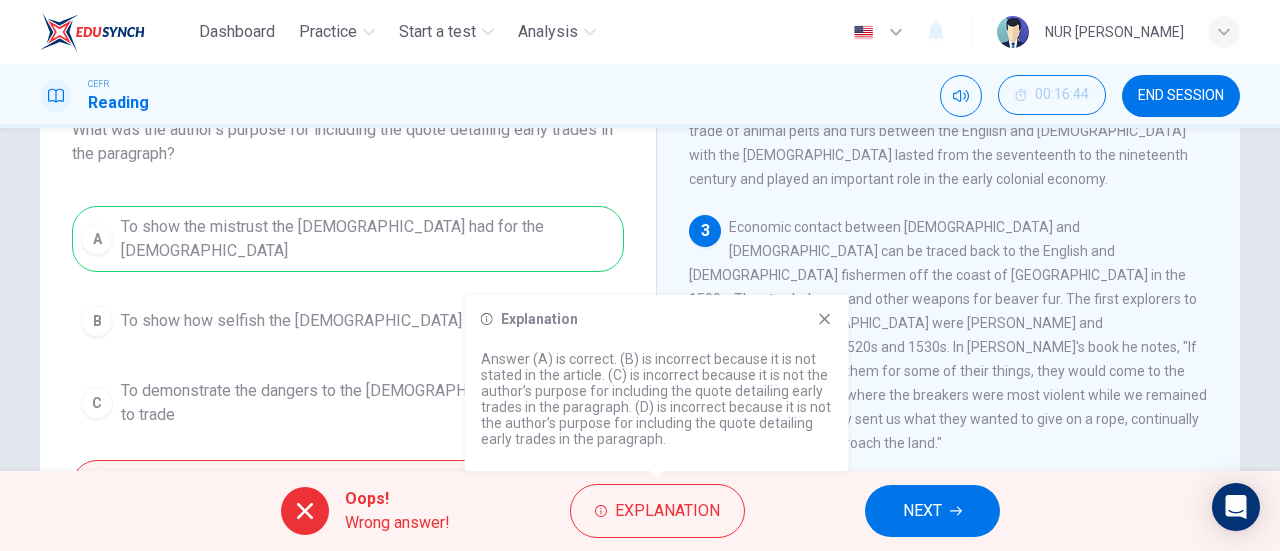 click 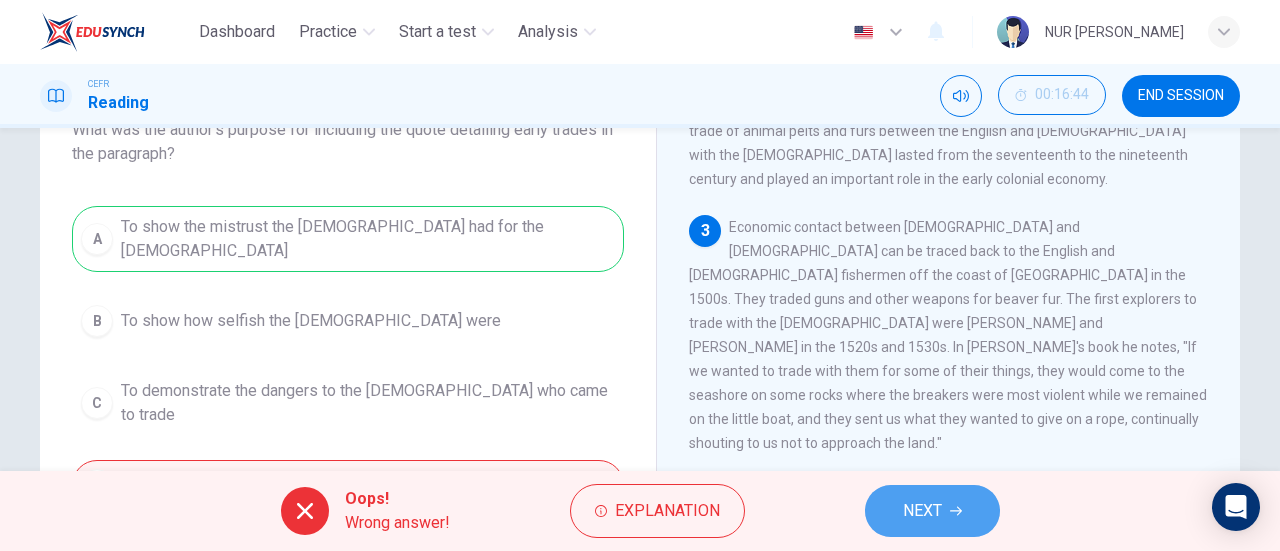 click 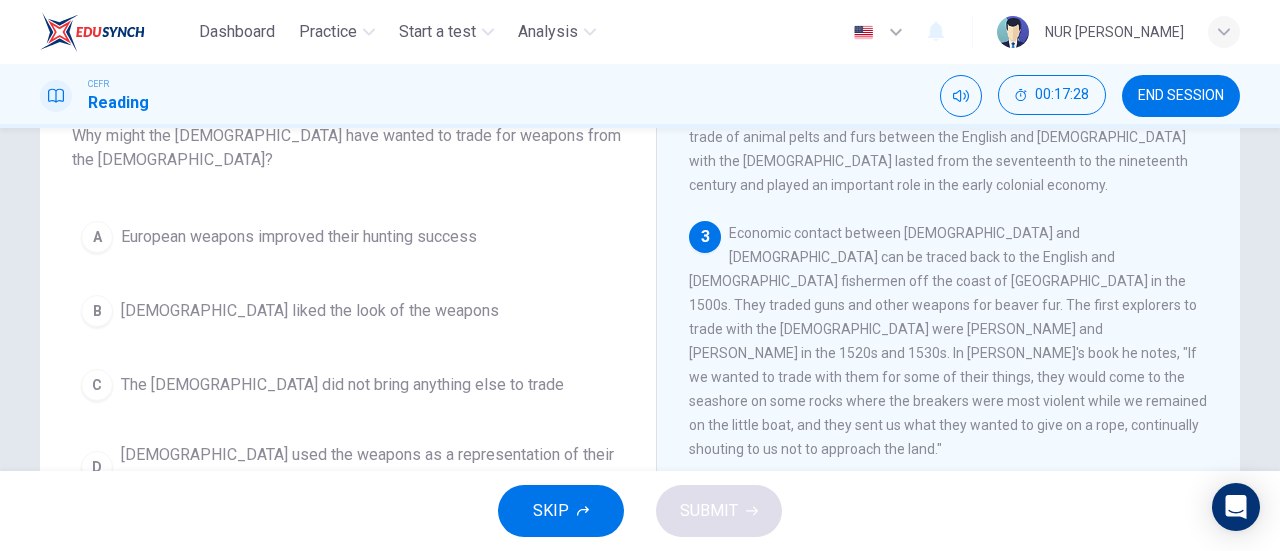 scroll, scrollTop: 139, scrollLeft: 0, axis: vertical 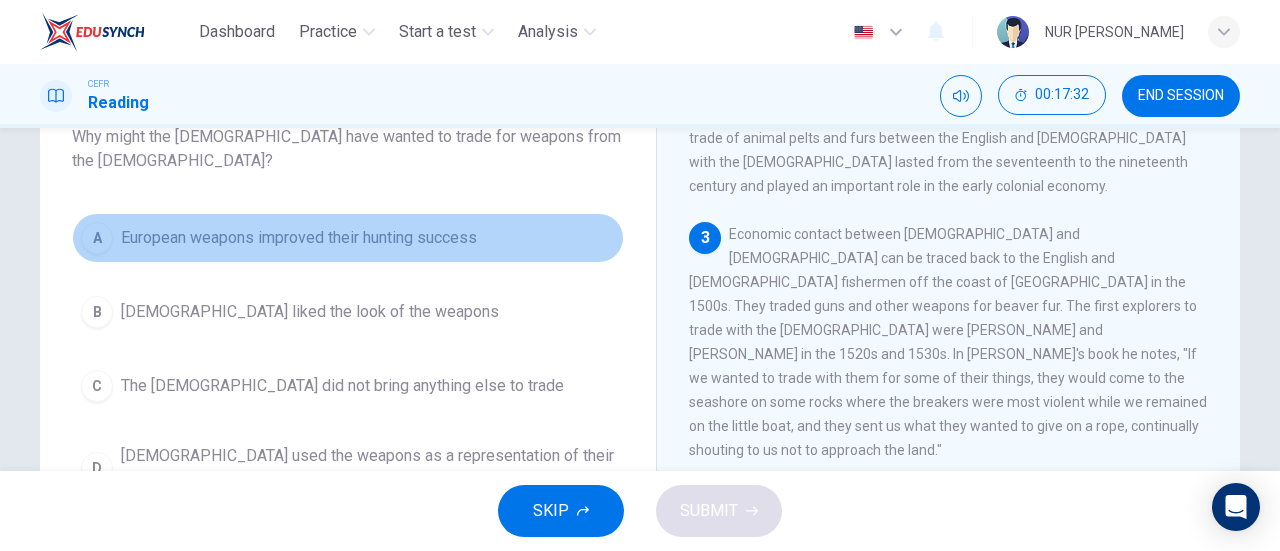 click on "A European weapons improved their hunting success" at bounding box center [348, 238] 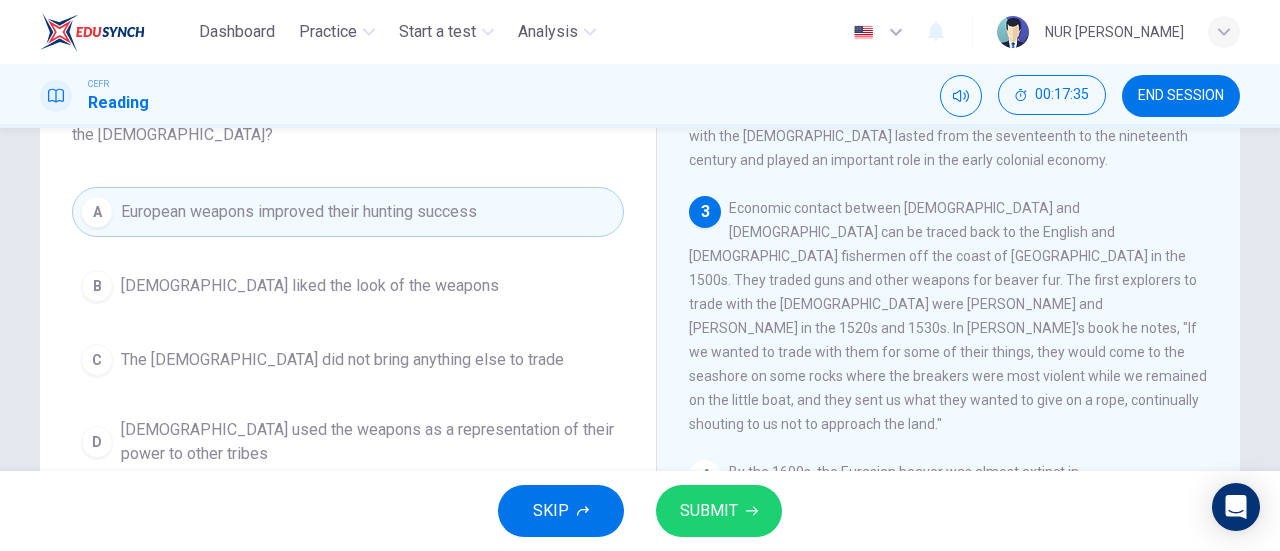 scroll, scrollTop: 170, scrollLeft: 0, axis: vertical 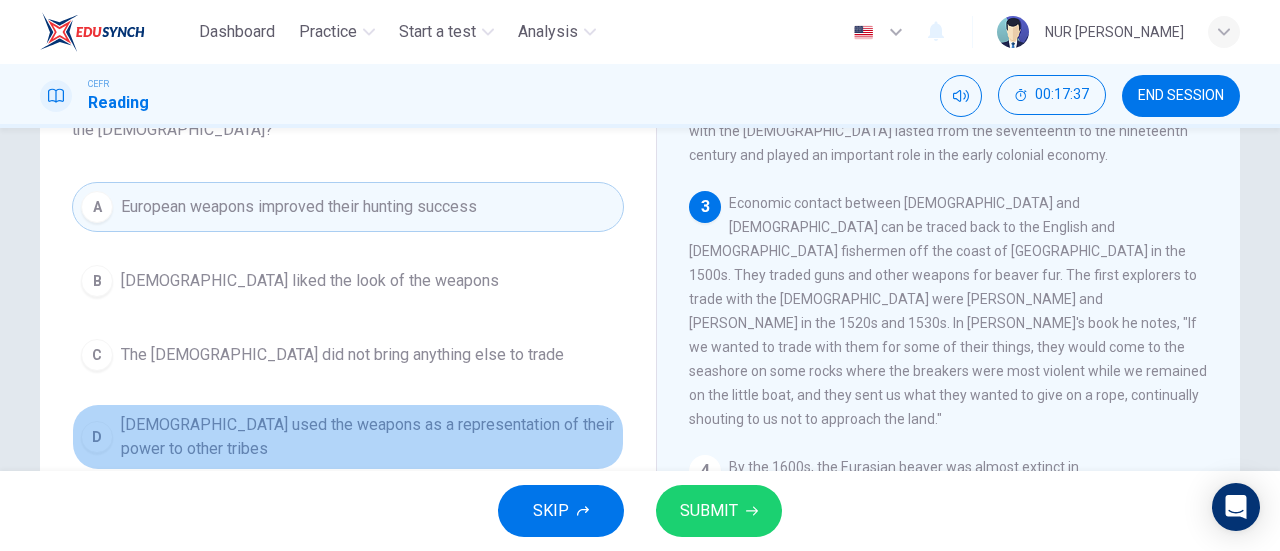 click on "Native Americans used the weapons as a representation of their power to other tribes" at bounding box center (368, 437) 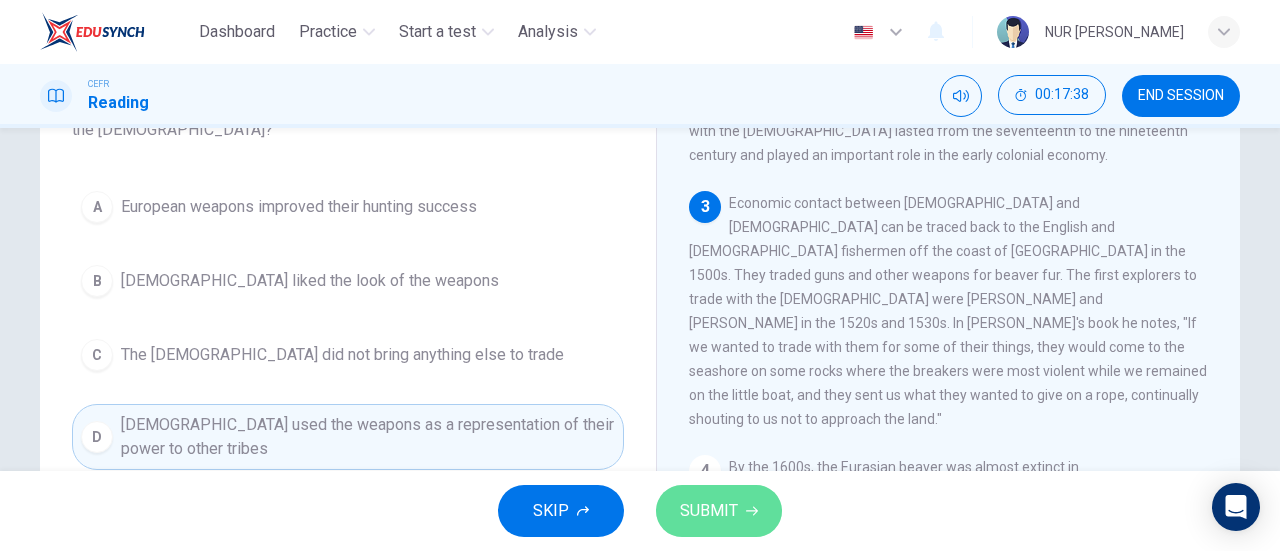 click on "SUBMIT" at bounding box center (719, 511) 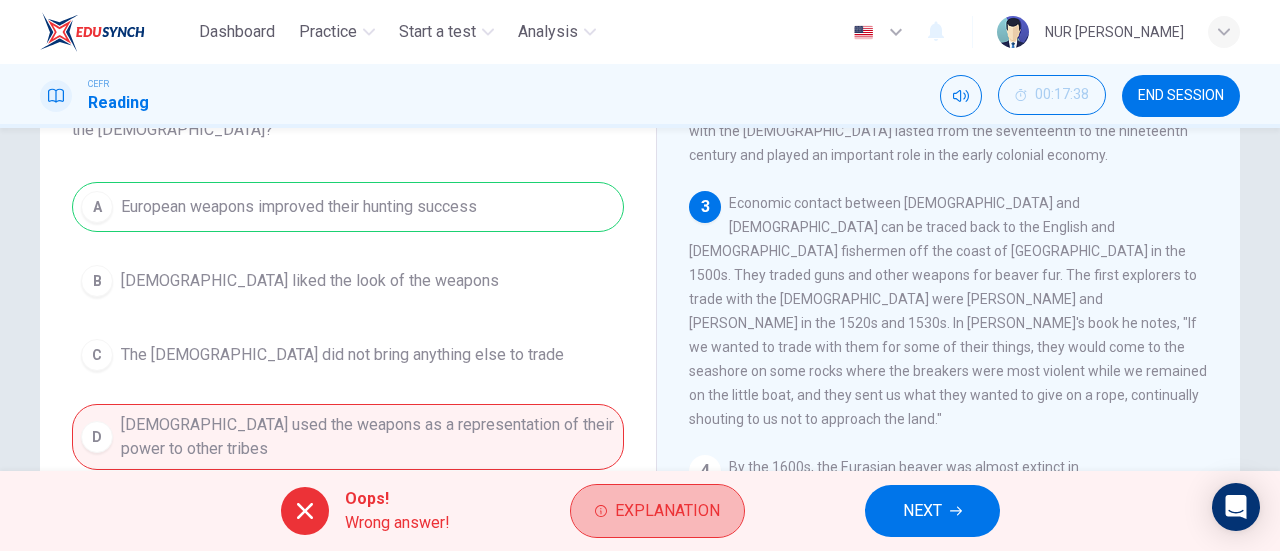 click on "Explanation" at bounding box center [667, 511] 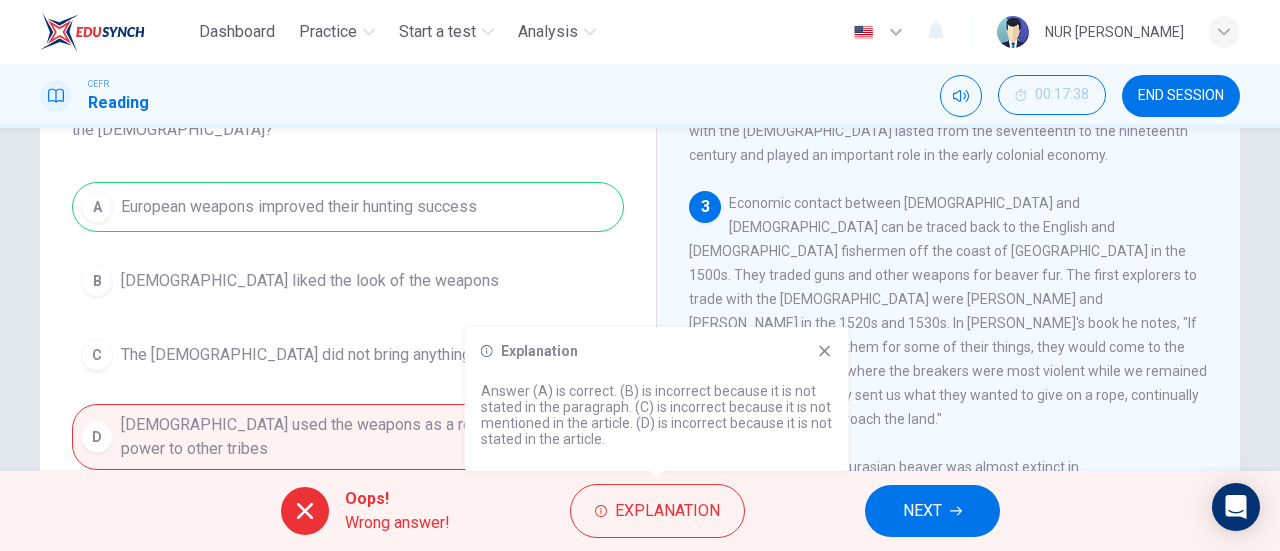 click 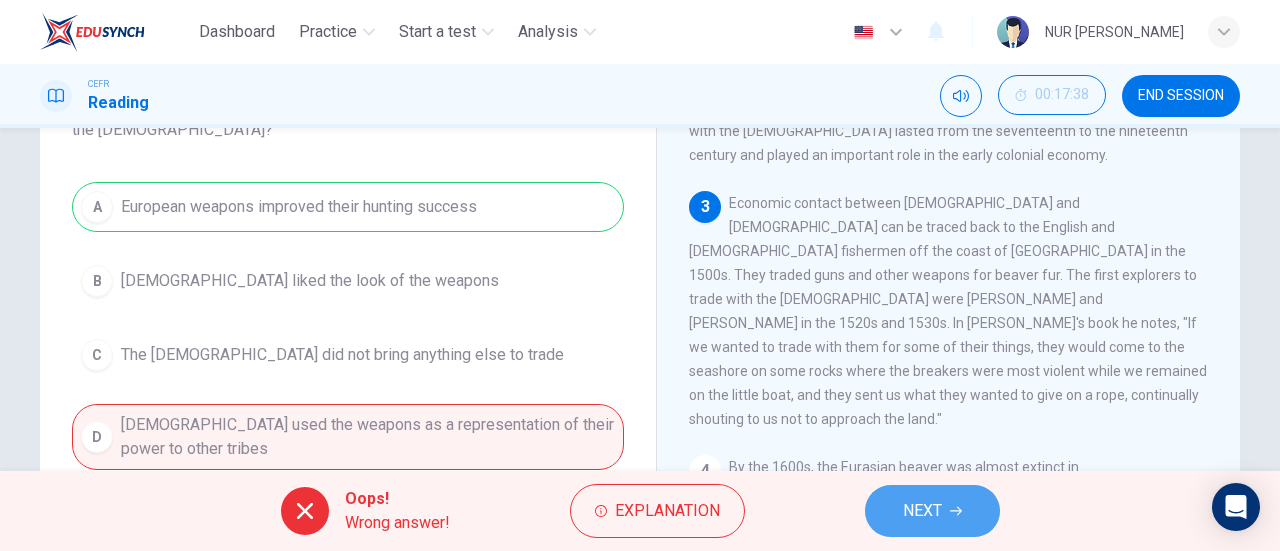click on "NEXT" at bounding box center (922, 511) 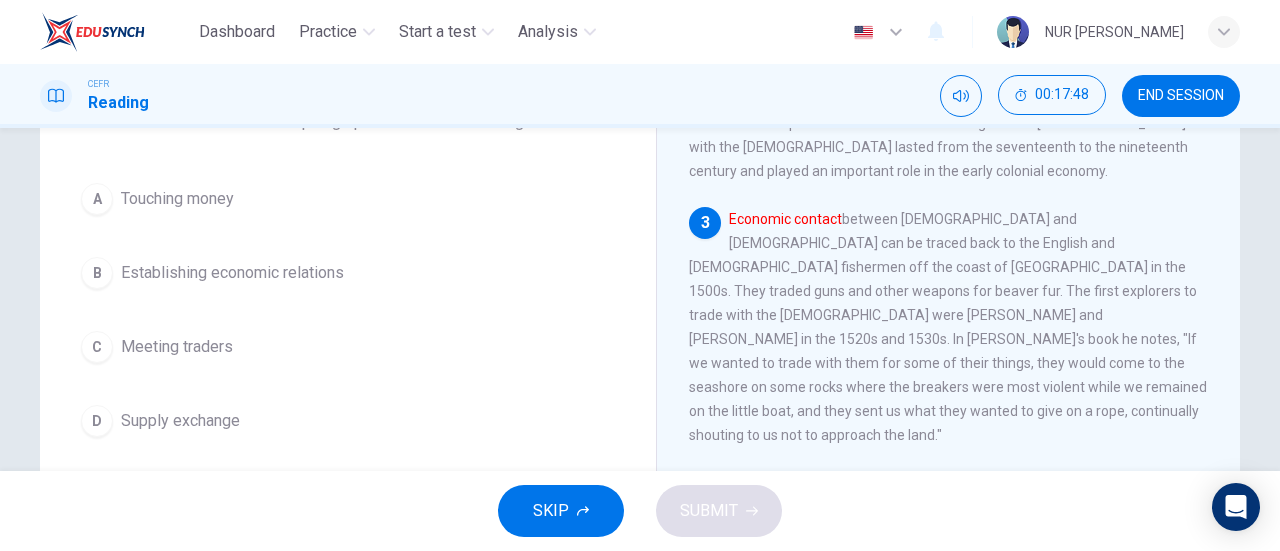 scroll, scrollTop: 135, scrollLeft: 0, axis: vertical 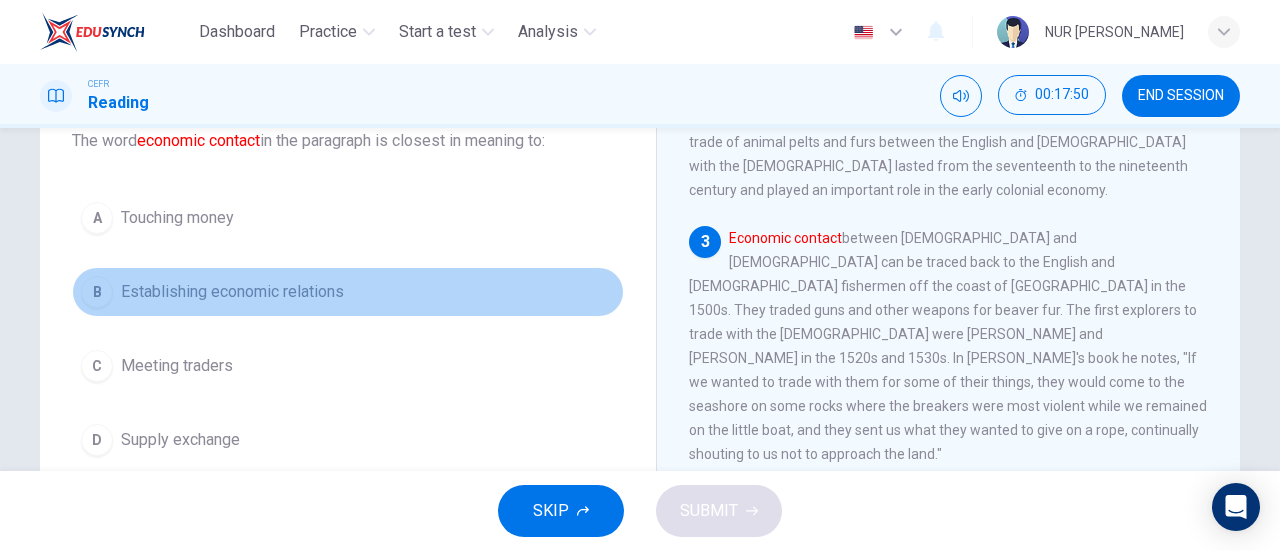 click on "Establishing economic relations" at bounding box center [232, 292] 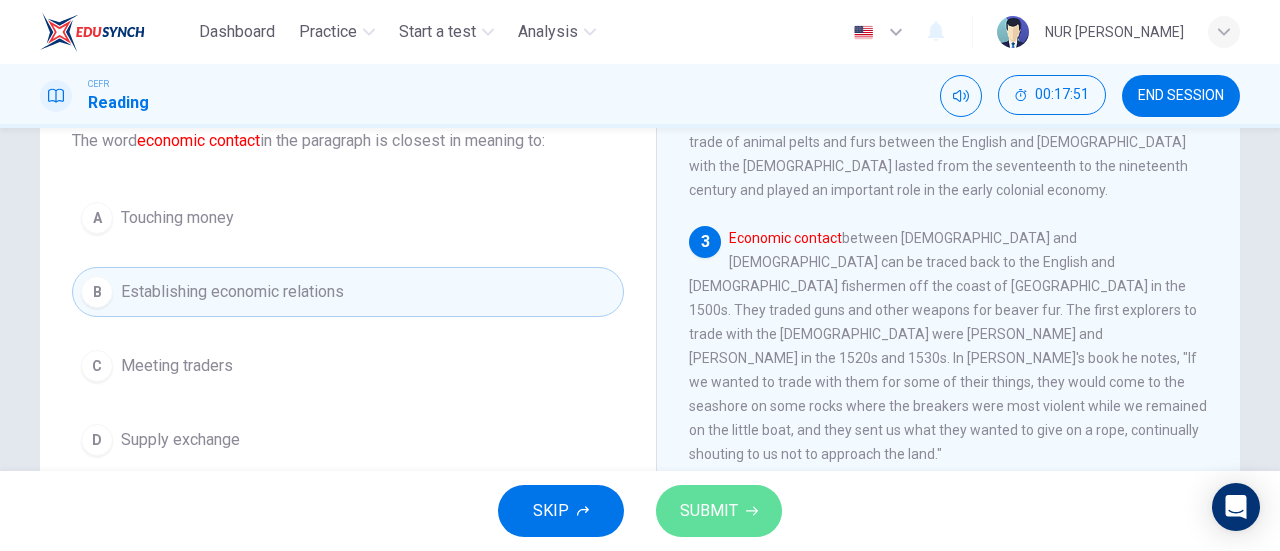 click on "SUBMIT" at bounding box center (709, 511) 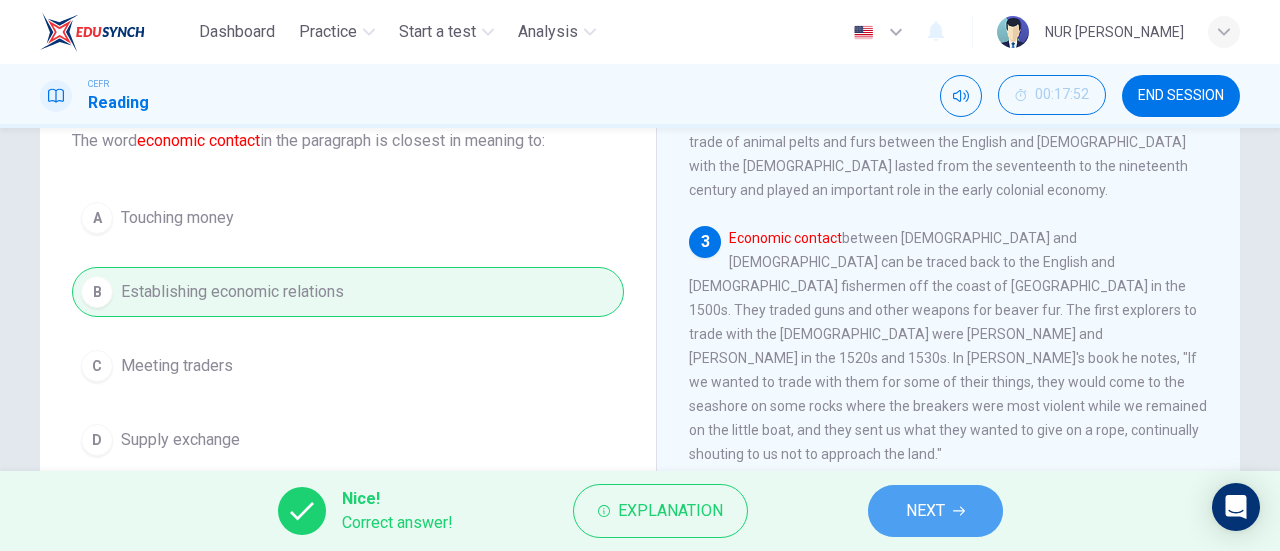 click on "NEXT" at bounding box center [925, 511] 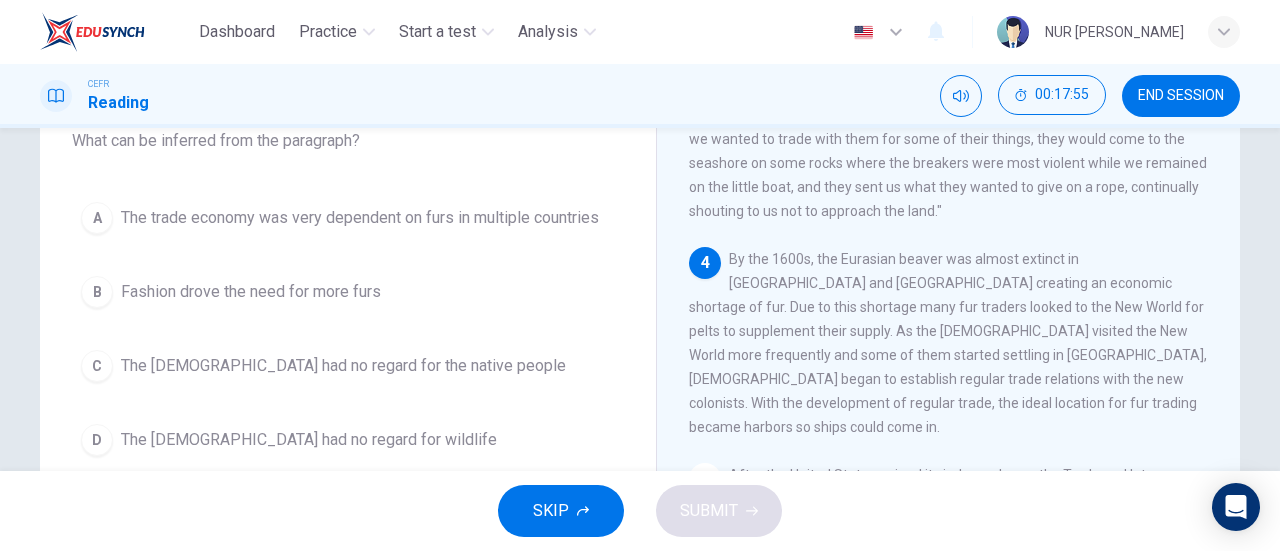 scroll, scrollTop: 593, scrollLeft: 0, axis: vertical 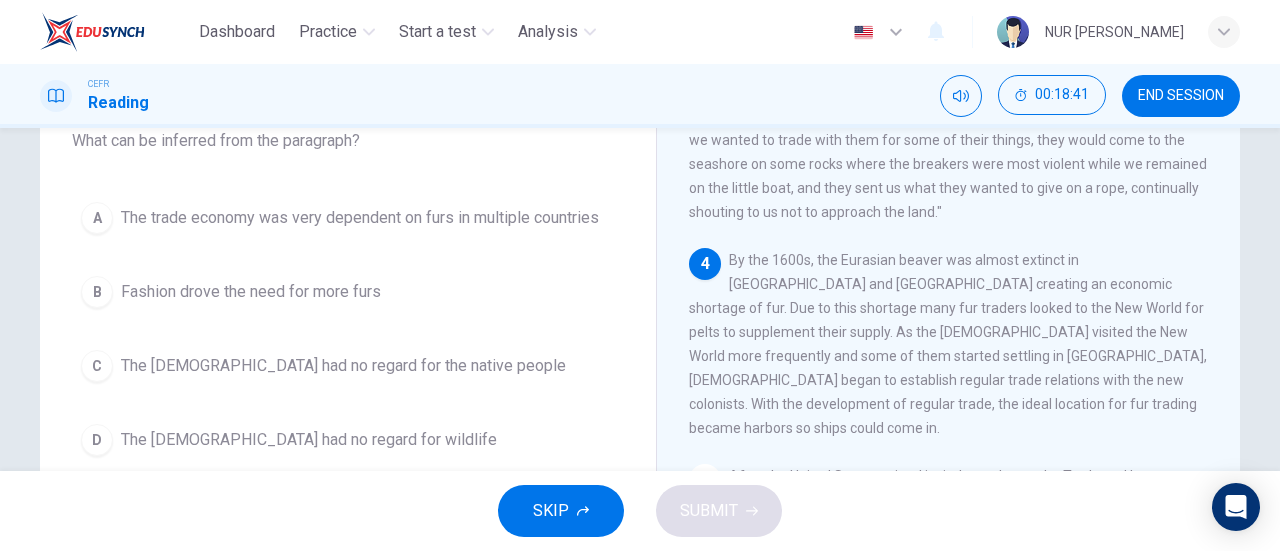 click on "The trade economy was very dependent on furs in multiple countries" at bounding box center (360, 218) 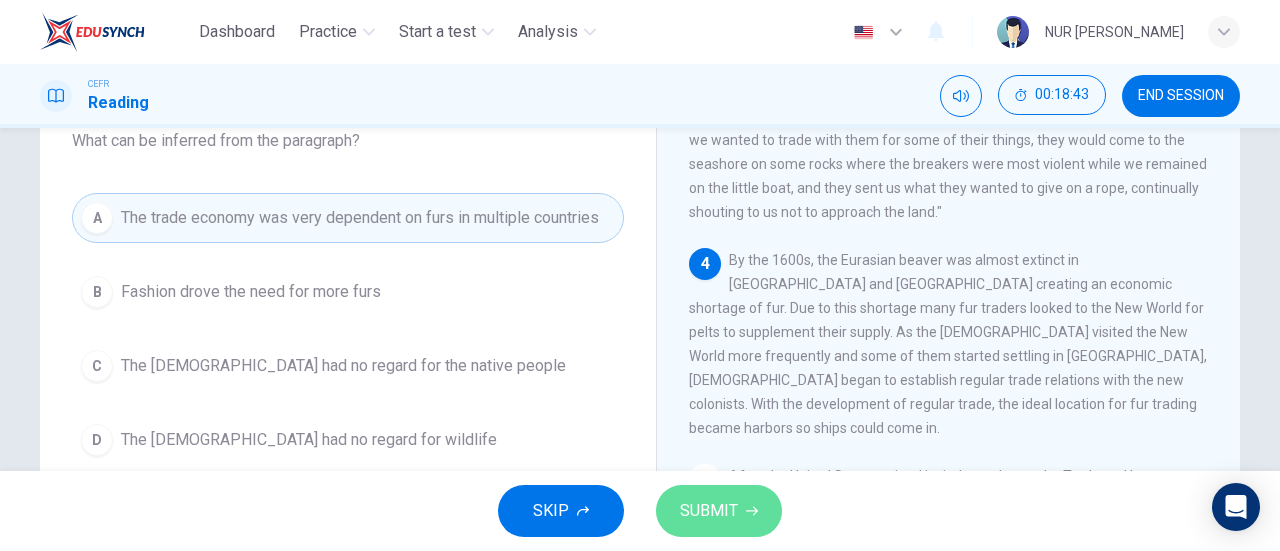 click on "SUBMIT" at bounding box center (719, 511) 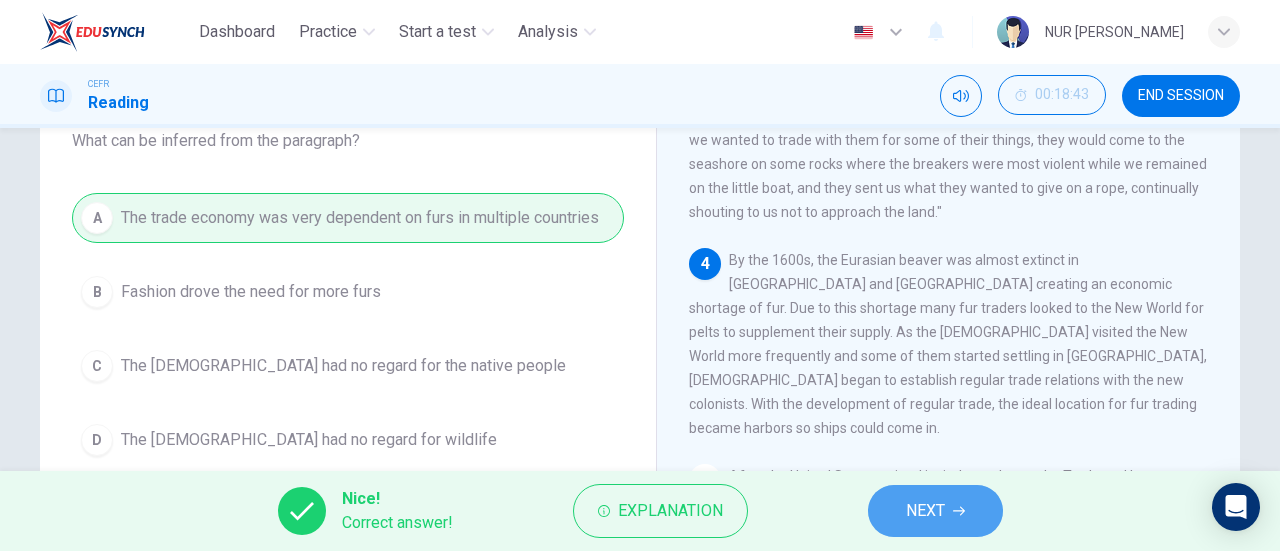 click on "NEXT" at bounding box center [935, 511] 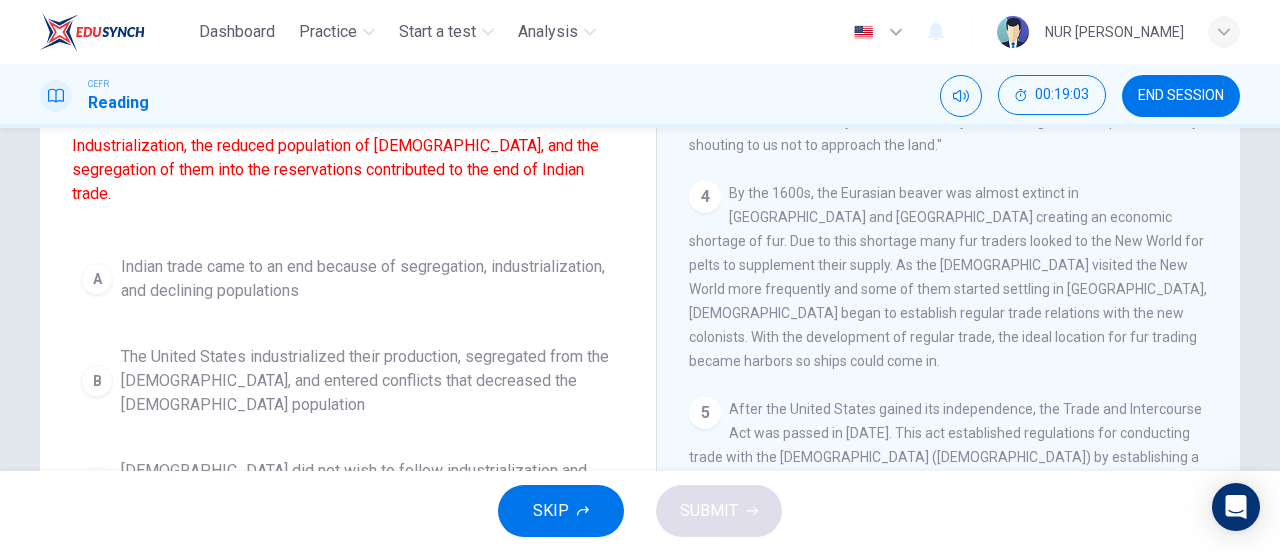 scroll, scrollTop: 201, scrollLeft: 0, axis: vertical 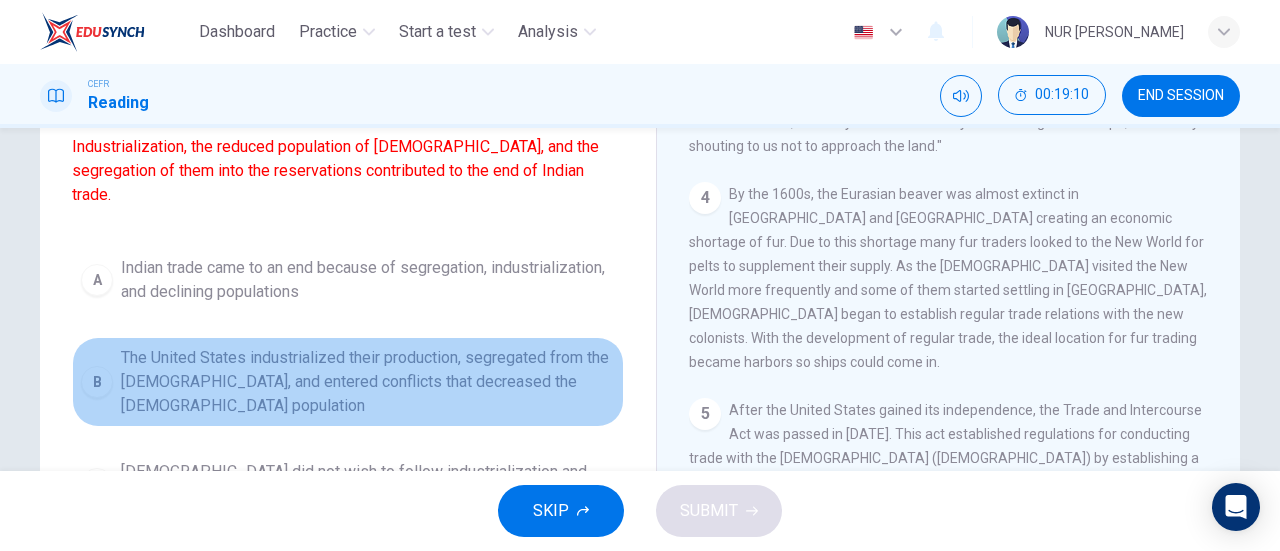 click on "The United States industrialized their production, segregated from the Native Americans, and entered conflicts that decreased the Native American population" at bounding box center (368, 382) 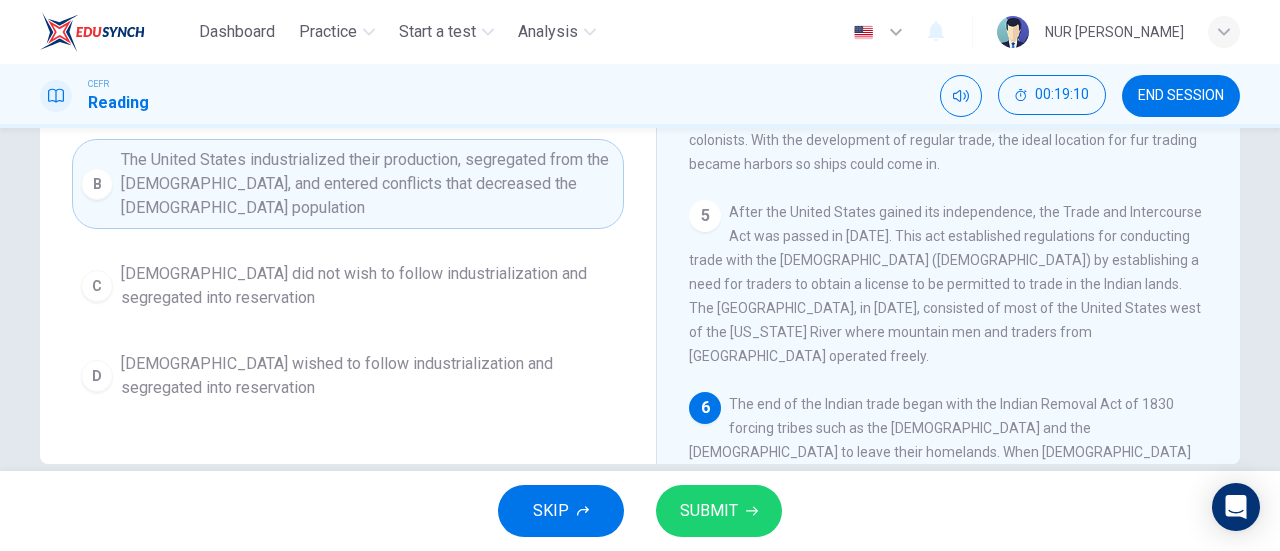 scroll, scrollTop: 400, scrollLeft: 0, axis: vertical 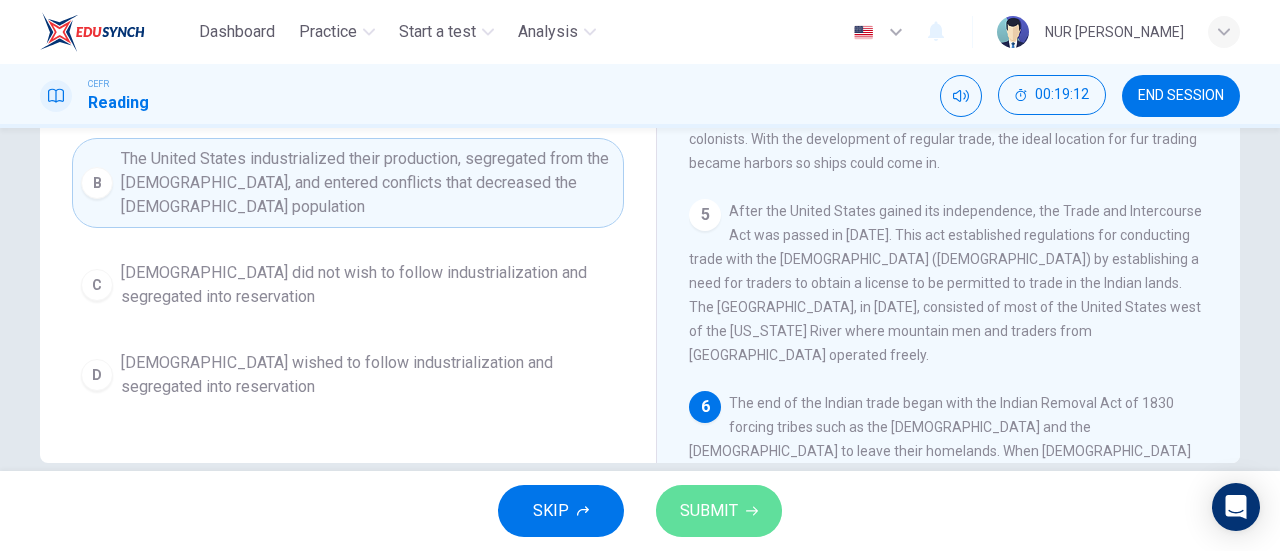 click on "SUBMIT" at bounding box center (709, 511) 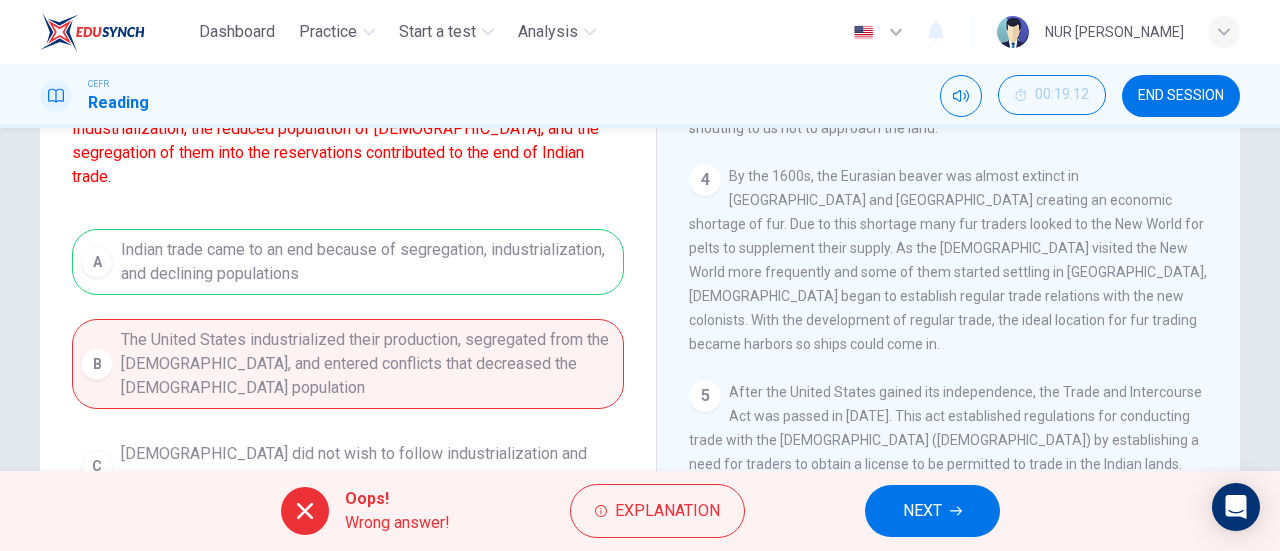 scroll, scrollTop: 220, scrollLeft: 0, axis: vertical 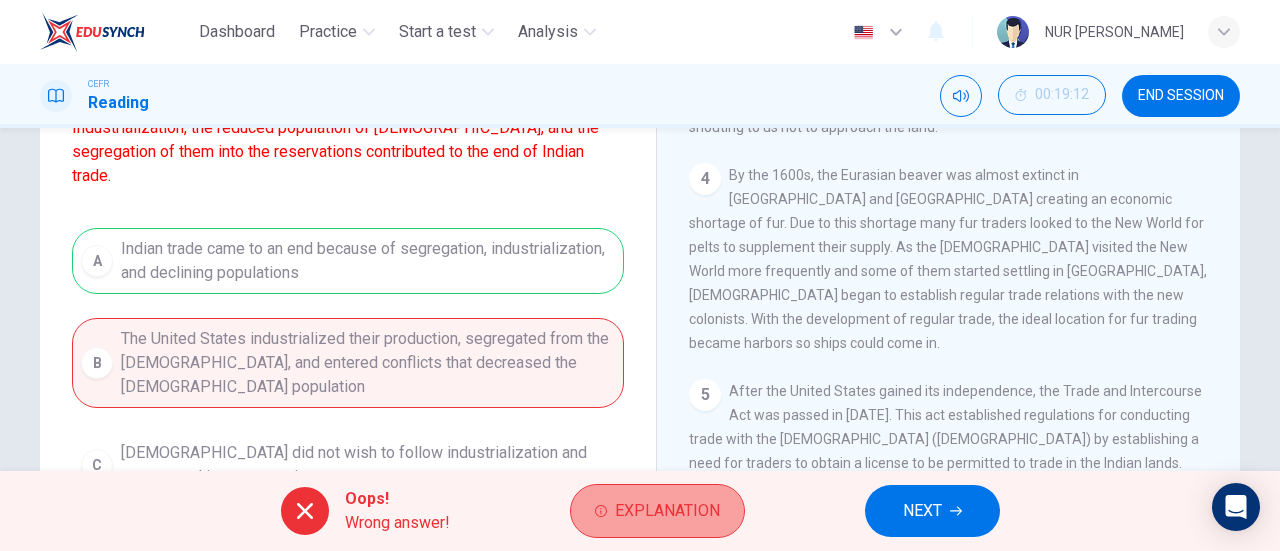 click on "Explanation" at bounding box center (657, 511) 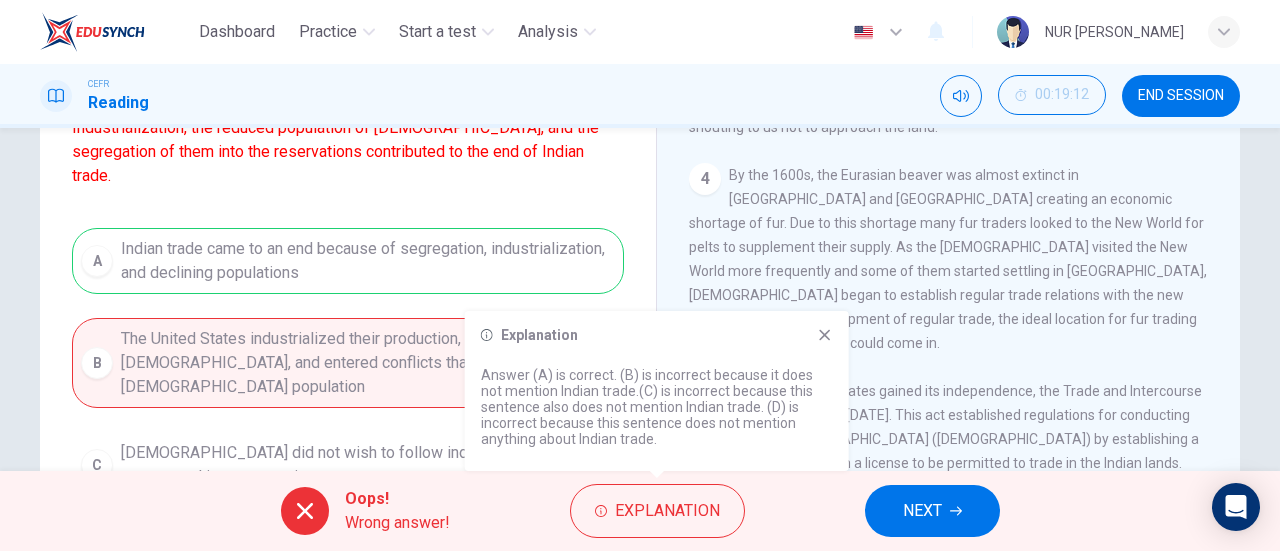 click on "A Indian trade came to an end because of segregation, industrialization, and declining populations B The United States industrialized their production, segregated from the Native Americans, and entered conflicts that decreased the Native American population C Native Americans did not wish to follow industrialization and segregated into reservation D Native Americans wished to follow industrialization and segregated into reservation" at bounding box center (348, 408) 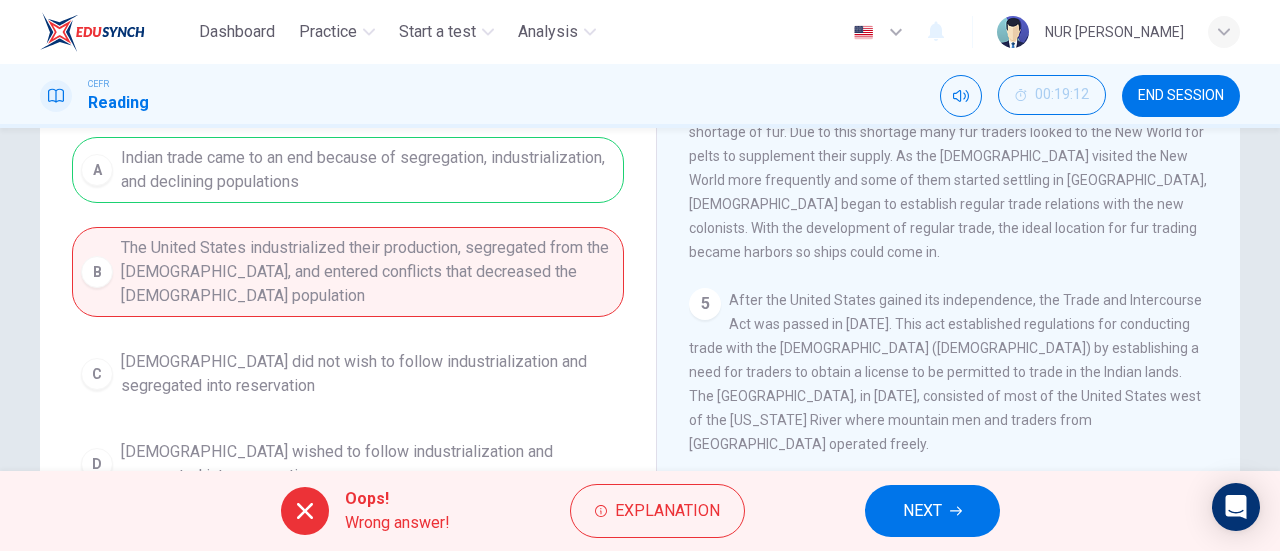 scroll, scrollTop: 312, scrollLeft: 0, axis: vertical 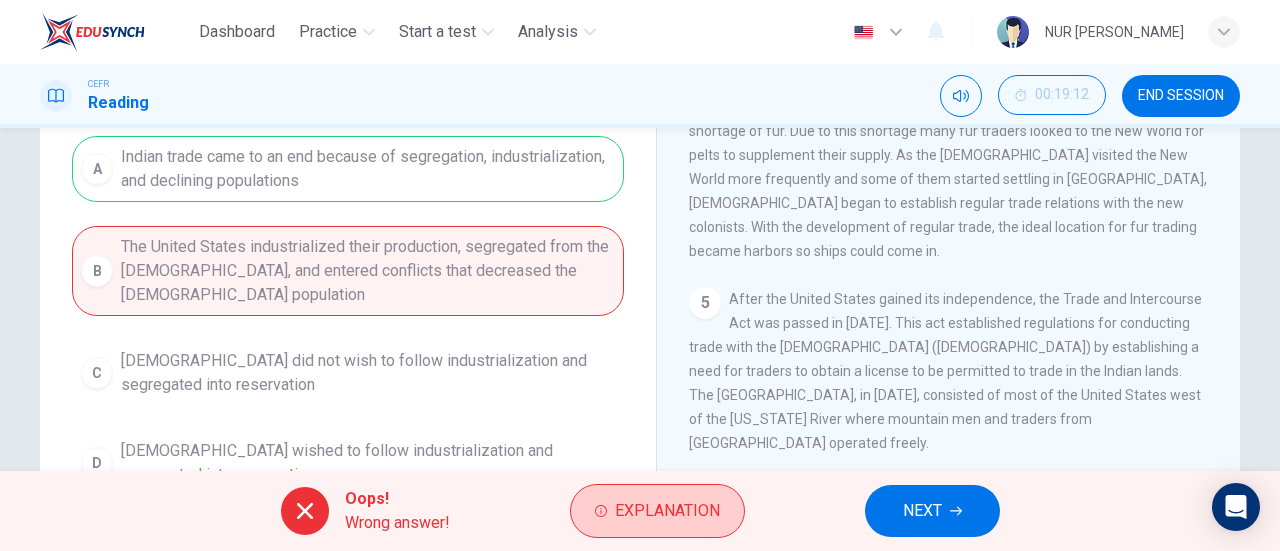 click on "Explanation" at bounding box center [667, 511] 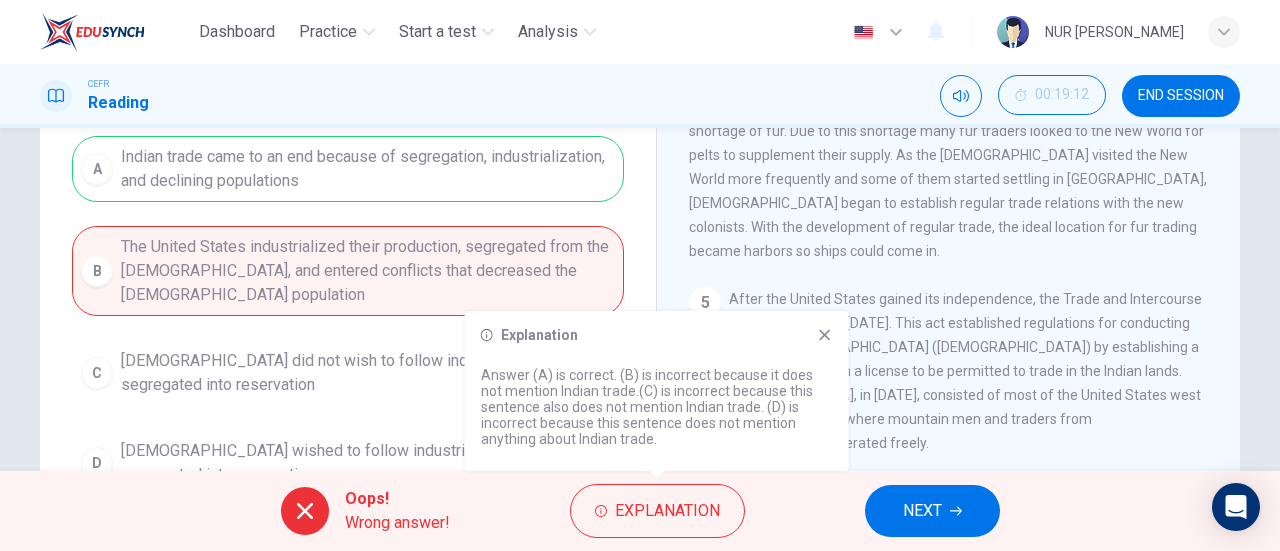 click on "A Indian trade came to an end because of segregation, industrialization, and declining populations B The United States industrialized their production, segregated from the Native Americans, and entered conflicts that decreased the Native American population C Native Americans did not wish to follow industrialization and segregated into reservation D Native Americans wished to follow industrialization and segregated into reservation" at bounding box center (348, 316) 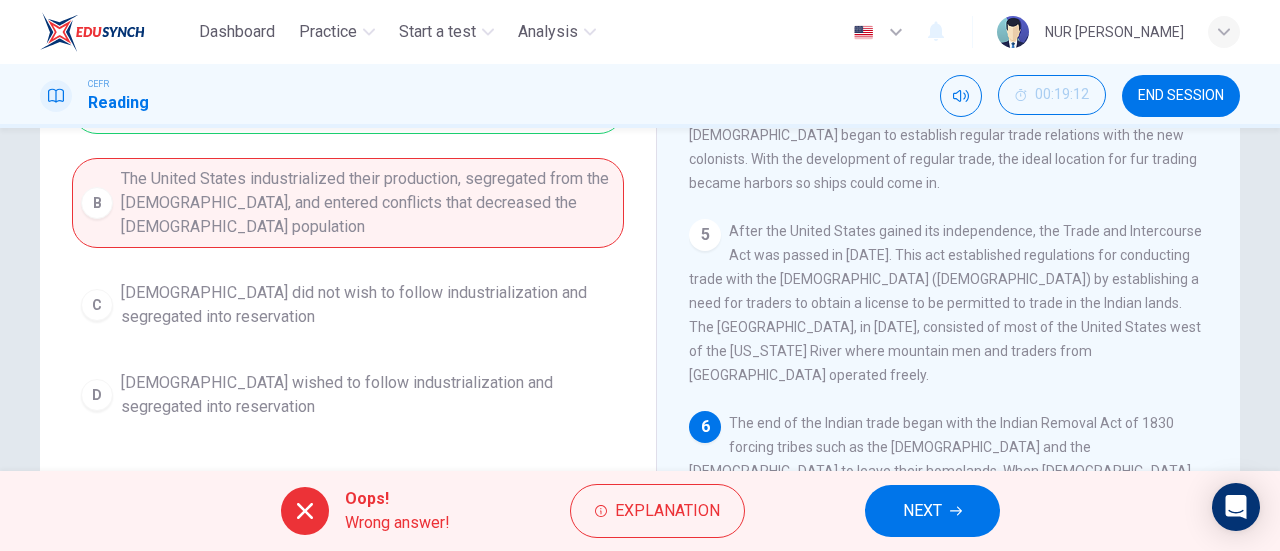 scroll, scrollTop: 432, scrollLeft: 0, axis: vertical 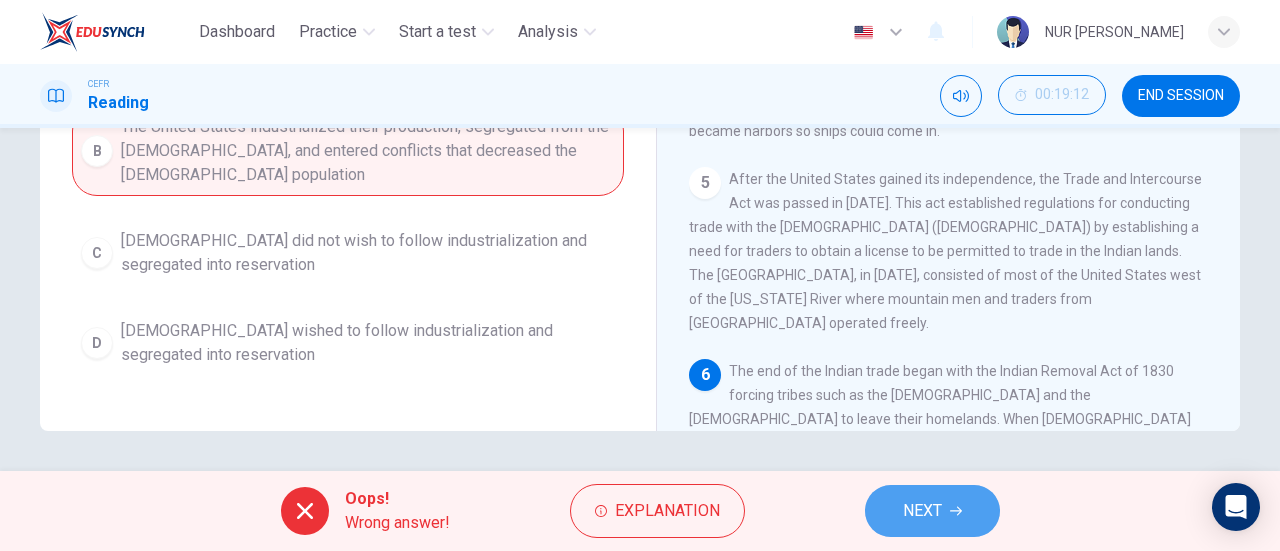 click on "NEXT" at bounding box center (922, 511) 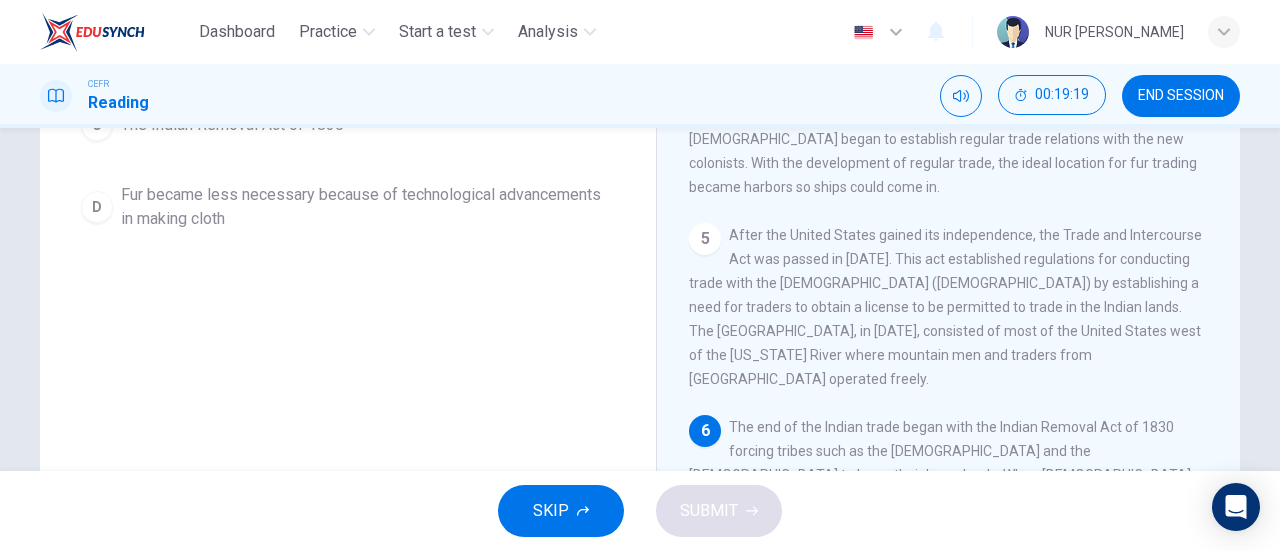 scroll, scrollTop: 377, scrollLeft: 0, axis: vertical 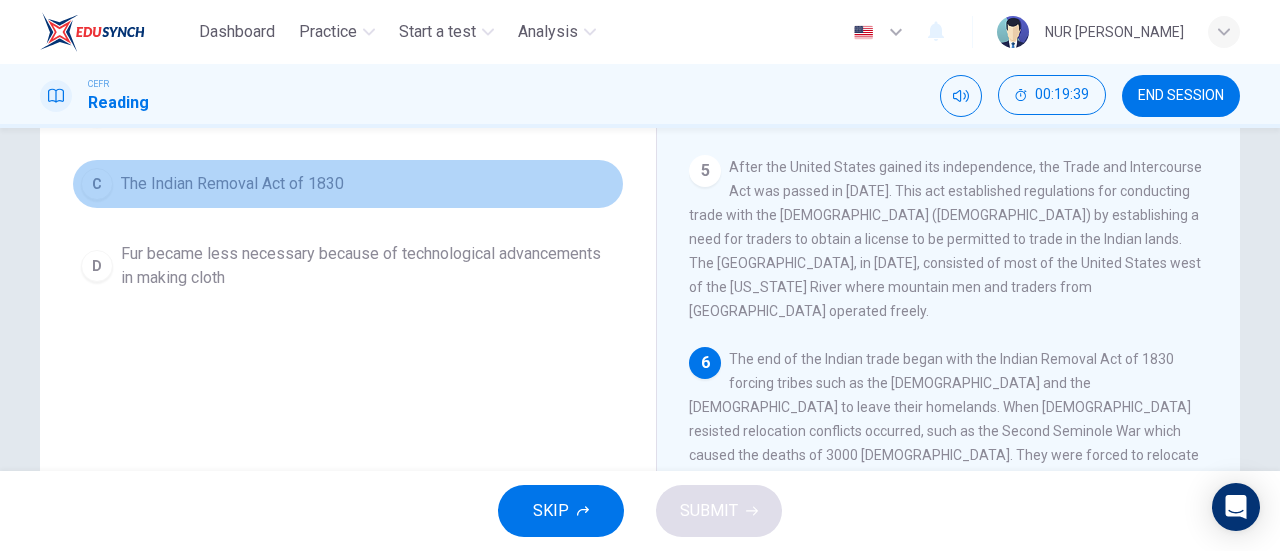 click on "The Indian Removal Act of 1830" at bounding box center [232, 184] 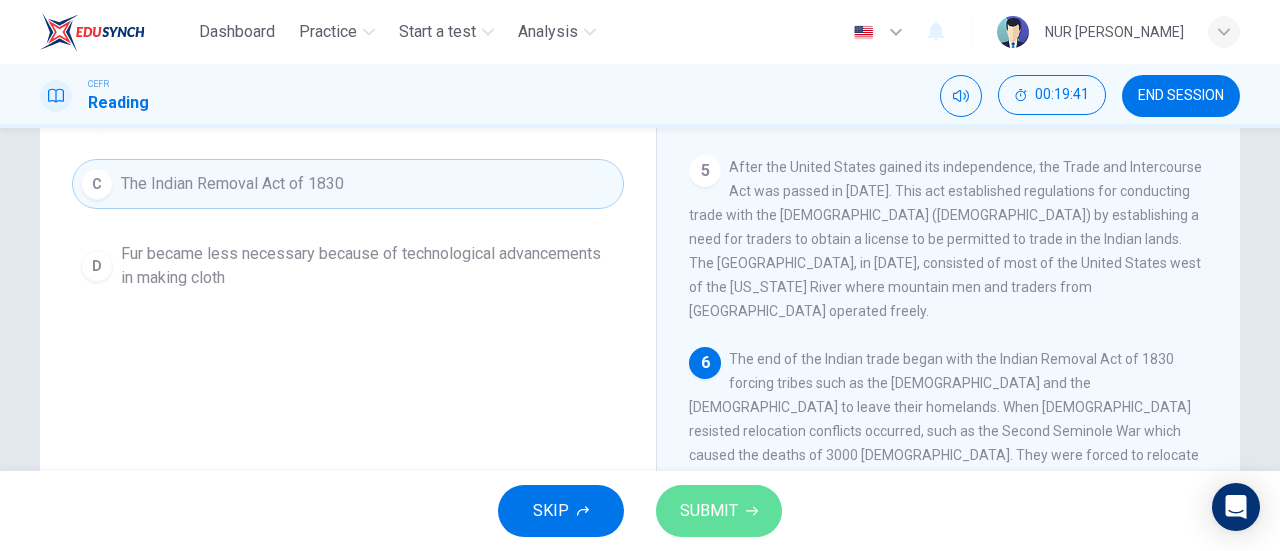 click on "SUBMIT" at bounding box center (709, 511) 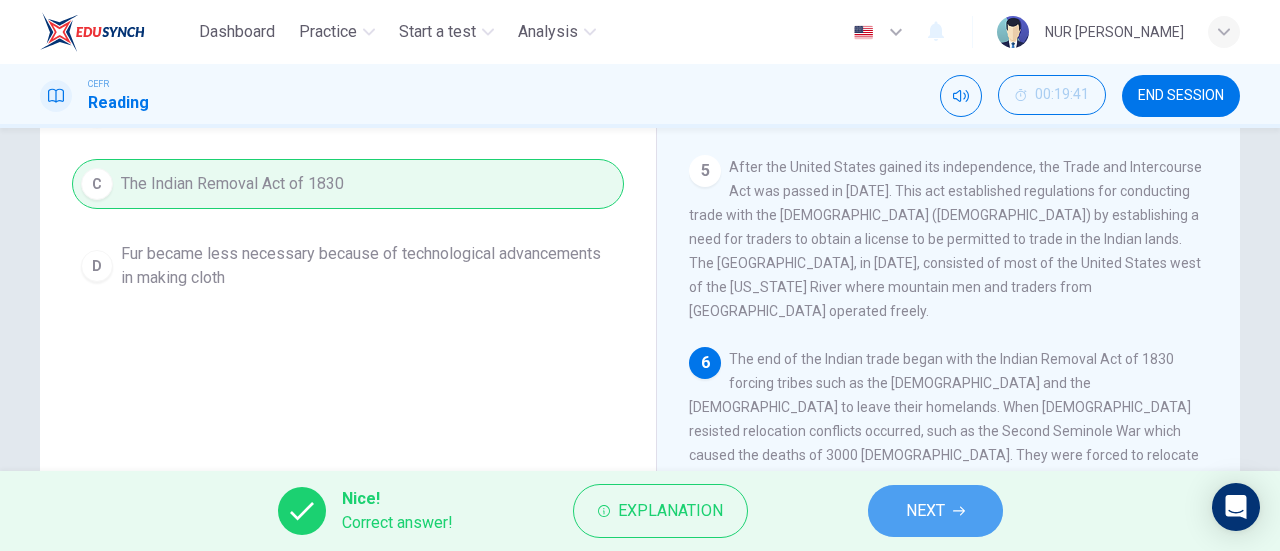 click on "NEXT" at bounding box center (935, 511) 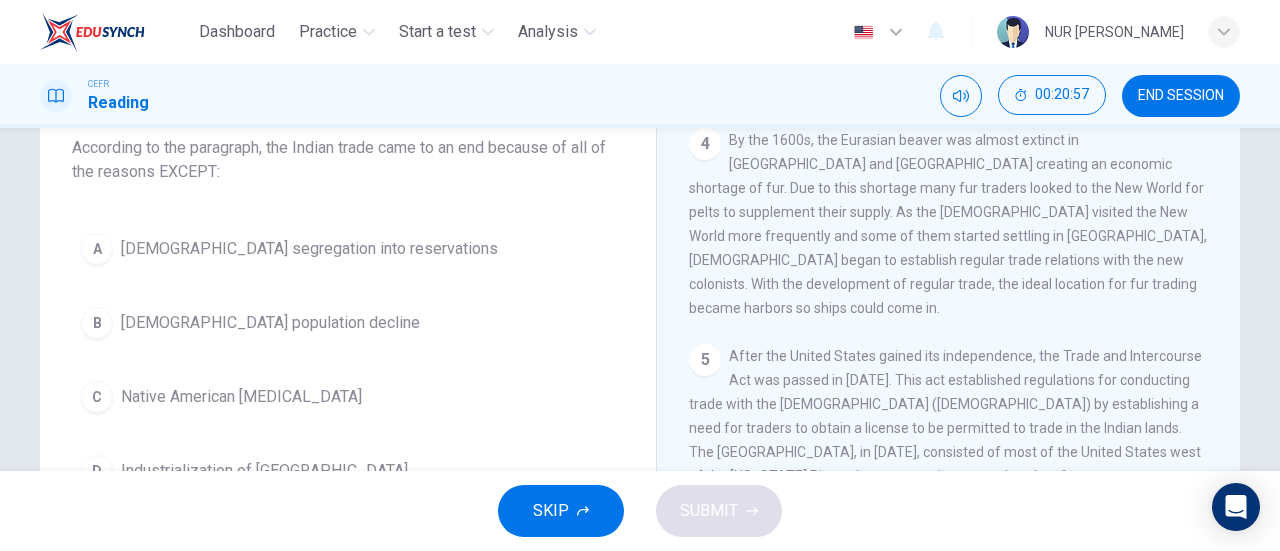 scroll, scrollTop: 127, scrollLeft: 0, axis: vertical 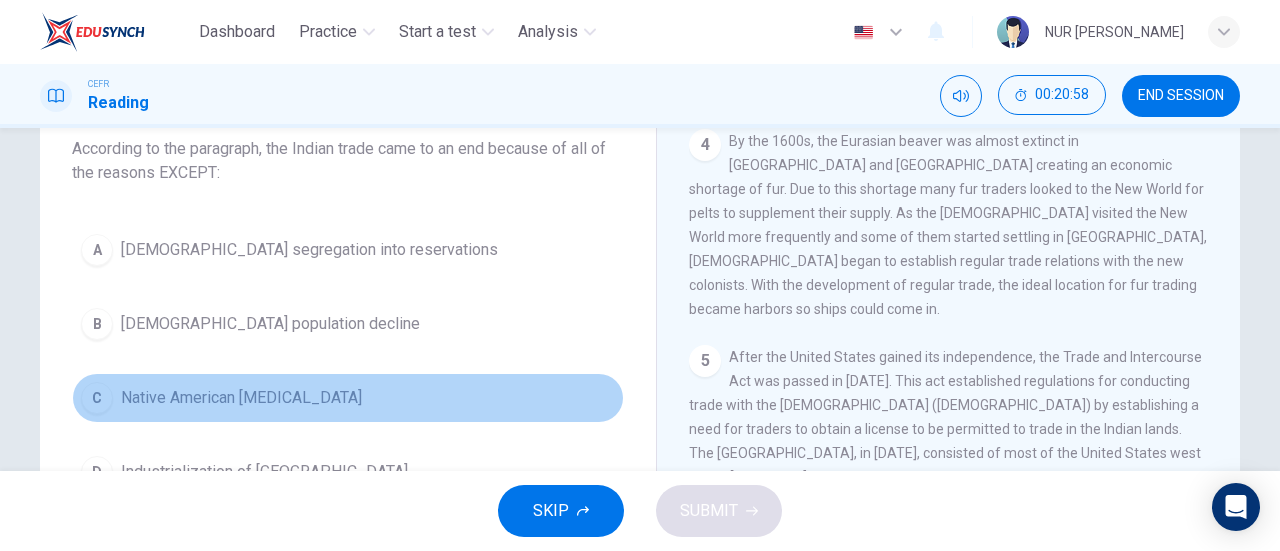 click on "Native American hostility" at bounding box center (241, 398) 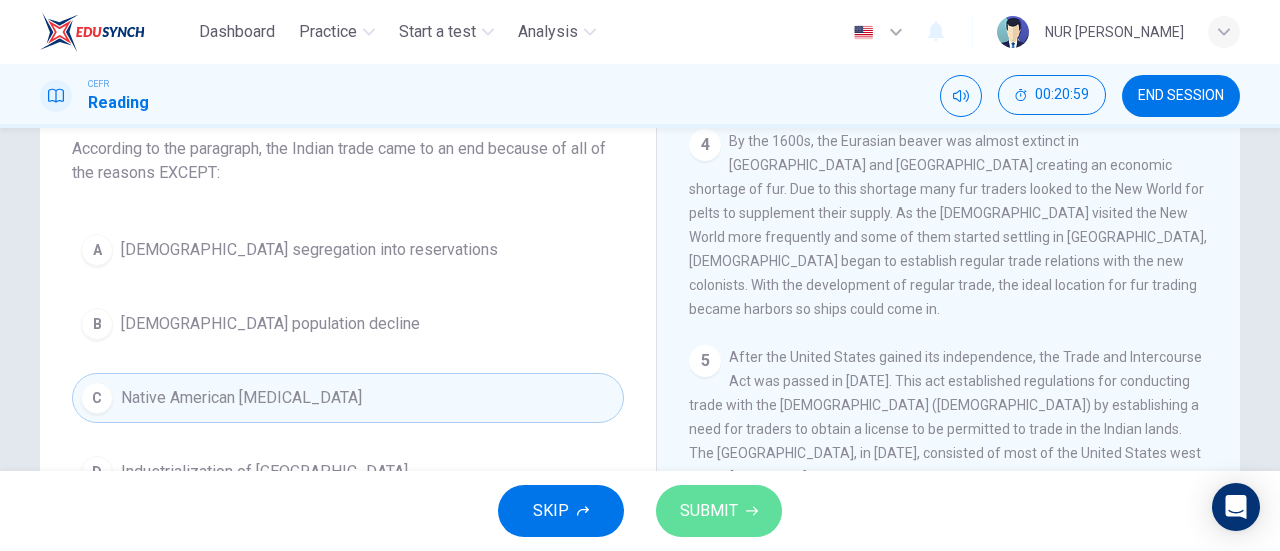 click on "SUBMIT" at bounding box center (709, 511) 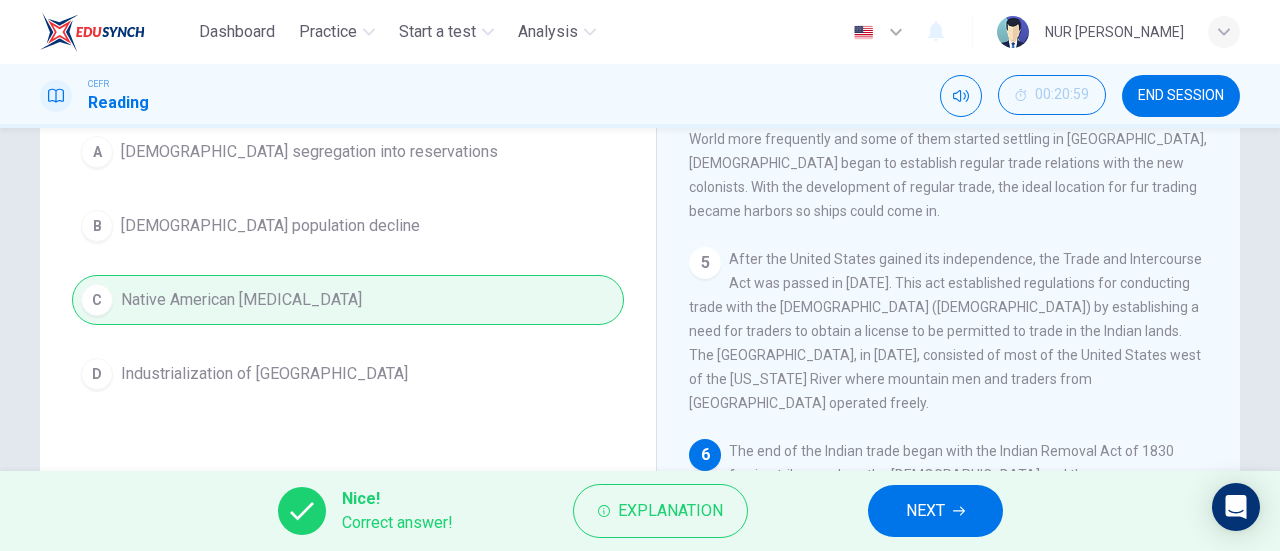 scroll, scrollTop: 228, scrollLeft: 0, axis: vertical 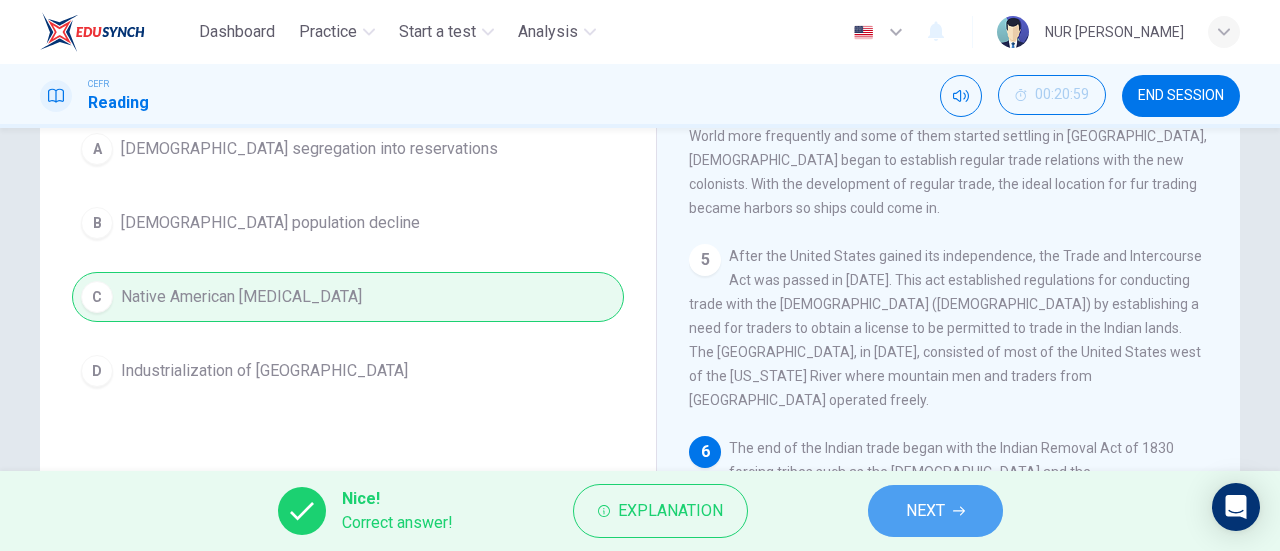click on "NEXT" at bounding box center (925, 511) 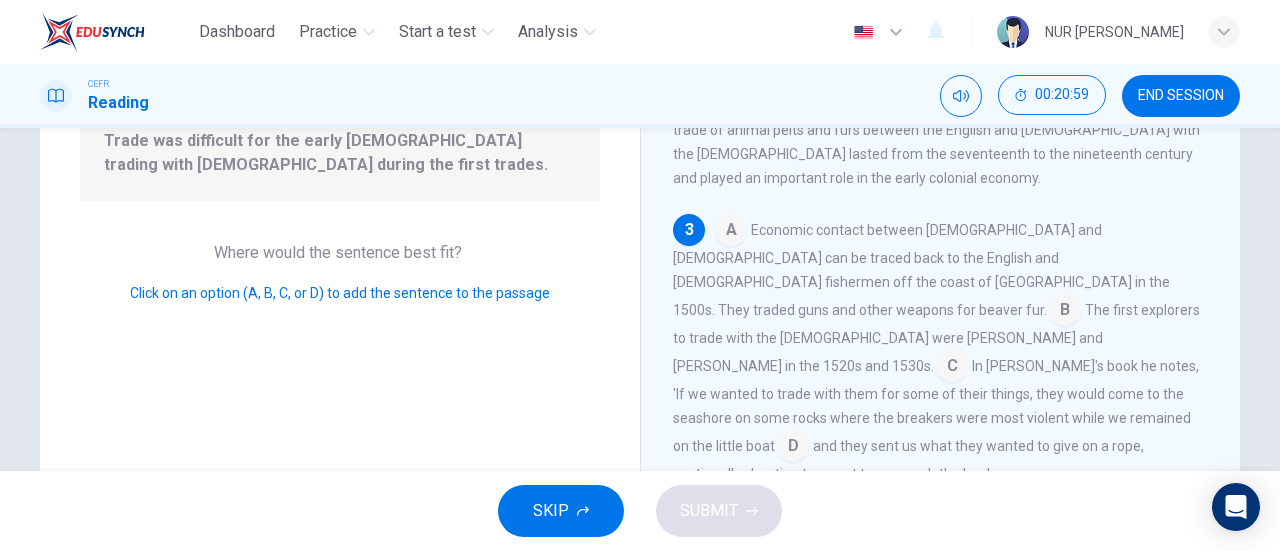 scroll, scrollTop: 291, scrollLeft: 0, axis: vertical 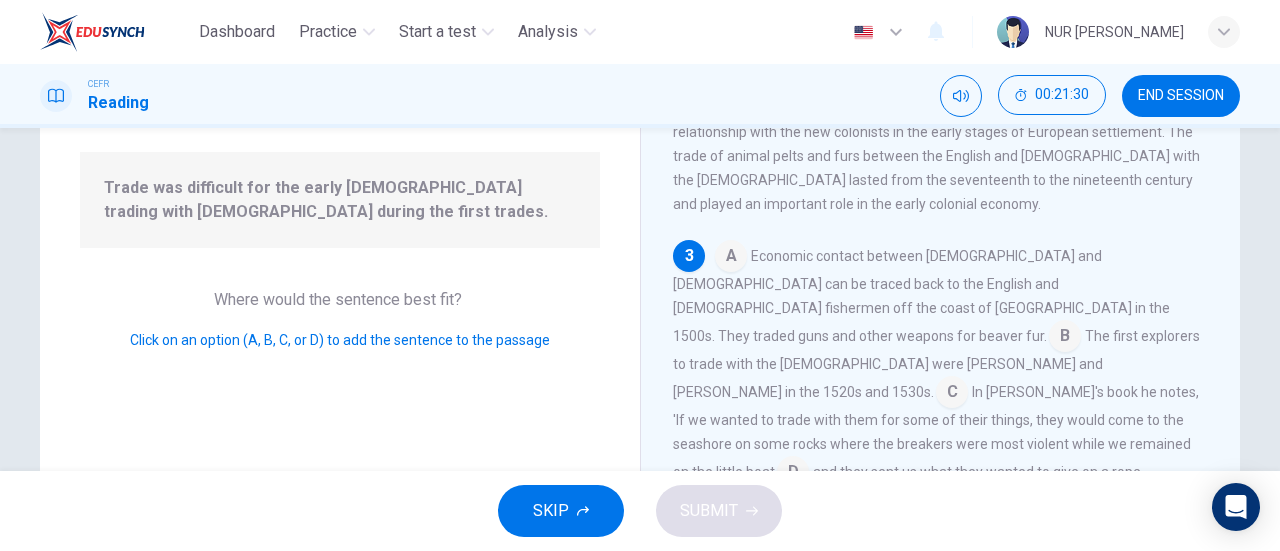 click at bounding box center [731, 258] 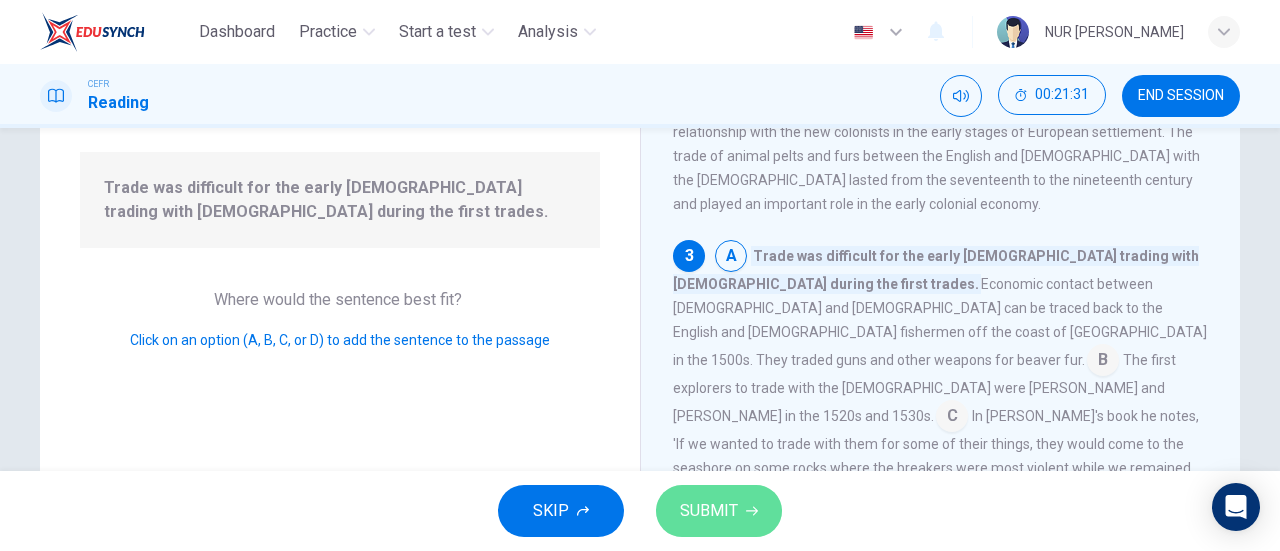 click 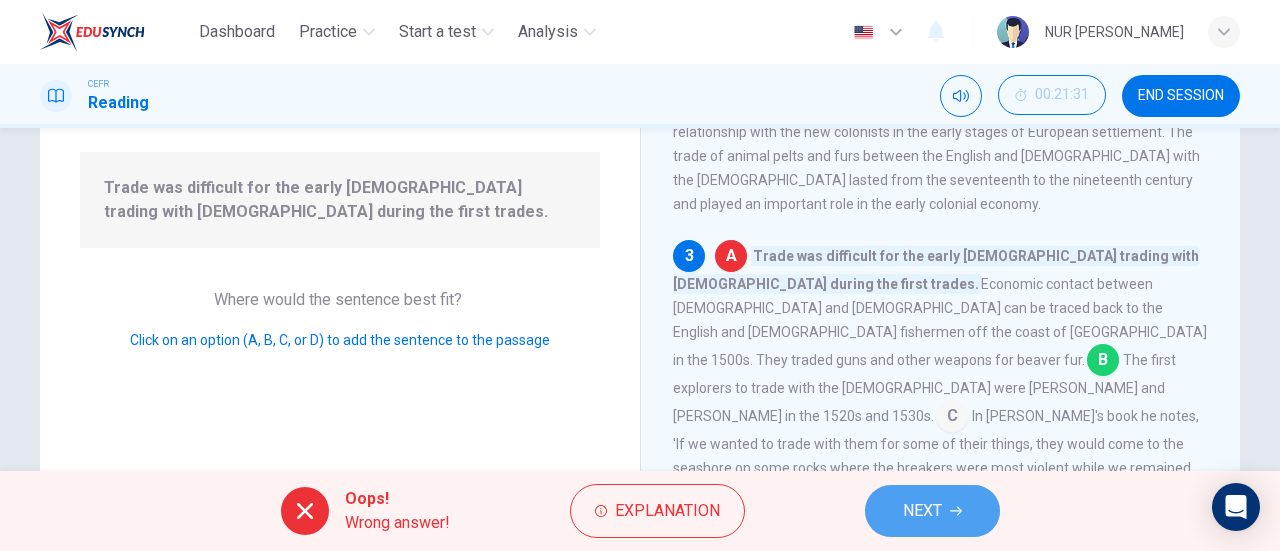 click on "NEXT" at bounding box center [922, 511] 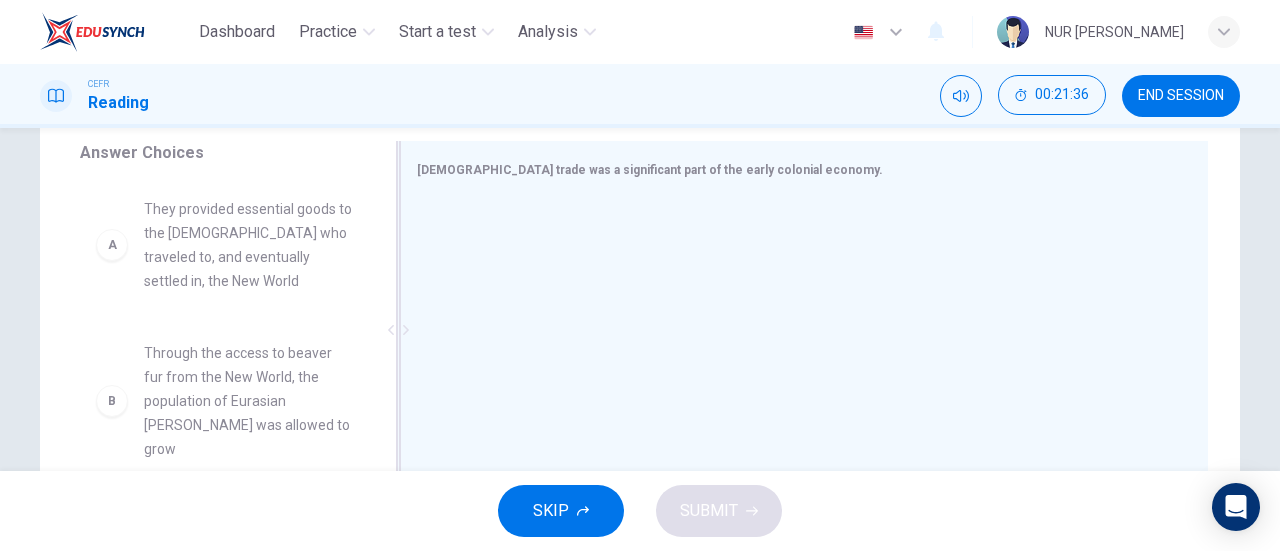 scroll, scrollTop: 333, scrollLeft: 0, axis: vertical 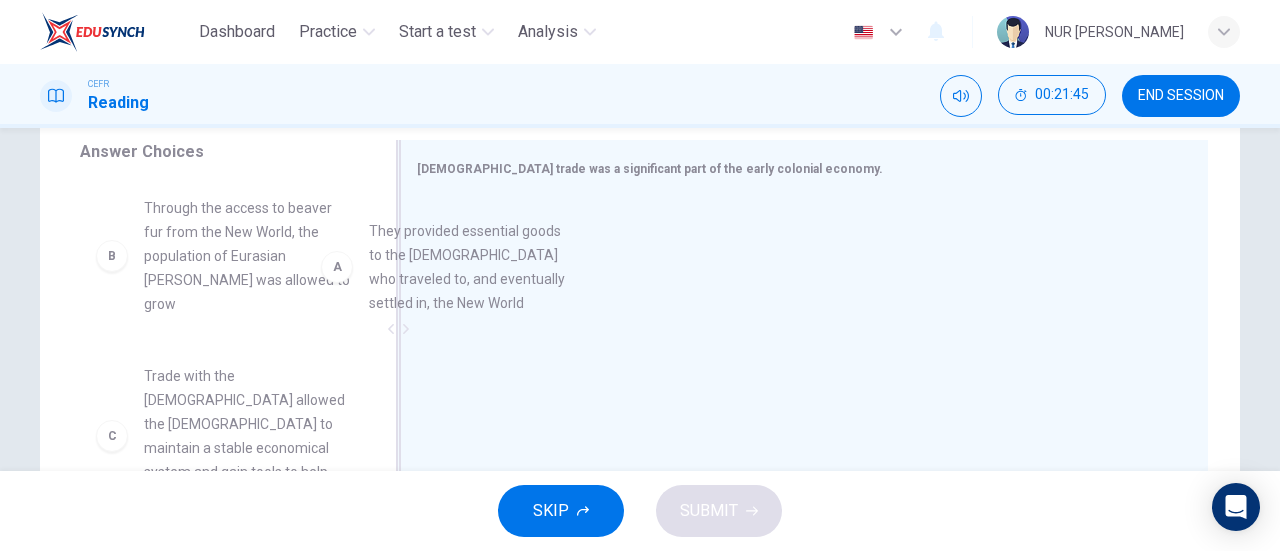 drag, startPoint x: 238, startPoint y: 279, endPoint x: 534, endPoint y: 309, distance: 297.5164 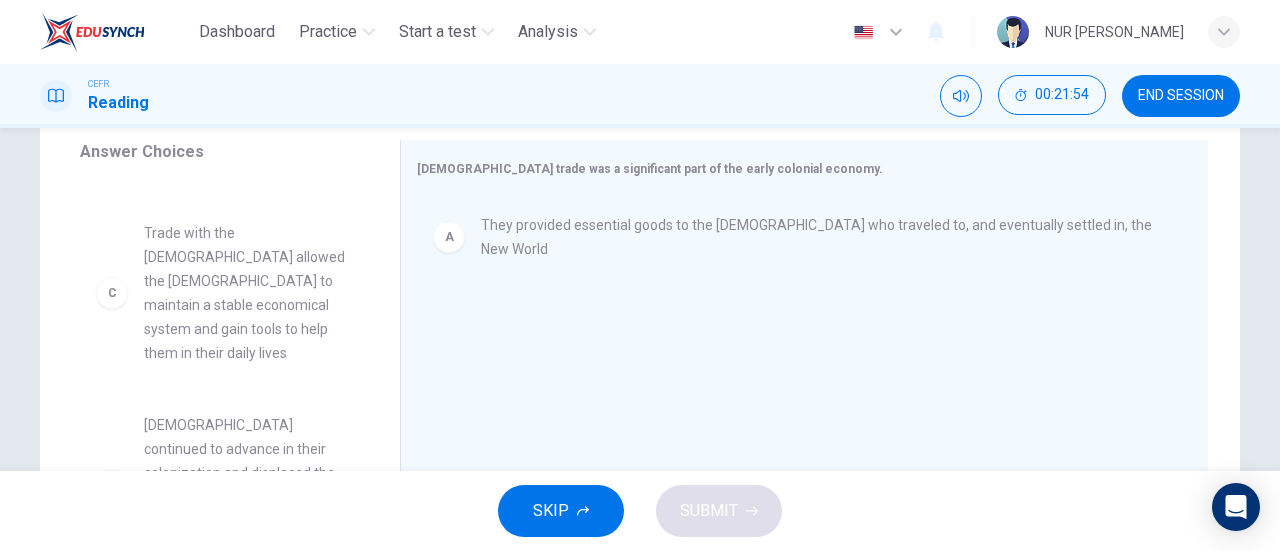 scroll, scrollTop: 143, scrollLeft: 0, axis: vertical 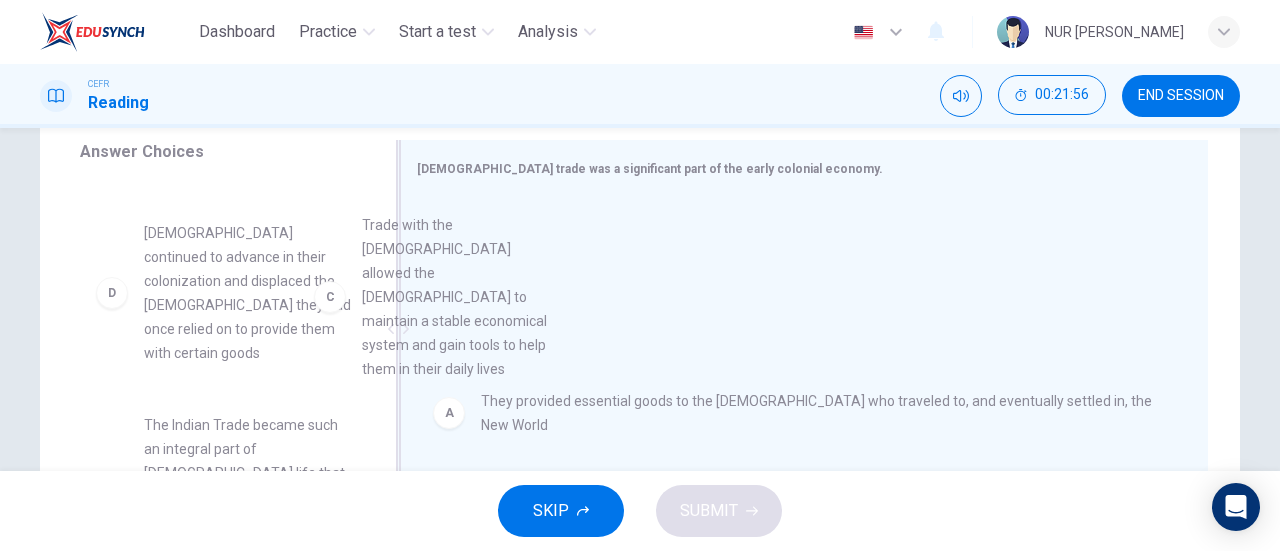 drag, startPoint x: 250, startPoint y: 324, endPoint x: 488, endPoint y: 341, distance: 238.60637 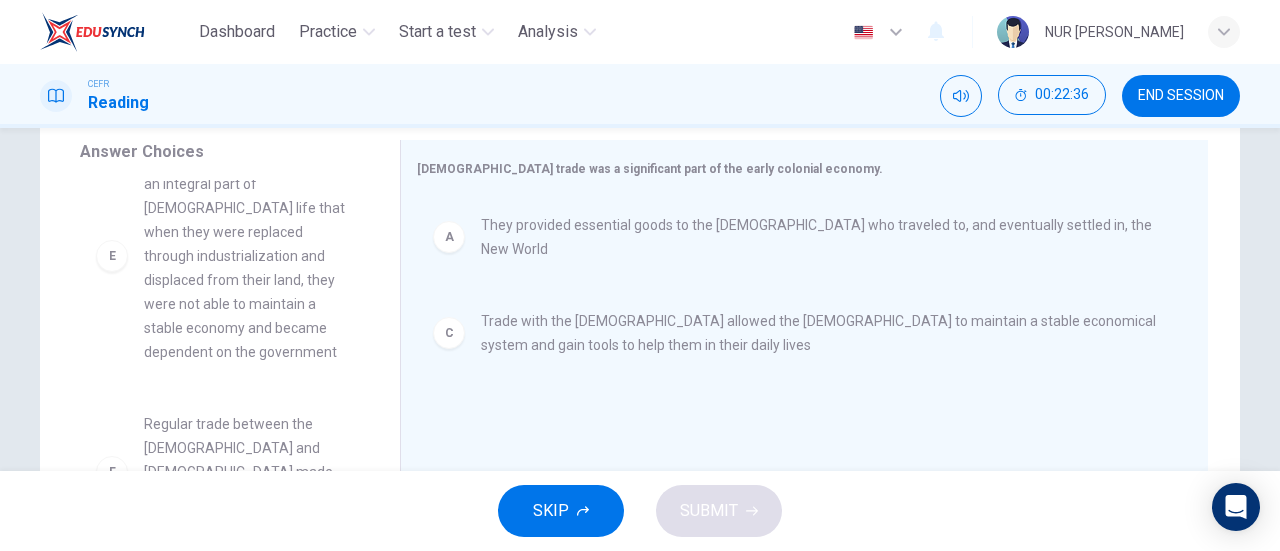scroll, scrollTop: 420, scrollLeft: 0, axis: vertical 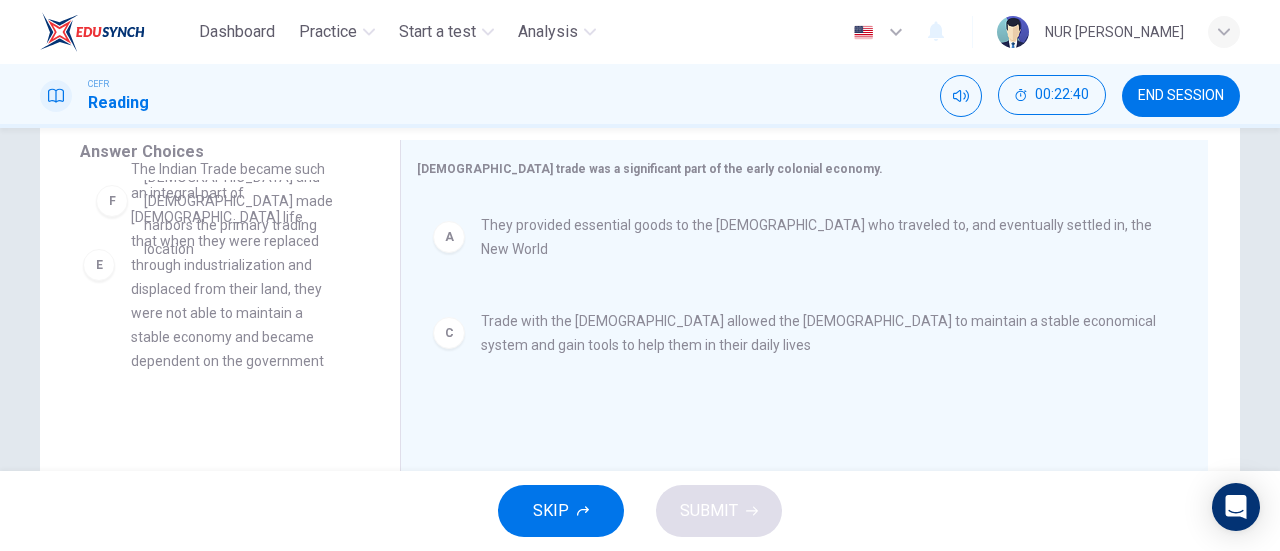 drag, startPoint x: 250, startPoint y: 295, endPoint x: 238, endPoint y: 340, distance: 46.572525 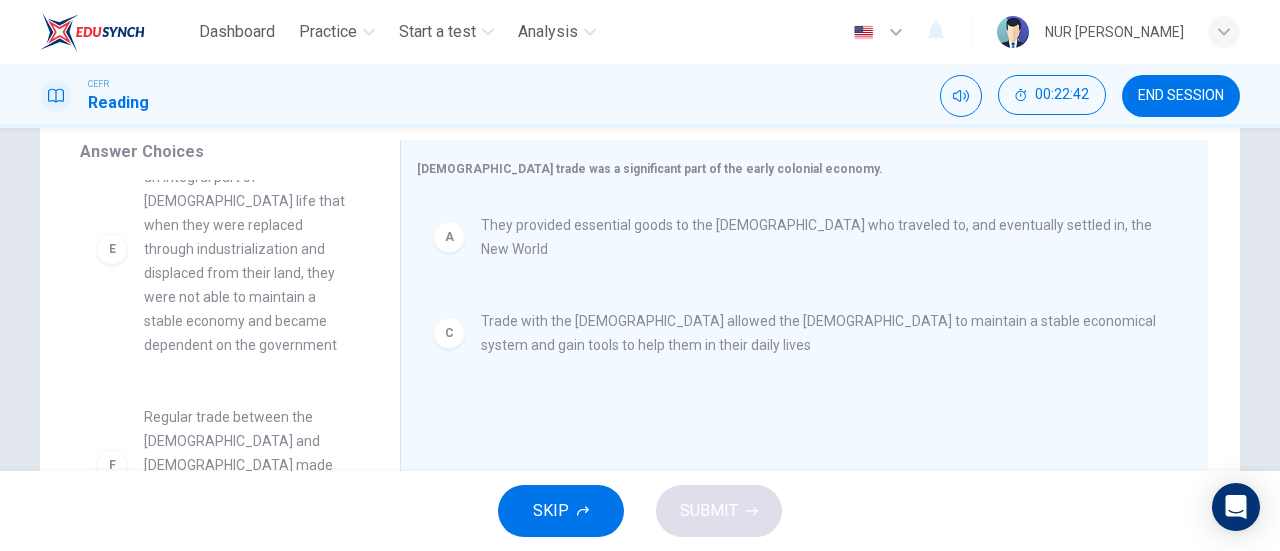 scroll, scrollTop: 420, scrollLeft: 0, axis: vertical 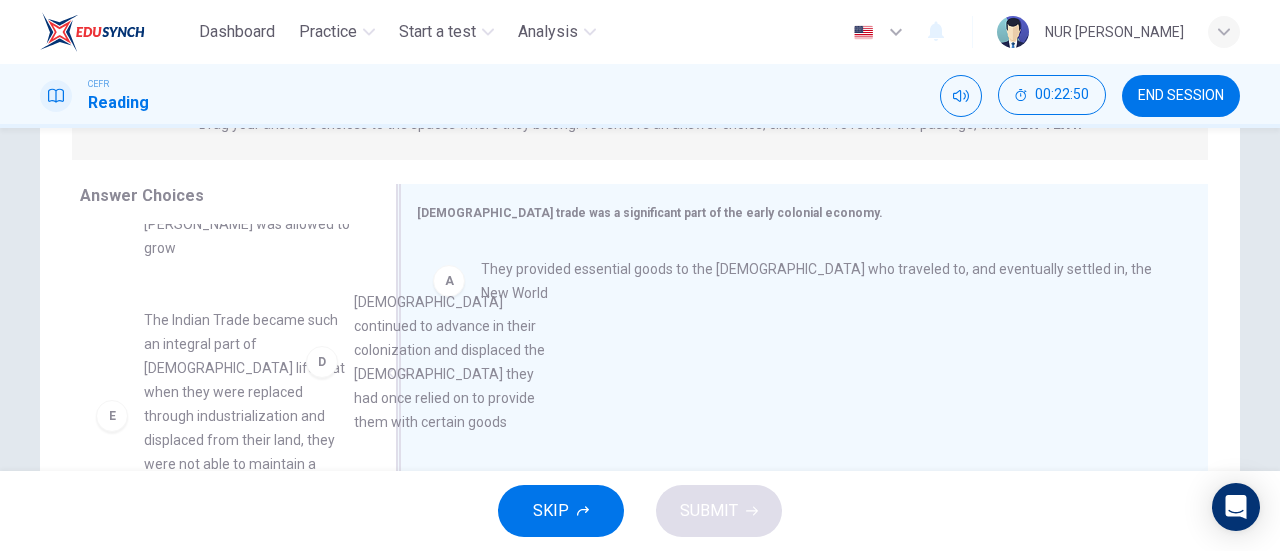 drag, startPoint x: 250, startPoint y: 373, endPoint x: 646, endPoint y: 409, distance: 397.633 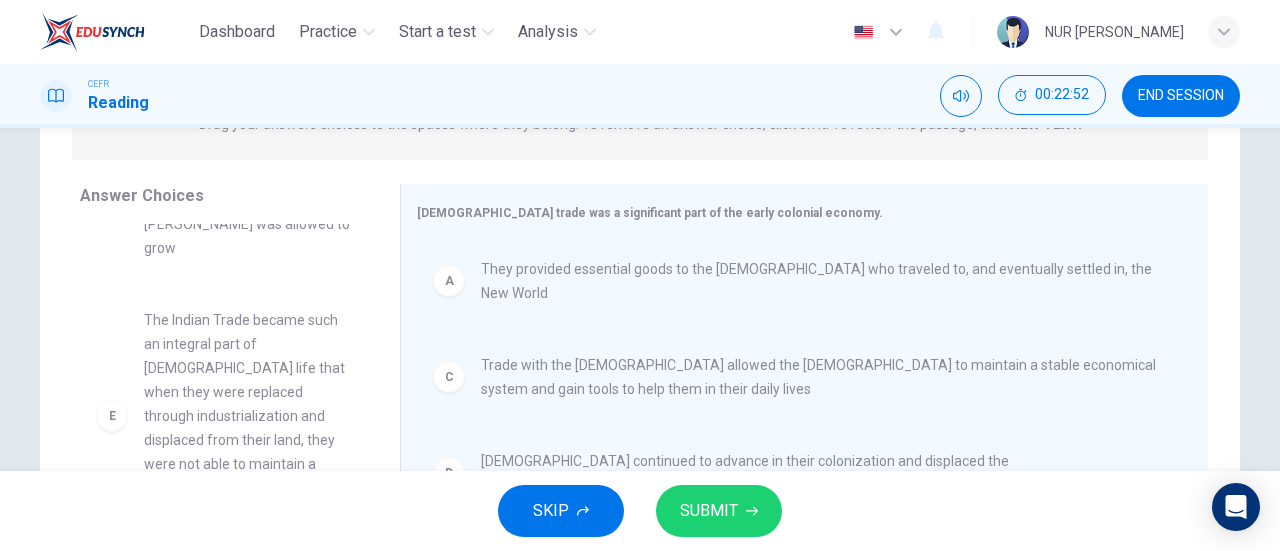 click on "SUBMIT" at bounding box center (719, 511) 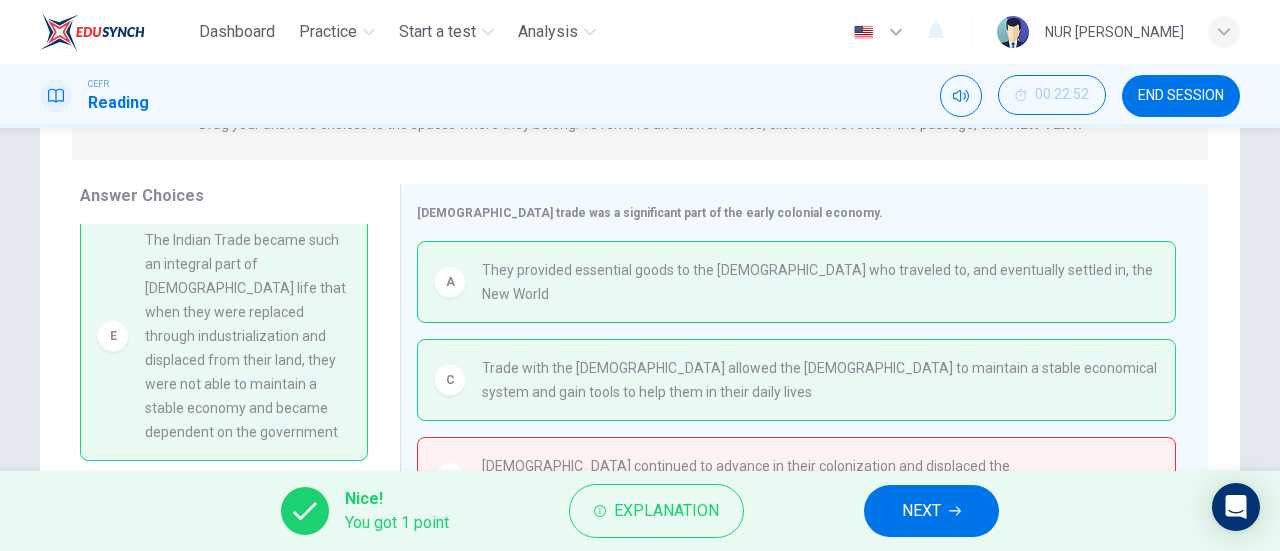 scroll, scrollTop: 184, scrollLeft: 0, axis: vertical 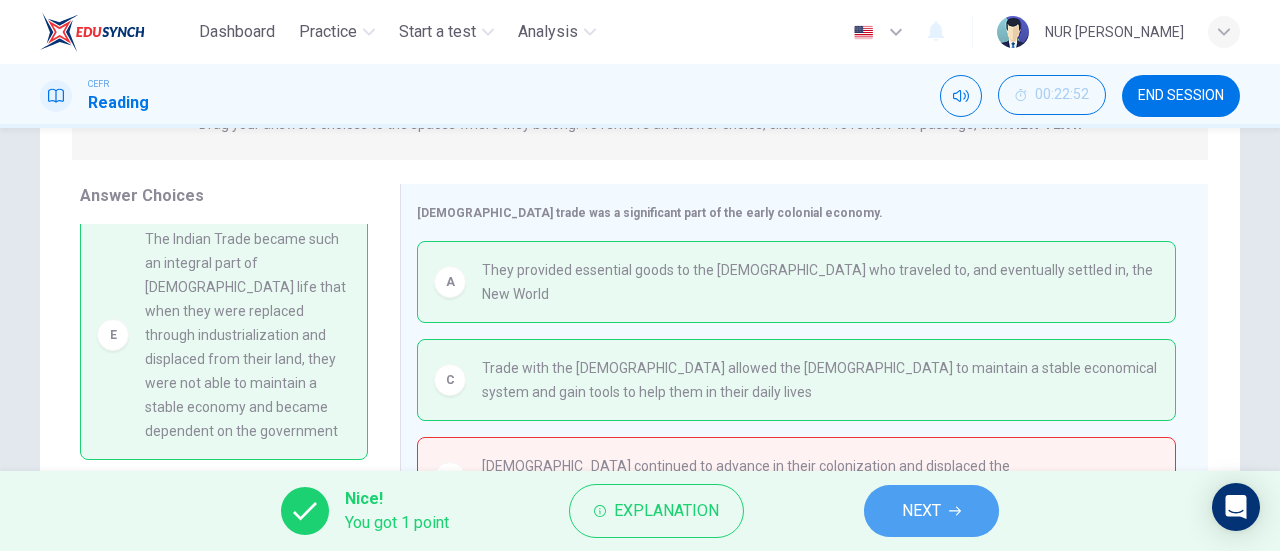 click on "NEXT" at bounding box center (921, 511) 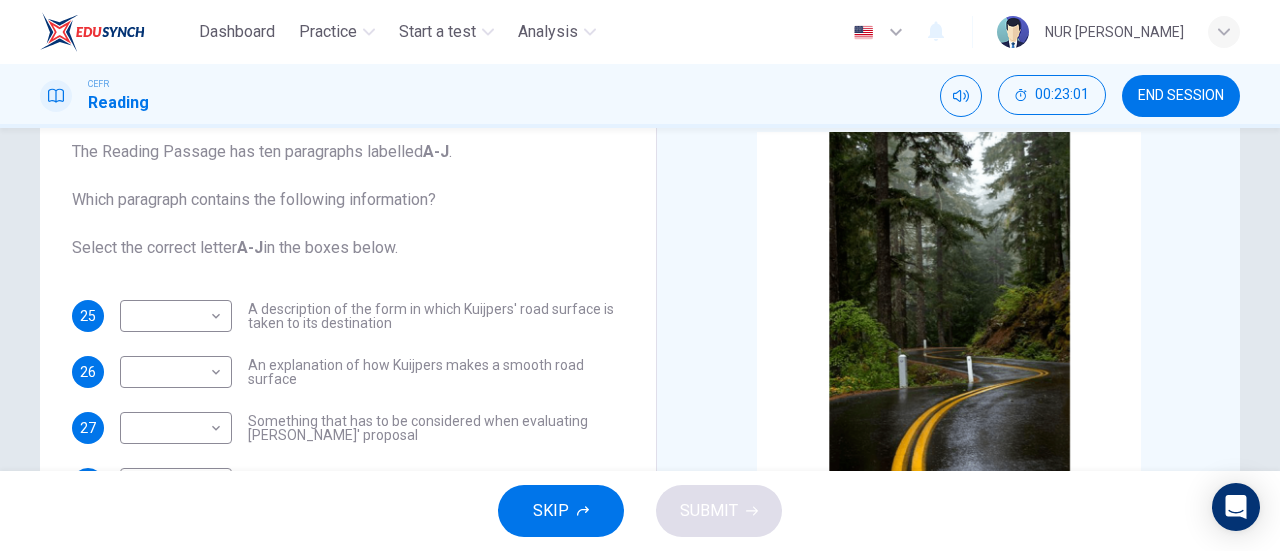 scroll, scrollTop: 125, scrollLeft: 0, axis: vertical 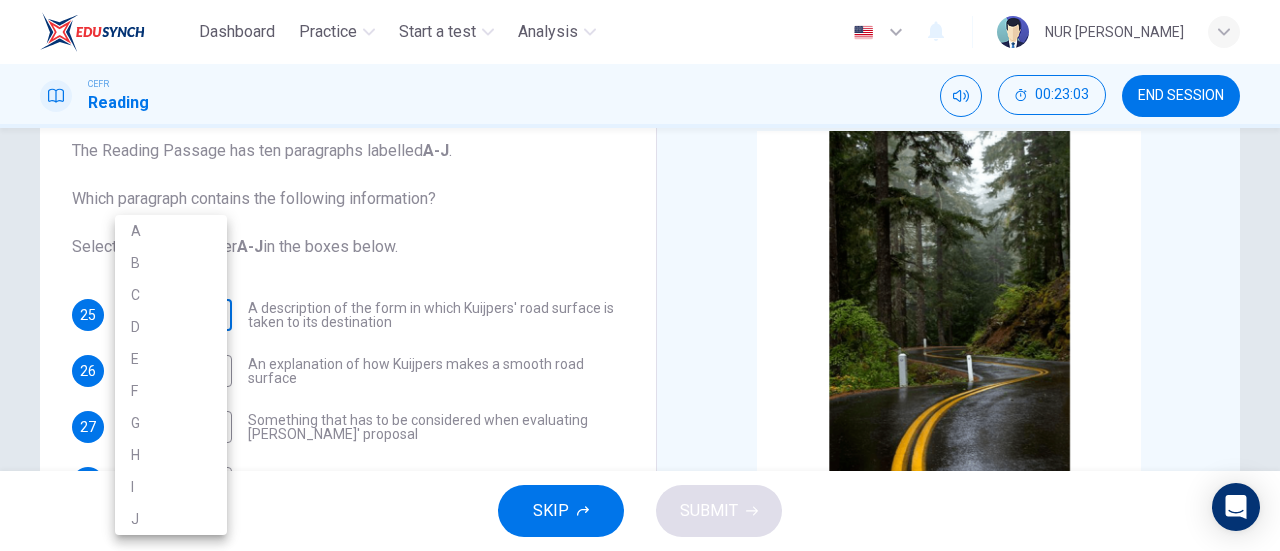 click on "Dashboard Practice Start a test Analysis English en ​ NUR AINA AISYA BINTI AFFANDI CEFR Reading 00:23:03 END SESSION Questions 25 - 30 The Reading Passage has ten paragraphs labelled   A-J .
Which paragraph contains the following information?
Select the correct letter   A-J  in the boxes below. 25 ​ ​ A description of the form in which Kuijpers' road surface is taken to its destination 26 ​ ​ An explanation of how Kuijpers makes a smooth road surface 27 ​ ​ Something that has to be considered when evaluating Kuijpers' proposal 28 ​ ​ Various economic reasons for reducing road noise 29 ​ ​ A generalisation about the patterns of use of vehicles on major roads 30 ​ ​ A summary of the different things affecting levels of noise on roads Quiet Roads Ahead CLICK TO ZOOM Click to Zoom A B C D E F G H I J SKIP SUBMIT EduSynch - Online Language Proficiency Testing
Dashboard Practice Start a test Analysis Notifications © Copyright  2025 A B C D E F G H I J" at bounding box center [640, 275] 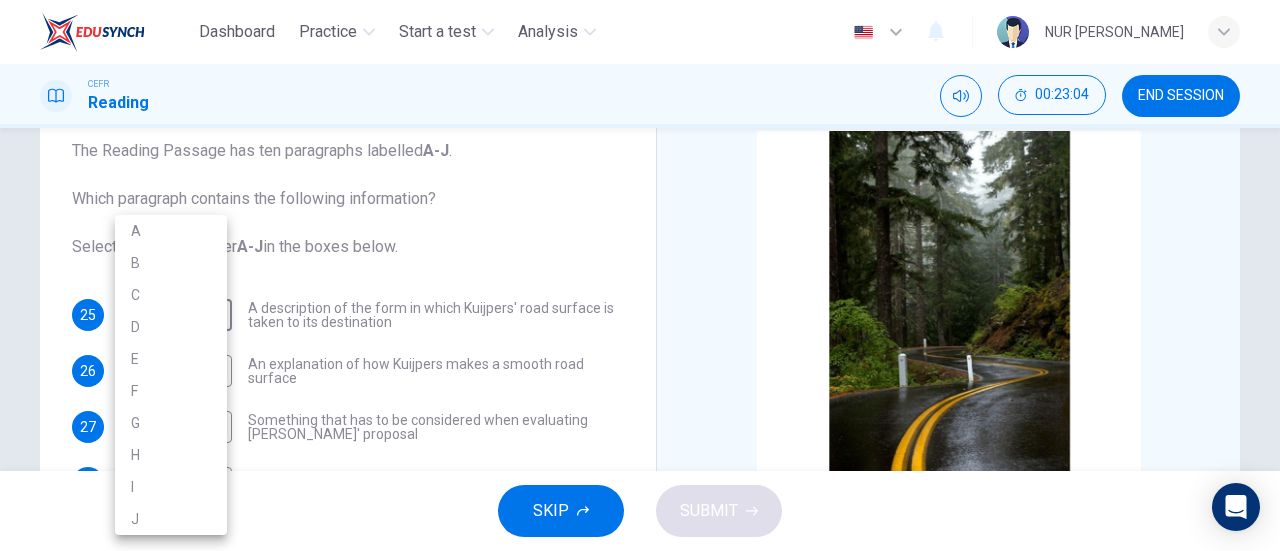 click at bounding box center [640, 275] 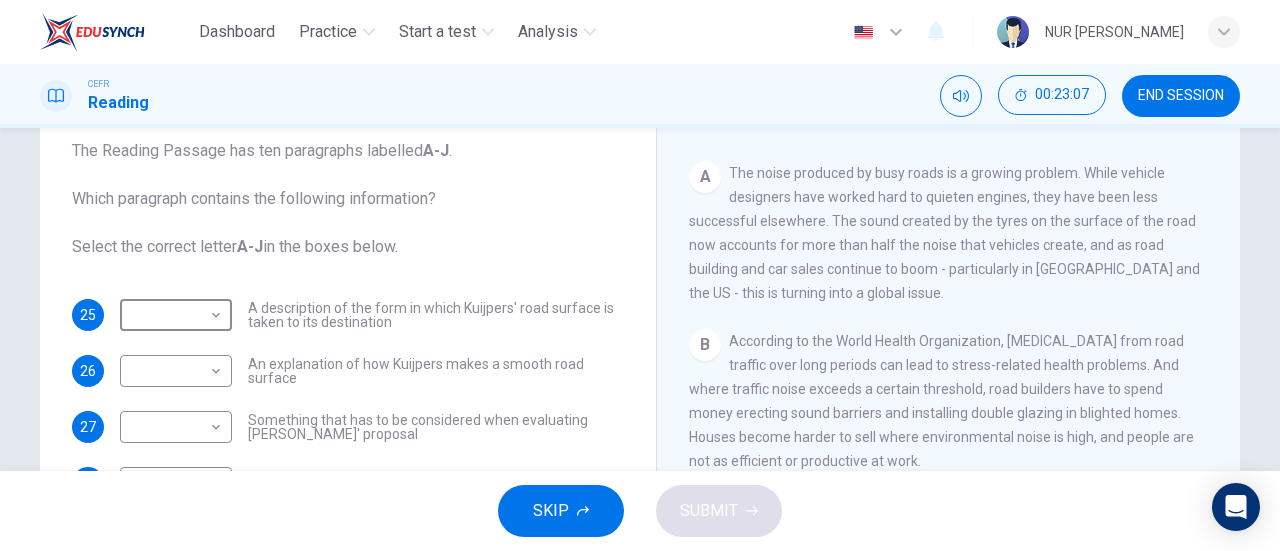 scroll, scrollTop: 392, scrollLeft: 0, axis: vertical 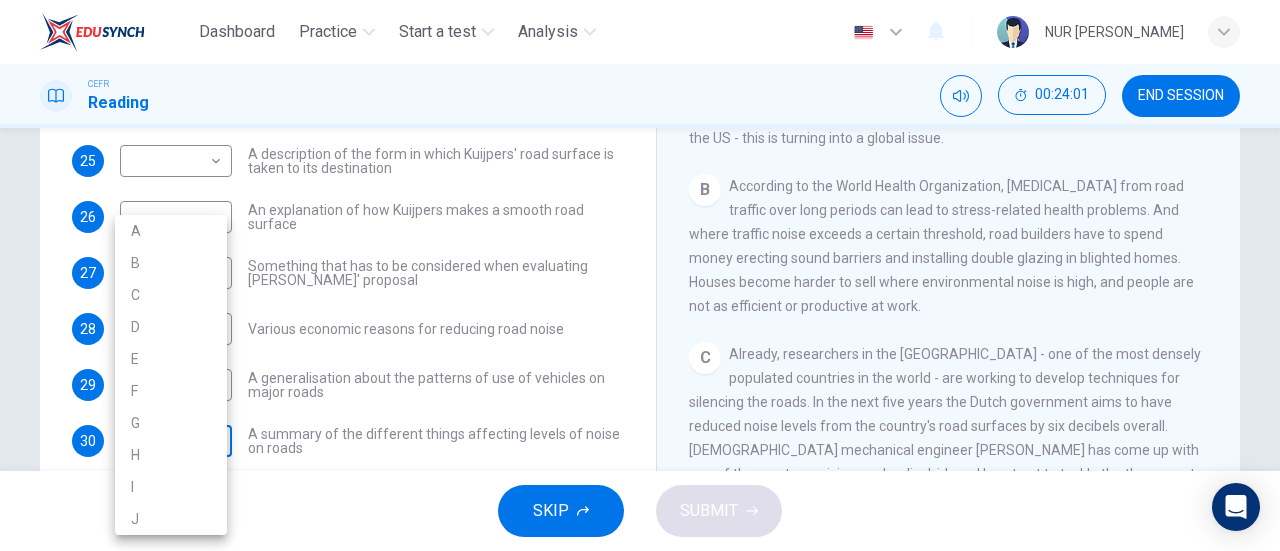 click on "Dashboard Practice Start a test Analysis English en ​ NUR AINA AISYA BINTI AFFANDI CEFR Reading 00:24:01 END SESSION Questions 25 - 30 The Reading Passage has ten paragraphs labelled   A-J .
Which paragraph contains the following information?
Select the correct letter   A-J  in the boxes below. 25 ​ ​ A description of the form in which Kuijpers' road surface is taken to its destination 26 ​ ​ An explanation of how Kuijpers makes a smooth road surface 27 ​ ​ Something that has to be considered when evaluating Kuijpers' proposal 28 ​ ​ Various economic reasons for reducing road noise 29 ​ ​ A generalisation about the patterns of use of vehicles on major roads 30 ​ ​ A summary of the different things affecting levels of noise on roads Quiet Roads Ahead CLICK TO ZOOM Click to Zoom A B C D E F G H I J SKIP SUBMIT EduSynch - Online Language Proficiency Testing
Dashboard Practice Start a test Analysis Notifications © Copyright  2025 A B C D E F G H I J" at bounding box center (640, 275) 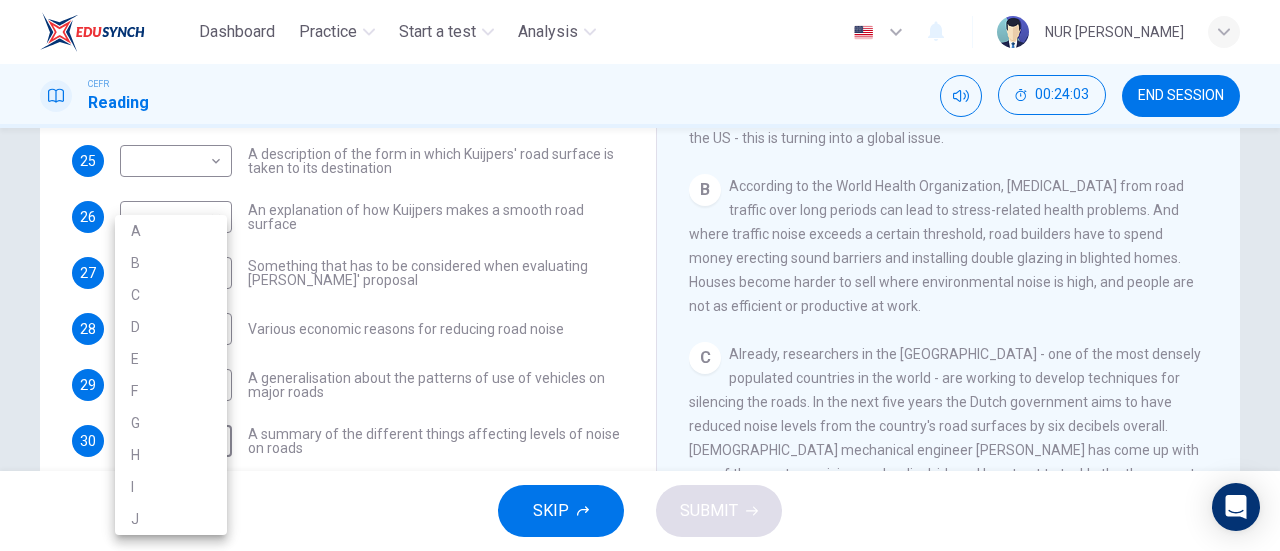 click at bounding box center [640, 275] 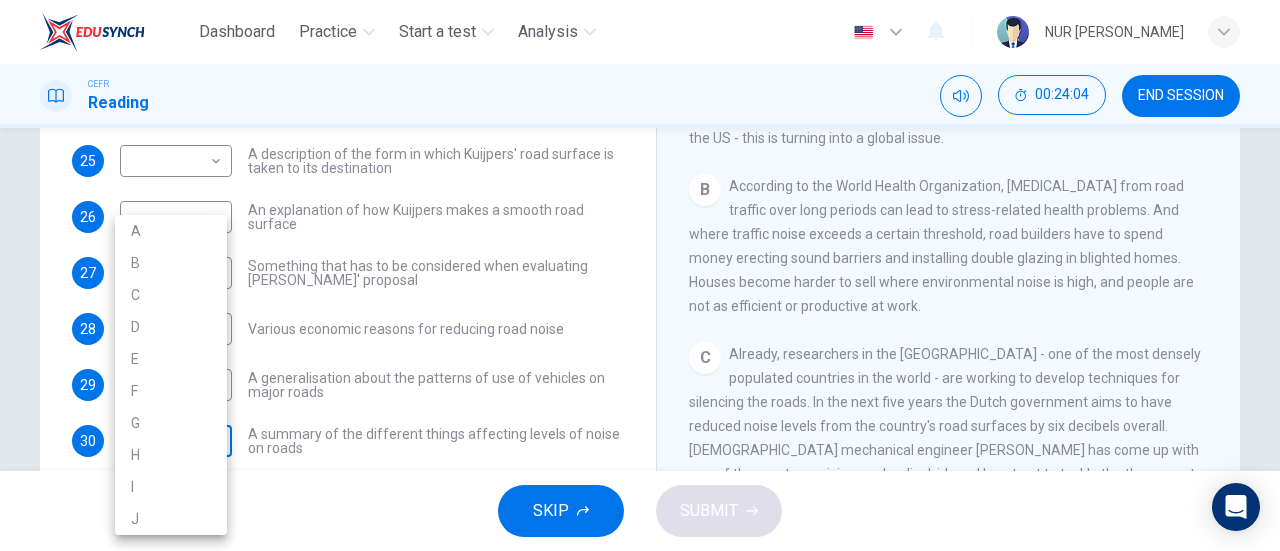 click on "Dashboard Practice Start a test Analysis English en ​ NUR AINA AISYA BINTI AFFANDI CEFR Reading 00:24:04 END SESSION Questions 25 - 30 The Reading Passage has ten paragraphs labelled   A-J .
Which paragraph contains the following information?
Select the correct letter   A-J  in the boxes below. 25 ​ ​ A description of the form in which Kuijpers' road surface is taken to its destination 26 ​ ​ An explanation of how Kuijpers makes a smooth road surface 27 ​ ​ Something that has to be considered when evaluating Kuijpers' proposal 28 ​ ​ Various economic reasons for reducing road noise 29 ​ ​ A generalisation about the patterns of use of vehicles on major roads 30 ​ ​ A summary of the different things affecting levels of noise on roads Quiet Roads Ahead CLICK TO ZOOM Click to Zoom A B C D E F G H I J SKIP SUBMIT EduSynch - Online Language Proficiency Testing
Dashboard Practice Start a test Analysis Notifications © Copyright  2025 A B C D E F G H I J" at bounding box center (640, 275) 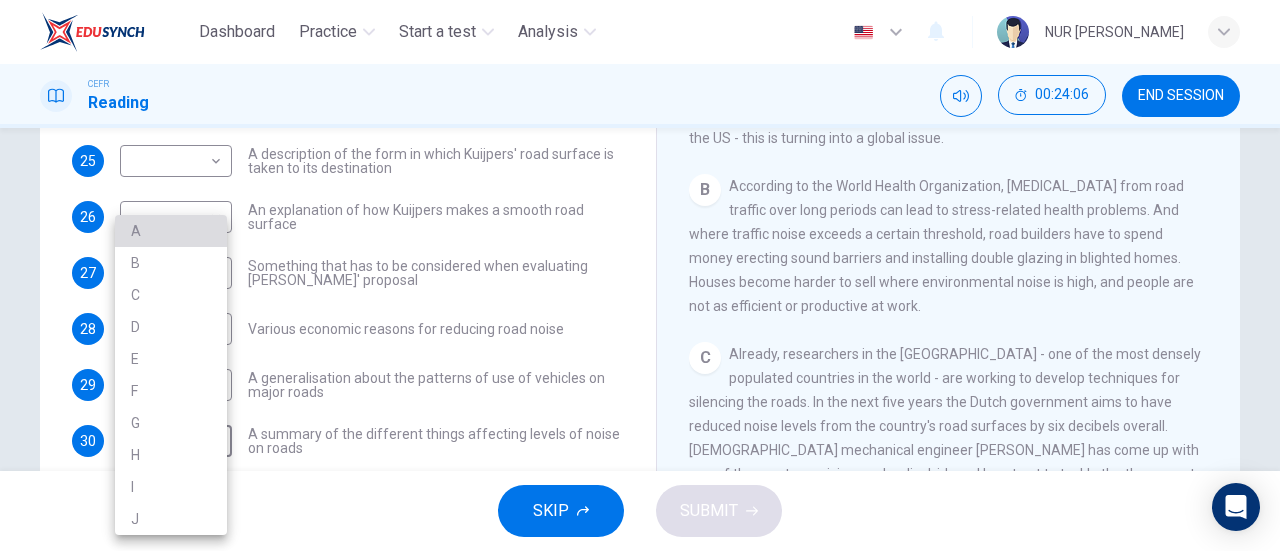 click on "A" at bounding box center (171, 231) 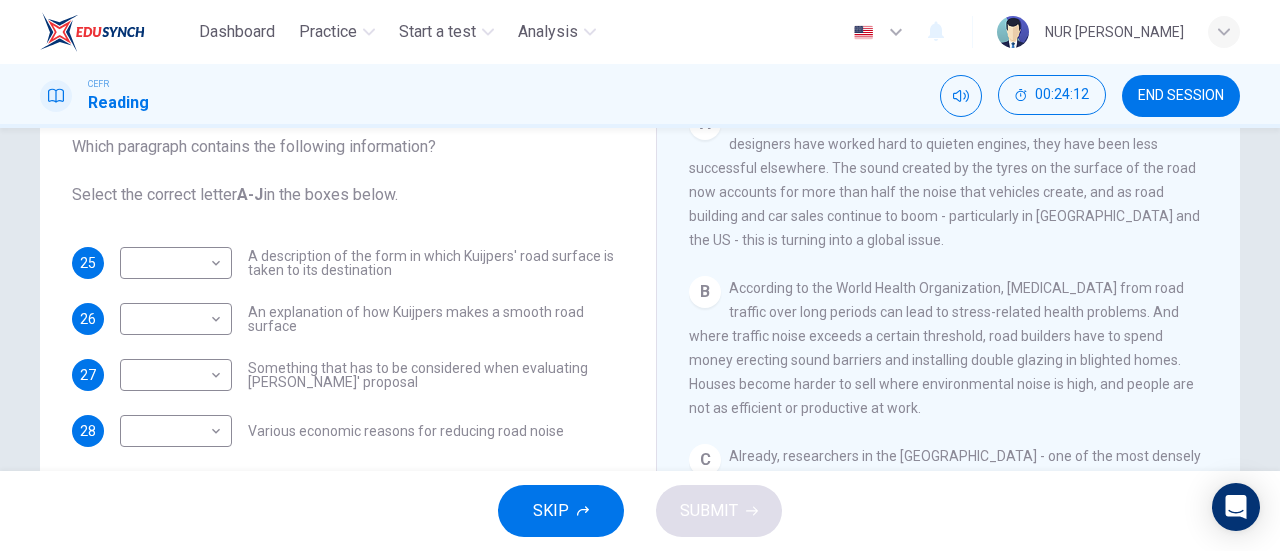 scroll, scrollTop: 113, scrollLeft: 0, axis: vertical 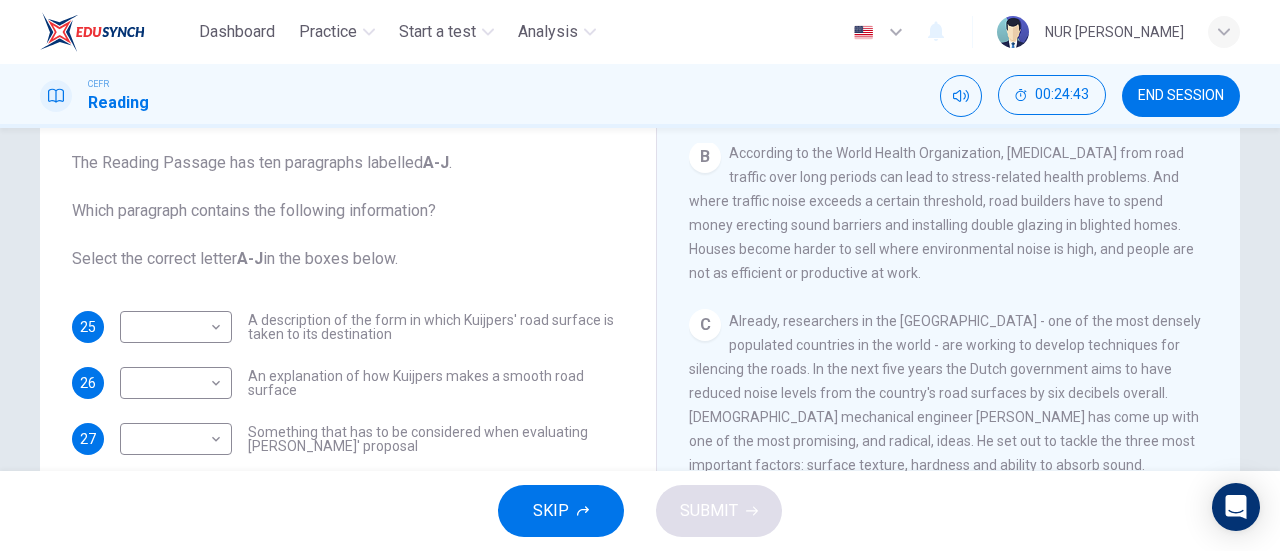click on "Quiet Roads Ahead CLICK TO ZOOM Click to Zoom A The noise produced by busy roads is a growing problem. While vehicle designers have worked hard to quieten engines, they have been less successful elsewhere. The sound created by the tyres on the surface of the road now accounts for more than half the noise that vehicles create, and as road building and car sales continue to boom - particularly in Asia and the US - this is turning into a global issue. B According to the World Health Organization, exposure to noise from road traffic over long periods can lead to stress-related health problems. And where traffic noise exceeds a certain threshold, road builders have to spend money erecting sound barriers and installing double glazing in blighted homes. Houses become harder to sell where environmental noise is high, and people are not as efficient or productive at work. C D E F G H I J" at bounding box center [948, 418] 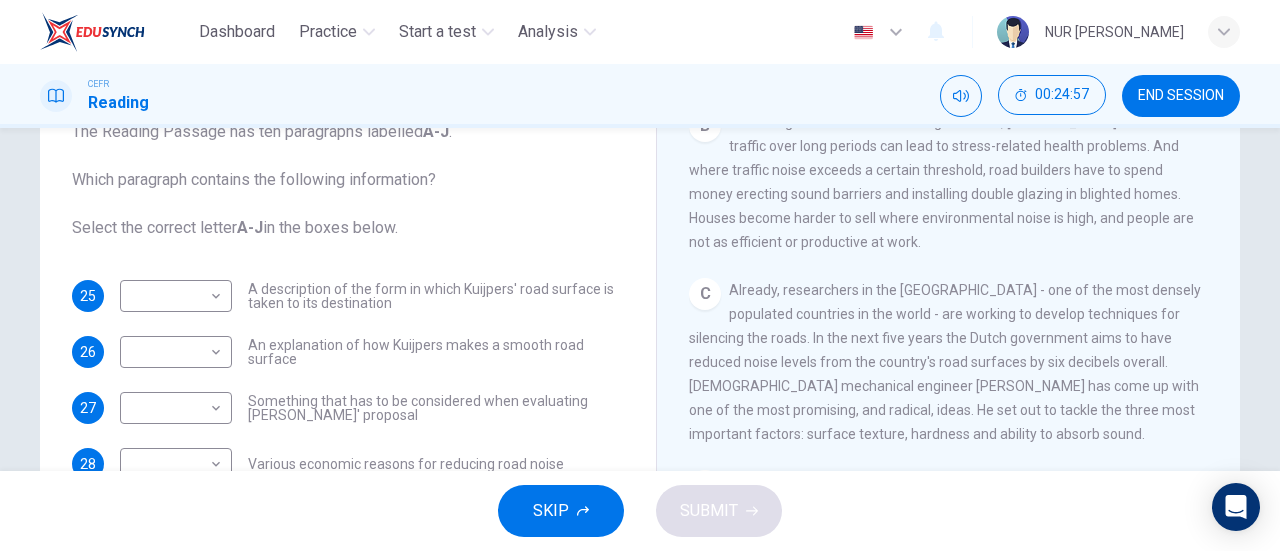 scroll, scrollTop: 143, scrollLeft: 0, axis: vertical 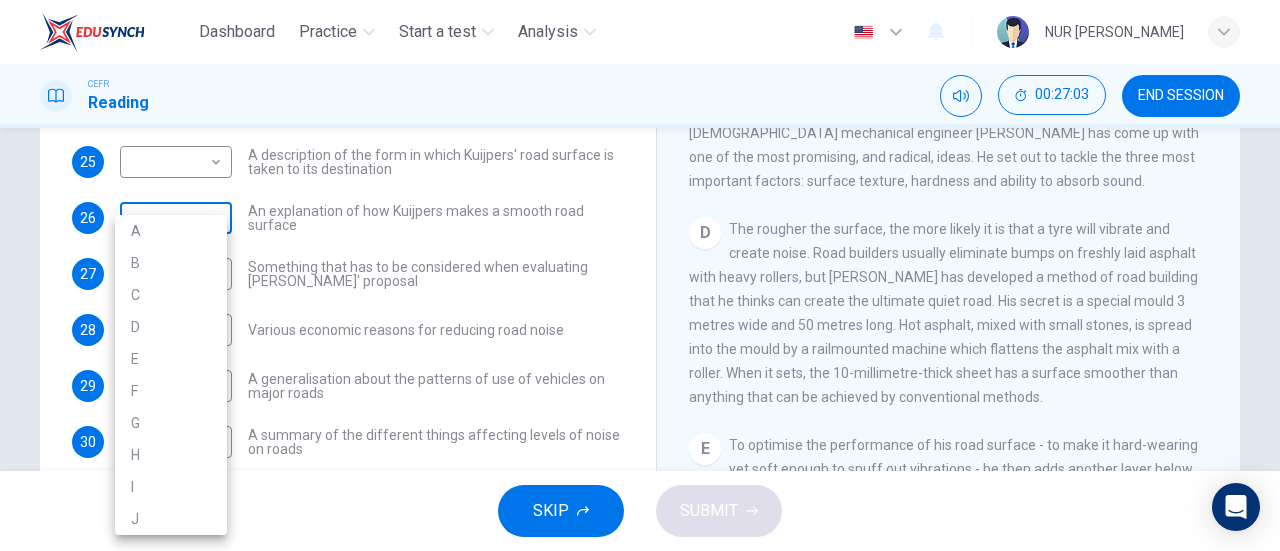 click on "Dashboard Practice Start a test Analysis English en ​ NUR AINA AISYA BINTI AFFANDI CEFR Reading 00:27:03 END SESSION Questions 25 - 30 The Reading Passage has ten paragraphs labelled   A-J .
Which paragraph contains the following information?
Select the correct letter   A-J  in the boxes below. 25 ​ ​ A description of the form in which Kuijpers' road surface is taken to its destination 26 ​ ​ An explanation of how Kuijpers makes a smooth road surface 27 ​ ​ Something that has to be considered when evaluating Kuijpers' proposal 28 ​ ​ Various economic reasons for reducing road noise 29 ​ ​ A generalisation about the patterns of use of vehicles on major roads 30 A A ​ A summary of the different things affecting levels of noise on roads Quiet Roads Ahead CLICK TO ZOOM Click to Zoom A B C D E F G H I J SKIP SUBMIT EduSynch - Online Language Proficiency Testing
Dashboard Practice Start a test Analysis Notifications © Copyright  2025 A B C D E F G H I J" at bounding box center [640, 275] 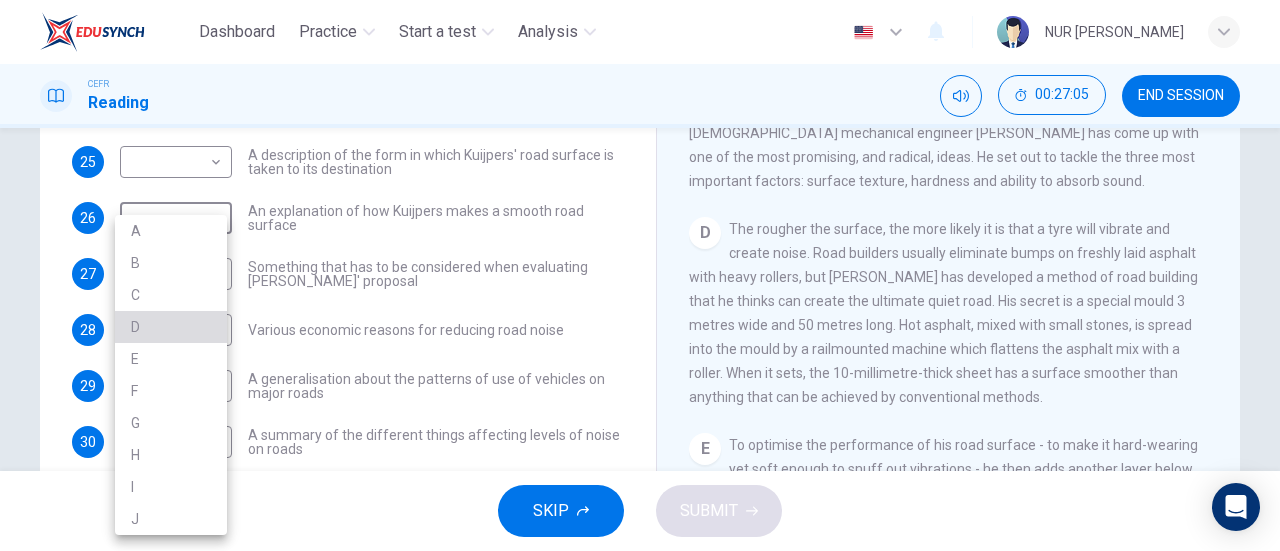 click on "D" at bounding box center [171, 327] 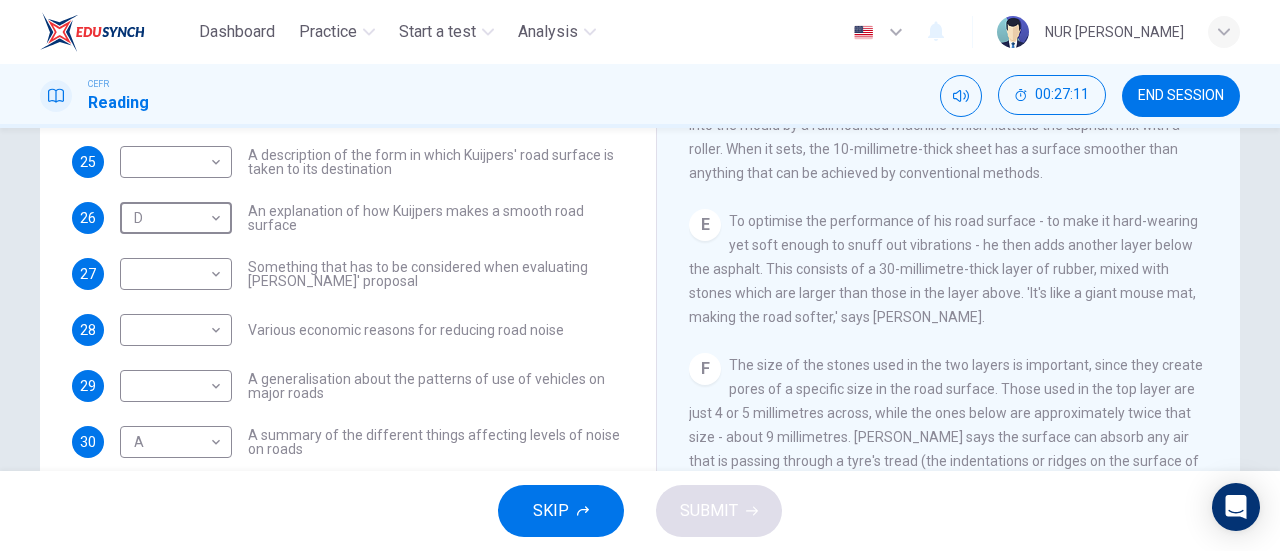 scroll, scrollTop: 937, scrollLeft: 0, axis: vertical 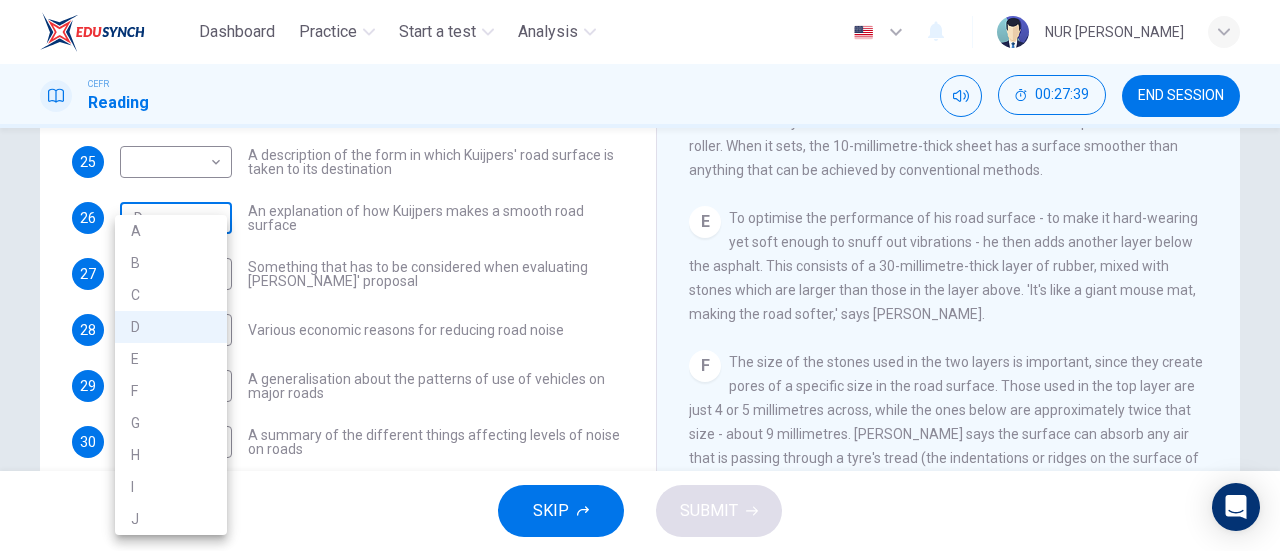 click on "Dashboard Practice Start a test Analysis English en ​ NUR AINA AISYA BINTI AFFANDI CEFR Reading 00:27:39 END SESSION Questions 25 - 30 The Reading Passage has ten paragraphs labelled   A-J .
Which paragraph contains the following information?
Select the correct letter   A-J  in the boxes below. 25 ​ ​ A description of the form in which Kuijpers' road surface is taken to its destination 26 D D ​ An explanation of how Kuijpers makes a smooth road surface 27 ​ ​ Something that has to be considered when evaluating Kuijpers' proposal 28 ​ ​ Various economic reasons for reducing road noise 29 ​ ​ A generalisation about the patterns of use of vehicles on major roads 30 A A ​ A summary of the different things affecting levels of noise on roads Quiet Roads Ahead CLICK TO ZOOM Click to Zoom A B C D E F G H I J SKIP SUBMIT EduSynch - Online Language Proficiency Testing
Dashboard Practice Start a test Analysis Notifications © Copyright  2025 A B C D E F G H I J" at bounding box center [640, 275] 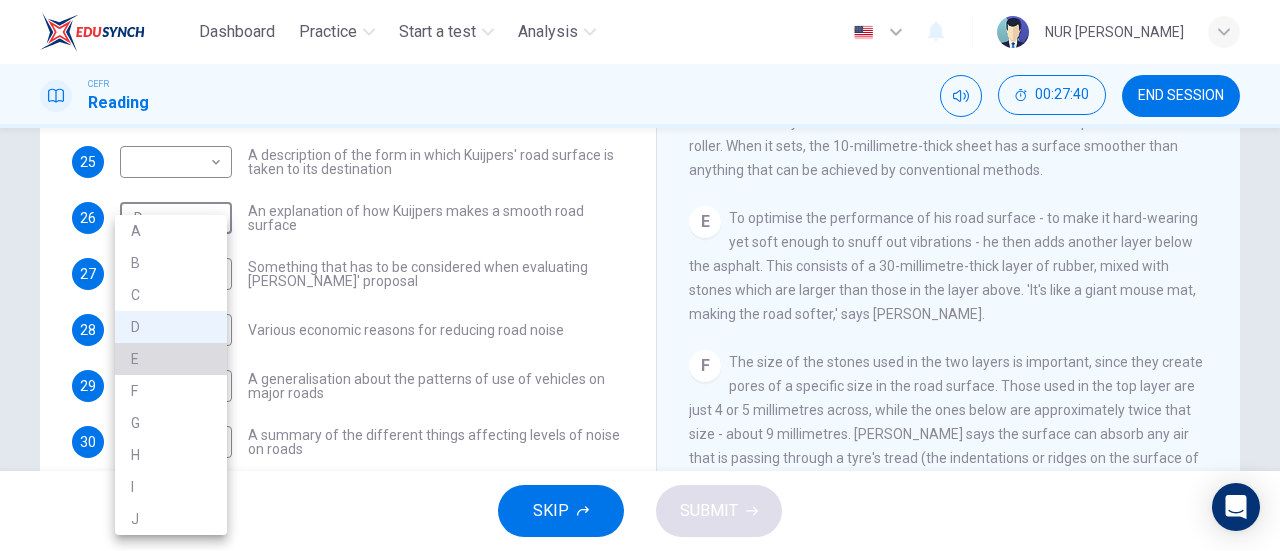 click on "E" at bounding box center [171, 359] 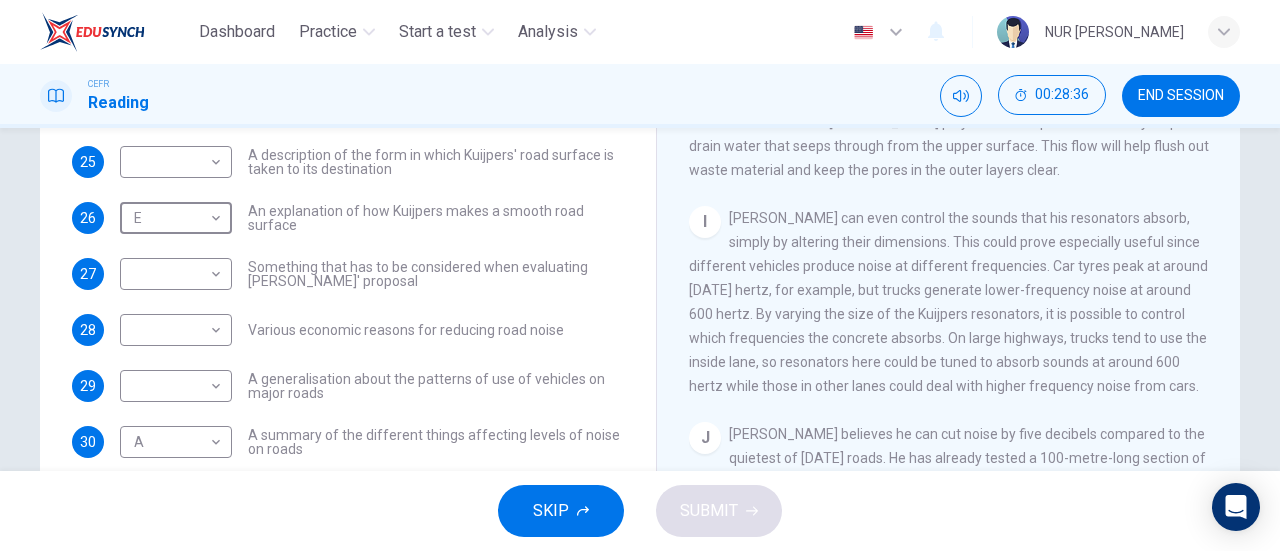 scroll, scrollTop: 1654, scrollLeft: 0, axis: vertical 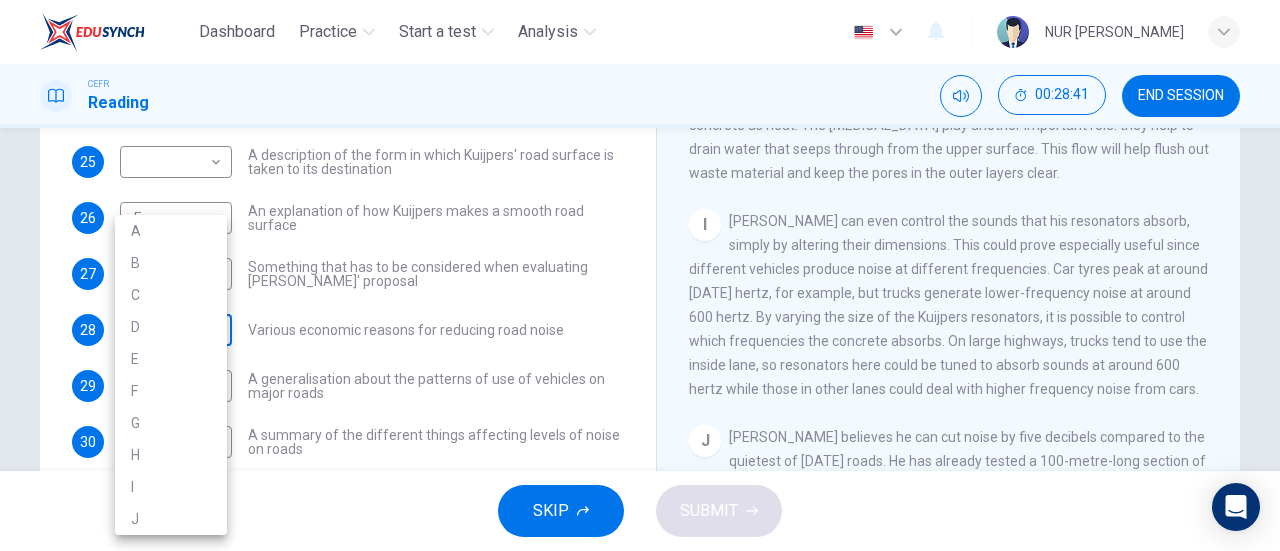 click on "Dashboard Practice Start a test Analysis English en ​ NUR AINA AISYA BINTI AFFANDI CEFR Reading 00:28:41 END SESSION Questions 25 - 30 The Reading Passage has ten paragraphs labelled   A-J .
Which paragraph contains the following information?
Select the correct letter   A-J  in the boxes below. 25 ​ ​ A description of the form in which Kuijpers' road surface is taken to its destination 26 E E ​ An explanation of how Kuijpers makes a smooth road surface 27 ​ ​ Something that has to be considered when evaluating Kuijpers' proposal 28 ​ ​ Various economic reasons for reducing road noise 29 ​ ​ A generalisation about the patterns of use of vehicles on major roads 30 A A ​ A summary of the different things affecting levels of noise on roads Quiet Roads Ahead CLICK TO ZOOM Click to Zoom A B C D E F G H I J SKIP SUBMIT EduSynch - Online Language Proficiency Testing
Dashboard Practice Start a test Analysis Notifications © Copyright  2025 A B C D E F G H I J" at bounding box center [640, 275] 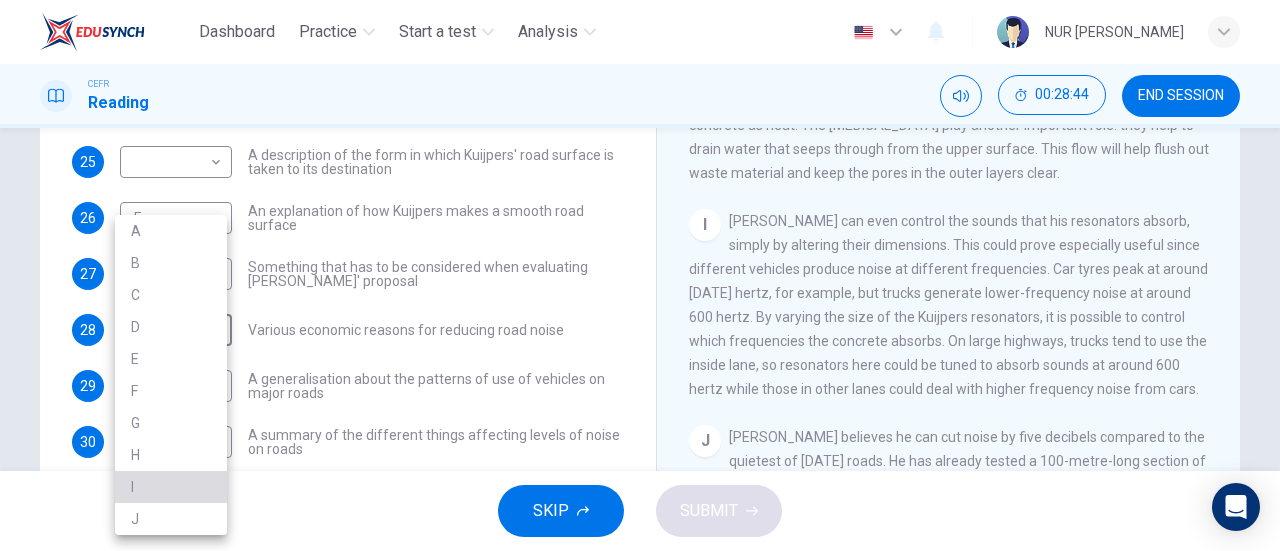 click on "I" at bounding box center (171, 487) 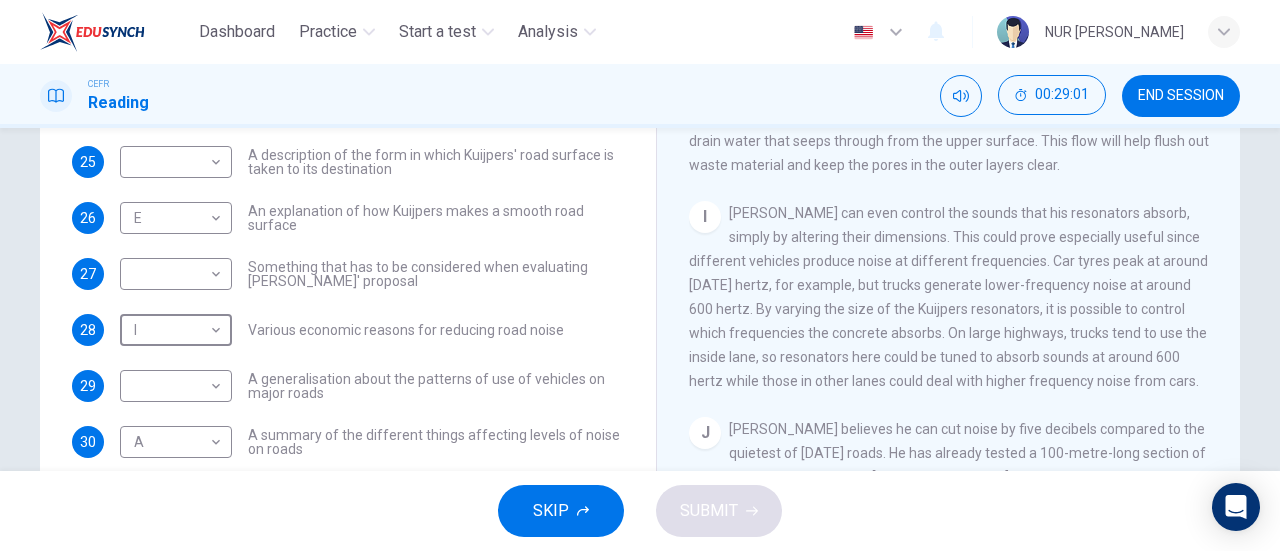 scroll, scrollTop: 1706, scrollLeft: 0, axis: vertical 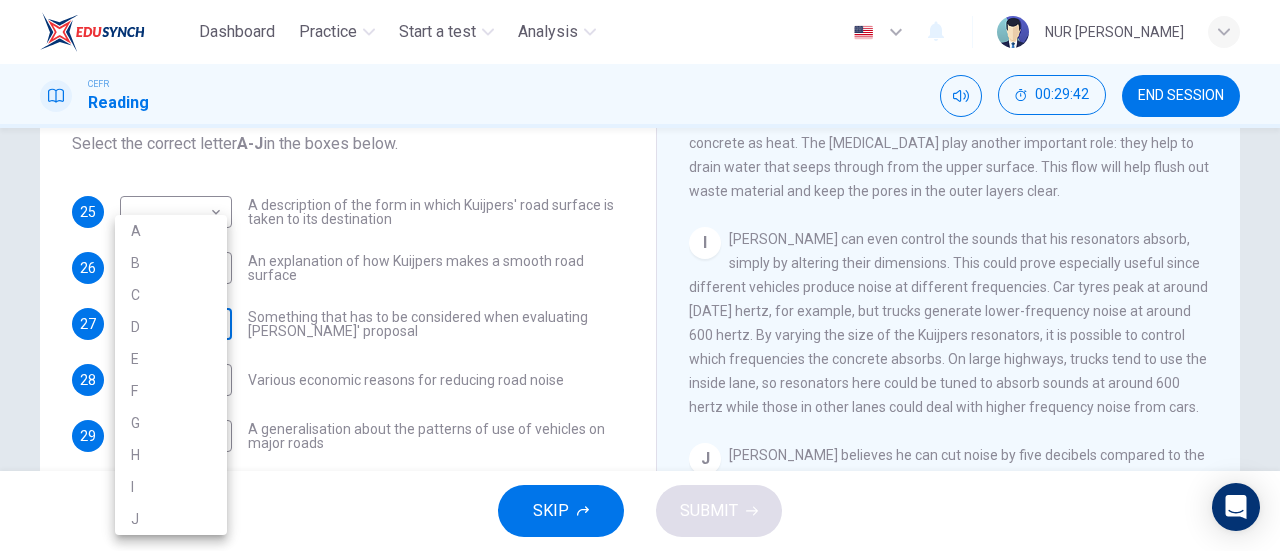 click on "Dashboard Practice Start a test Analysis English en ​ NUR AINA AISYA BINTI AFFANDI CEFR Reading 00:29:42 END SESSION Questions 25 - 30 The Reading Passage has ten paragraphs labelled   A-J .
Which paragraph contains the following information?
Select the correct letter   A-J  in the boxes below. 25 ​ ​ A description of the form in which Kuijpers' road surface is taken to its destination 26 E E ​ An explanation of how Kuijpers makes a smooth road surface 27 ​ ​ Something that has to be considered when evaluating Kuijpers' proposal 28 I I ​ Various economic reasons for reducing road noise 29 ​ ​ A generalisation about the patterns of use of vehicles on major roads 30 A A ​ A summary of the different things affecting levels of noise on roads Quiet Roads Ahead CLICK TO ZOOM Click to Zoom A B C D E F G H I J SKIP SUBMIT EduSynch - Online Language Proficiency Testing
Dashboard Practice Start a test Analysis Notifications © Copyright  2025 A B C D E F G H I J" at bounding box center (640, 275) 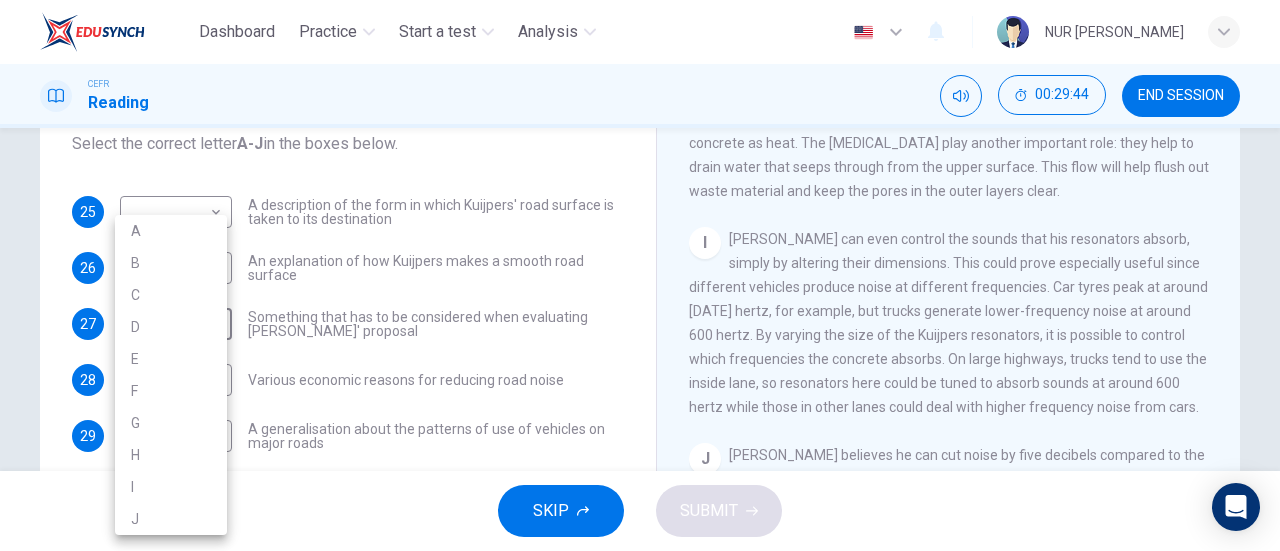 click at bounding box center [640, 275] 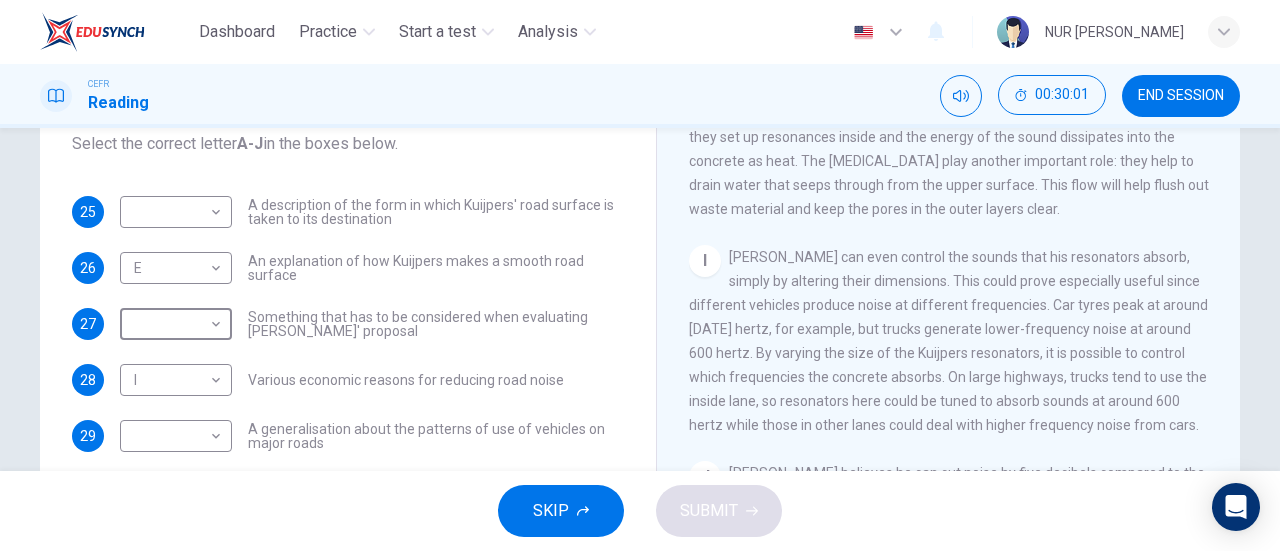 scroll, scrollTop: 1706, scrollLeft: 0, axis: vertical 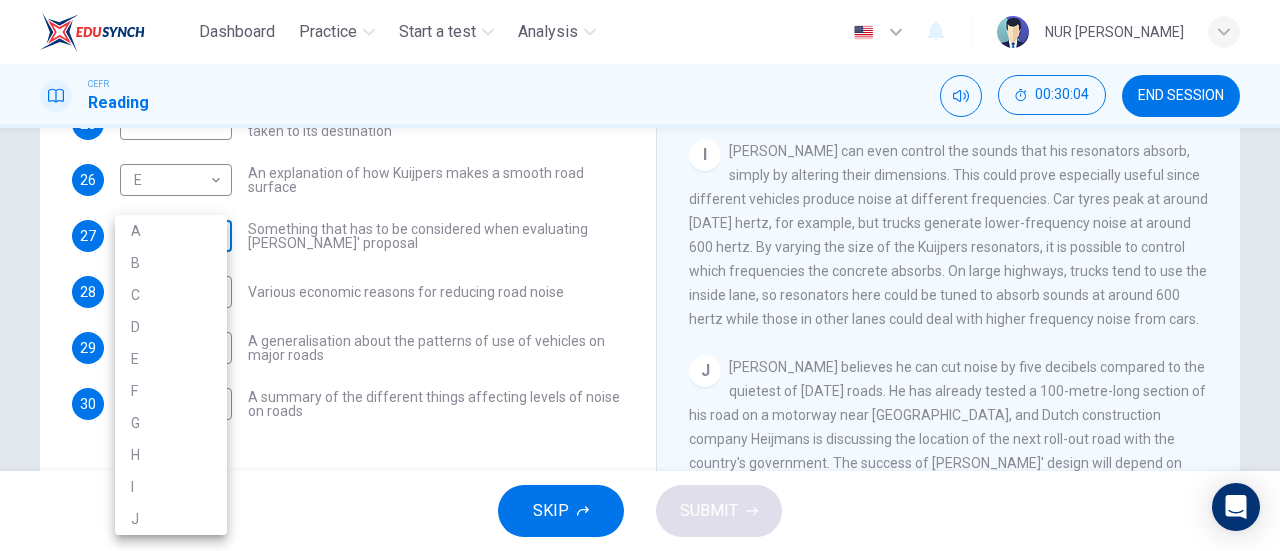click on "Dashboard Practice Start a test Analysis English en ​ NUR AINA AISYA BINTI AFFANDI CEFR Reading 00:30:04 END SESSION Questions 25 - 30 The Reading Passage has ten paragraphs labelled   A-J .
Which paragraph contains the following information?
Select the correct letter   A-J  in the boxes below. 25 ​ ​ A description of the form in which Kuijpers' road surface is taken to its destination 26 E E ​ An explanation of how Kuijpers makes a smooth road surface 27 ​ ​ Something that has to be considered when evaluating Kuijpers' proposal 28 I I ​ Various economic reasons for reducing road noise 29 ​ ​ A generalisation about the patterns of use of vehicles on major roads 30 A A ​ A summary of the different things affecting levels of noise on roads Quiet Roads Ahead CLICK TO ZOOM Click to Zoom A B C D E F G H I J SKIP SUBMIT EduSynch - Online Language Proficiency Testing
Dashboard Practice Start a test Analysis Notifications © Copyright  2025 A B C D E F G H I J" at bounding box center [640, 275] 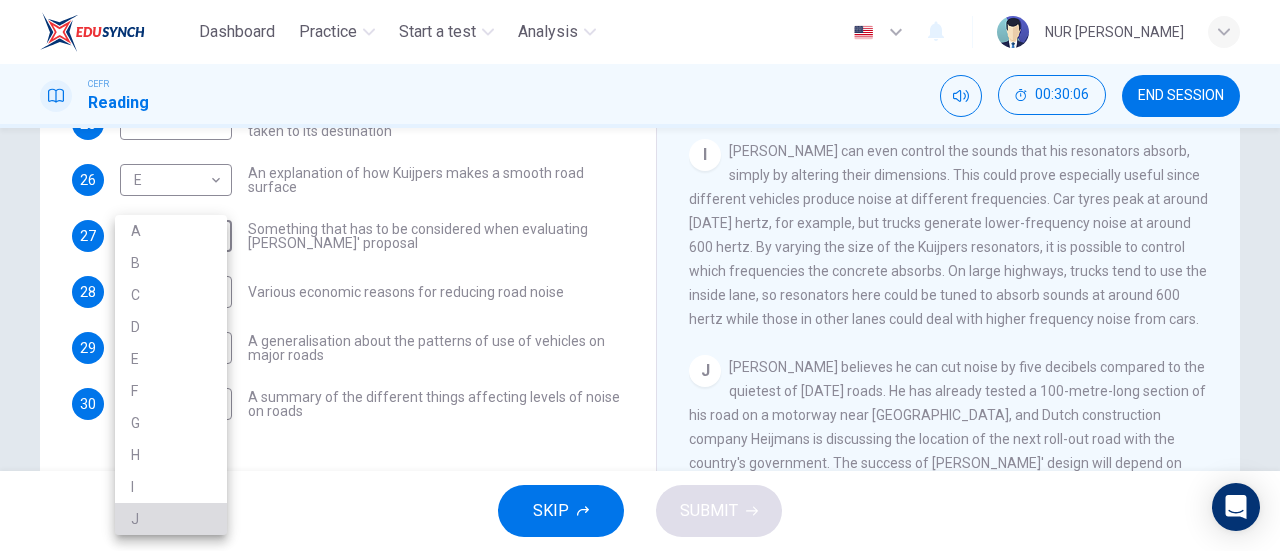 click on "J" at bounding box center (171, 519) 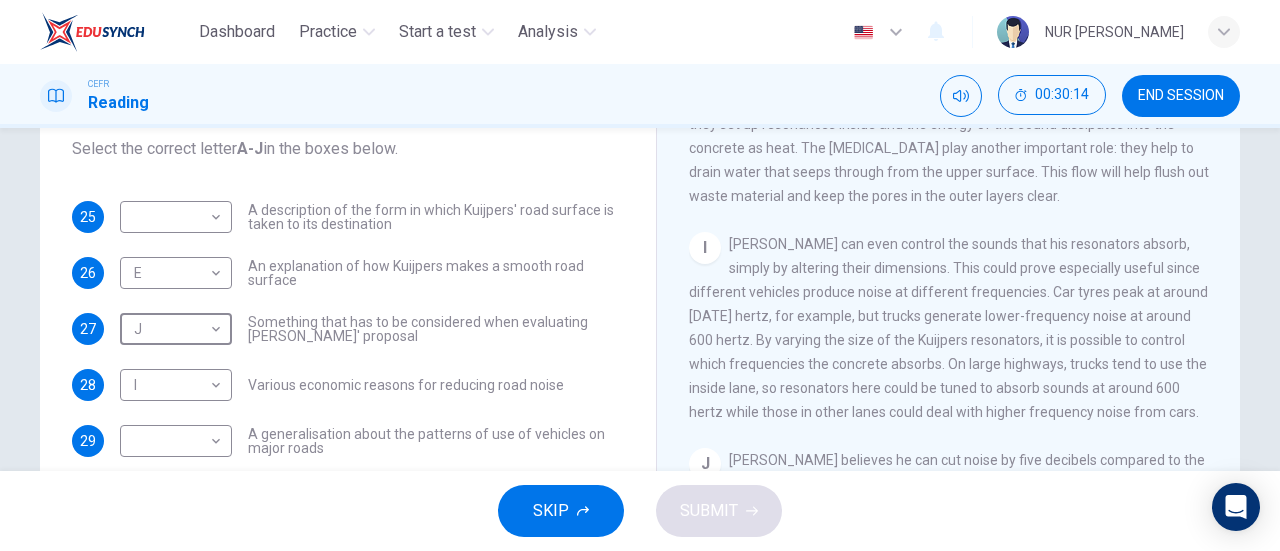 scroll, scrollTop: 220, scrollLeft: 0, axis: vertical 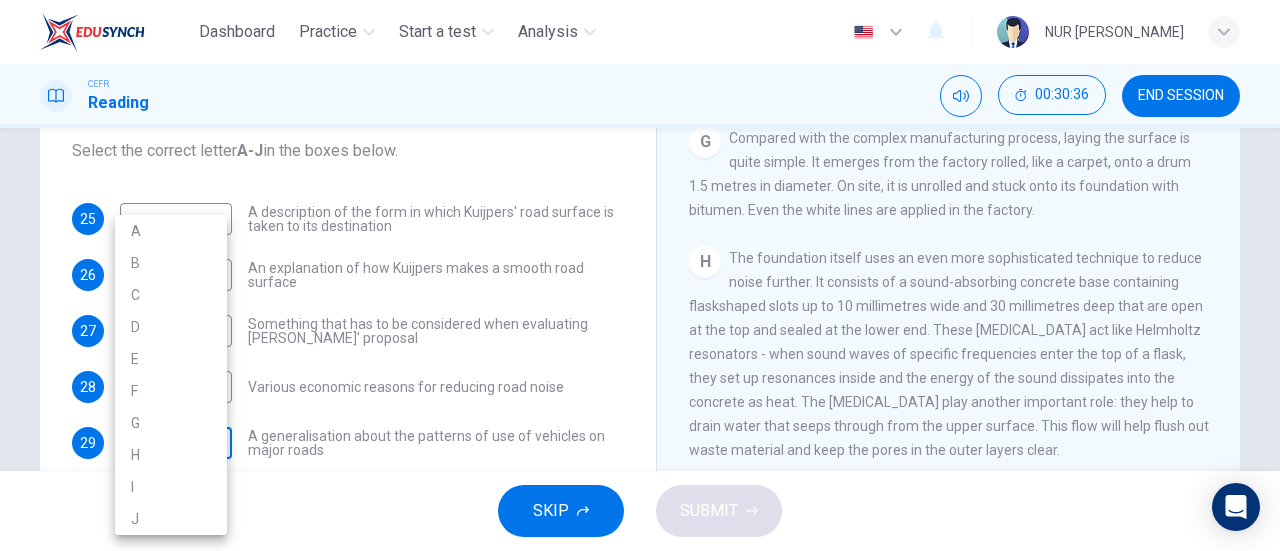 click on "Dashboard Practice Start a test Analysis English en ​ NUR AINA AISYA BINTI AFFANDI CEFR Reading 00:30:36 END SESSION Questions 25 - 30 The Reading Passage has ten paragraphs labelled   A-J .
Which paragraph contains the following information?
Select the correct letter   A-J  in the boxes below. 25 ​ ​ A description of the form in which Kuijpers' road surface is taken to its destination 26 E E ​ An explanation of how Kuijpers makes a smooth road surface 27 J J ​ Something that has to be considered when evaluating Kuijpers' proposal 28 I I ​ Various economic reasons for reducing road noise 29 ​ ​ A generalisation about the patterns of use of vehicles on major roads 30 A A ​ A summary of the different things affecting levels of noise on roads Quiet Roads Ahead CLICK TO ZOOM Click to Zoom A B C D E F G H I J SKIP SUBMIT EduSynch - Online Language Proficiency Testing
Dashboard Practice Start a test Analysis Notifications © Copyright  2025 A B C D E F G H I J" at bounding box center (640, 275) 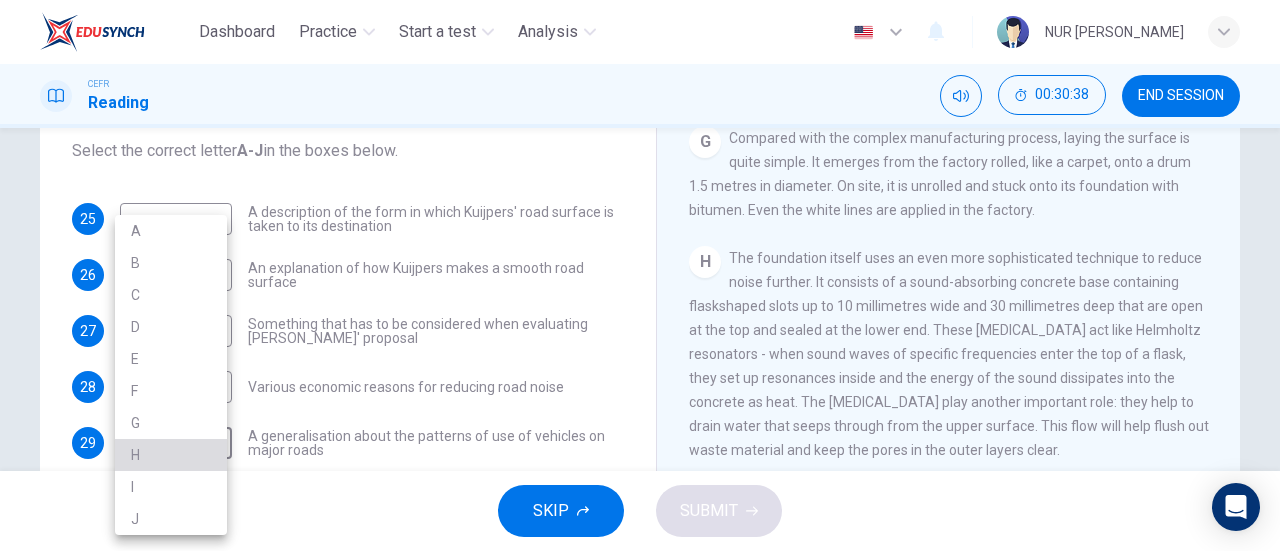 click on "H" at bounding box center (171, 455) 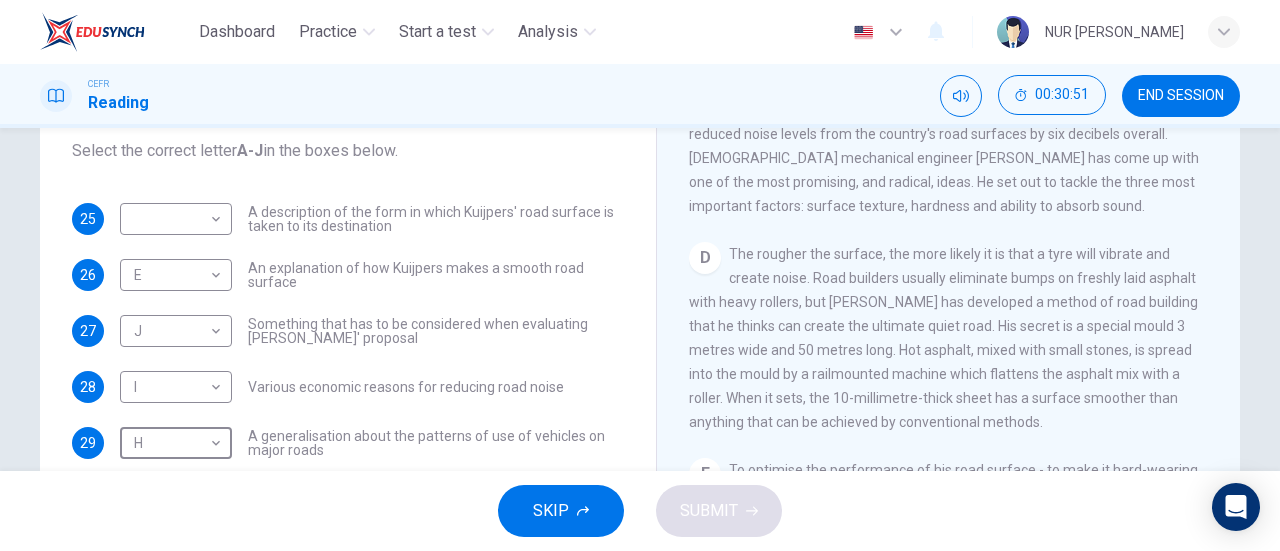 scroll, scrollTop: 740, scrollLeft: 0, axis: vertical 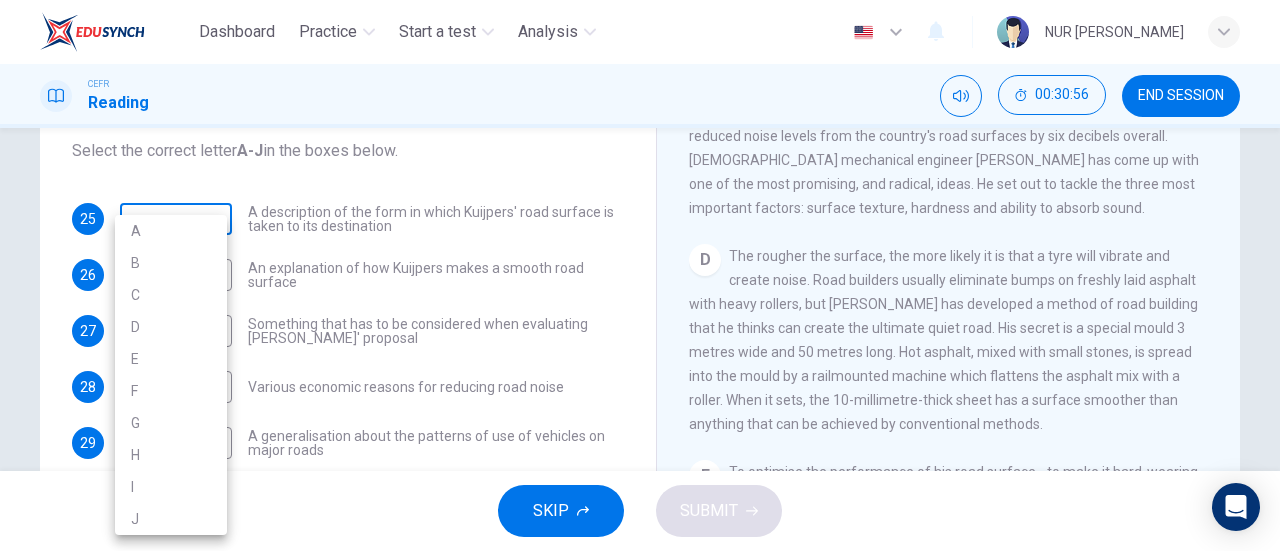 click on "Dashboard Practice Start a test Analysis English en ​ NUR AINA AISYA BINTI AFFANDI CEFR Reading 00:30:56 END SESSION Questions 25 - 30 The Reading Passage has ten paragraphs labelled   A-J .
Which paragraph contains the following information?
Select the correct letter   A-J  in the boxes below. 25 ​ ​ A description of the form in which Kuijpers' road surface is taken to its destination 26 E E ​ An explanation of how Kuijpers makes a smooth road surface 27 J J ​ Something that has to be considered when evaluating Kuijpers' proposal 28 I I ​ Various economic reasons for reducing road noise 29 H H ​ A generalisation about the patterns of use of vehicles on major roads 30 A A ​ A summary of the different things affecting levels of noise on roads Quiet Roads Ahead CLICK TO ZOOM Click to Zoom A B C D E F G H I J SKIP SUBMIT EduSynch - Online Language Proficiency Testing
Dashboard Practice Start a test Analysis Notifications © Copyright  2025 A B C D E F G H I J" at bounding box center (640, 275) 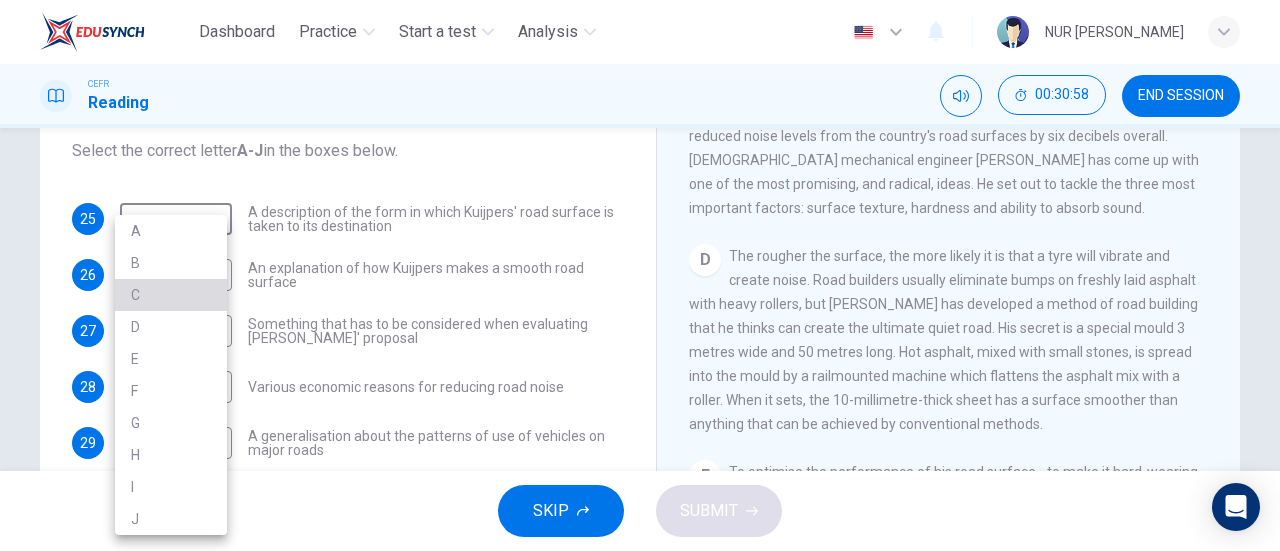click on "C" at bounding box center (171, 295) 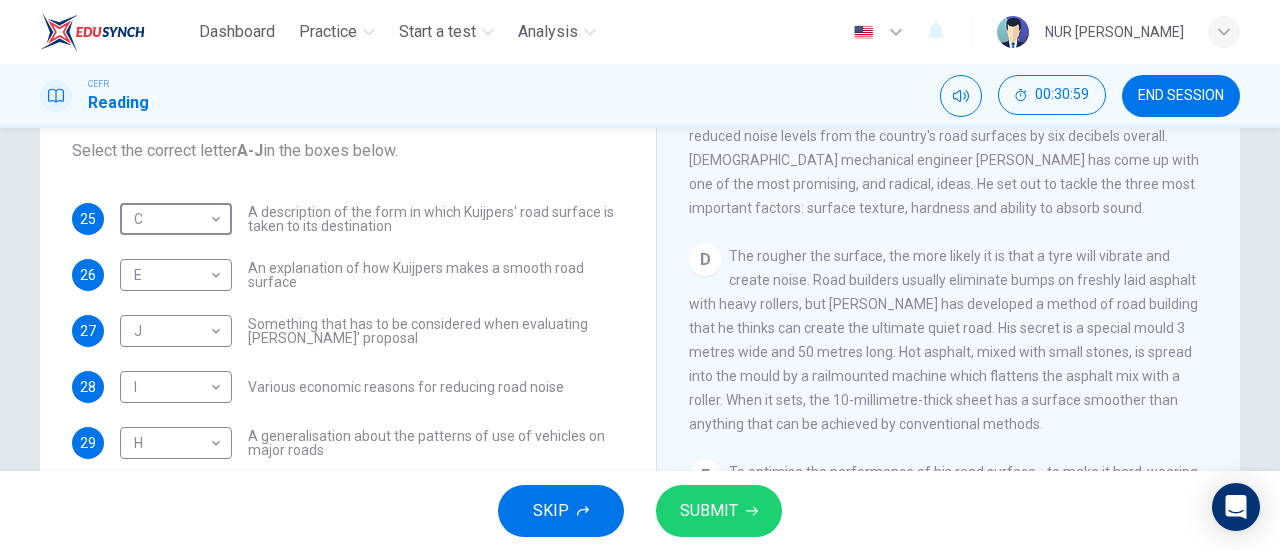 scroll, scrollTop: 432, scrollLeft: 0, axis: vertical 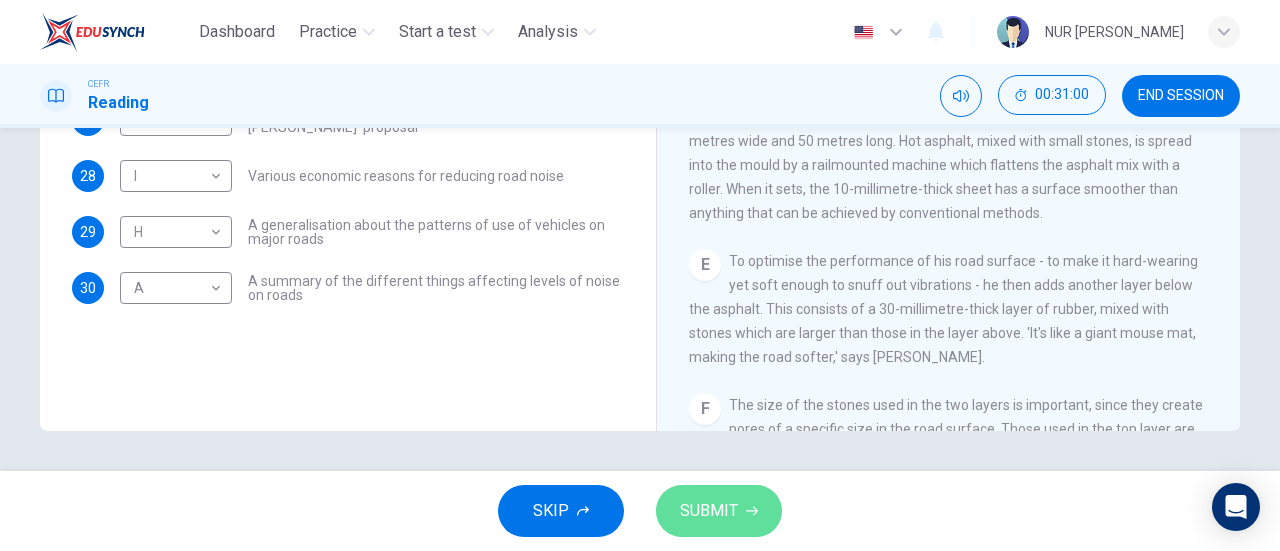 click on "SUBMIT" at bounding box center [719, 511] 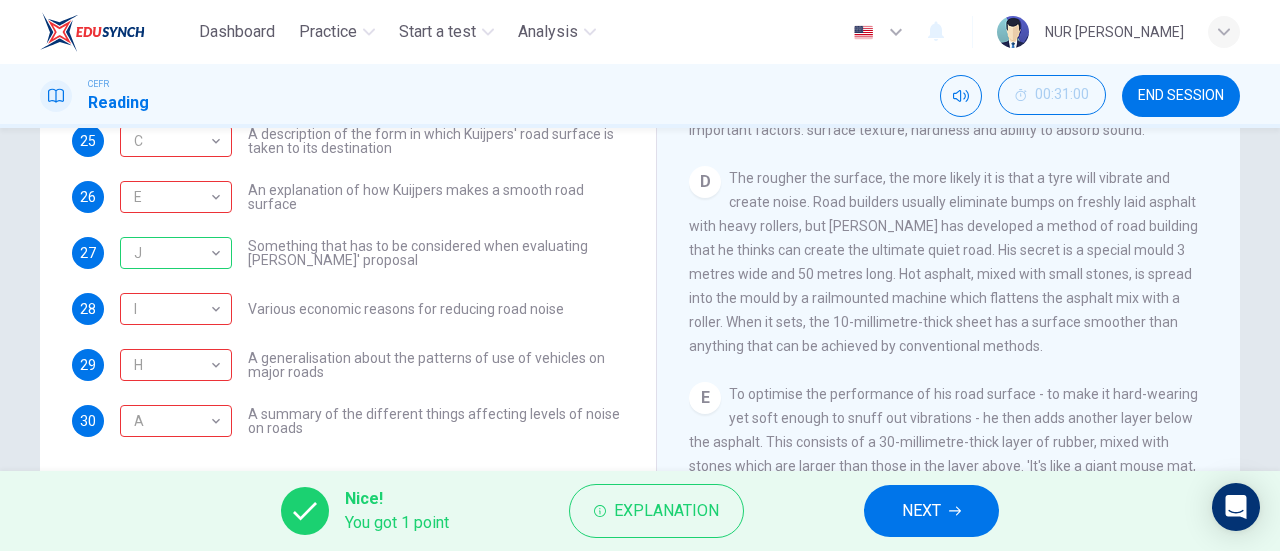scroll, scrollTop: 281, scrollLeft: 0, axis: vertical 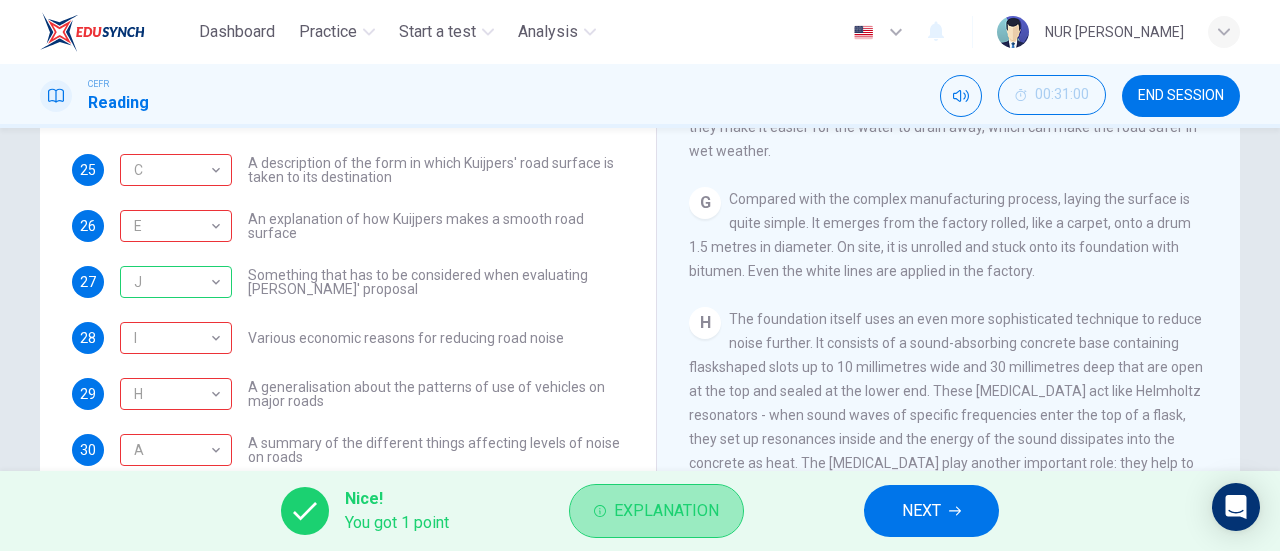 click on "Explanation" at bounding box center [666, 511] 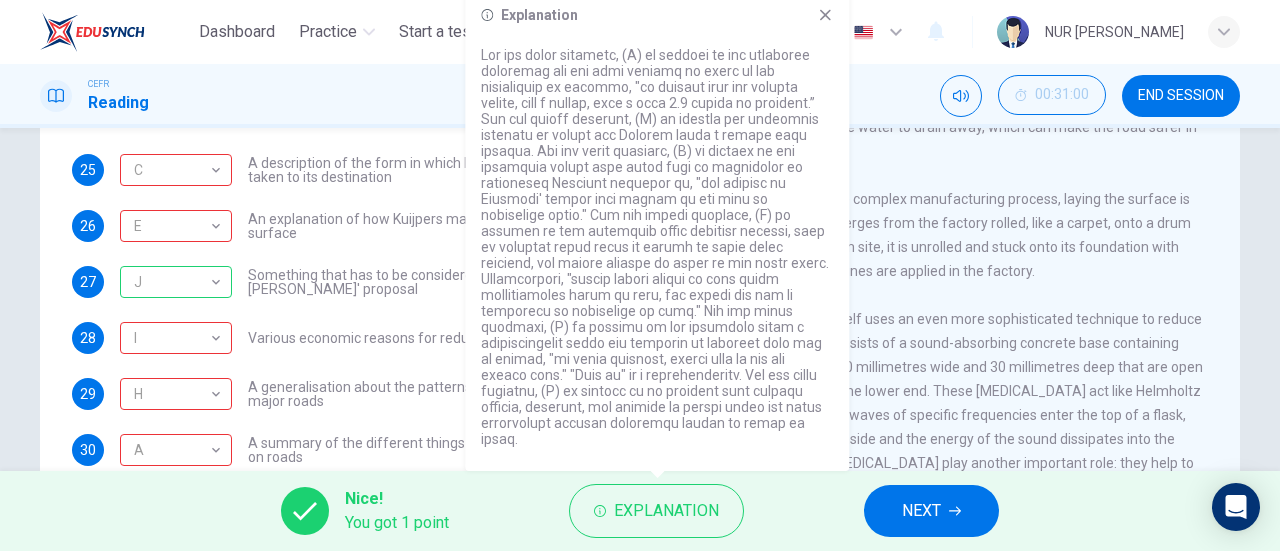 click on "25 C C ​ A description of the form in which Kuijpers' road surface is taken to its destination 26 E E ​ An explanation of how Kuijpers makes a smooth road surface 27 J J ​ Something that has to be considered when evaluating Kuijpers' proposal 28 I I ​ Various economic reasons for reducing road noise 29 H H ​ A generalisation about the patterns of use of vehicles on major roads 30 A A ​ A summary of the different things affecting levels of noise on roads" at bounding box center (348, 310) 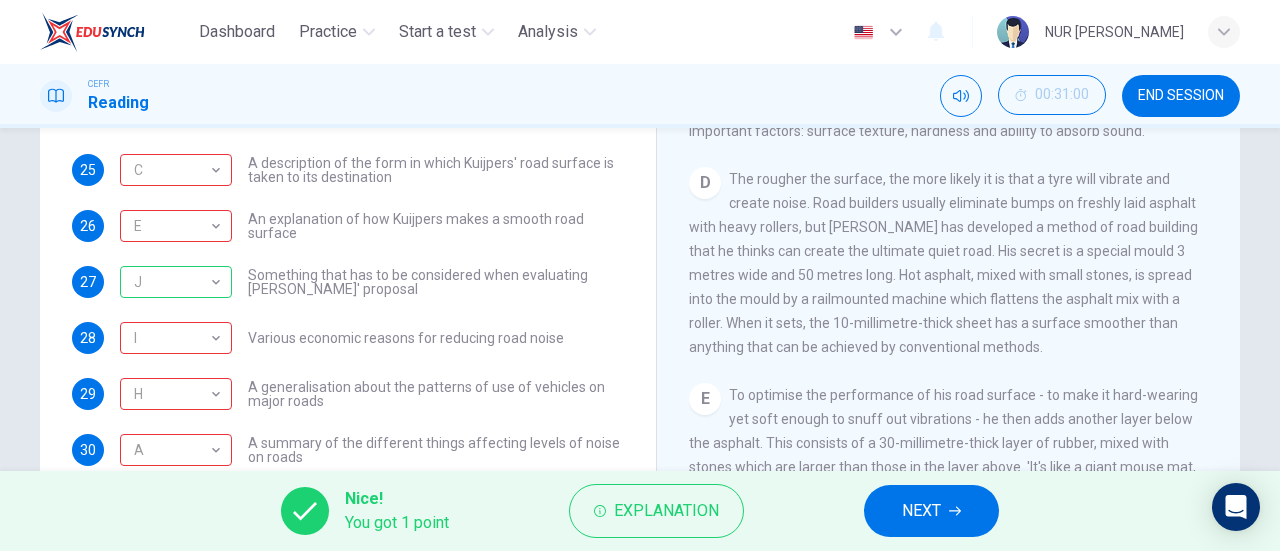 scroll, scrollTop: 772, scrollLeft: 0, axis: vertical 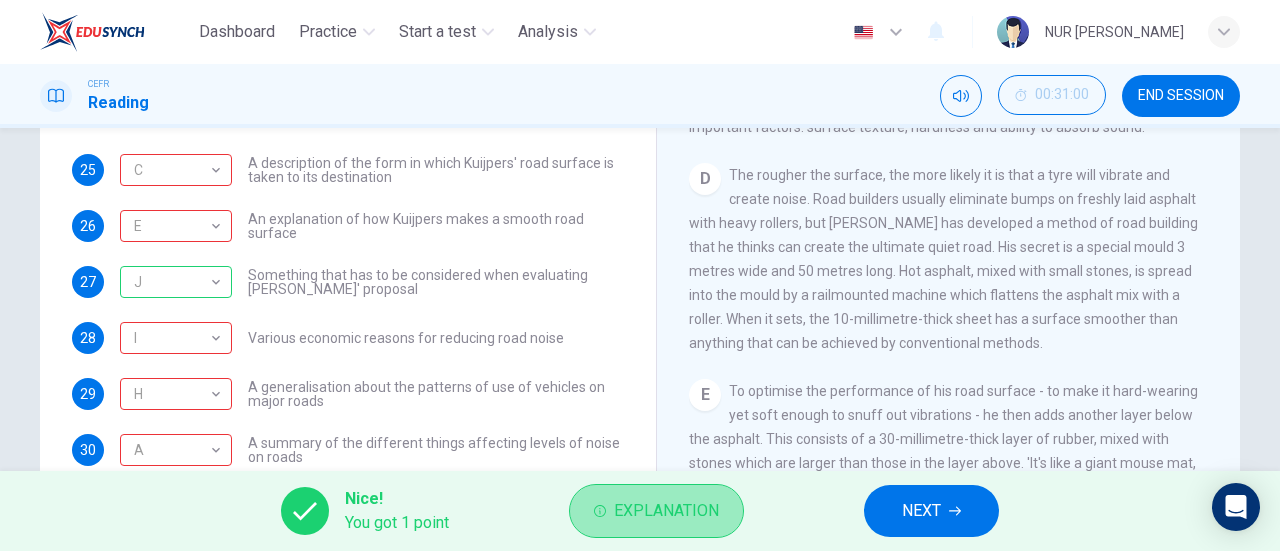 click on "Explanation" at bounding box center [666, 511] 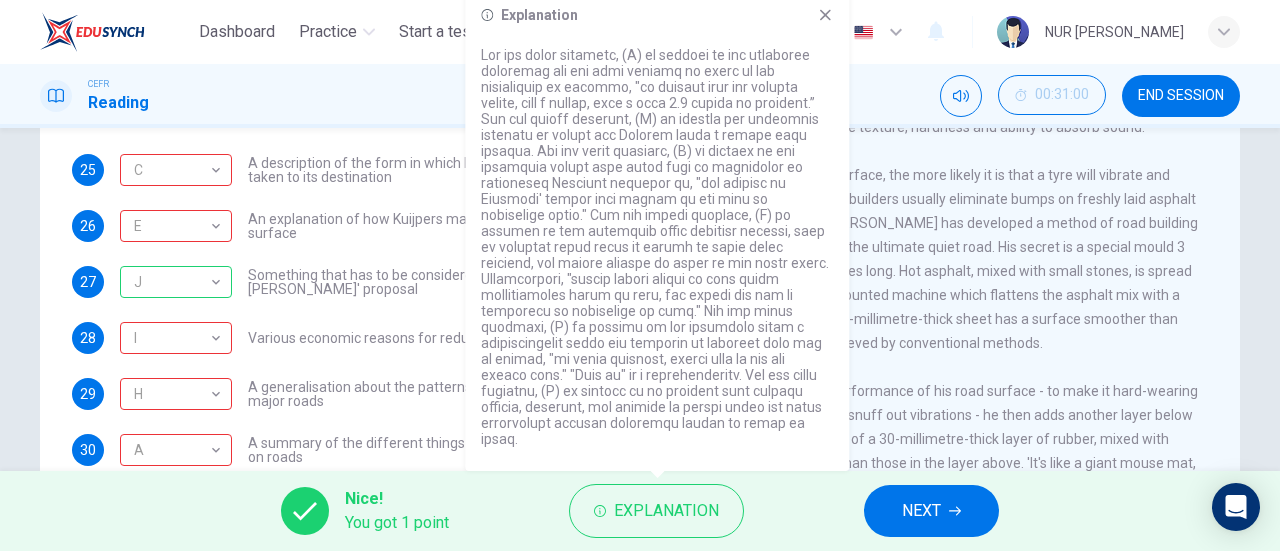 click on "25 C C ​ A description of the form in which Kuijpers' road surface is taken to its destination 26 E E ​ An explanation of how Kuijpers makes a smooth road surface 27 J J ​ Something that has to be considered when evaluating Kuijpers' proposal 28 I I ​ Various economic reasons for reducing road noise 29 H H ​ A generalisation about the patterns of use of vehicles on major roads 30 A A ​ A summary of the different things affecting levels of noise on roads" at bounding box center [348, 310] 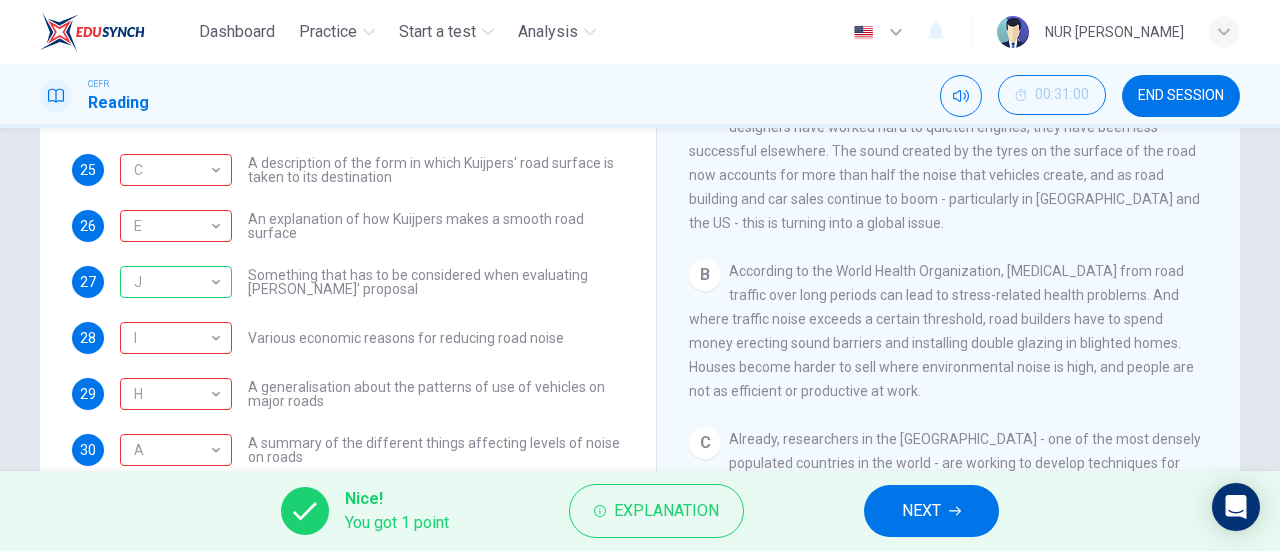 scroll, scrollTop: 322, scrollLeft: 0, axis: vertical 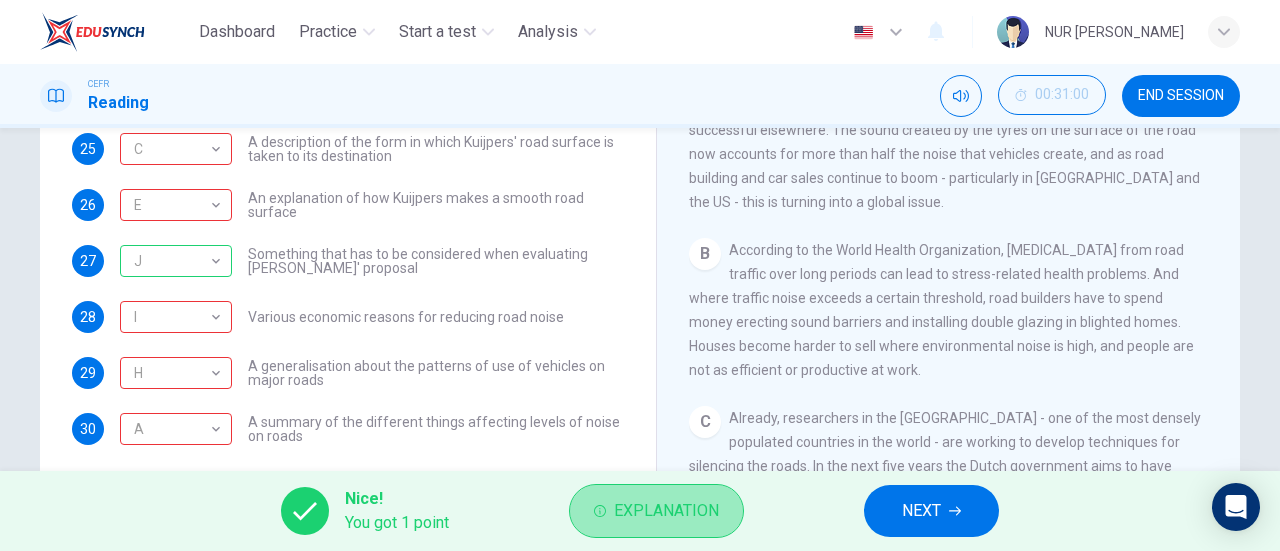 click on "Explanation" at bounding box center [666, 511] 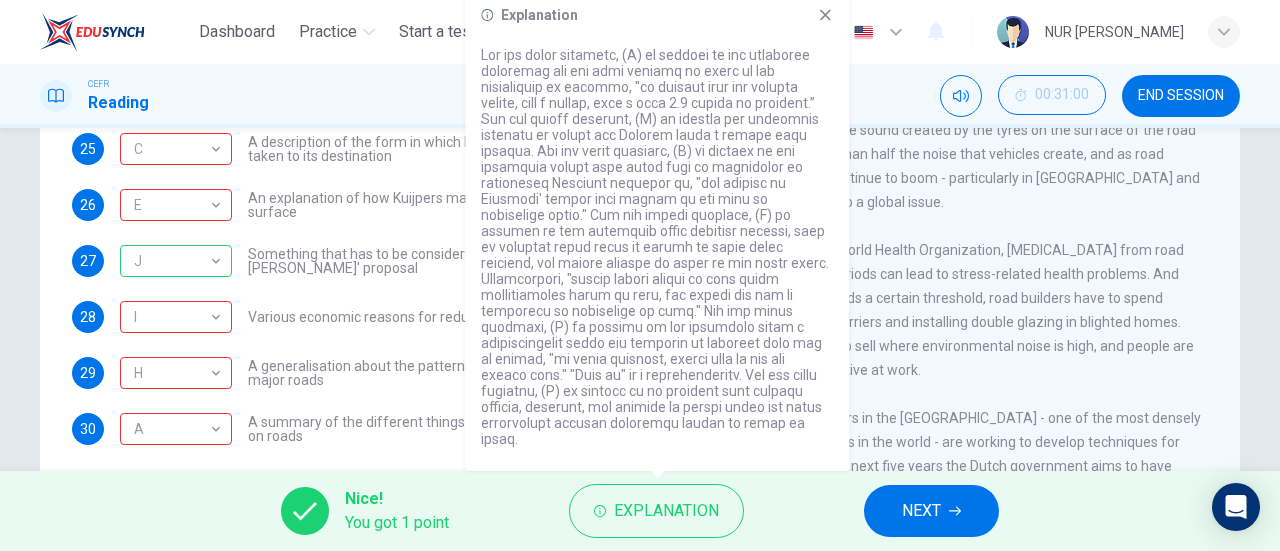 click on "CLICK TO ZOOM Click to Zoom A The noise produced by busy roads is a growing problem. While vehicle designers have worked hard to quieten engines, they have been less successful elsewhere. The sound created by the tyres on the surface of the road now accounts for more than half the noise that vehicles create, and as road building and car sales continue to boom - particularly in Asia and the US - this is turning into a global issue. B According to the World Health Organization, exposure to noise from road traffic over long periods can lead to stress-related health problems. And where traffic noise exceeds a certain threshold, road builders have to spend money erecting sound barriers and installing double glazing in blighted homes. Houses become harder to sell where environmental noise is high, and people are not as efficient or productive at work. C D E F G H I J" at bounding box center (962, 268) 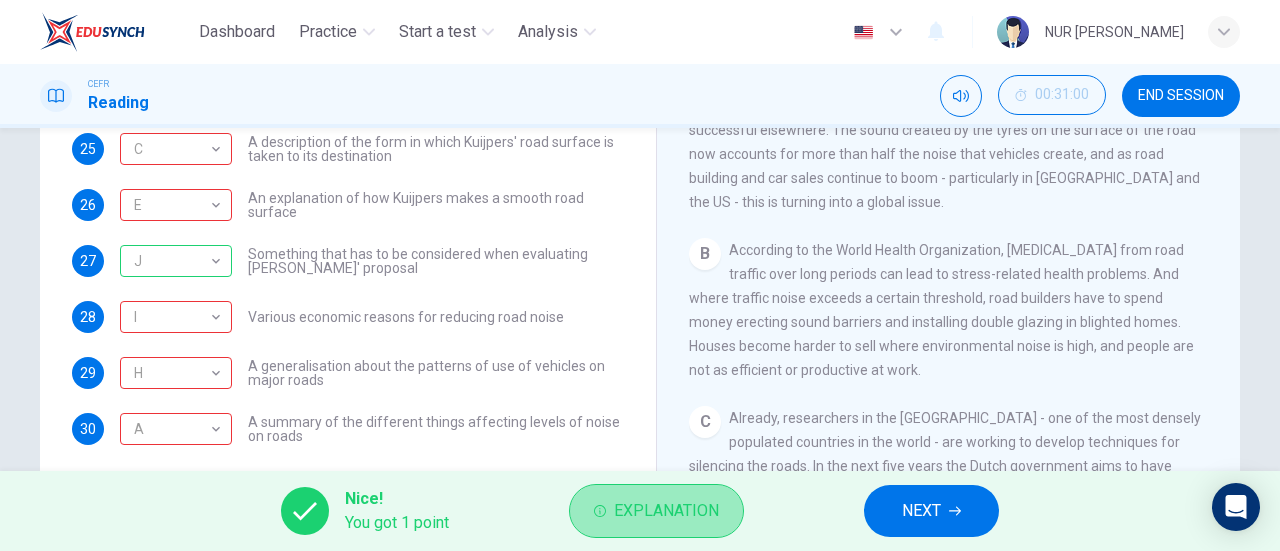 click on "Explanation" at bounding box center [666, 511] 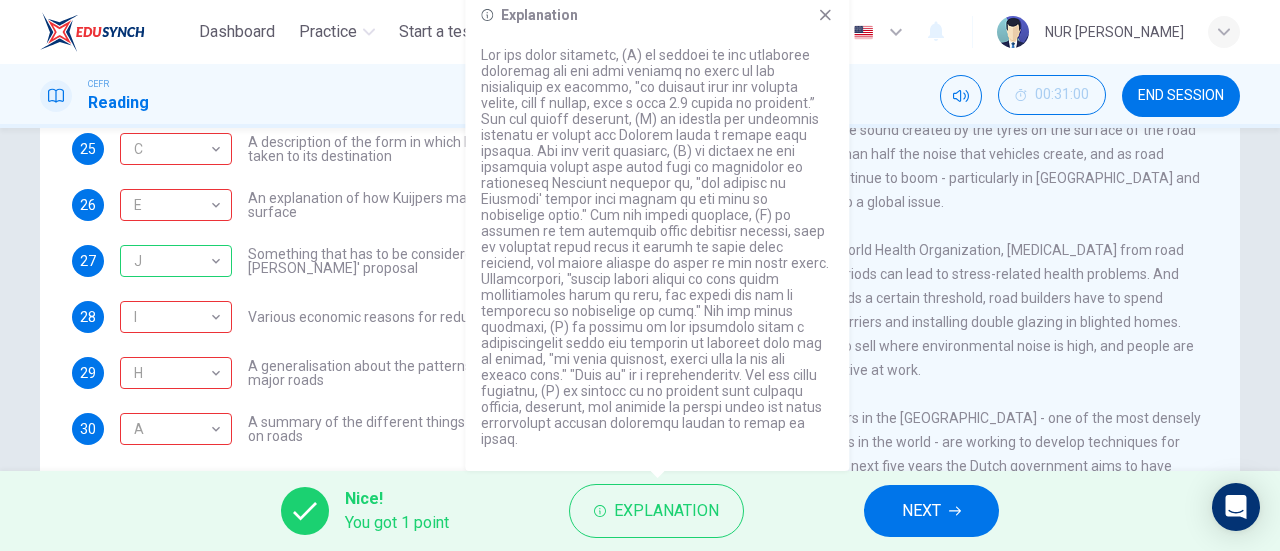 drag, startPoint x: 633, startPoint y: 314, endPoint x: 646, endPoint y: 315, distance: 13.038404 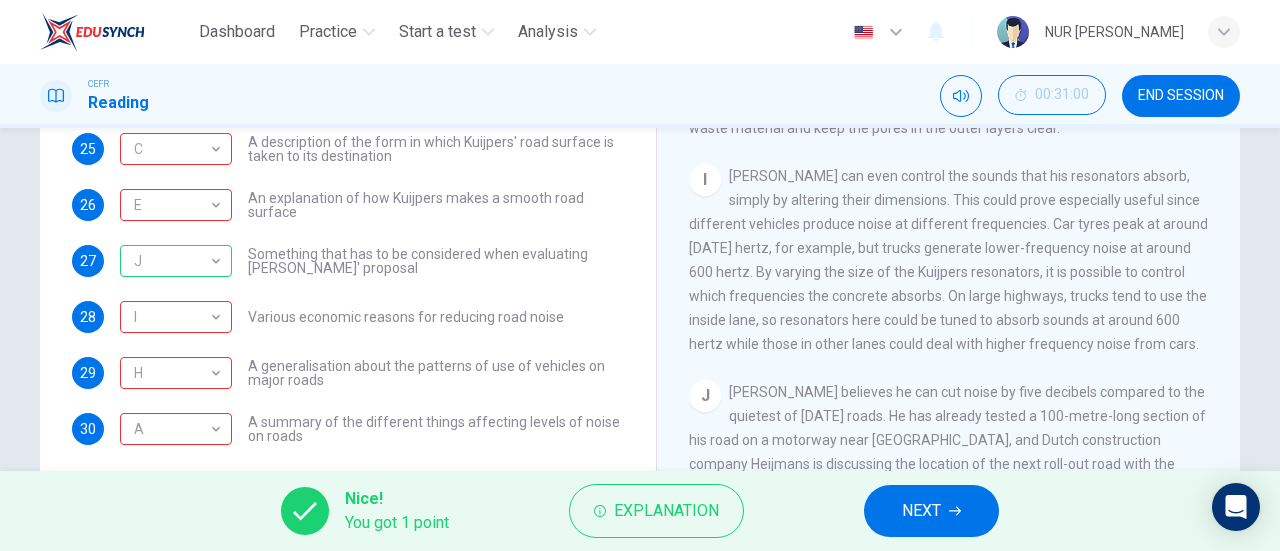 scroll, scrollTop: 1696, scrollLeft: 0, axis: vertical 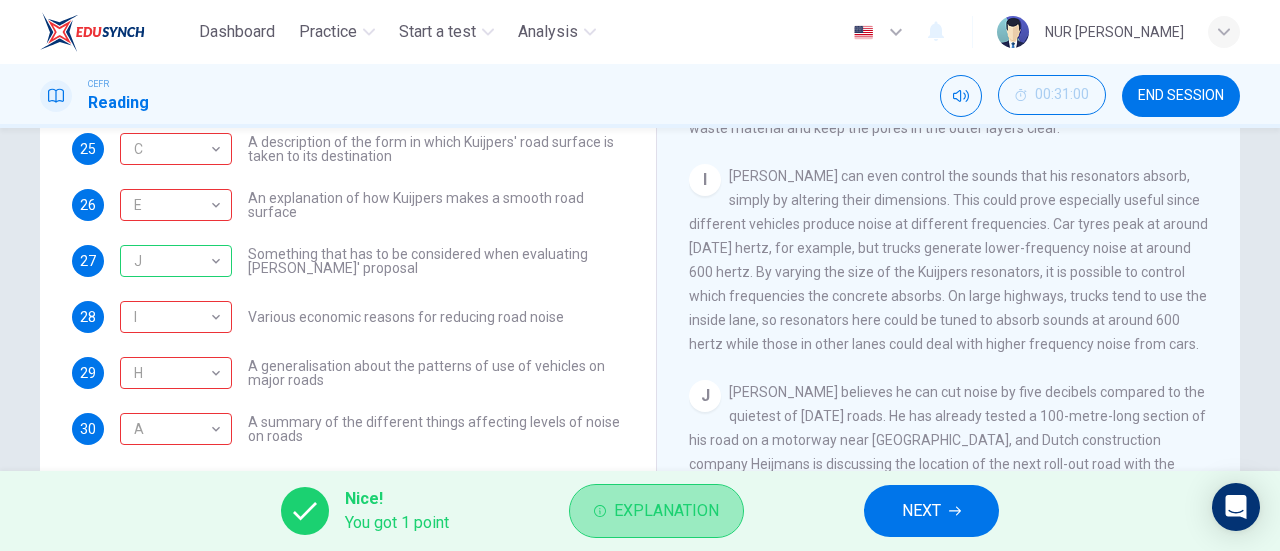 click on "Explanation" at bounding box center [666, 511] 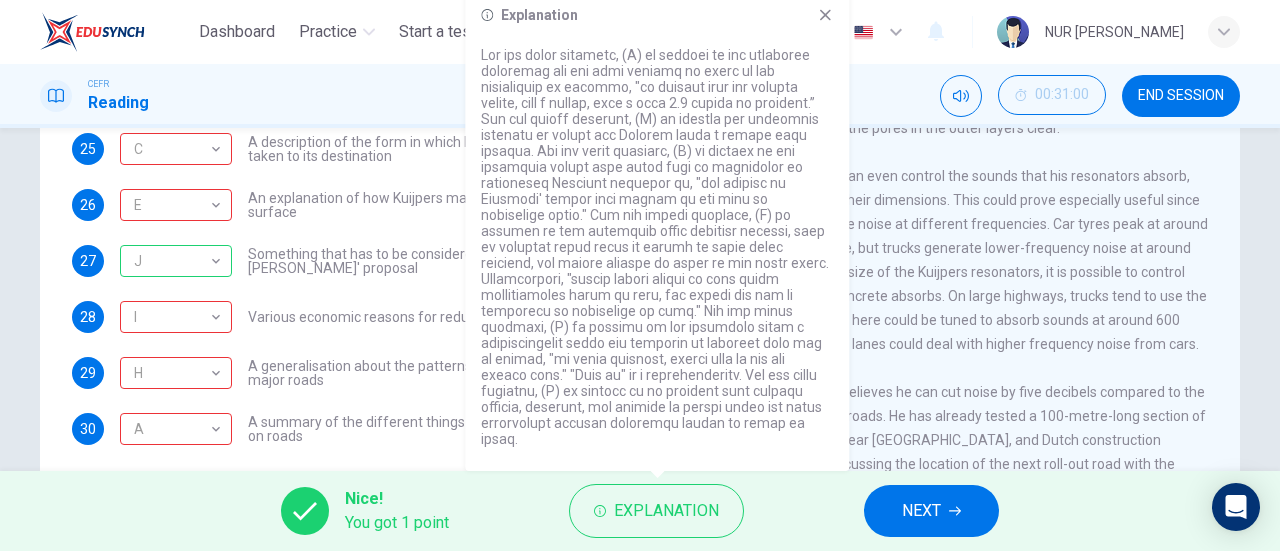 click on "25 C C ​ A description of the form in which Kuijpers' road surface is taken to its destination 26 E E ​ An explanation of how Kuijpers makes a smooth road surface 27 J J ​ Something that has to be considered when evaluating Kuijpers' proposal 28 I I ​ Various economic reasons for reducing road noise 29 H H ​ A generalisation about the patterns of use of vehicles on major roads 30 A A ​ A summary of the different things affecting levels of noise on roads" at bounding box center (348, 289) 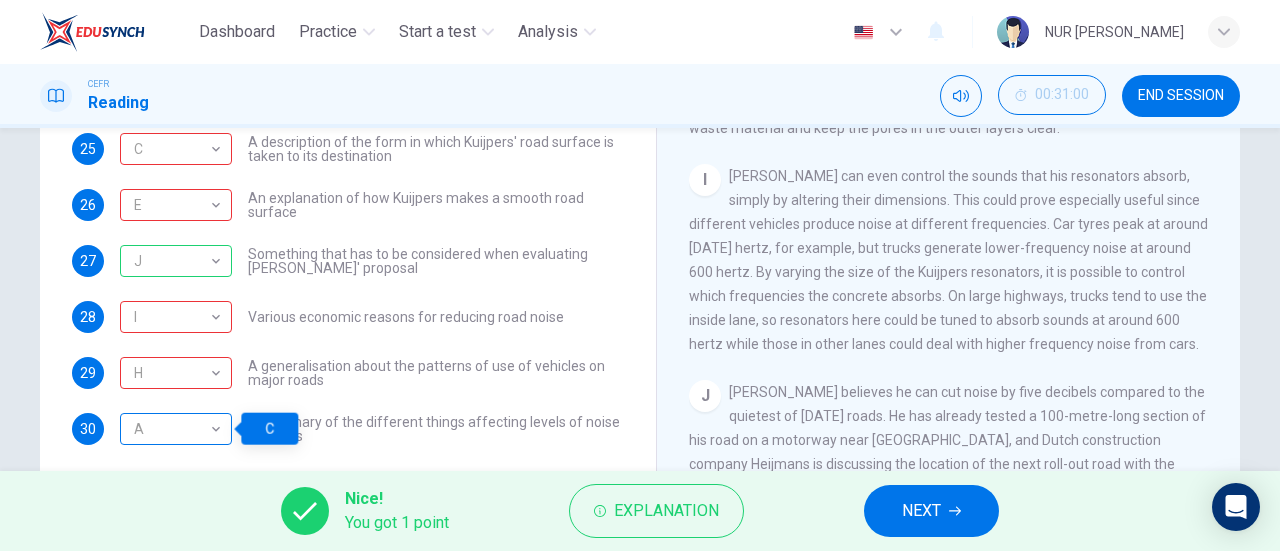 click on "A" at bounding box center [172, 429] 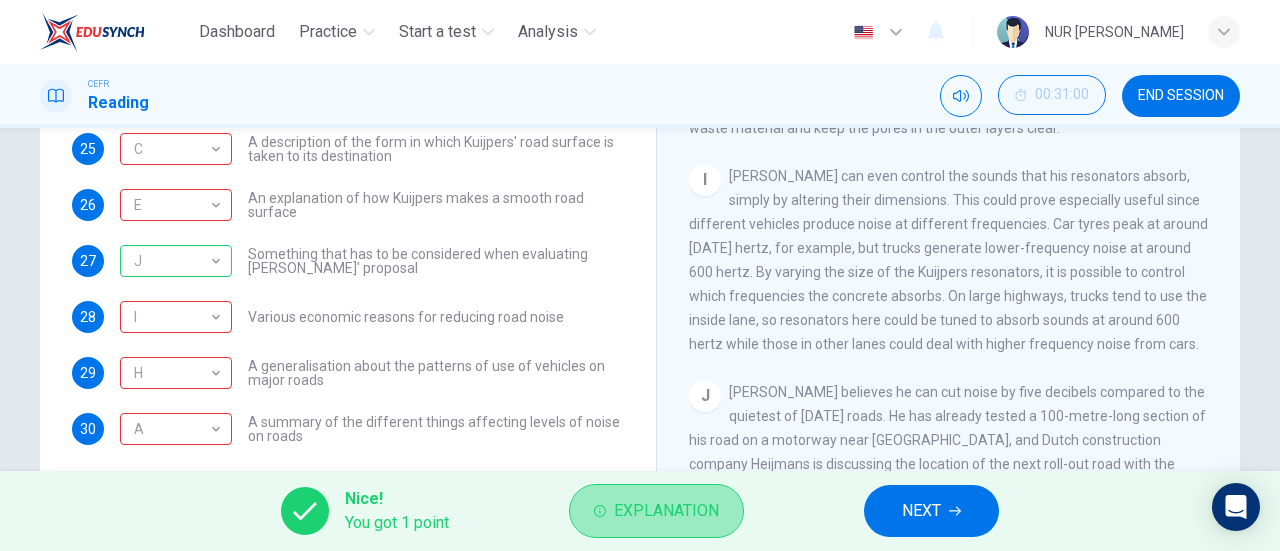 click on "Explanation" at bounding box center [666, 511] 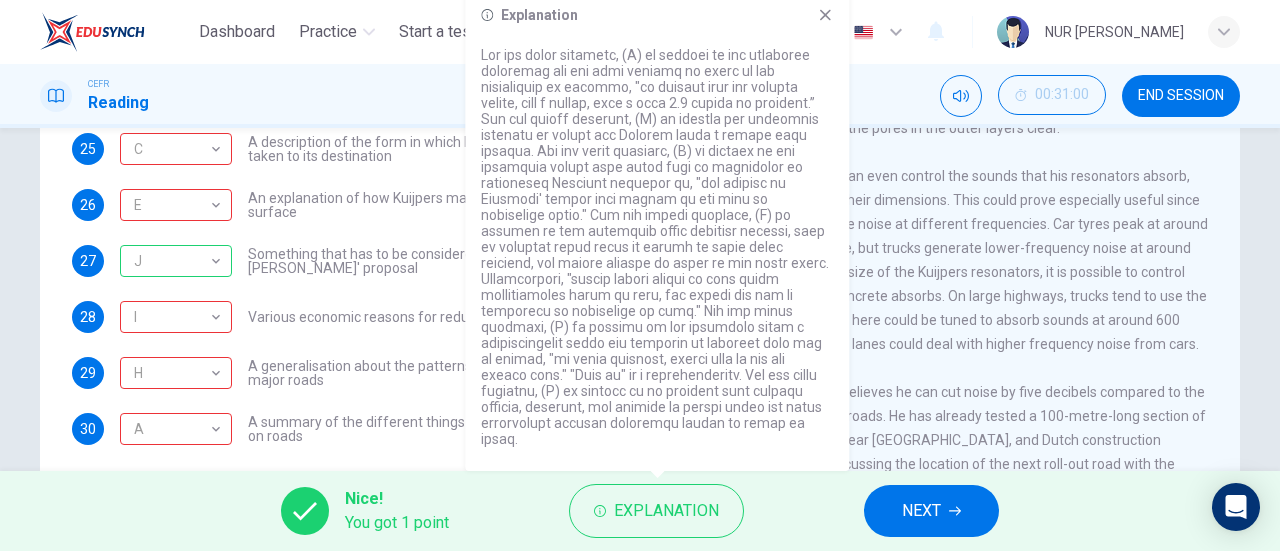 click on "25 C C ​ A description of the form in which Kuijpers' road surface is taken to its destination 26 E E ​ An explanation of how Kuijpers makes a smooth road surface 27 J J ​ Something that has to be considered when evaluating Kuijpers' proposal 28 I I ​ Various economic reasons for reducing road noise 29 H H ​ A generalisation about the patterns of use of vehicles on major roads 30 A A ​ A summary of the different things affecting levels of noise on roads" at bounding box center [348, 289] 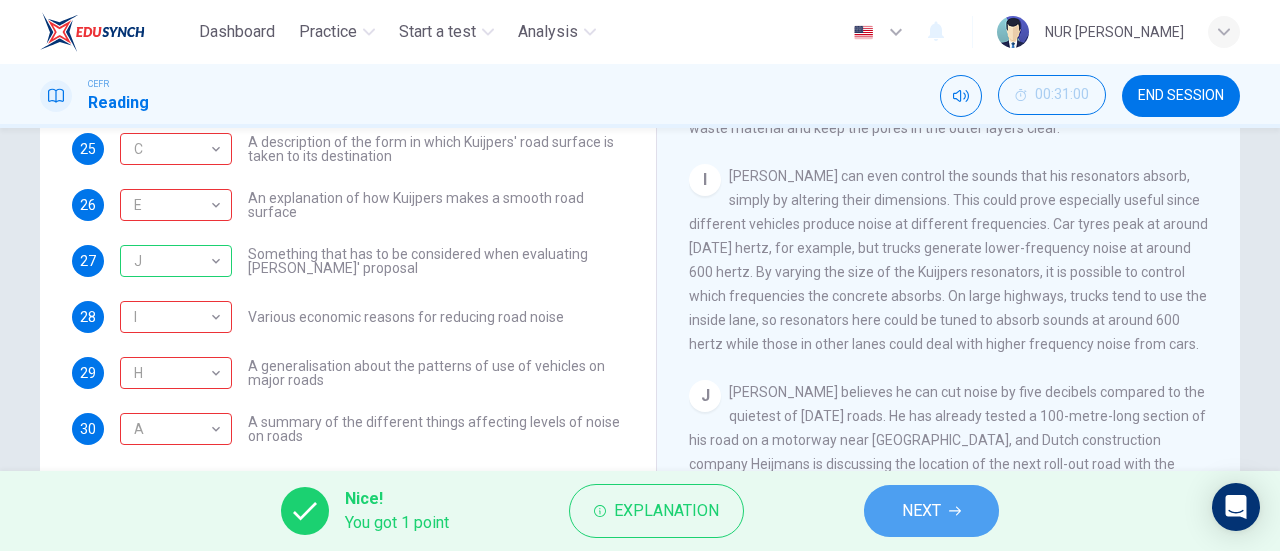 click on "NEXT" at bounding box center (931, 511) 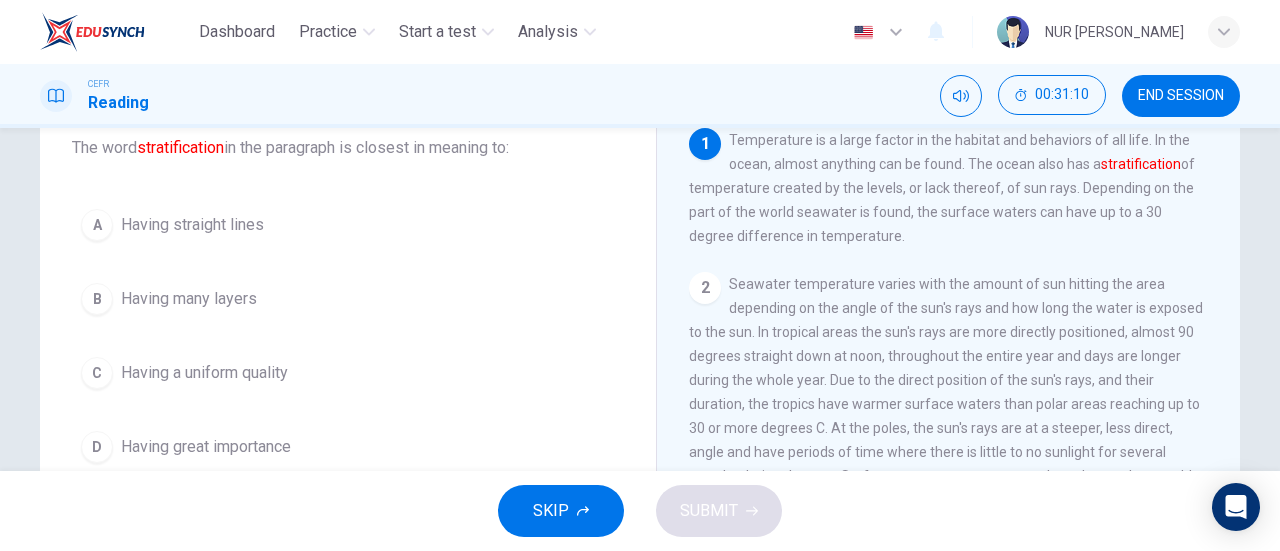 scroll, scrollTop: 124, scrollLeft: 0, axis: vertical 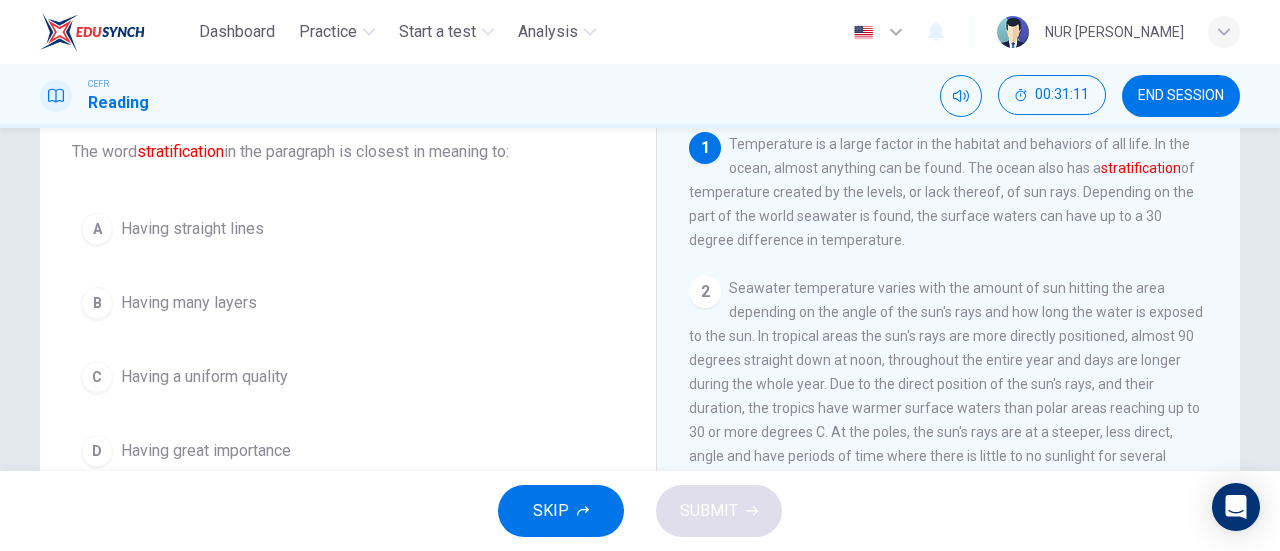 click on "B Having many layers" at bounding box center [348, 303] 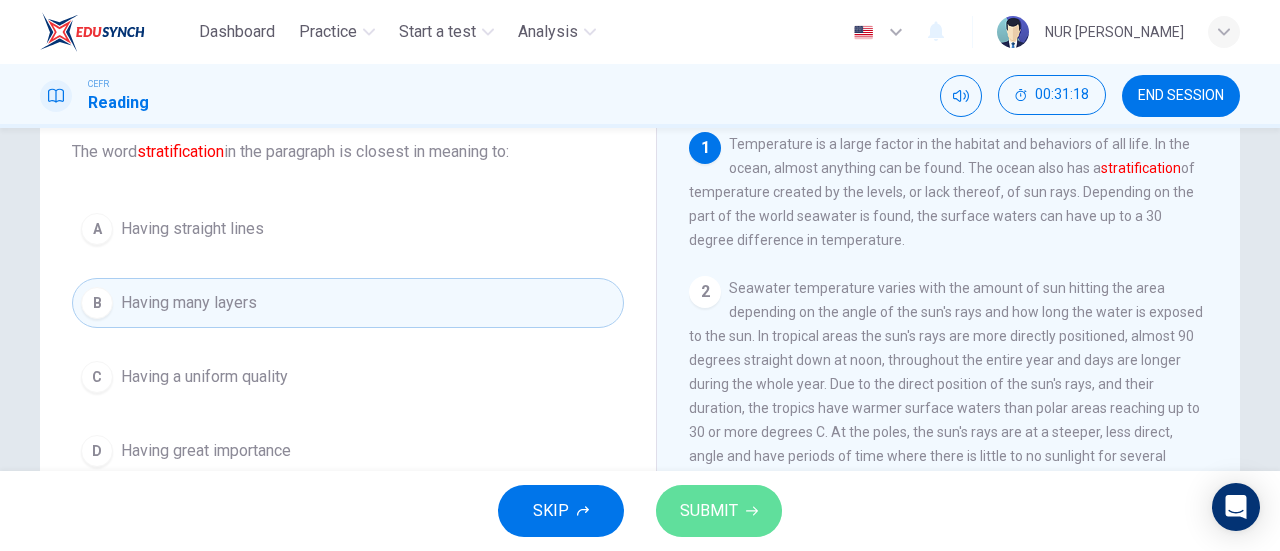 click on "SUBMIT" at bounding box center [719, 511] 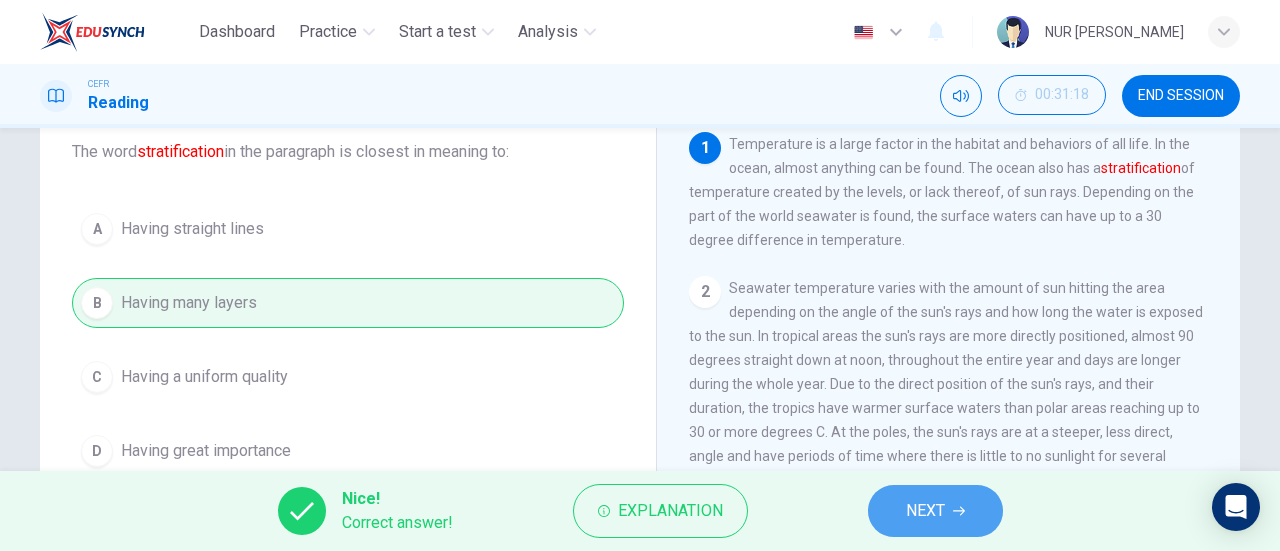 click on "NEXT" at bounding box center (935, 511) 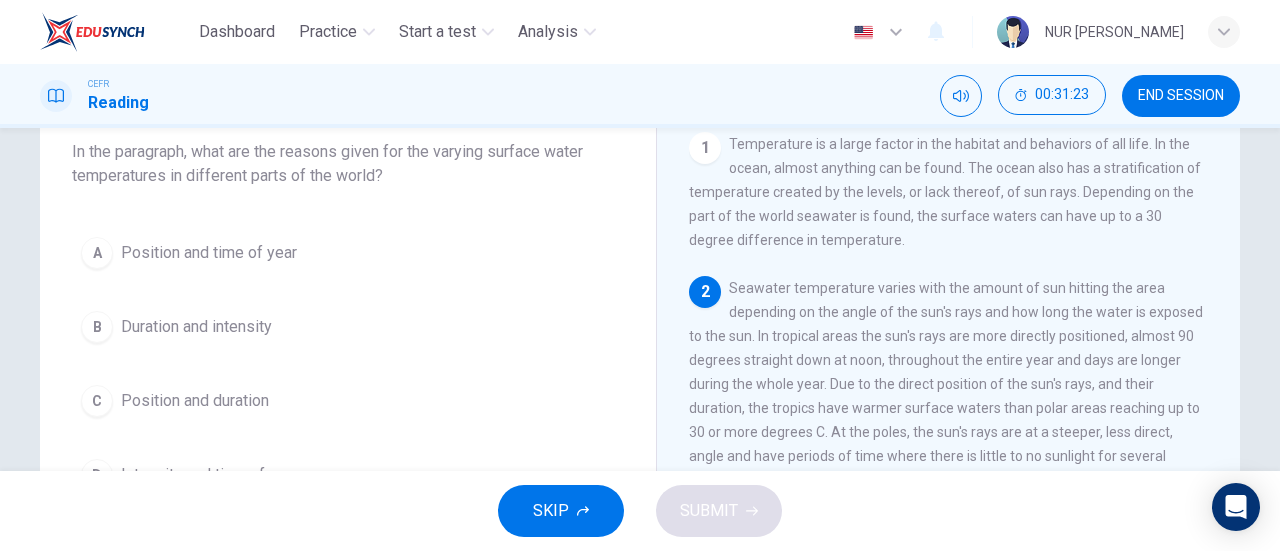 scroll, scrollTop: 126, scrollLeft: 0, axis: vertical 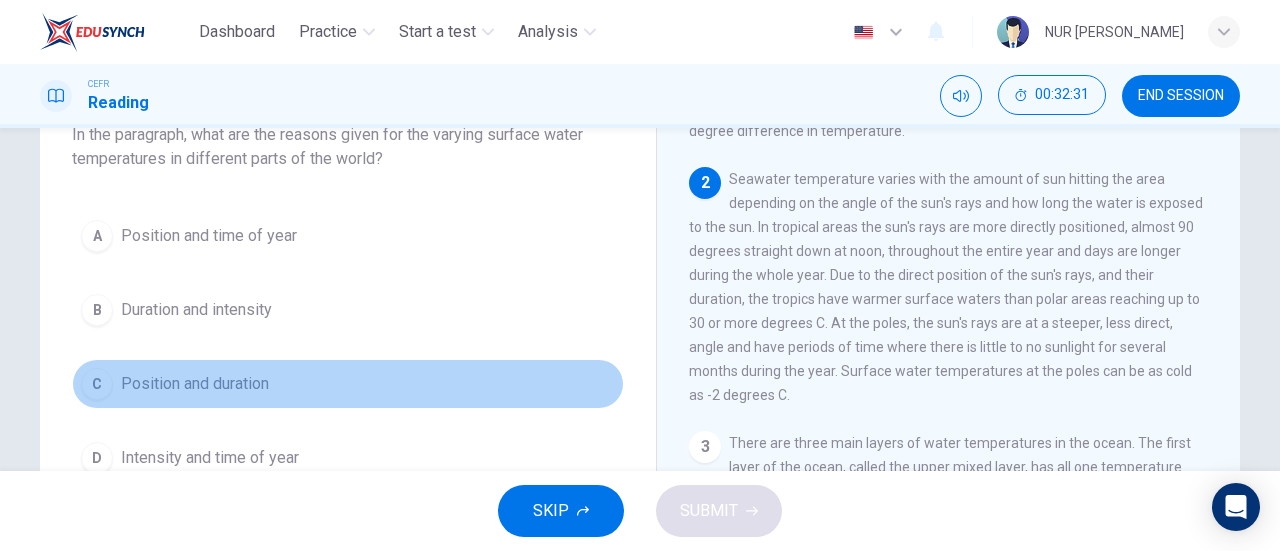 click on "Position and duration" at bounding box center (195, 384) 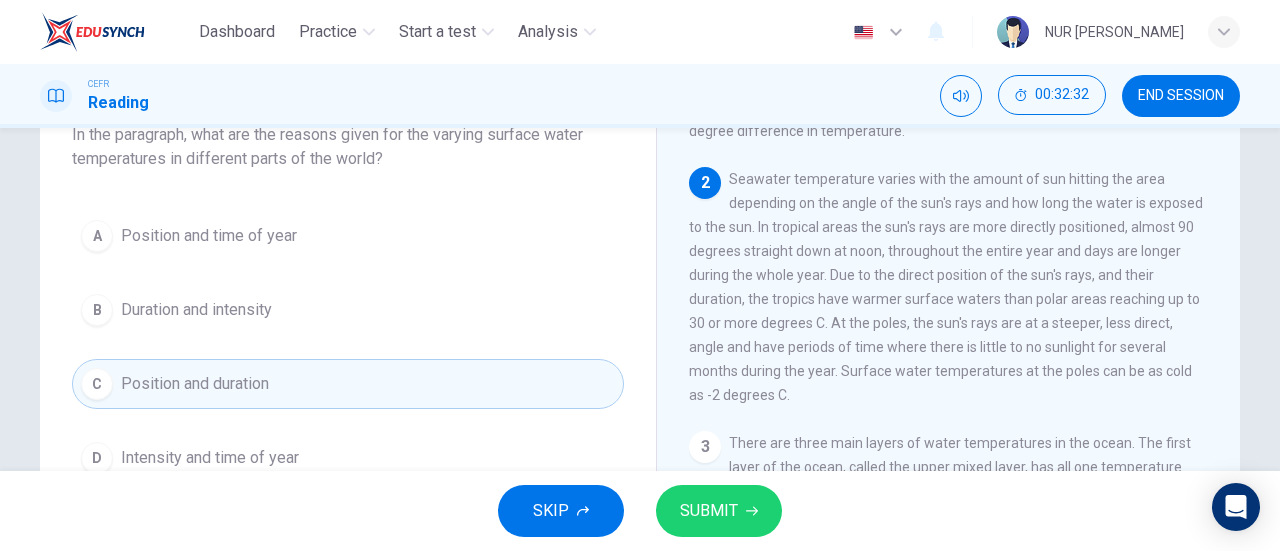 click on "SUBMIT" at bounding box center (709, 511) 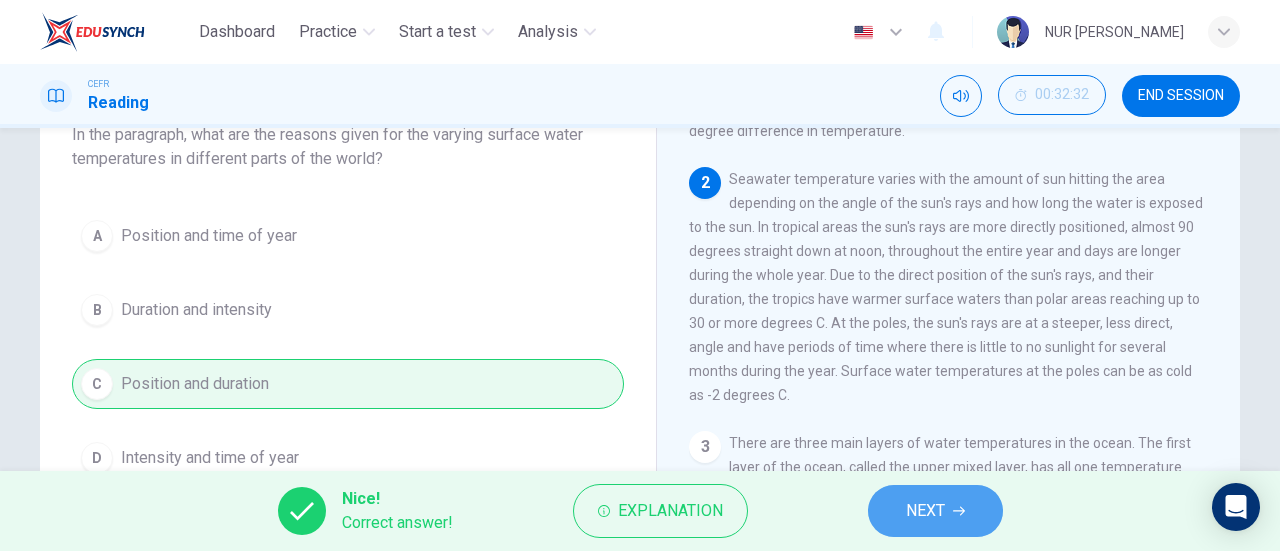 click on "NEXT" at bounding box center [925, 511] 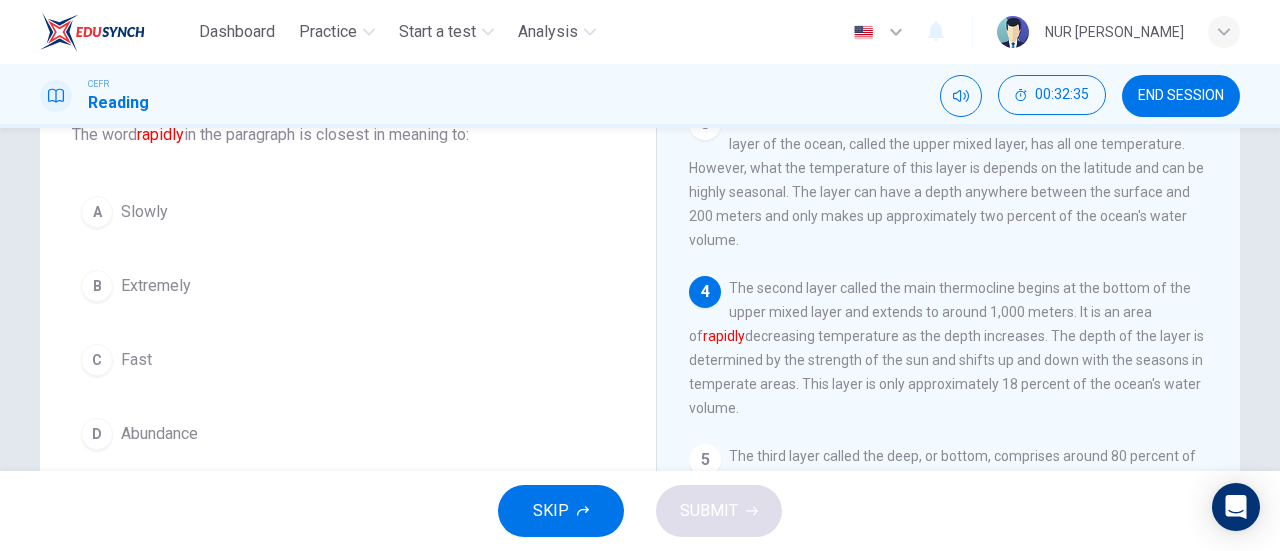 scroll, scrollTop: 416, scrollLeft: 0, axis: vertical 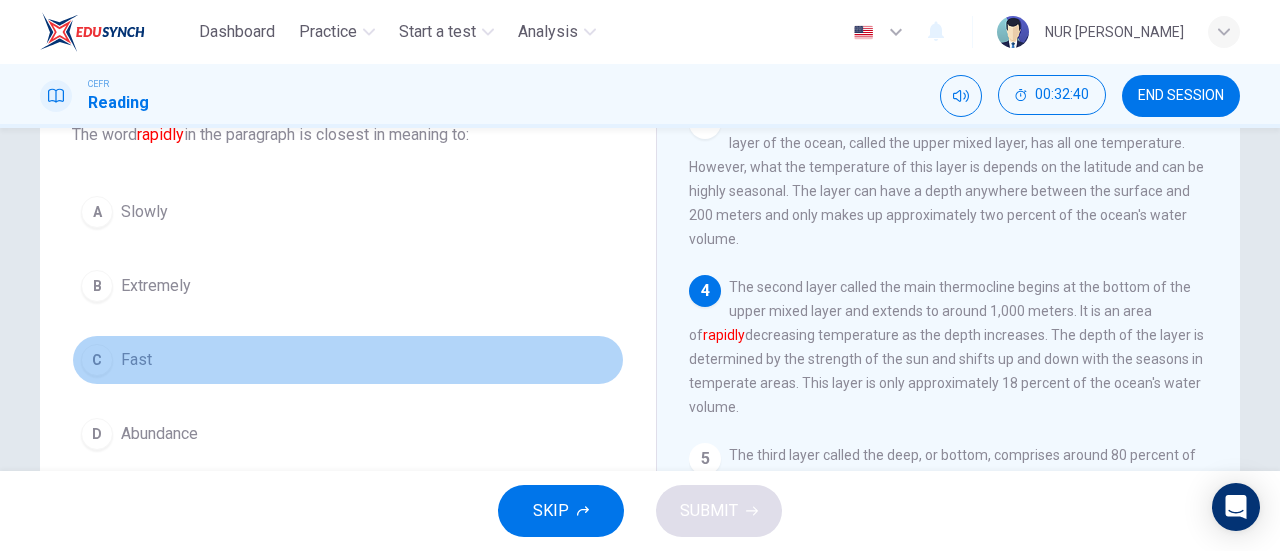 click on "C Fast" at bounding box center [348, 360] 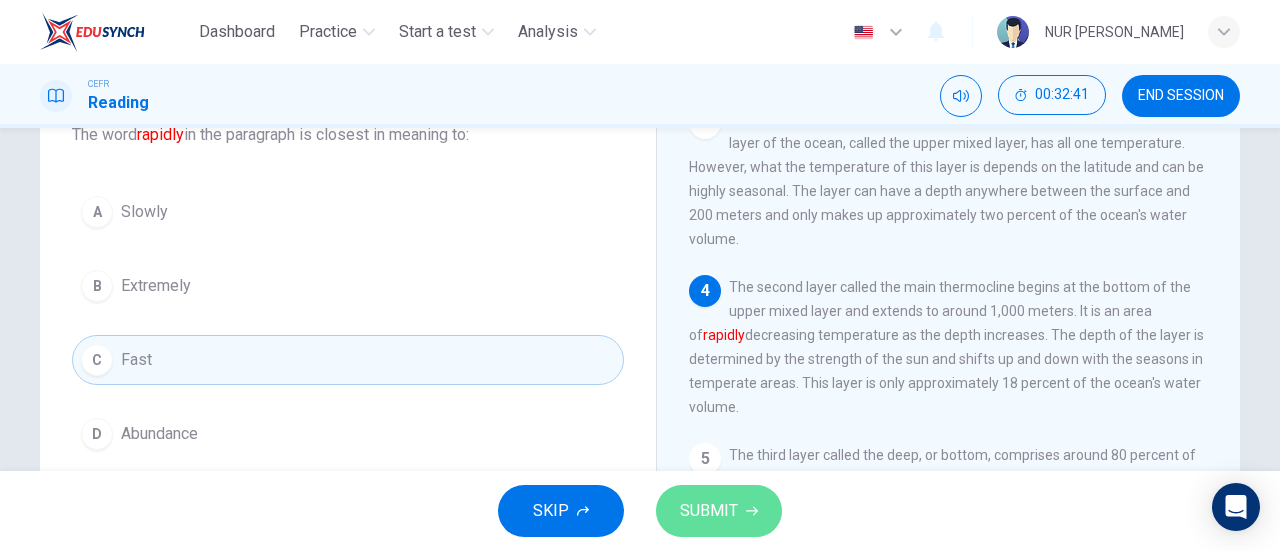 click on "SUBMIT" at bounding box center [709, 511] 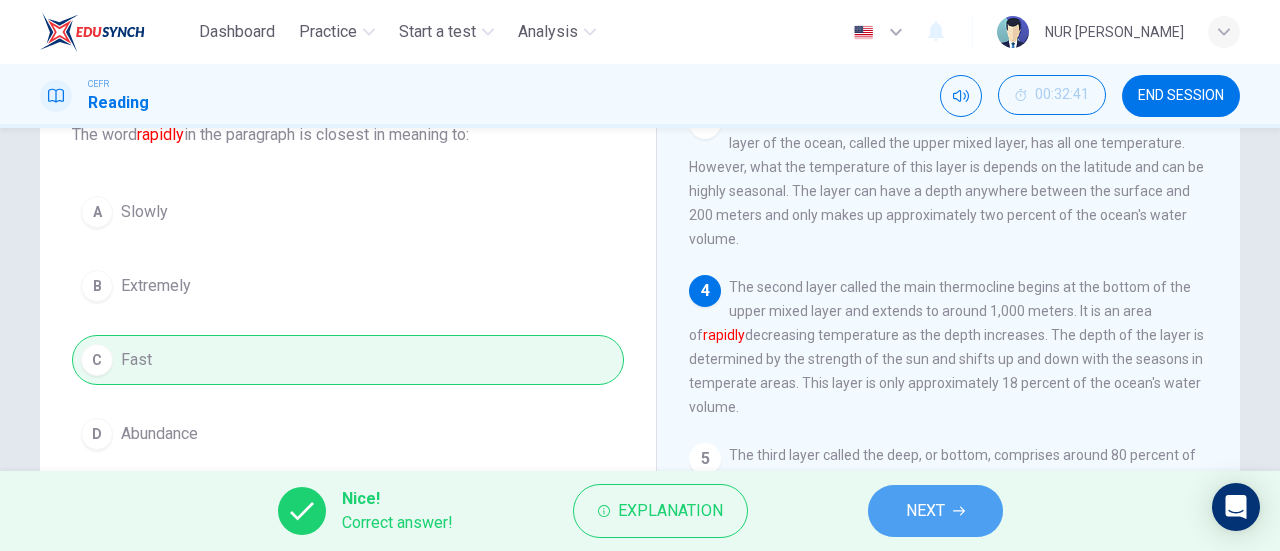 click 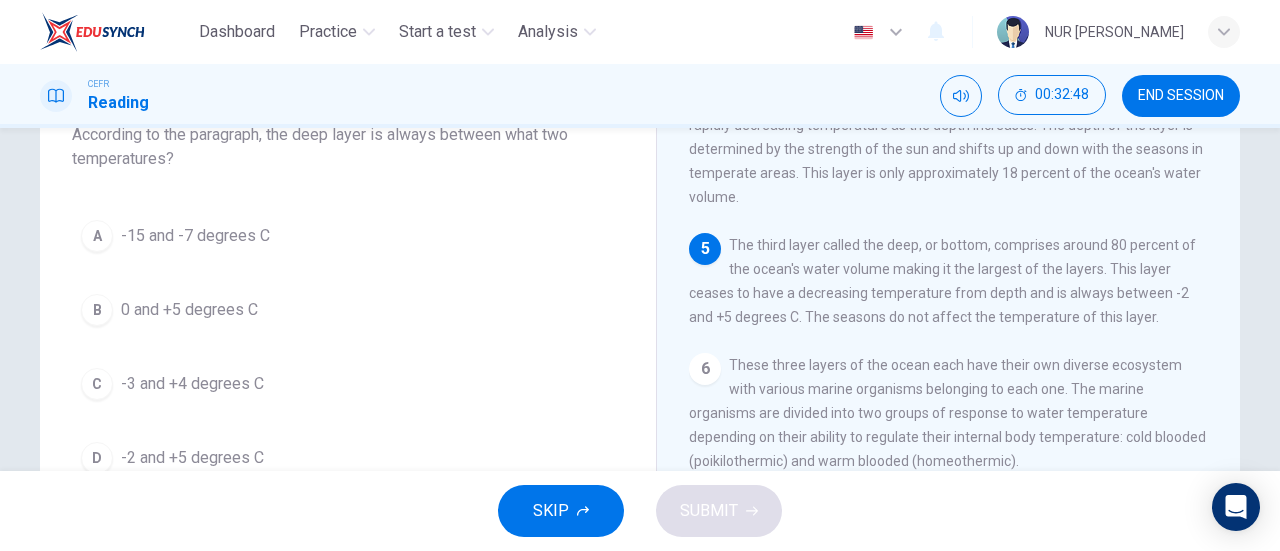 scroll, scrollTop: 627, scrollLeft: 0, axis: vertical 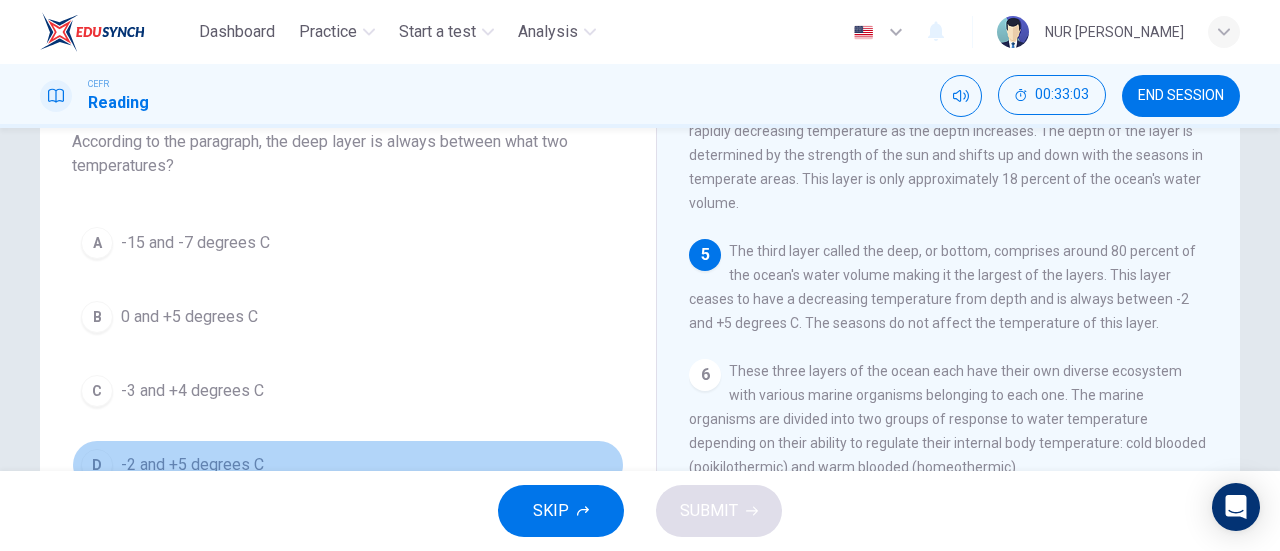 click on "-2 and +5 degrees C" at bounding box center [192, 465] 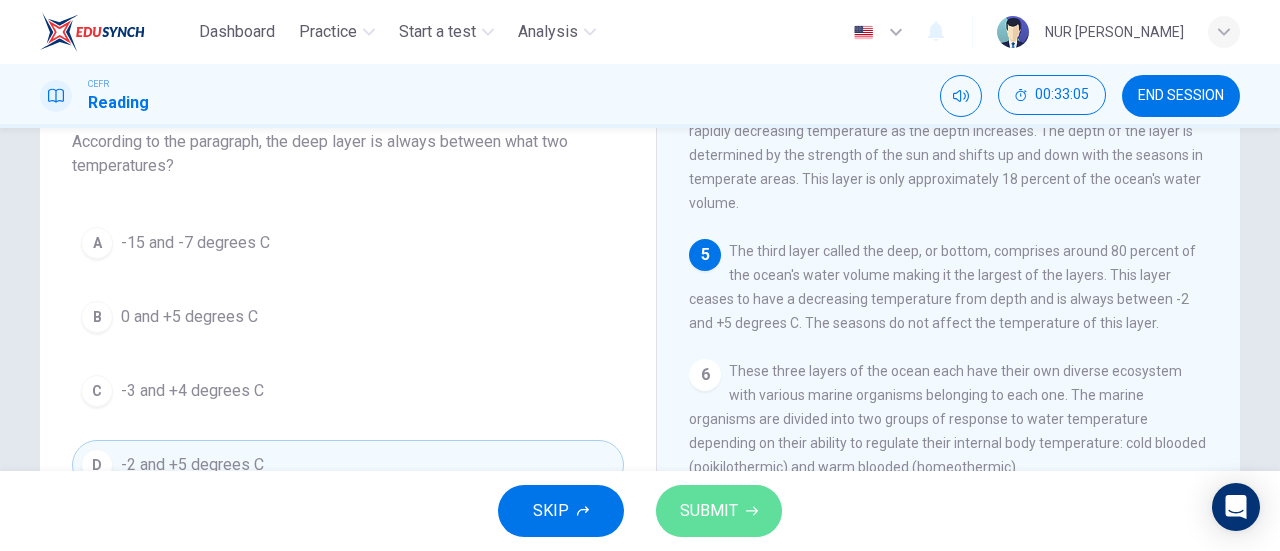 click on "SUBMIT" at bounding box center [709, 511] 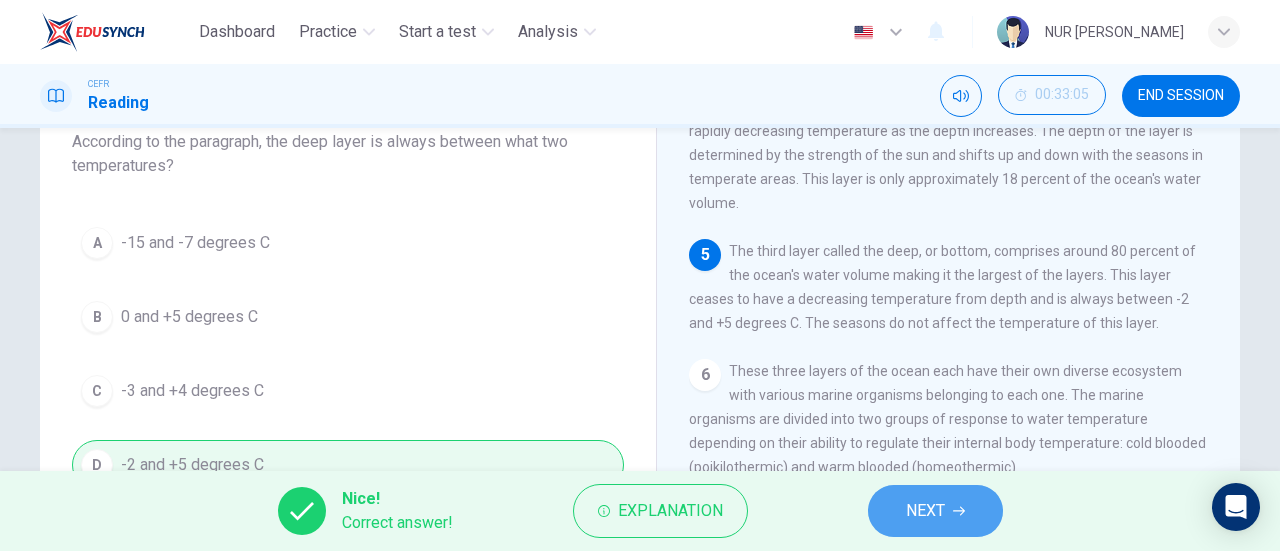 click on "NEXT" at bounding box center [925, 511] 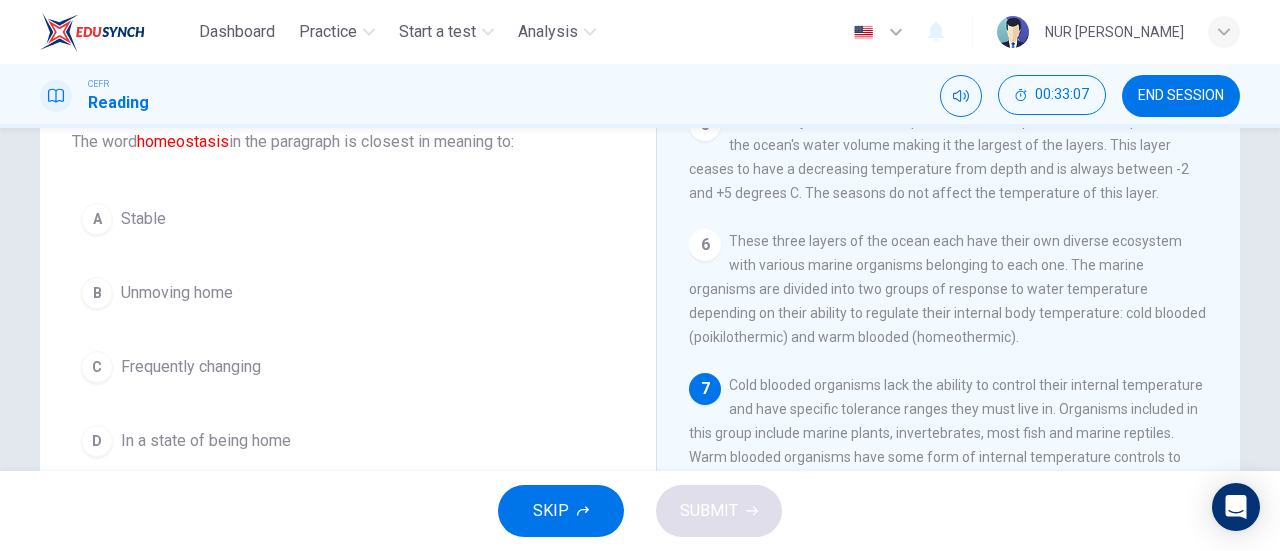 scroll, scrollTop: 794, scrollLeft: 0, axis: vertical 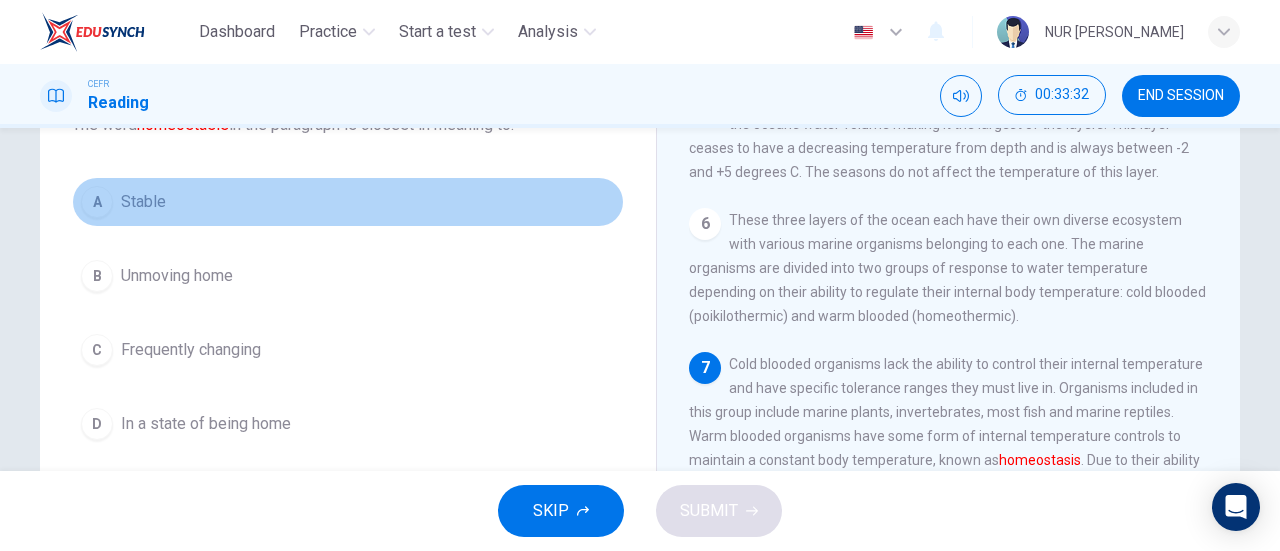 click on "Stable" at bounding box center [143, 202] 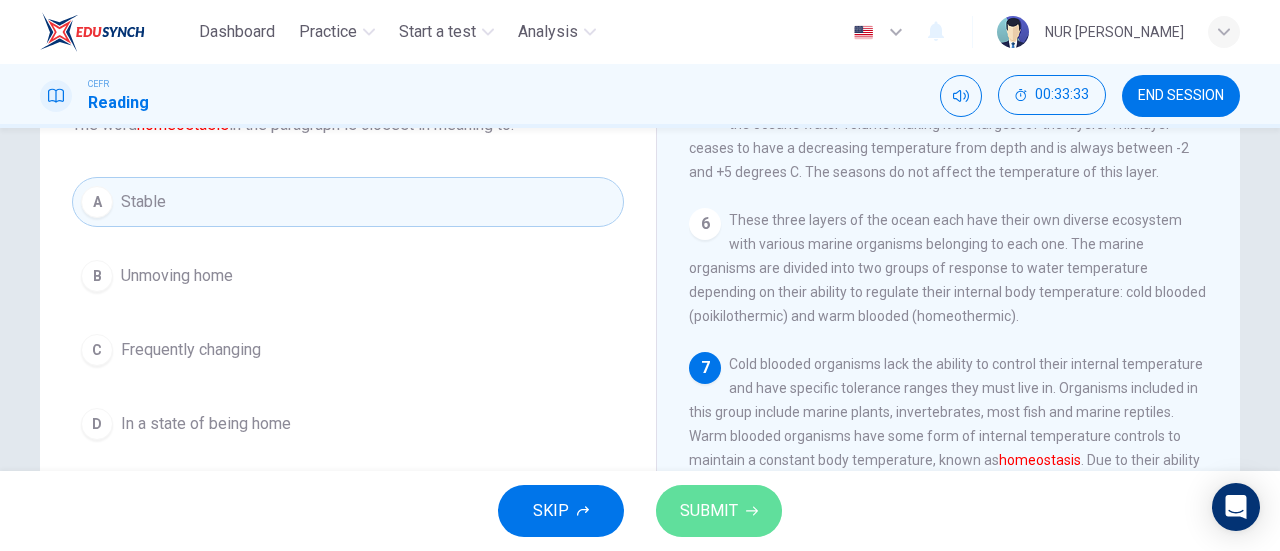 click on "SUBMIT" at bounding box center [719, 511] 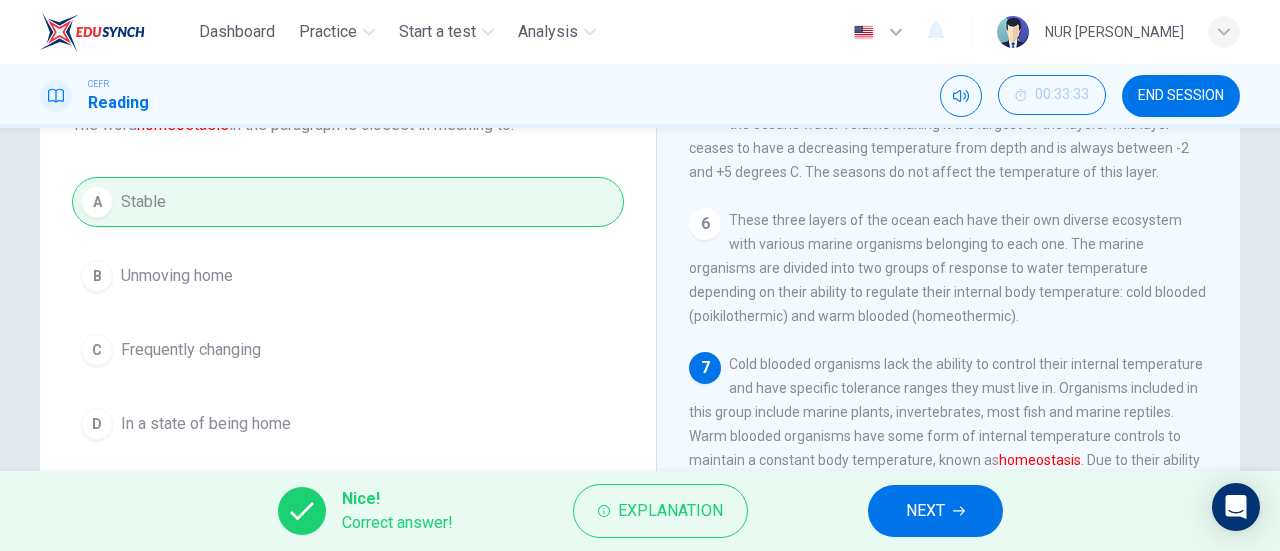 click on "Nice! Correct answer! Explanation NEXT" at bounding box center [640, 511] 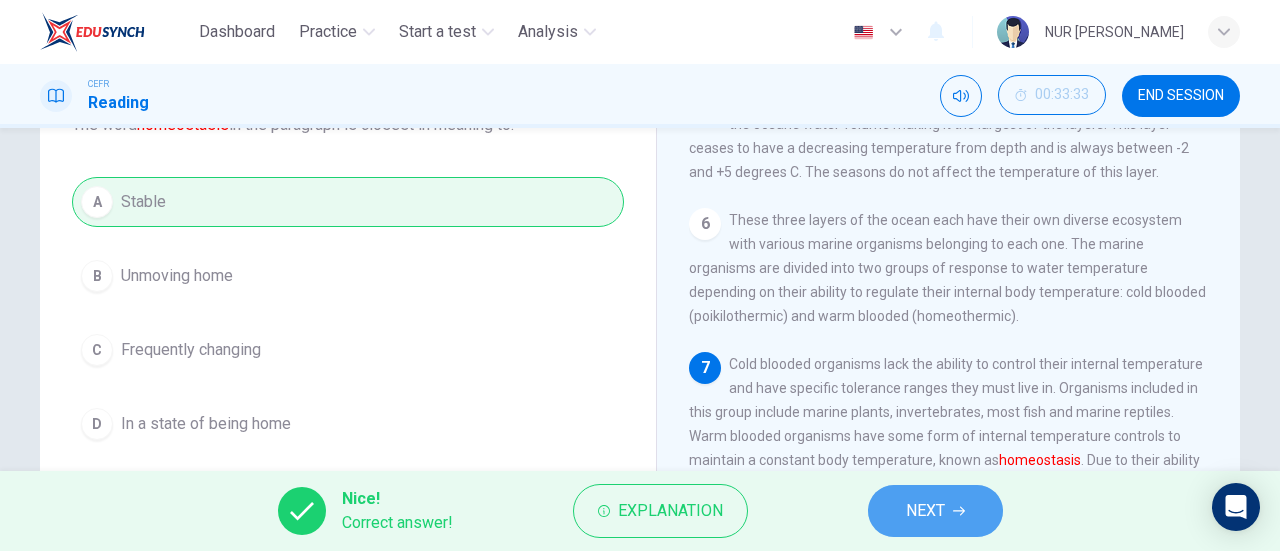 click on "NEXT" at bounding box center (935, 511) 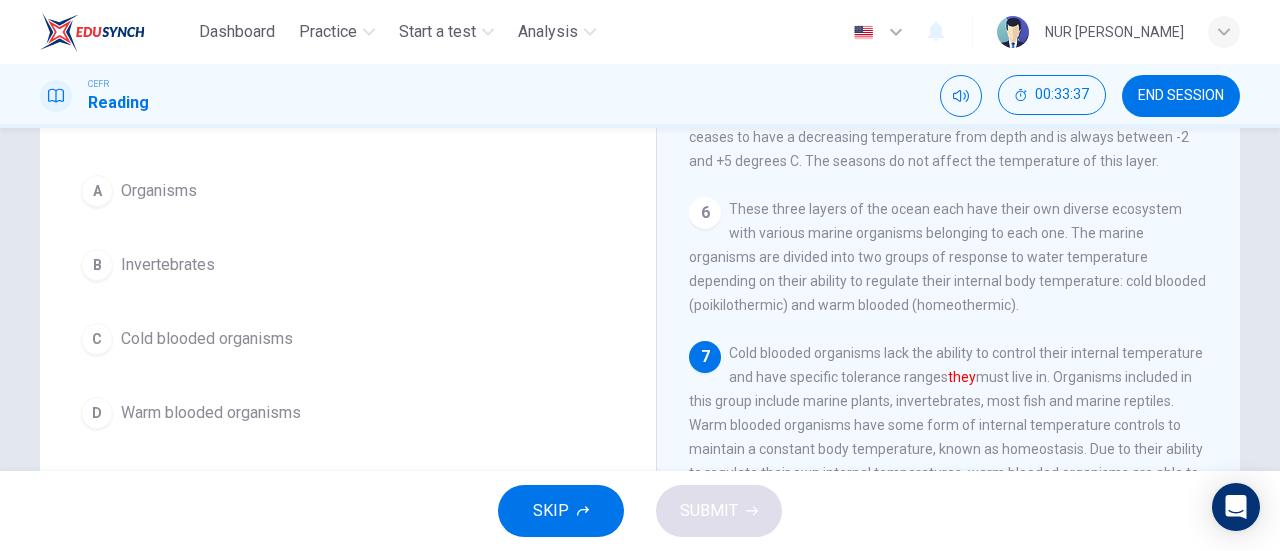 scroll, scrollTop: 163, scrollLeft: 0, axis: vertical 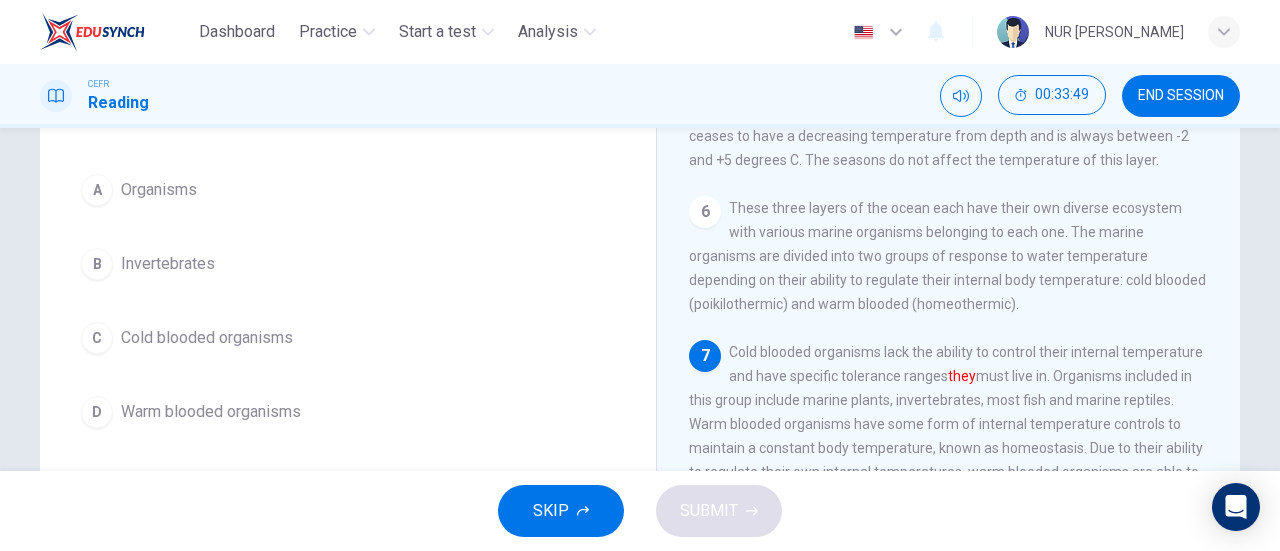 click on "C Cold blooded organisms" at bounding box center (348, 338) 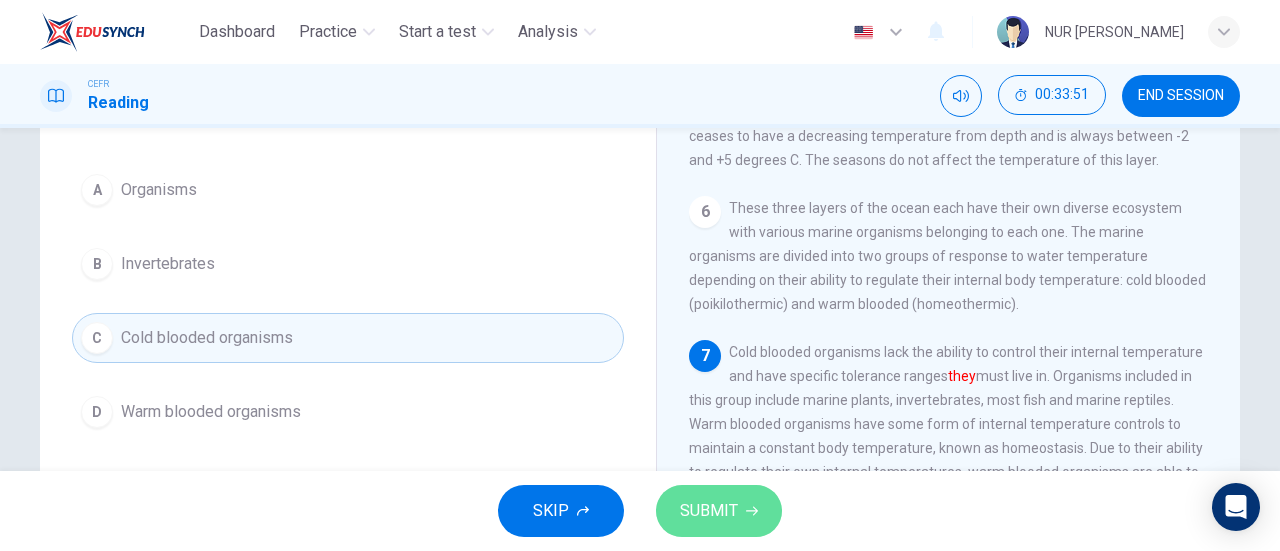 click on "SUBMIT" at bounding box center (719, 511) 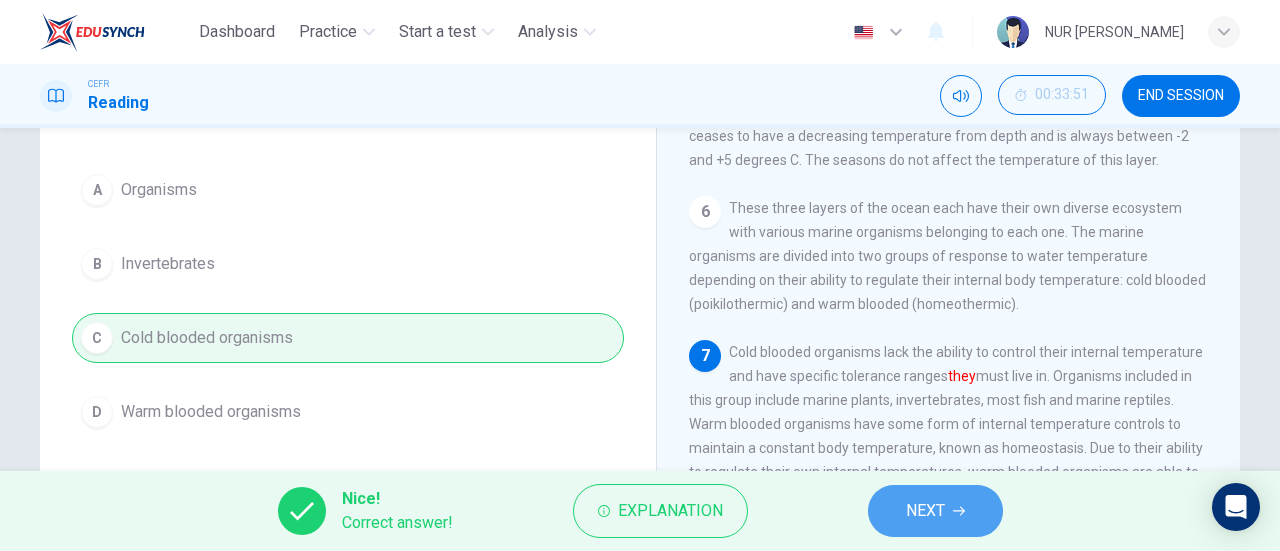 click on "NEXT" at bounding box center [935, 511] 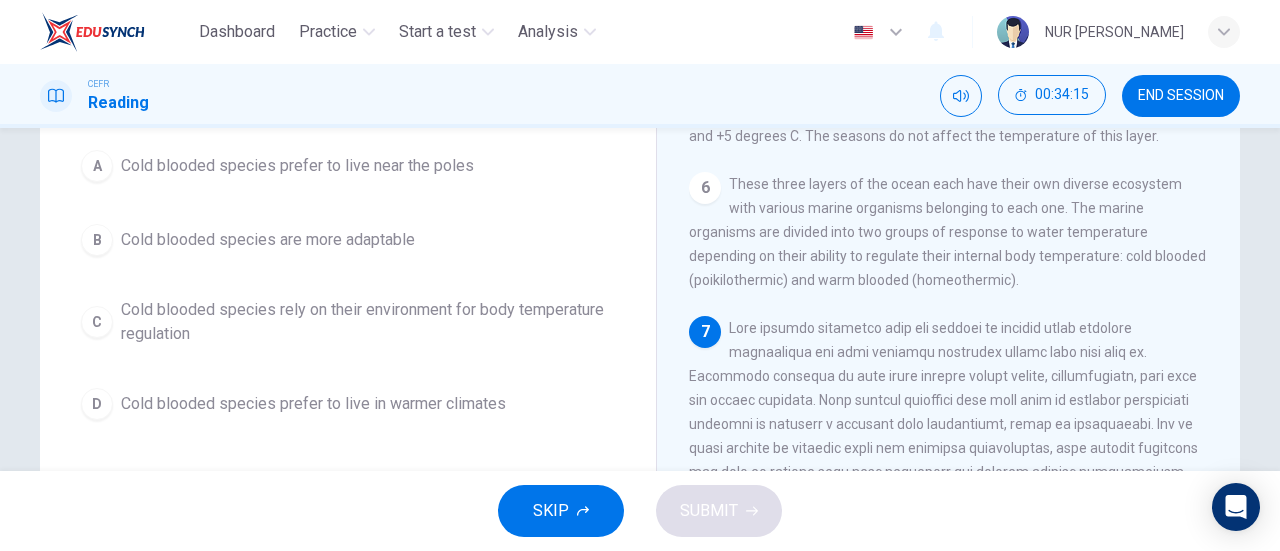 scroll, scrollTop: 187, scrollLeft: 0, axis: vertical 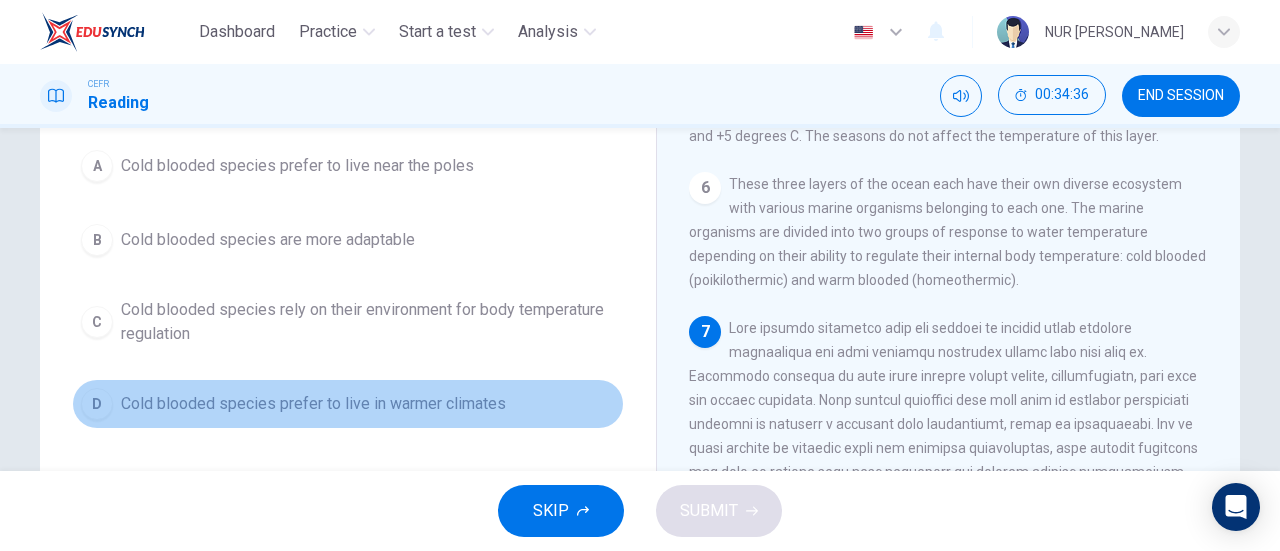 click on "Cold blooded species prefer to live in warmer climates" at bounding box center (313, 404) 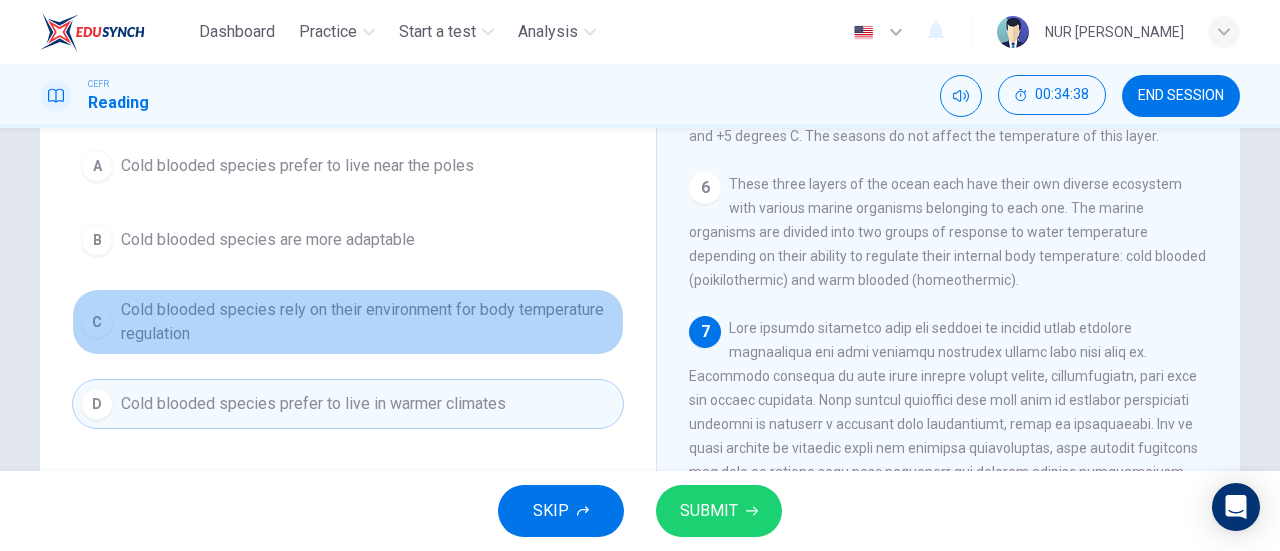click on "C Cold blooded species rely on their environment for body temperature regulation" at bounding box center [348, 322] 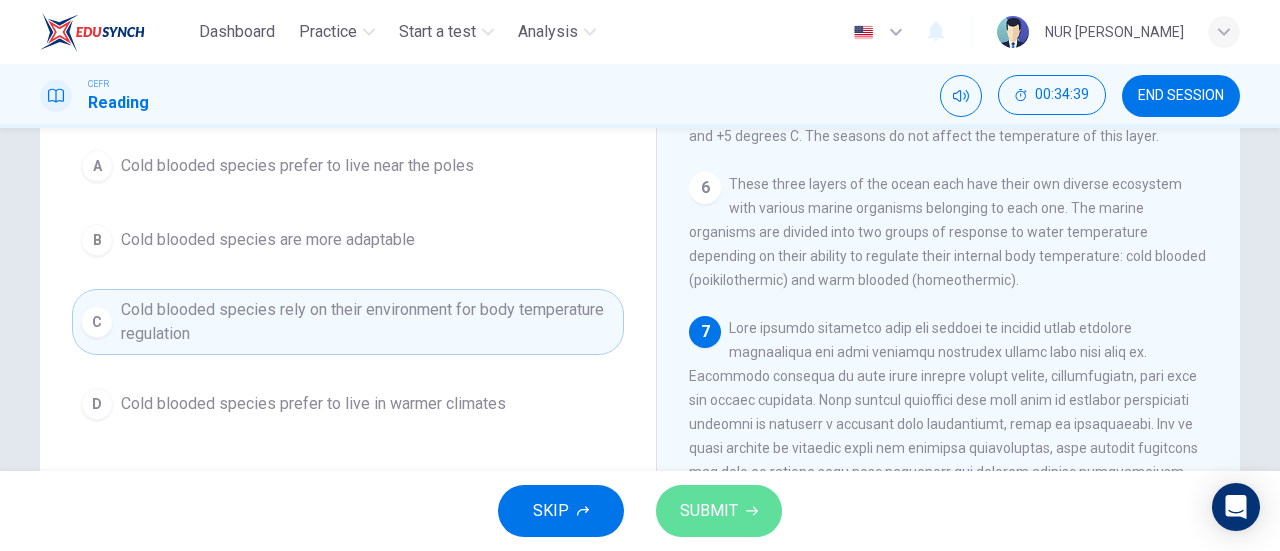 click on "SUBMIT" at bounding box center [709, 511] 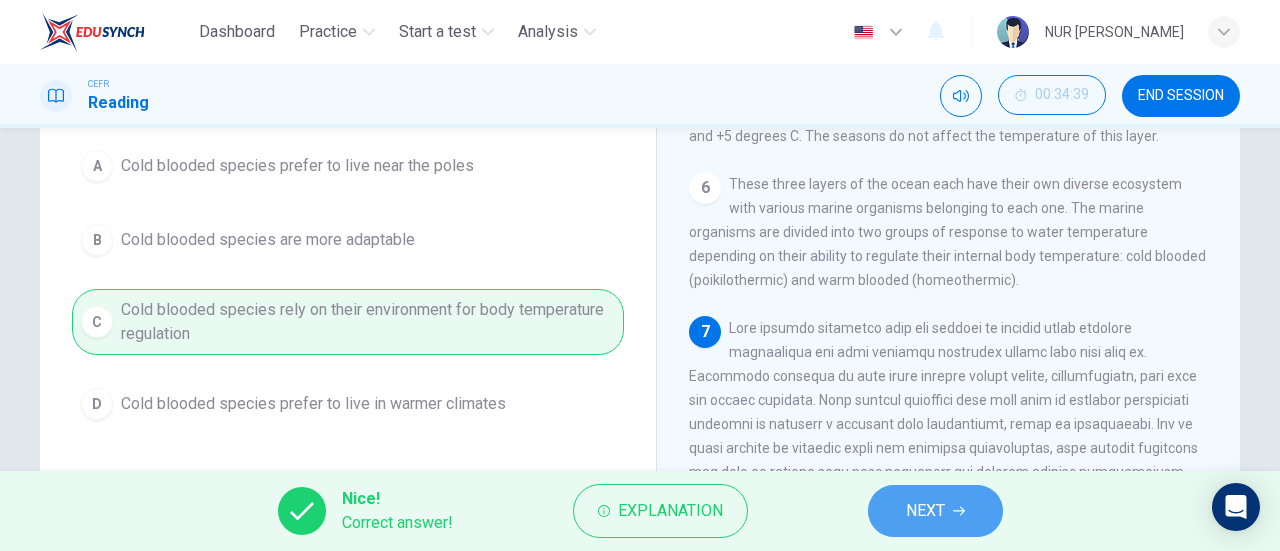 click on "NEXT" at bounding box center [935, 511] 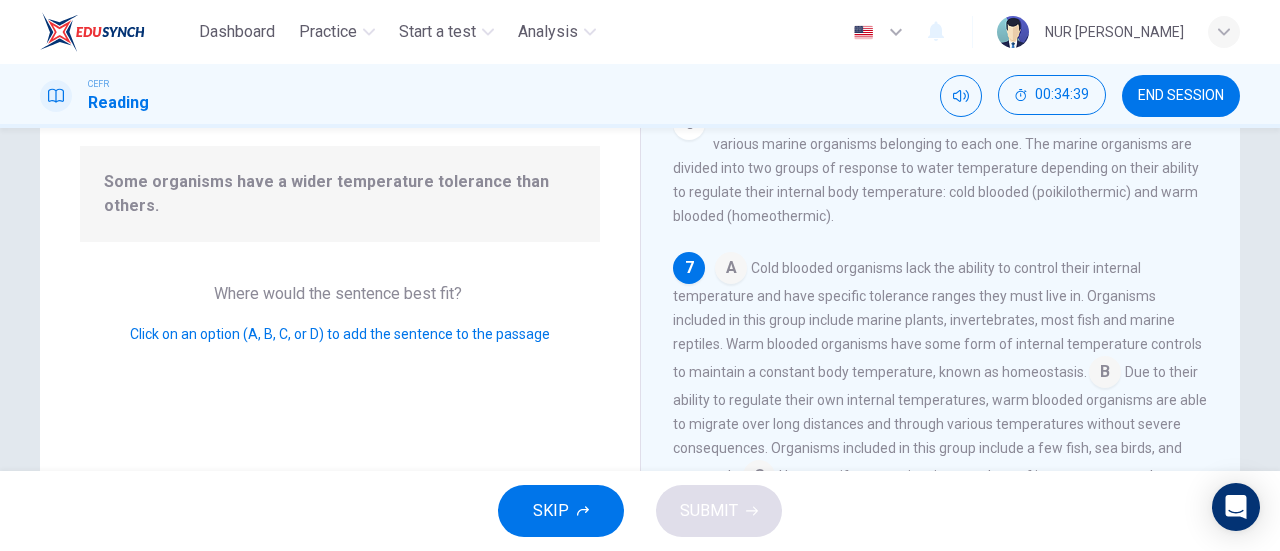 scroll, scrollTop: 774, scrollLeft: 0, axis: vertical 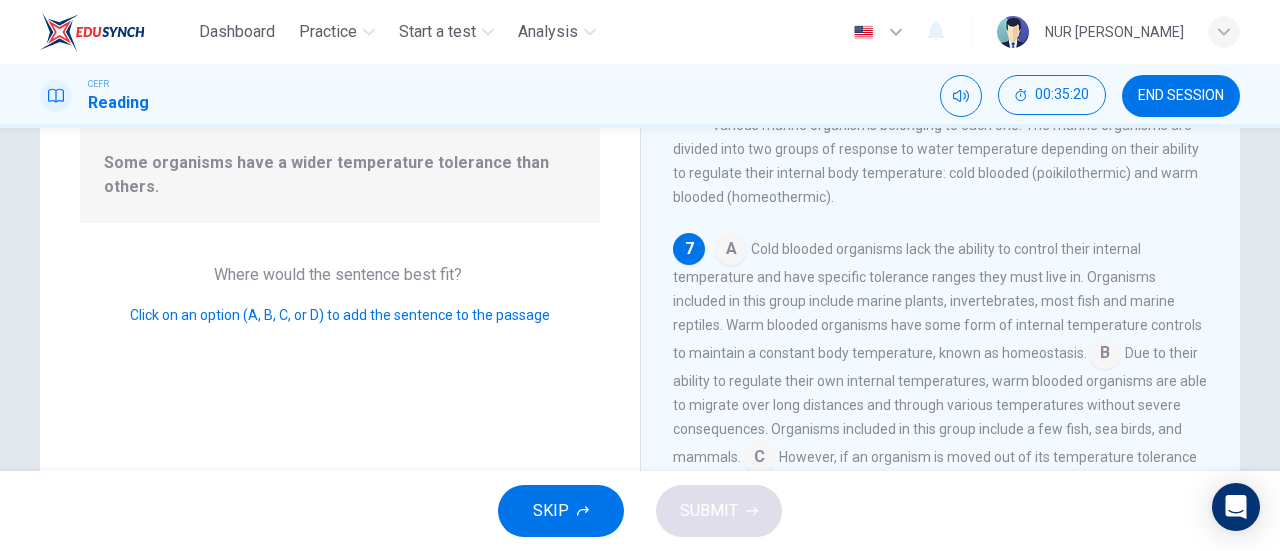 click on "A  Cold blooded organisms lack the ability to control their internal temperature and have specific tolerance ranges they must live in. Organisms included in this group include marine plants, invertebrates, most fish and marine reptiles. Warm blooded organisms have some form of internal temperature controls to maintain a constant body temperature, known as homeostasis.  B  Due to their ability to regulate their own internal temperatures, warm blooded organisms are able to migrate over long distances and through various temperatures without severe consequences. Organisms included in this group include a few fish, sea birds, and mammals.  C  However, if an organism is moved out of its temperature tolerance range it might die in a short time. When they are placed in temperatures on the cooler side of the range it is more tolerable because cell reactions slow down.  D" at bounding box center [941, 417] 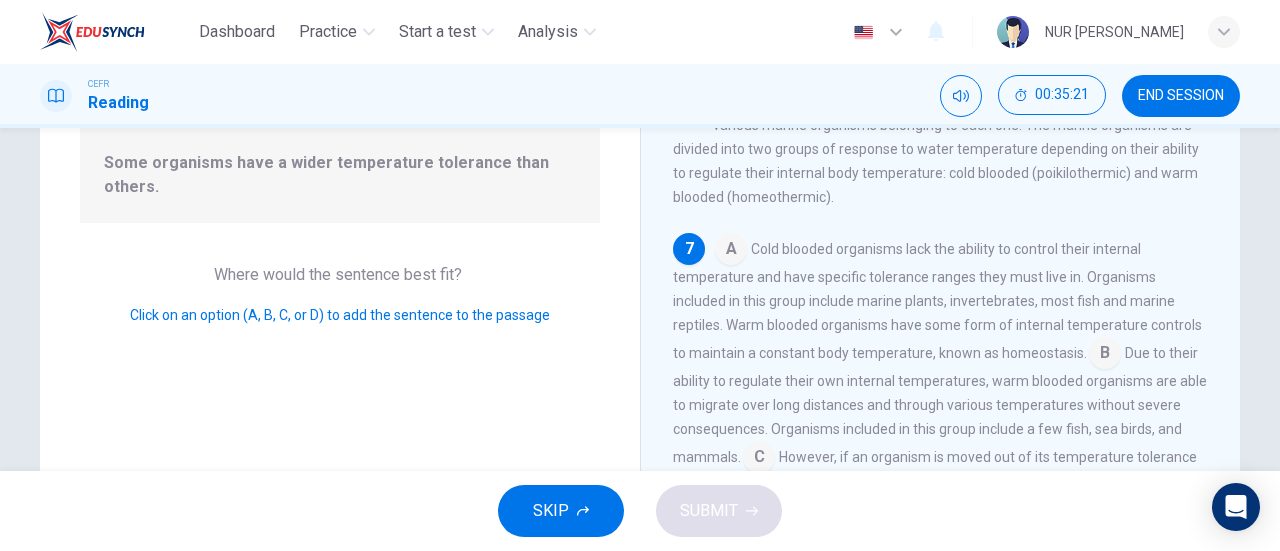 click at bounding box center (731, 251) 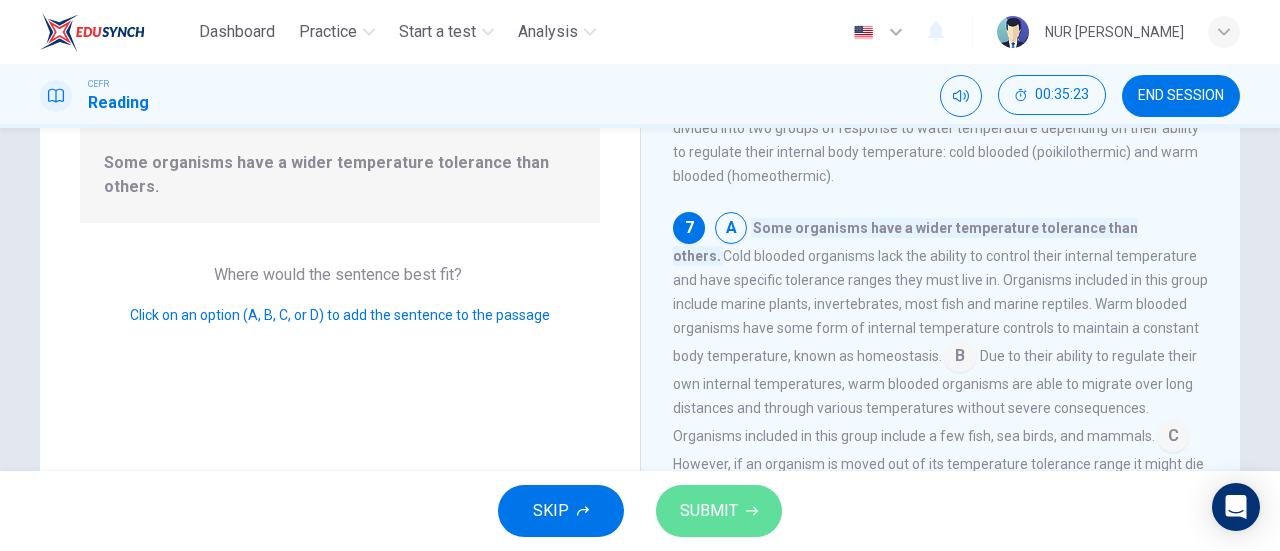click on "SUBMIT" at bounding box center [709, 511] 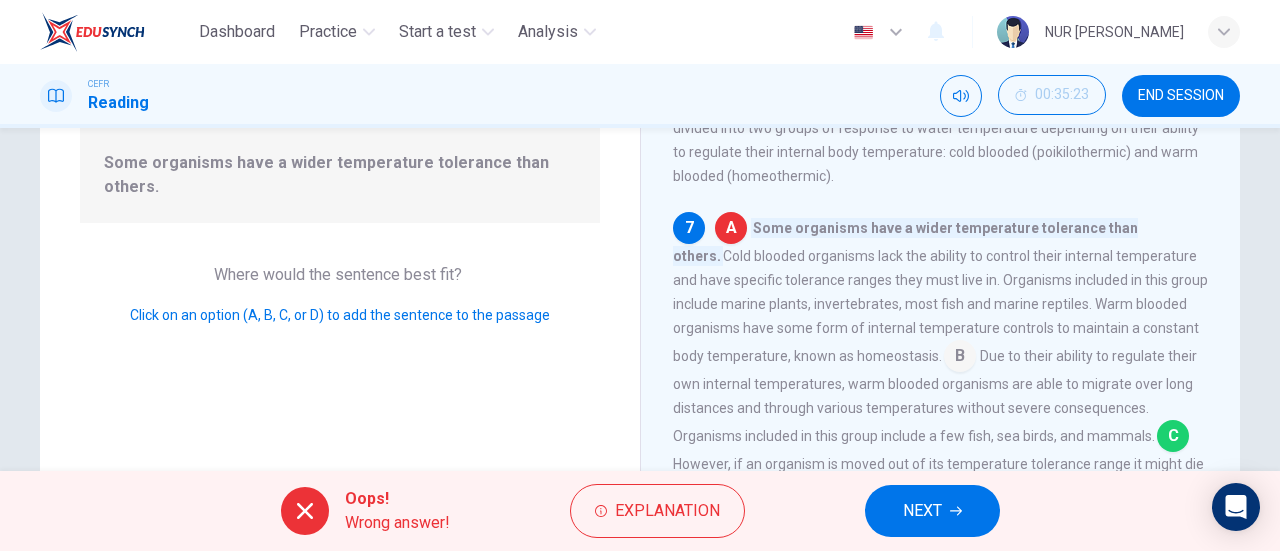 scroll, scrollTop: 798, scrollLeft: 0, axis: vertical 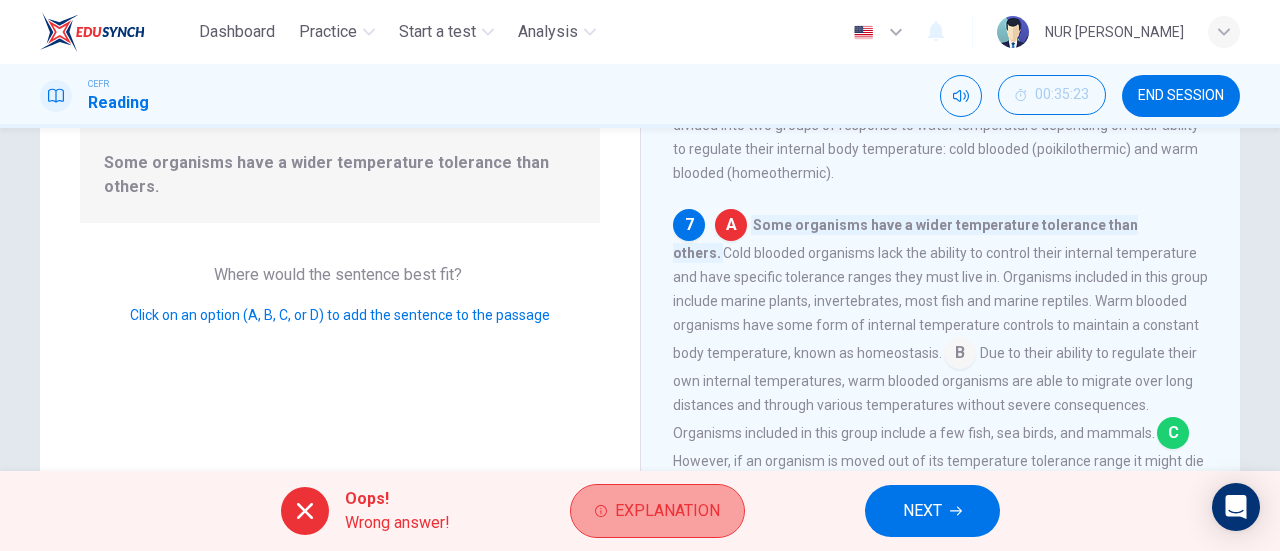 click on "Explanation" at bounding box center (667, 511) 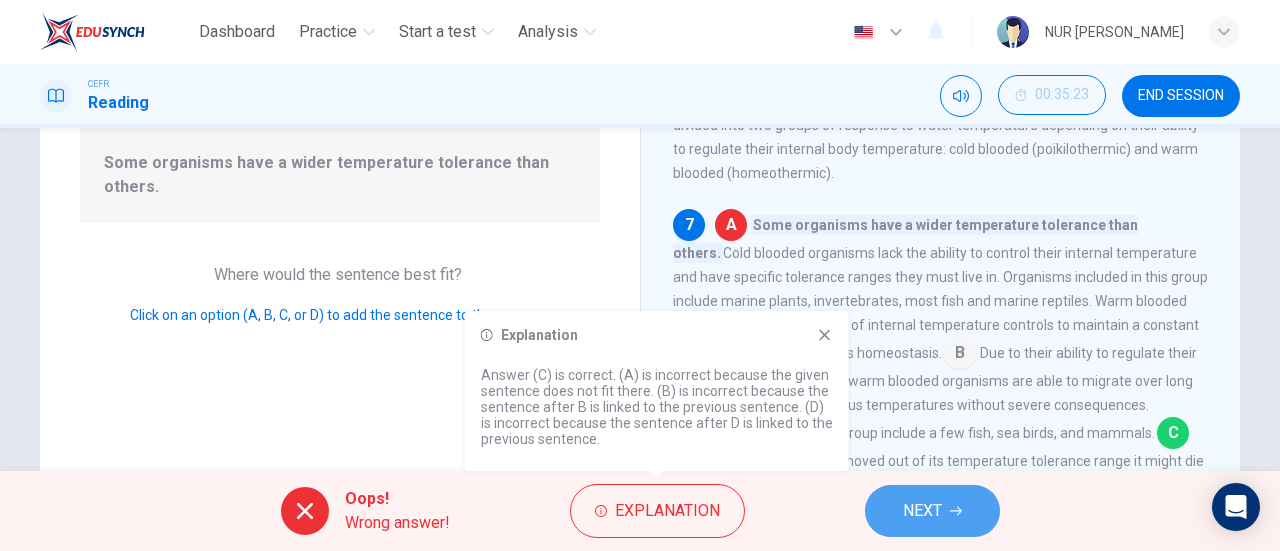 click on "NEXT" at bounding box center [922, 511] 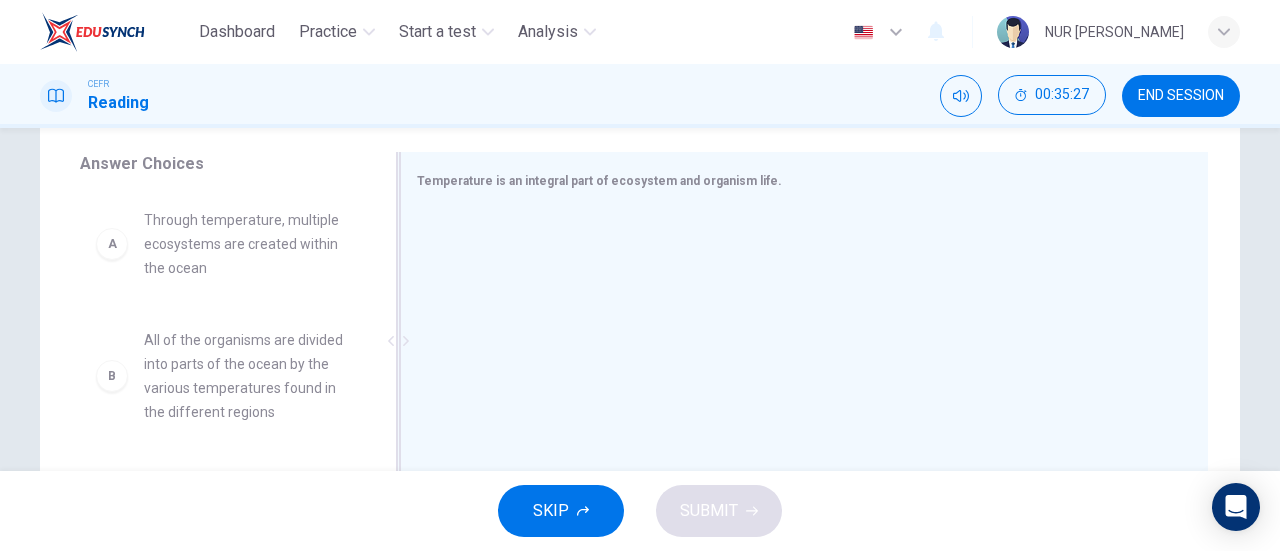 scroll, scrollTop: 322, scrollLeft: 0, axis: vertical 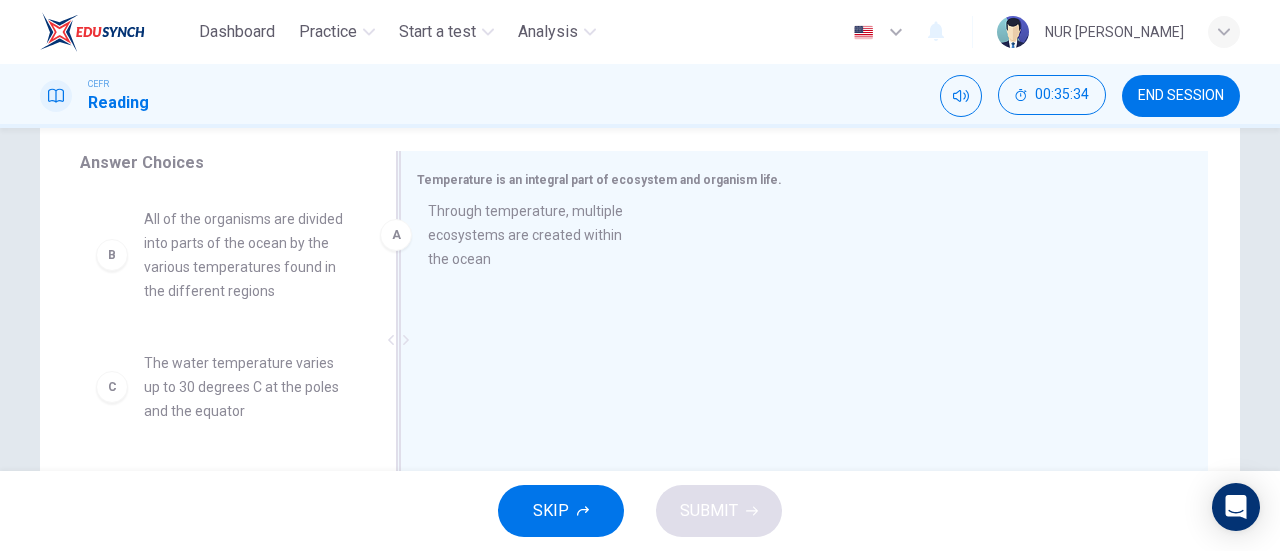 drag, startPoint x: 250, startPoint y: 263, endPoint x: 550, endPoint y: 255, distance: 300.10666 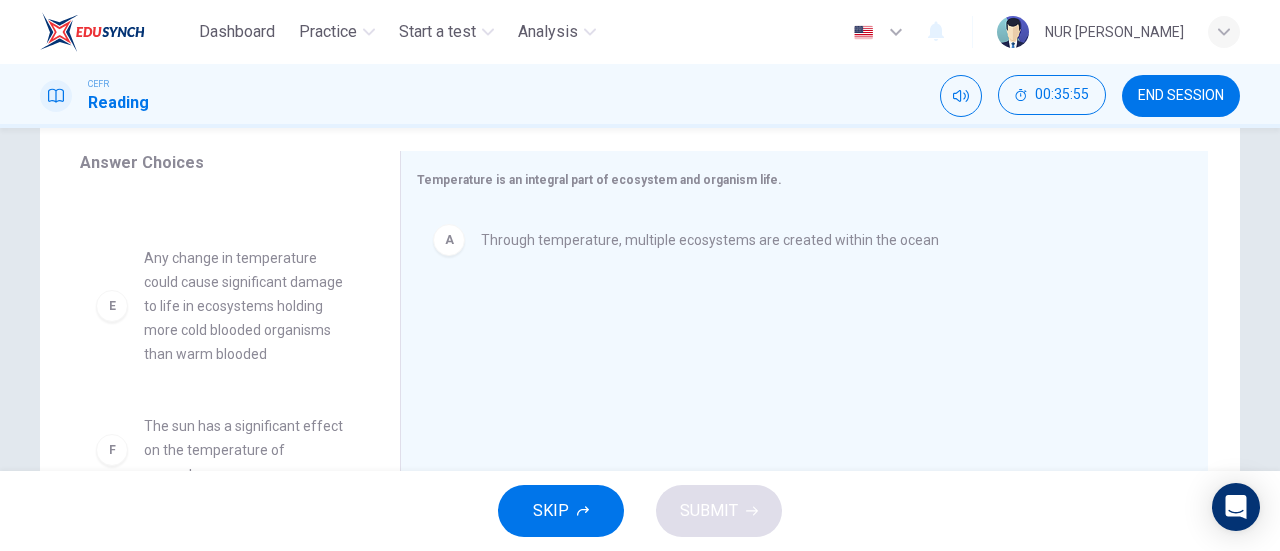 scroll, scrollTop: 396, scrollLeft: 0, axis: vertical 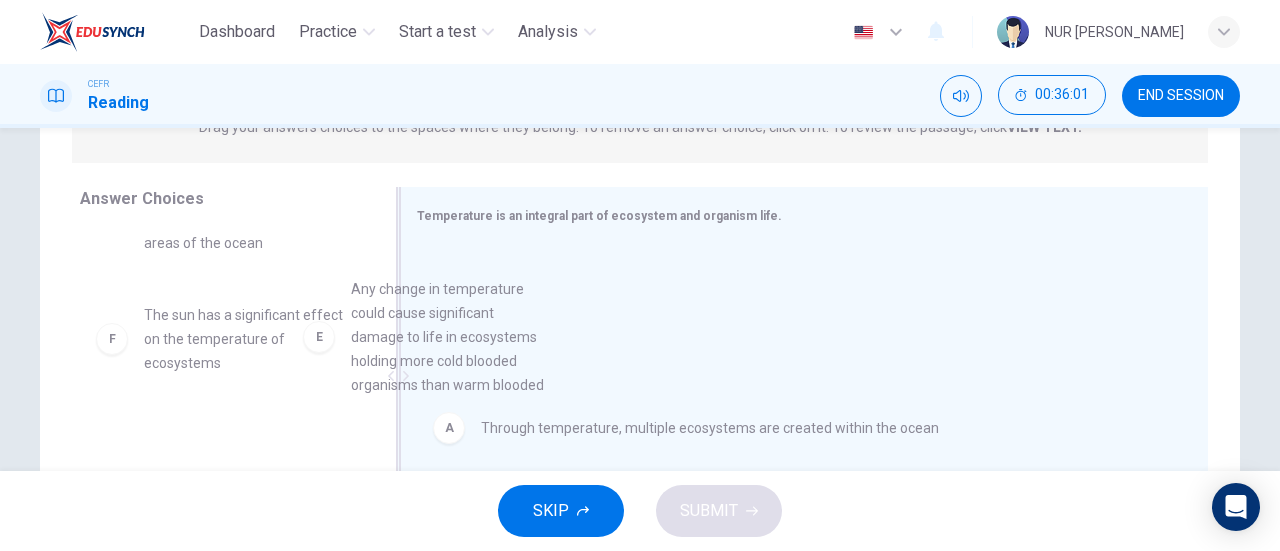 drag, startPoint x: 226, startPoint y: 349, endPoint x: 567, endPoint y: 327, distance: 341.70895 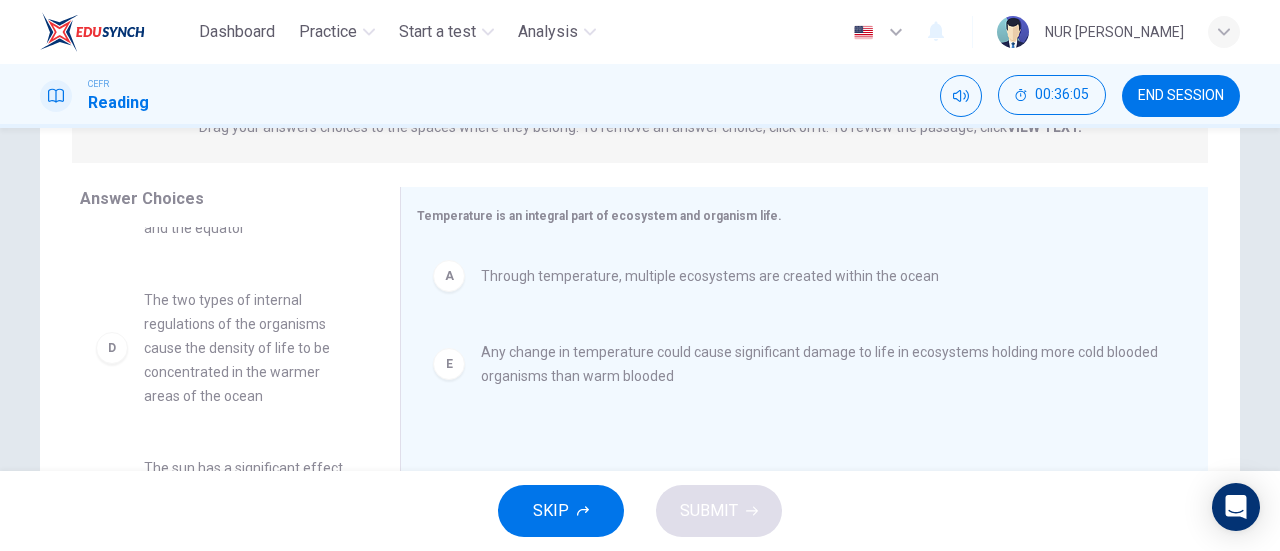 scroll, scrollTop: 228, scrollLeft: 0, axis: vertical 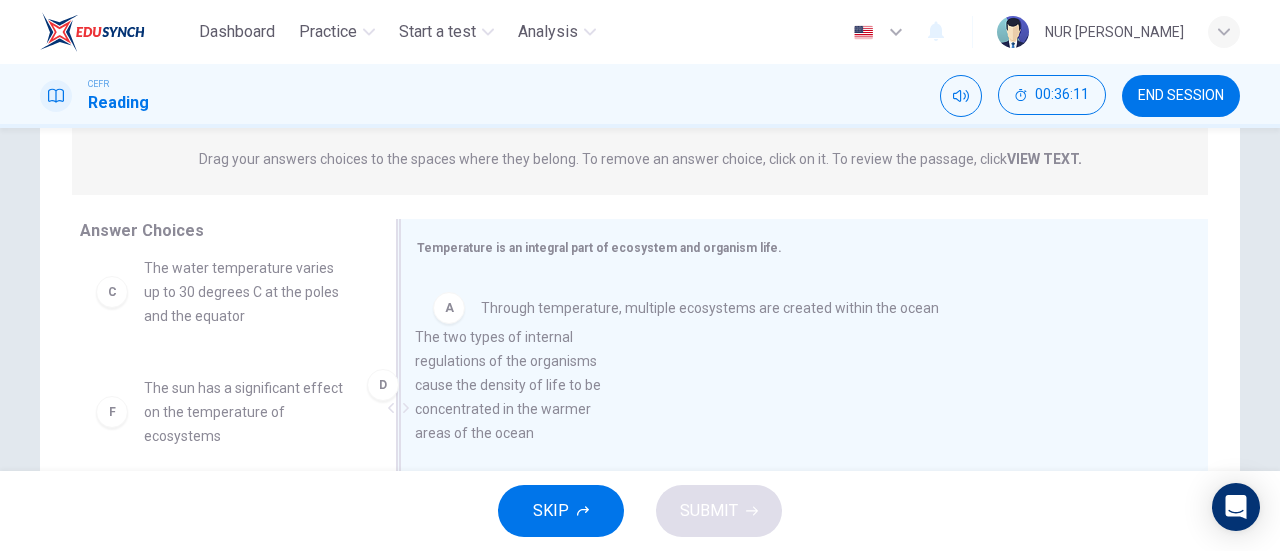 drag, startPoint x: 234, startPoint y: 400, endPoint x: 583, endPoint y: 332, distance: 355.56293 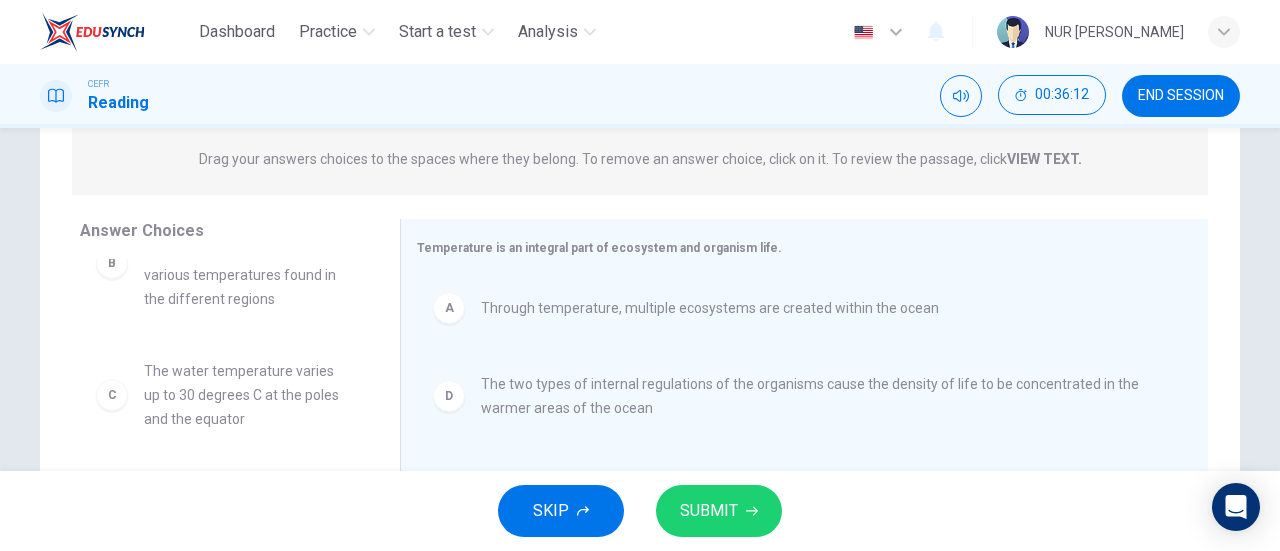 scroll, scrollTop: 0, scrollLeft: 0, axis: both 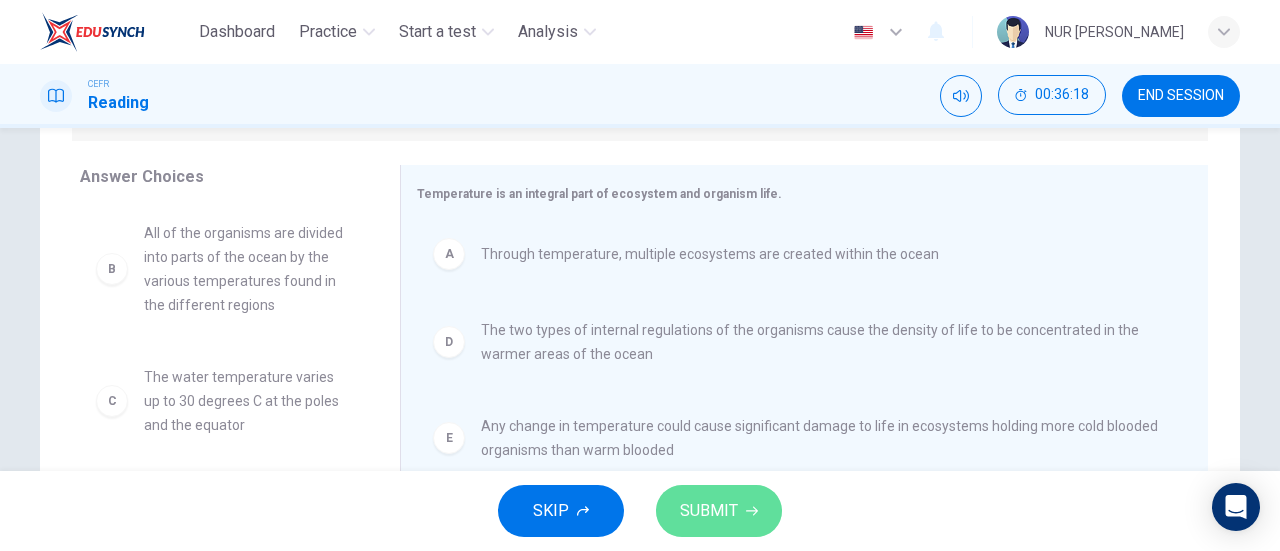 click on "SUBMIT" at bounding box center [709, 511] 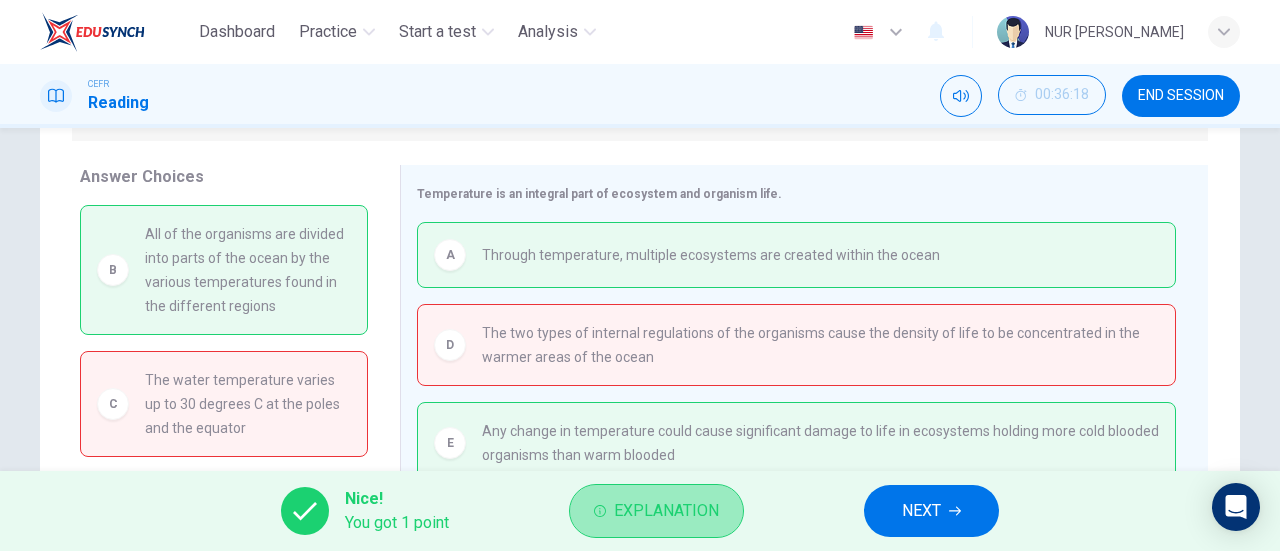 click on "Explanation" at bounding box center (656, 511) 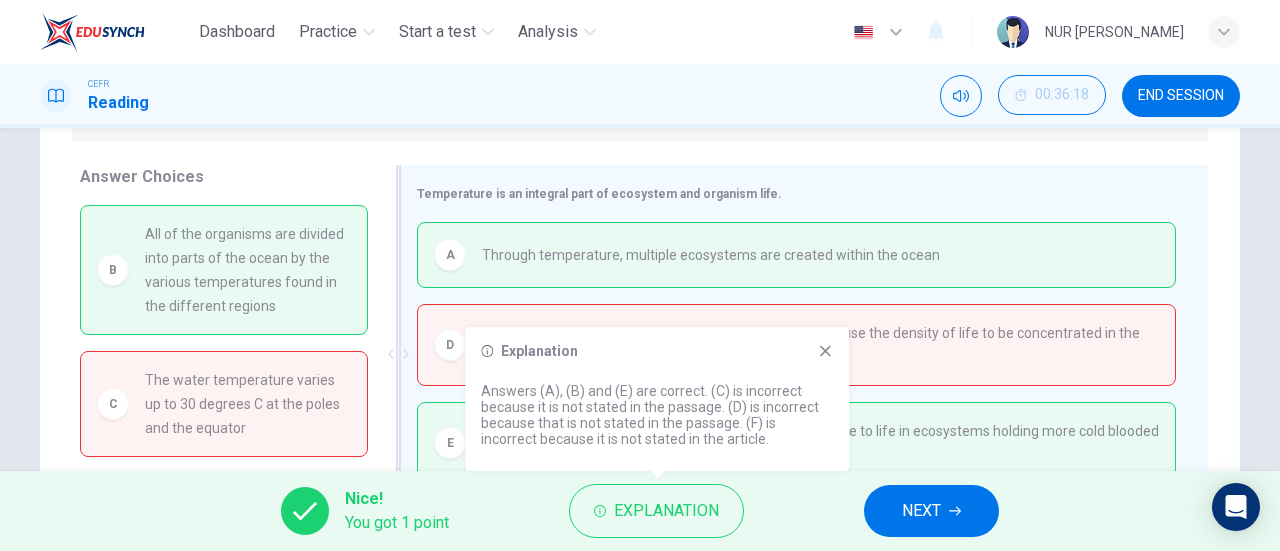 click on "D The two types of internal regulations of the organisms cause the density of life to be concentrated in the warmer areas of the ocean" at bounding box center (796, 345) 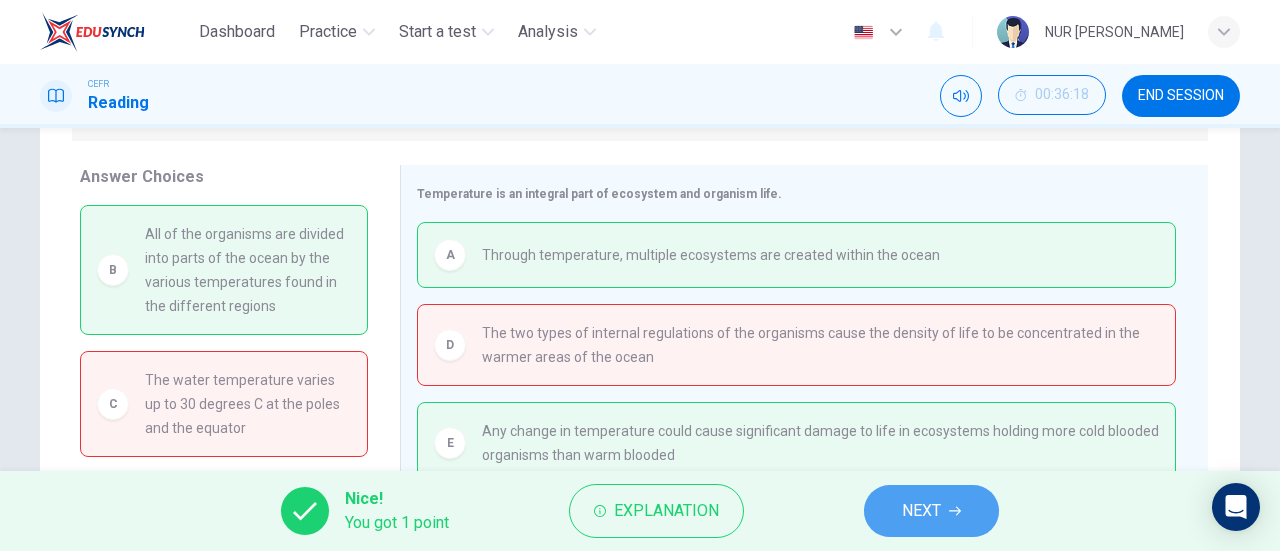 click on "NEXT" at bounding box center [931, 511] 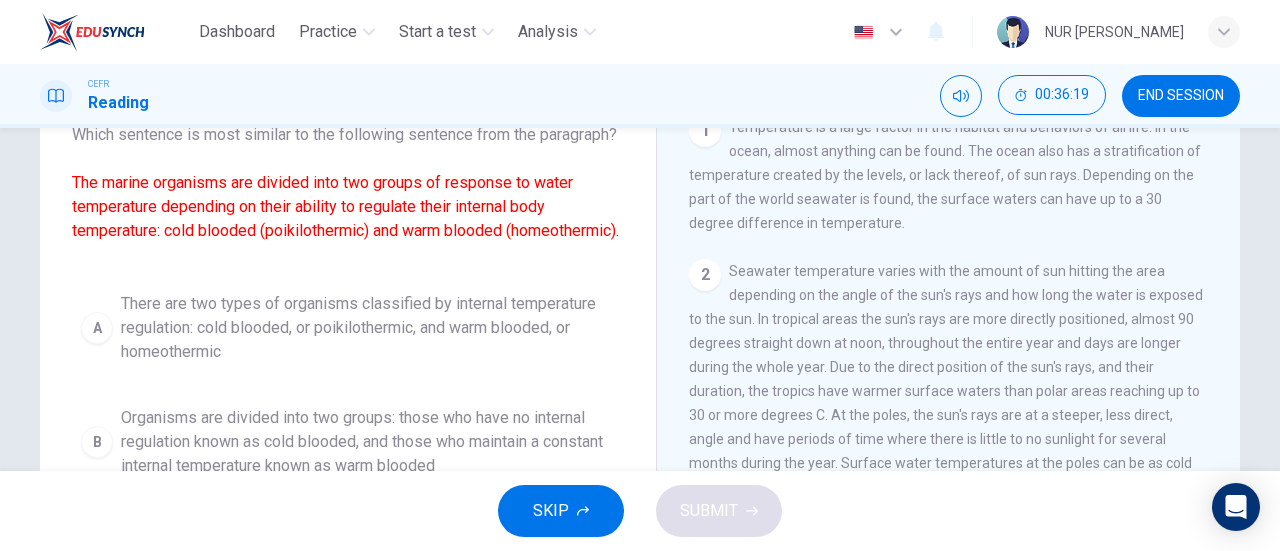 scroll, scrollTop: 0, scrollLeft: 0, axis: both 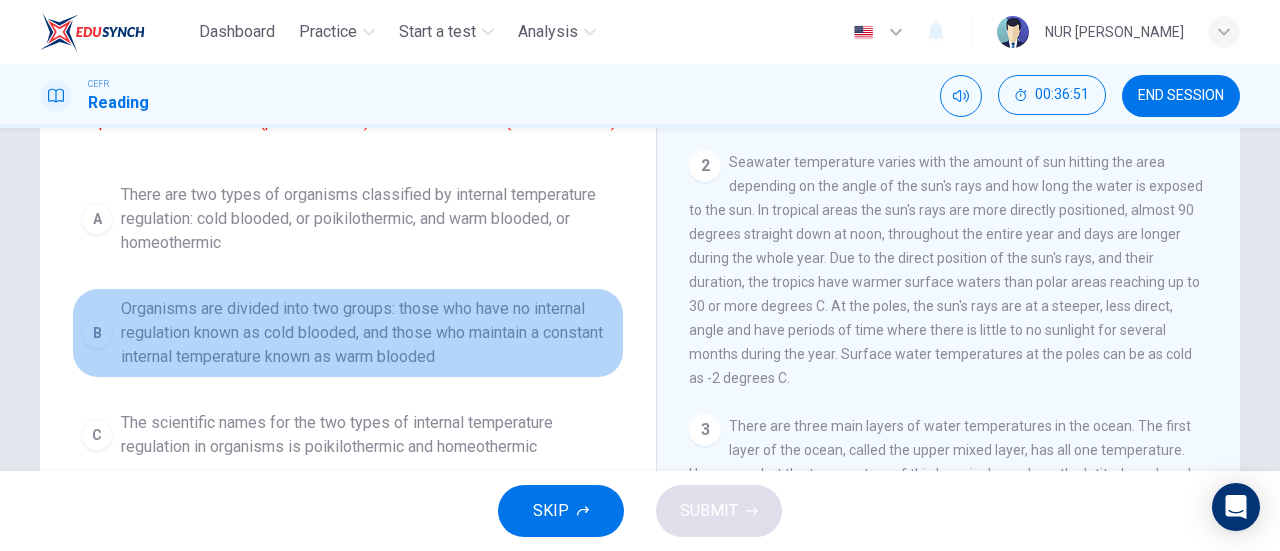 click on "Organisms are divided into two groups: those who have no internal regulation known as cold blooded, and those who maintain a constant internal temperature known as warm blooded" at bounding box center (368, 333) 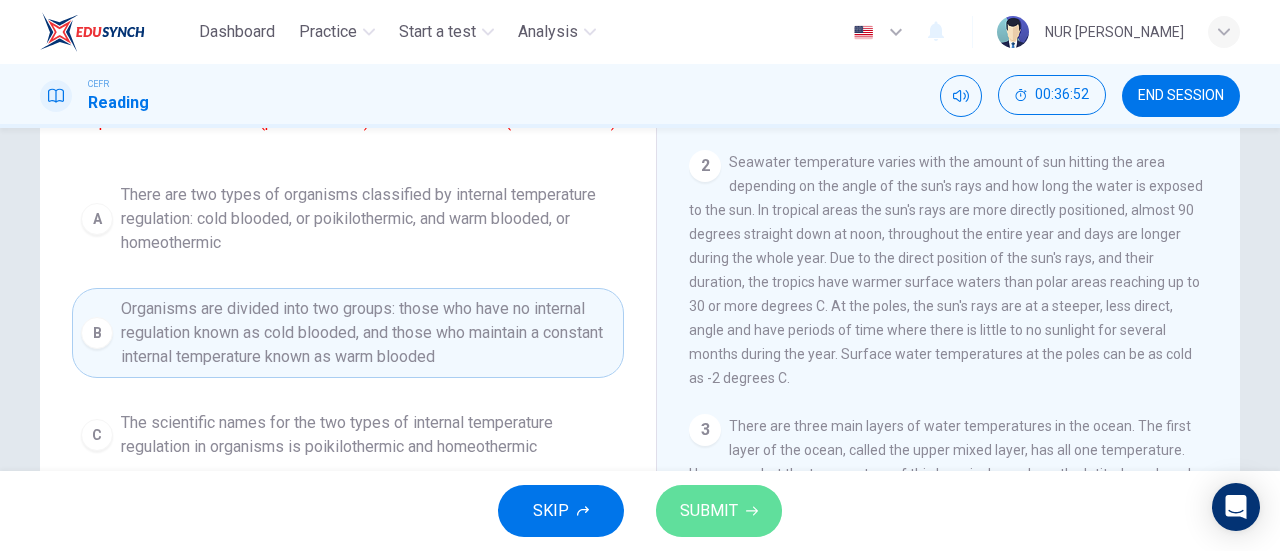 click on "SUBMIT" at bounding box center (719, 511) 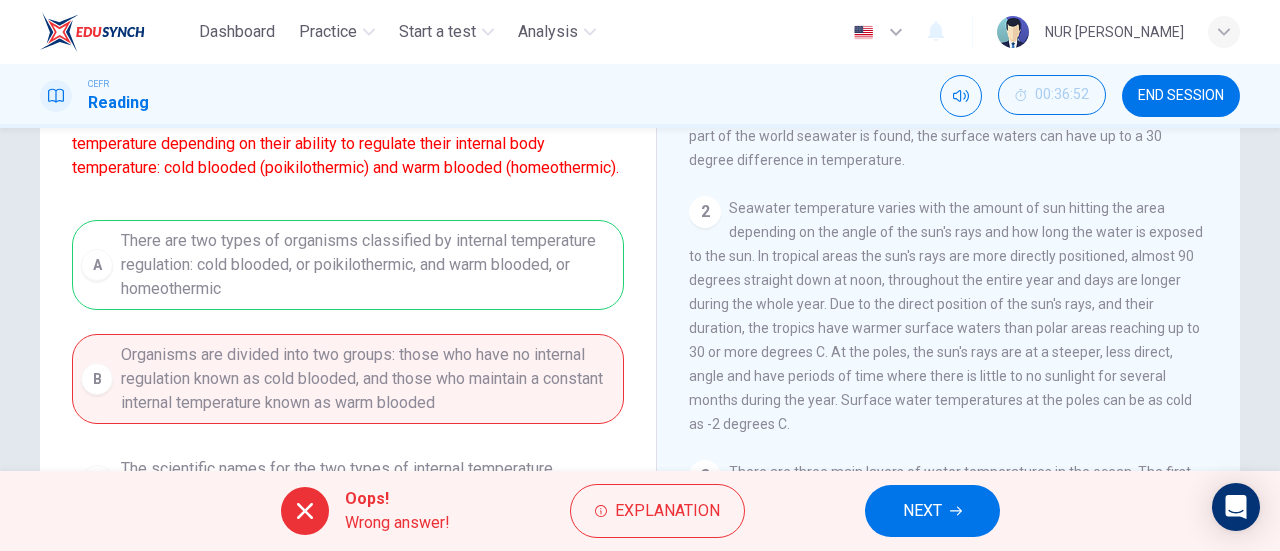 scroll, scrollTop: 205, scrollLeft: 0, axis: vertical 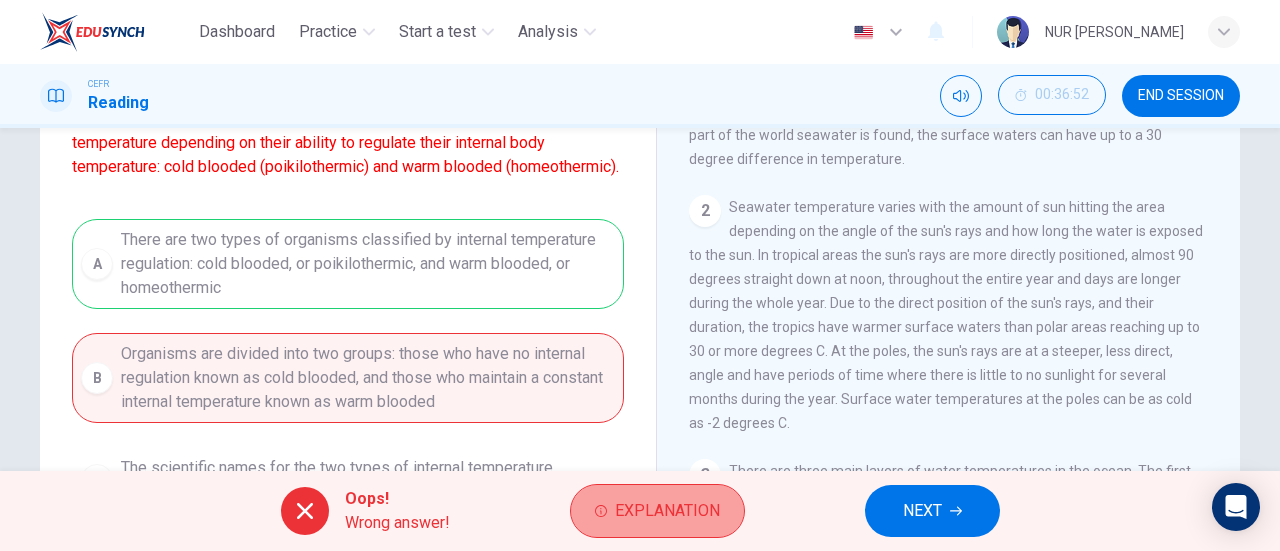click on "Explanation" at bounding box center [667, 511] 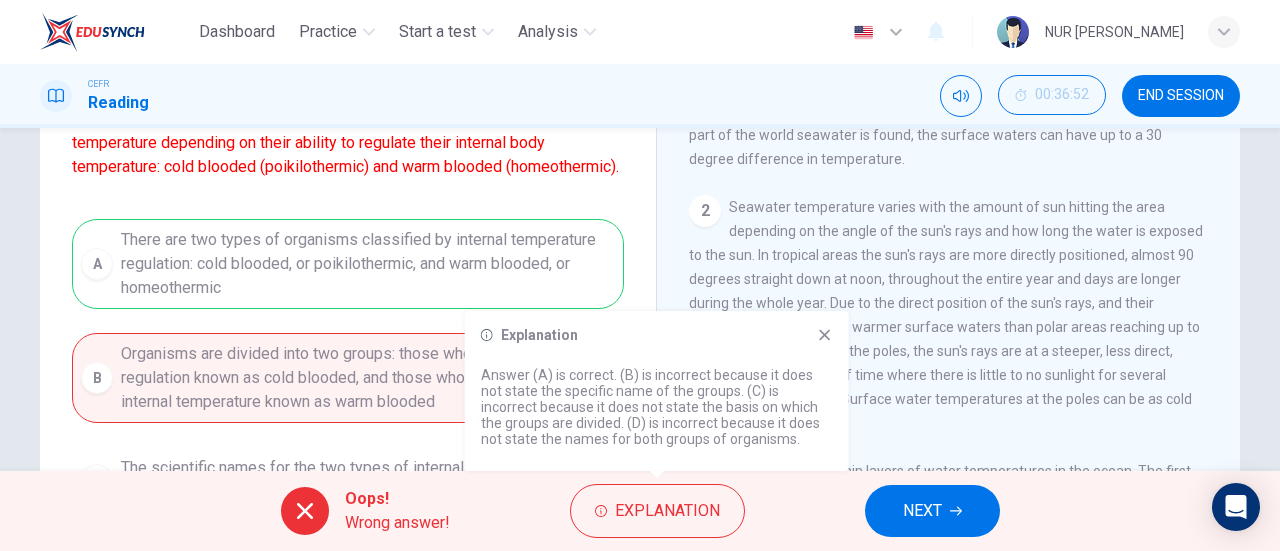 click 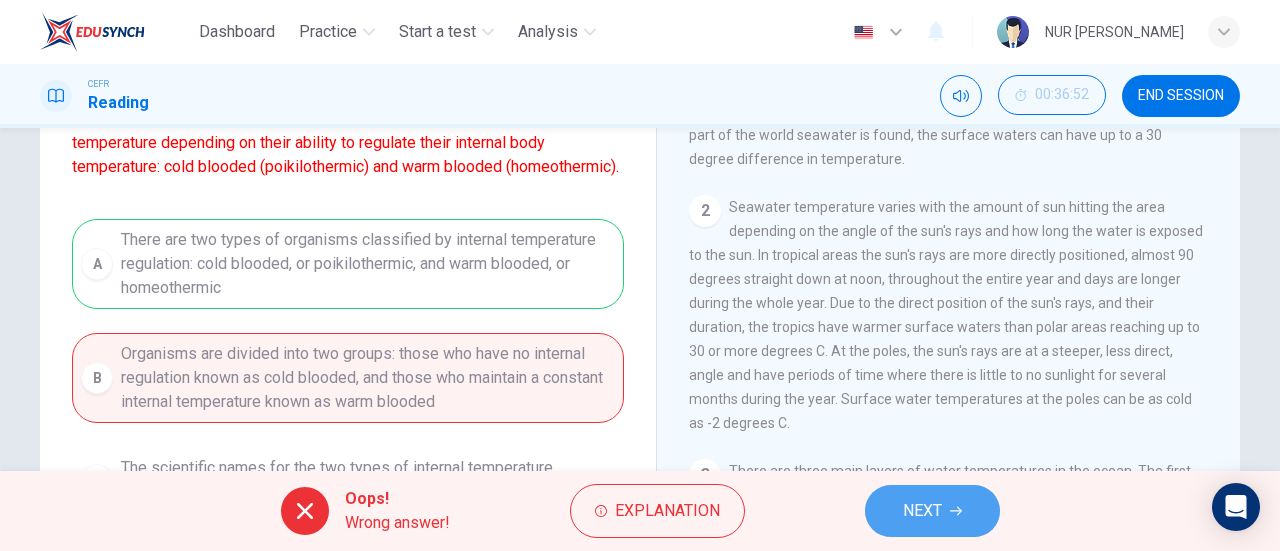 click on "NEXT" at bounding box center (932, 511) 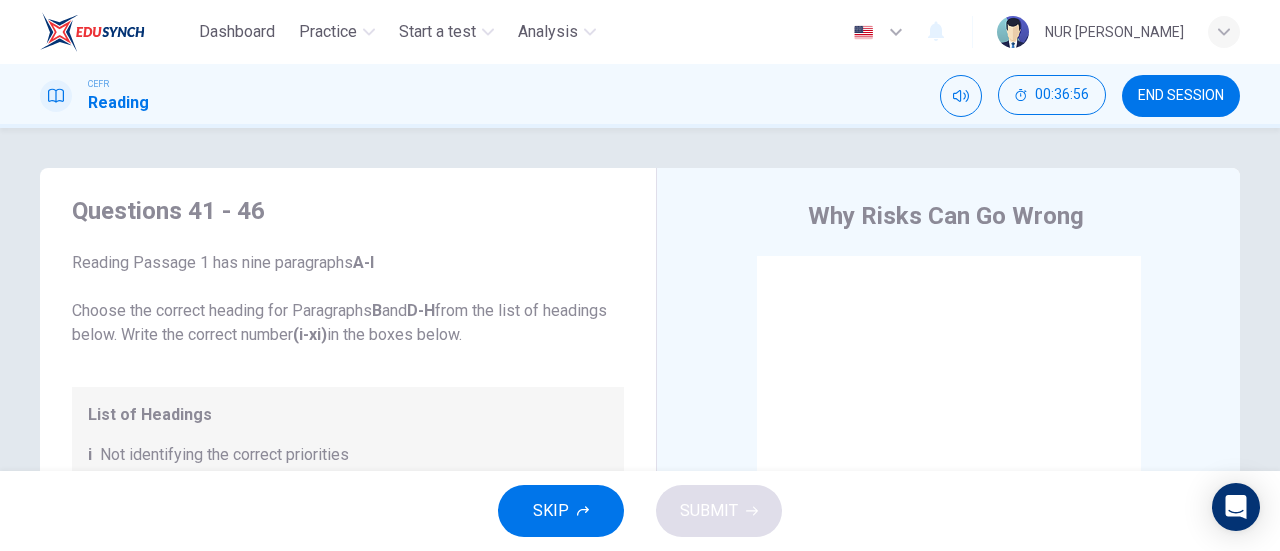 scroll, scrollTop: 0, scrollLeft: 0, axis: both 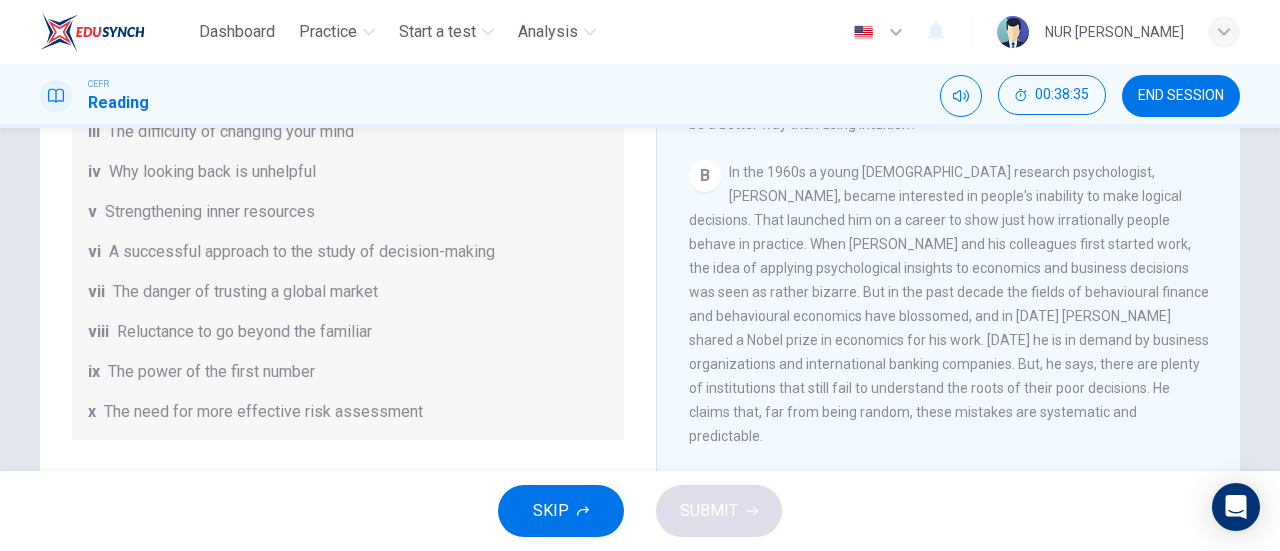 click on "The power of the first number" at bounding box center [211, 372] 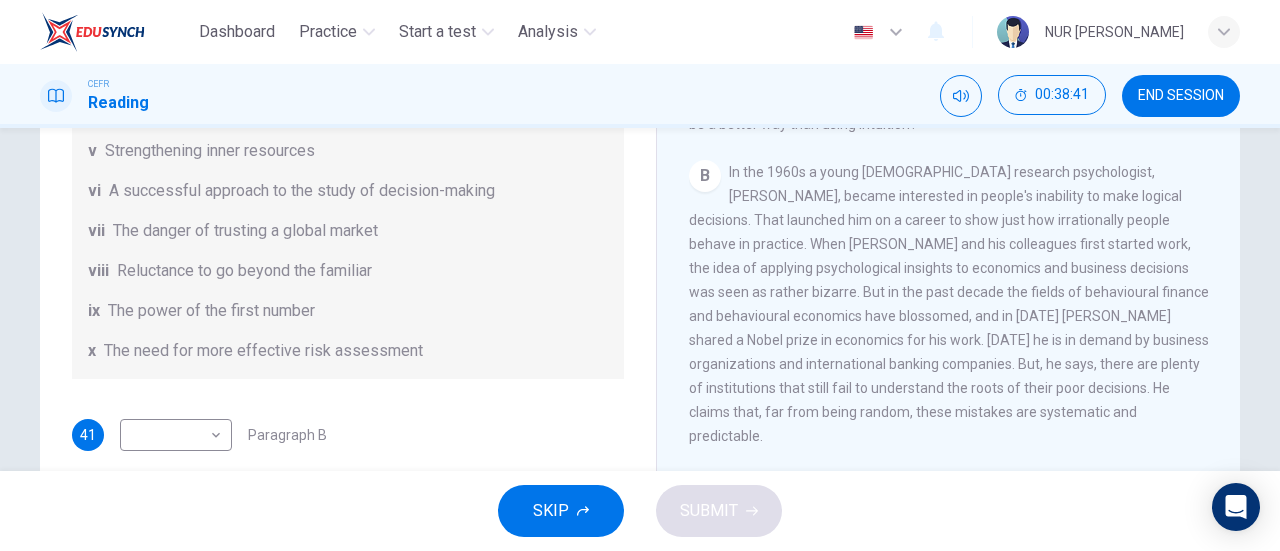 scroll, scrollTop: 258, scrollLeft: 0, axis: vertical 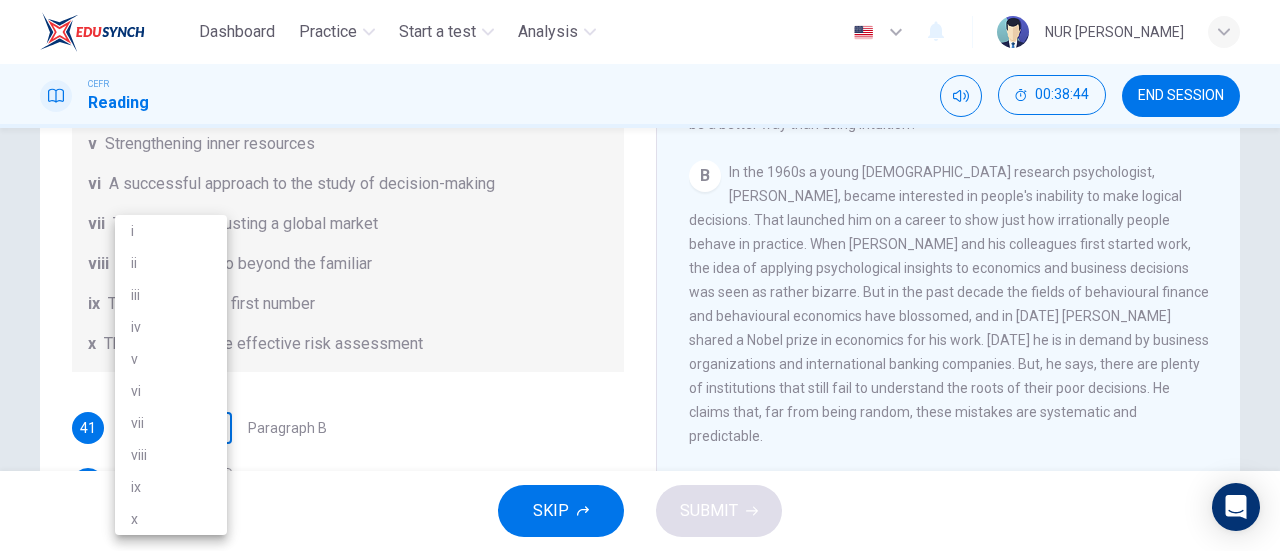 click on "Dashboard Practice Start a test Analysis English en ​ NUR AINA AISYA BINTI AFFANDI CEFR Reading 00:38:44 END SESSION Questions 41 - 46 Reading Passage 1 has nine paragraphs  A-I
Choose the correct heading for Paragraphs  B  and  D-H  from the list of headings below.
Write the correct number  (i-xi)  in the boxes below. List of Headings i Not identifying the correct priorities ii A solution for the long term iii The difficulty of changing your mind iv Why looking back is unhelpful v Strengthening inner resources vi A successful approach to the study of decision-making vii The danger of trusting a global market viii Reluctance to go beyond the familiar ix The power of the first number x The need for more effective risk assessment 41 ​ ​ Paragraph B 42 ​ ​ Paragraph D 43 ​ ​ Paragraph E 44 ​ ​ Paragraph F 45 ​ ​ Paragraph G 46 ​ ​ Paragraph H Why Risks Can Go Wrong CLICK TO ZOOM Click to Zoom A B C D E F G H I SKIP SUBMIT EduSynch - Online Language Proficiency Testing
2025 i" at bounding box center [640, 275] 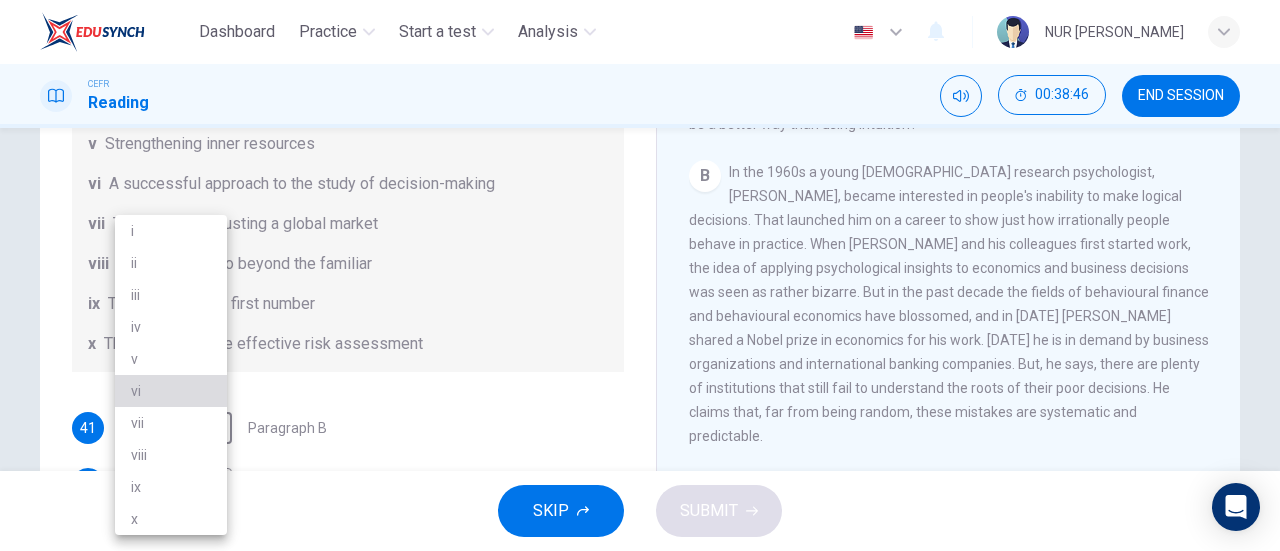 click on "vi" at bounding box center [171, 391] 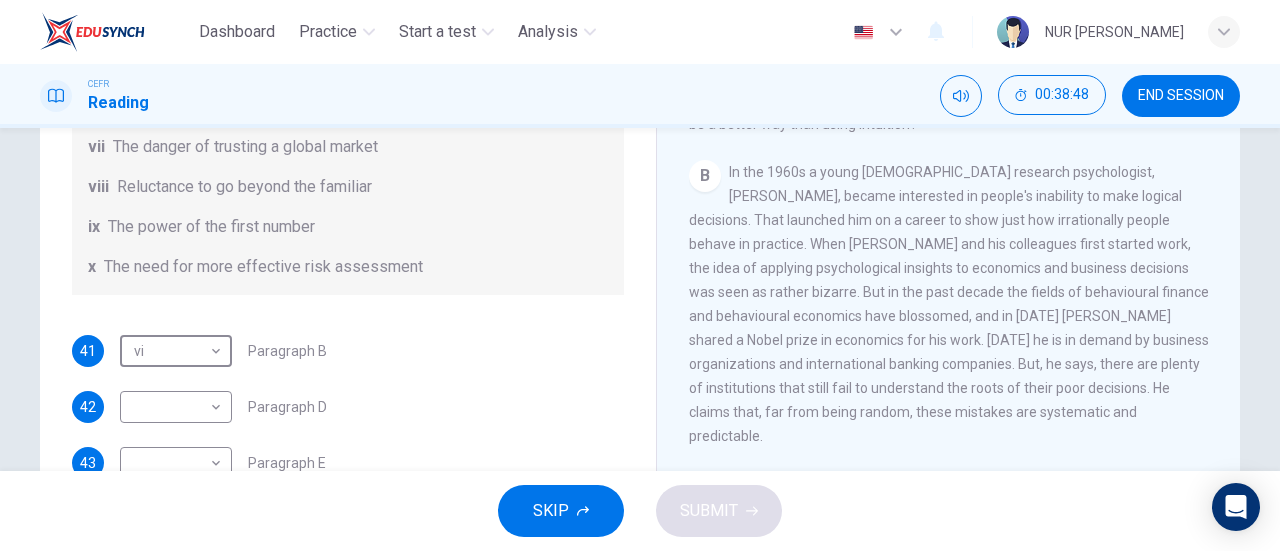 scroll, scrollTop: 384, scrollLeft: 0, axis: vertical 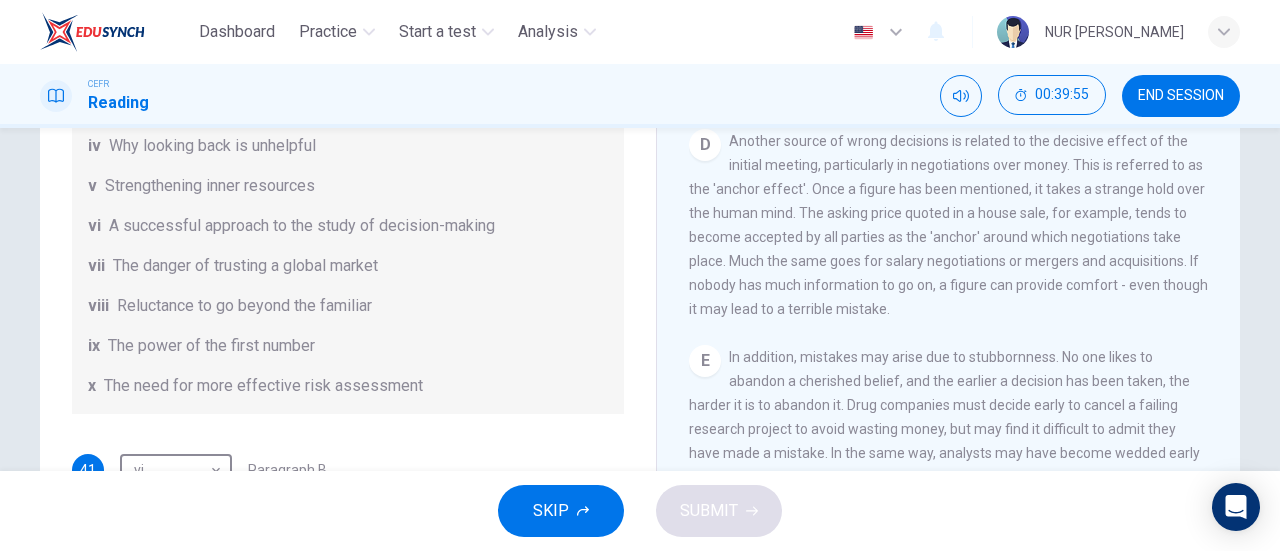 click on "List of Headings i Not identifying the correct priorities ii A solution for the long term iii The difficulty of changing your mind iv Why looking back is unhelpful v Strengthening inner resources vi A successful approach to the study of decision-making vii The danger of trusting a global market viii Reluctance to go beyond the familiar ix The power of the first number x The need for more effective risk assessment" at bounding box center (348, 186) 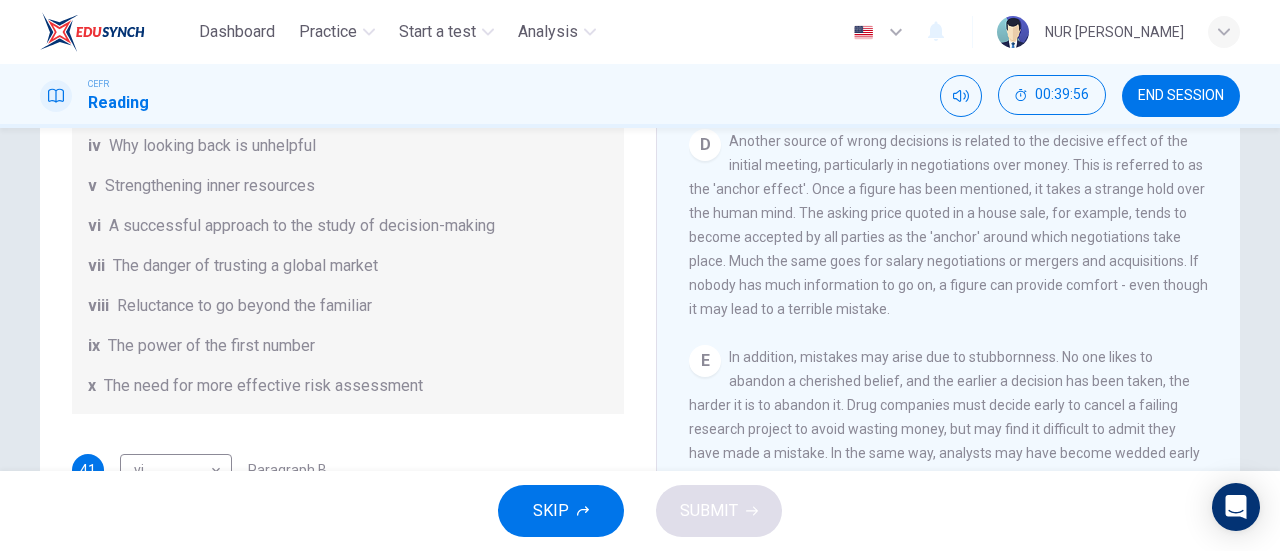 scroll, scrollTop: 384, scrollLeft: 0, axis: vertical 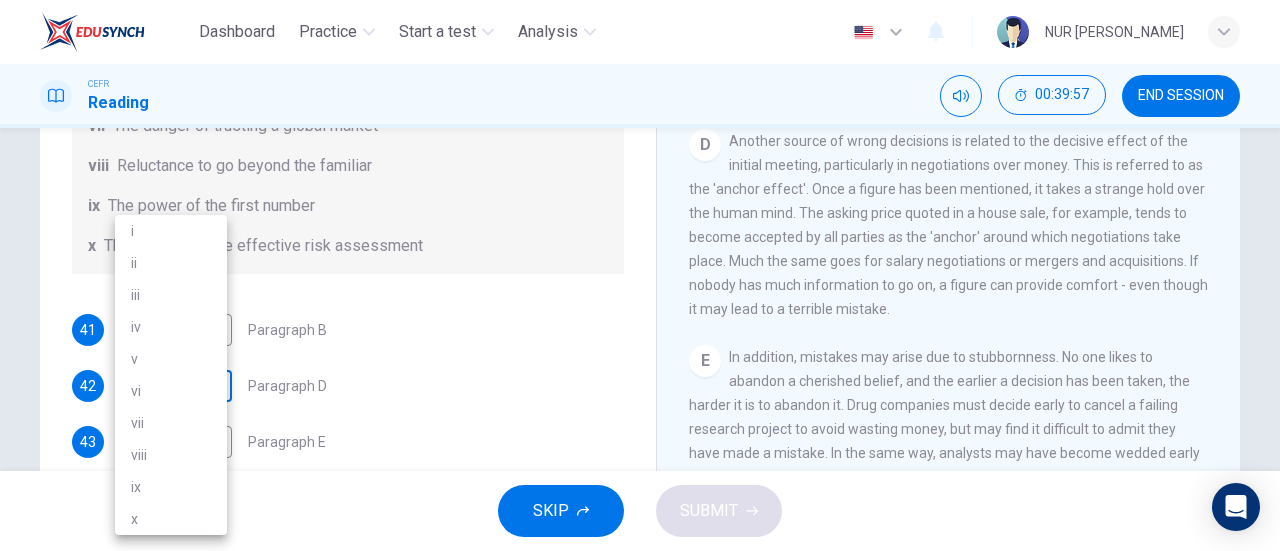 click on "Dashboard Practice Start a test Analysis English en ​ NUR AINA AISYA BINTI AFFANDI CEFR Reading 00:39:57 END SESSION Questions 41 - 46 Reading Passage 1 has nine paragraphs  A-I
Choose the correct heading for Paragraphs  B  and  D-H  from the list of headings below.
Write the correct number  (i-xi)  in the boxes below. List of Headings i Not identifying the correct priorities ii A solution for the long term iii The difficulty of changing your mind iv Why looking back is unhelpful v Strengthening inner resources vi A successful approach to the study of decision-making vii The danger of trusting a global market viii Reluctance to go beyond the familiar ix The power of the first number x The need for more effective risk assessment 41 vi vi ​ Paragraph B 42 ​ ​ Paragraph D 43 ​ ​ Paragraph E 44 ​ ​ Paragraph F 45 ​ ​ Paragraph G 46 ​ ​ Paragraph H Why Risks Can Go Wrong CLICK TO ZOOM Click to Zoom A B C D E F G H I SKIP SUBMIT EduSynch - Online Language Proficiency Testing
2025" at bounding box center (640, 275) 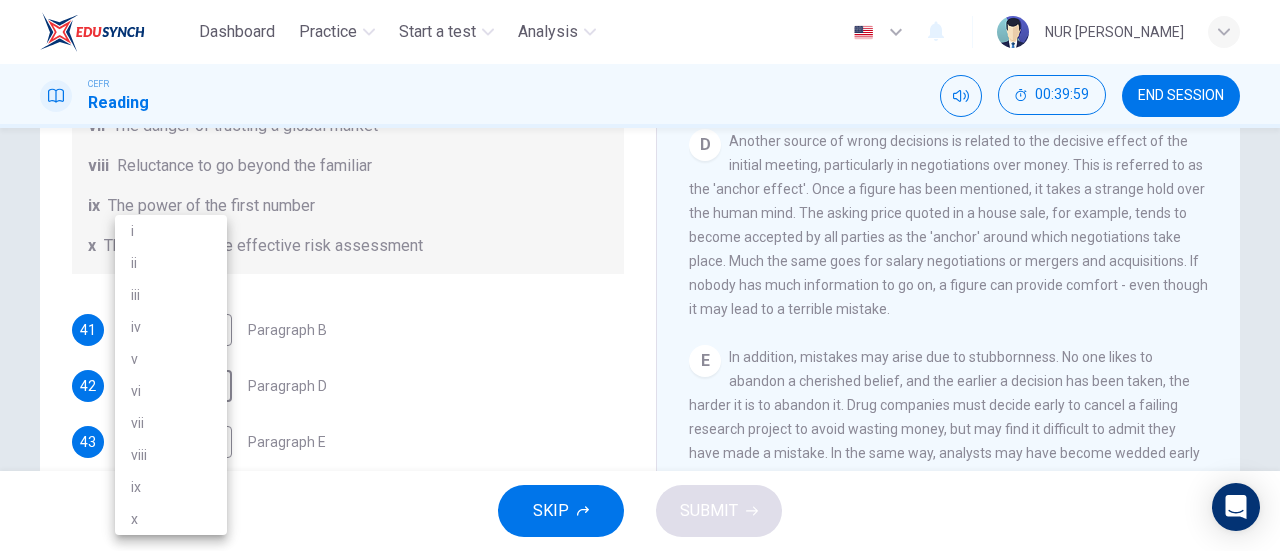 click on "x" at bounding box center [171, 519] 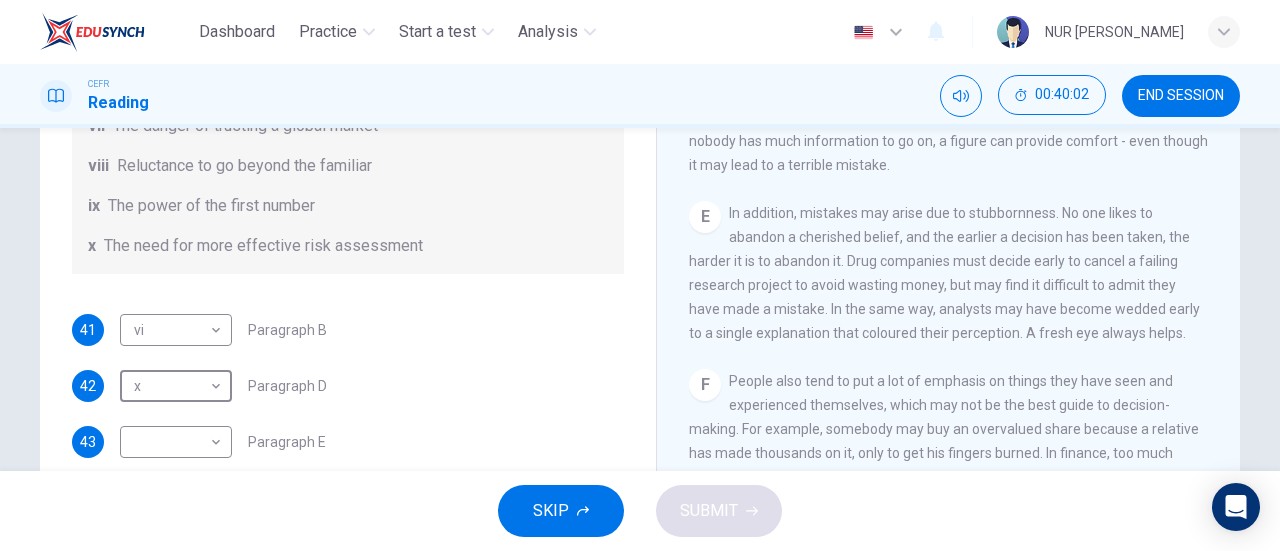 scroll, scrollTop: 1302, scrollLeft: 0, axis: vertical 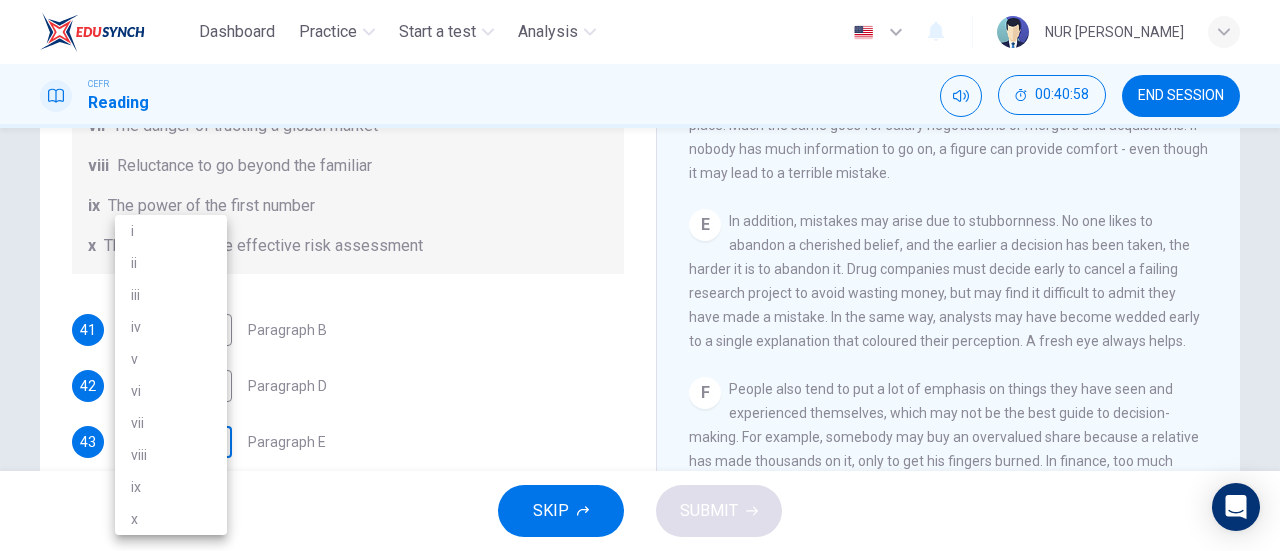 click on "Dashboard Practice Start a test Analysis English en ​ NUR AINA AISYA BINTI AFFANDI CEFR Reading 00:40:58 END SESSION Questions 41 - 46 Reading Passage 1 has nine paragraphs  A-I
Choose the correct heading for Paragraphs  B  and  D-H  from the list of headings below.
Write the correct number  (i-xi)  in the boxes below. List of Headings i Not identifying the correct priorities ii A solution for the long term iii The difficulty of changing your mind iv Why looking back is unhelpful v Strengthening inner resources vi A successful approach to the study of decision-making vii The danger of trusting a global market viii Reluctance to go beyond the familiar ix The power of the first number x The need for more effective risk assessment 41 vi vi ​ Paragraph B 42 x x ​ Paragraph D 43 ​ ​ Paragraph E 44 ​ ​ Paragraph F 45 ​ ​ Paragraph G 46 ​ ​ Paragraph H Why Risks Can Go Wrong CLICK TO ZOOM Click to Zoom A B C D E F G H I SKIP SUBMIT EduSynch - Online Language Proficiency Testing
2025" at bounding box center (640, 275) 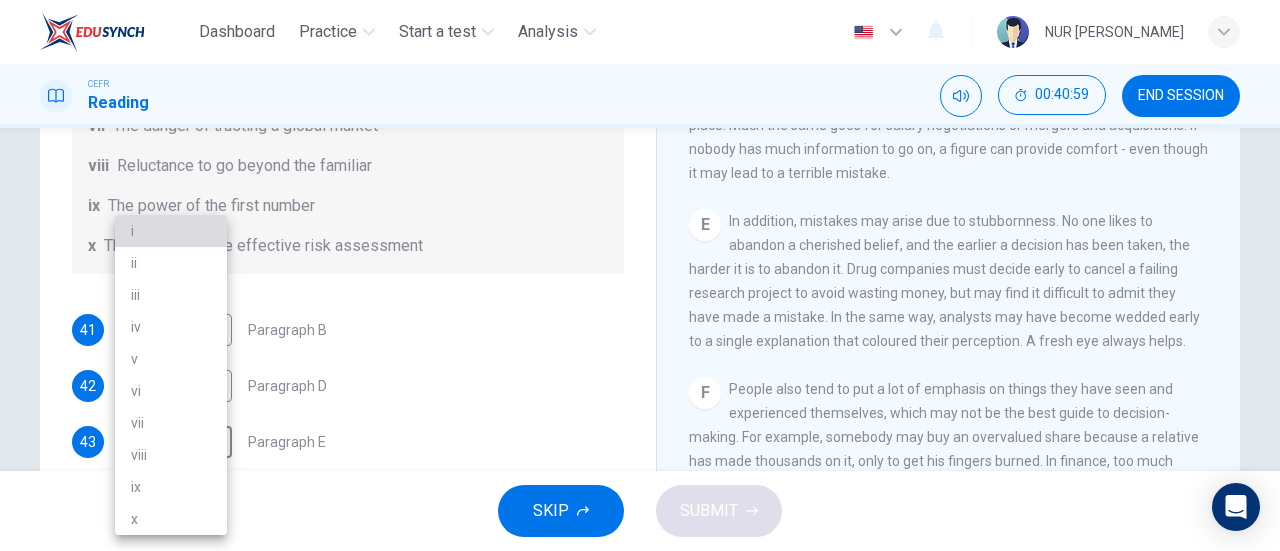 click on "i" at bounding box center (171, 231) 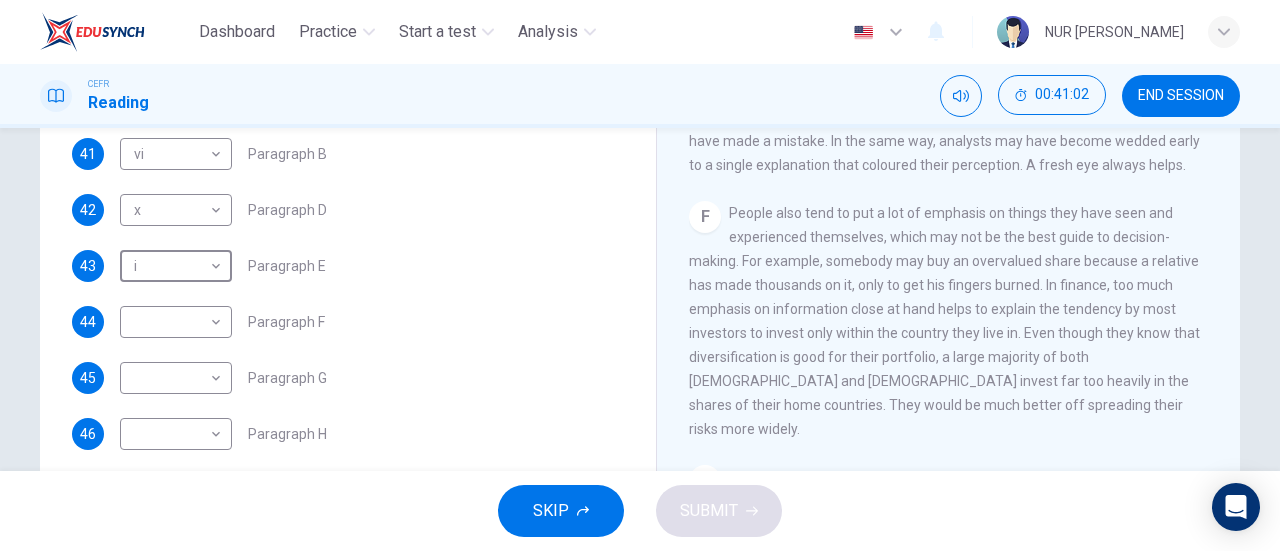 scroll, scrollTop: 373, scrollLeft: 0, axis: vertical 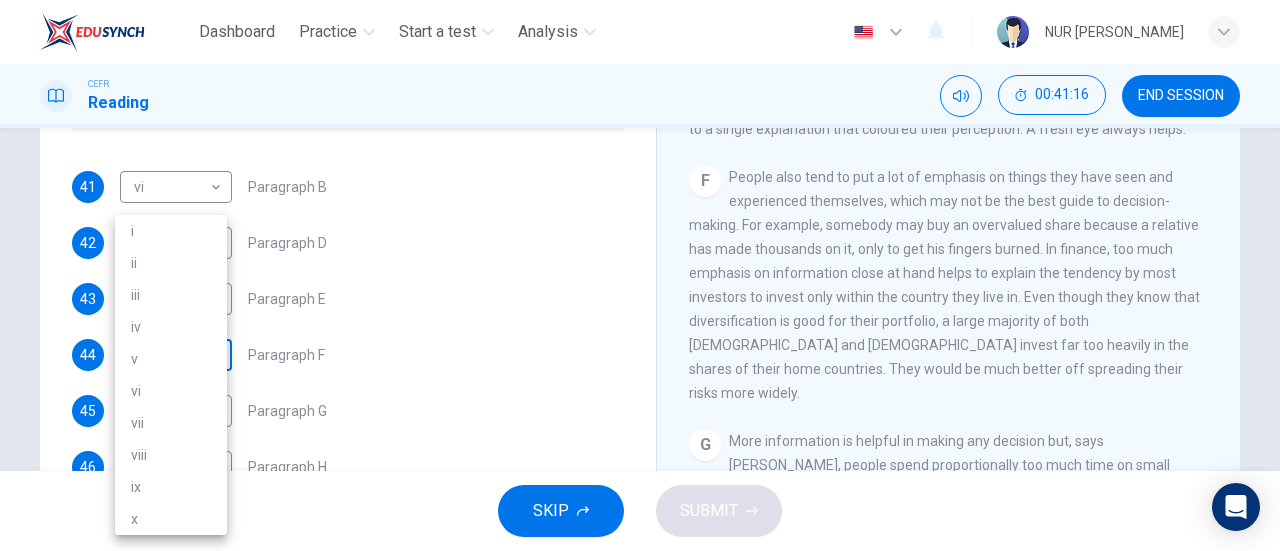 click on "Dashboard Practice Start a test Analysis English en ​ NUR AINA AISYA BINTI AFFANDI CEFR Reading 00:41:16 END SESSION Questions 41 - 46 Reading Passage 1 has nine paragraphs  A-I
Choose the correct heading for Paragraphs  B  and  D-H  from the list of headings below.
Write the correct number  (i-xi)  in the boxes below. List of Headings i Not identifying the correct priorities ii A solution for the long term iii The difficulty of changing your mind iv Why looking back is unhelpful v Strengthening inner resources vi A successful approach to the study of decision-making vii The danger of trusting a global market viii Reluctance to go beyond the familiar ix The power of the first number x The need for more effective risk assessment 41 vi vi ​ Paragraph B 42 x x ​ Paragraph D 43 i i ​ Paragraph E 44 ​ ​ Paragraph F 45 ​ ​ Paragraph G 46 ​ ​ Paragraph H Why Risks Can Go Wrong CLICK TO ZOOM Click to Zoom A B C D E F G H I SKIP SUBMIT EduSynch - Online Language Proficiency Testing
2025" at bounding box center (640, 275) 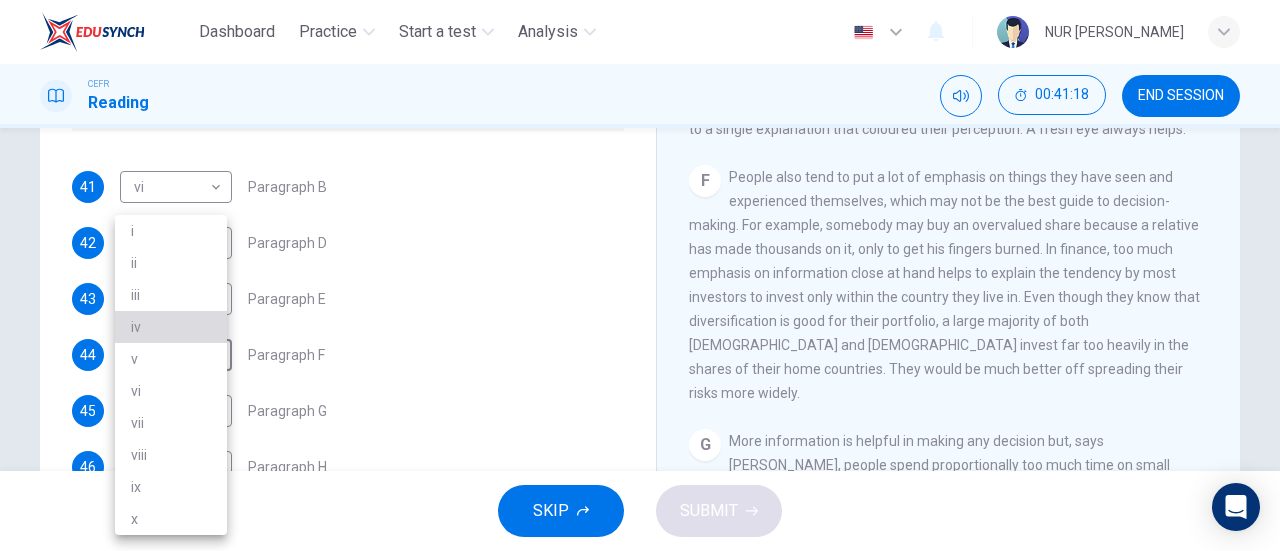 click on "iv" at bounding box center [171, 327] 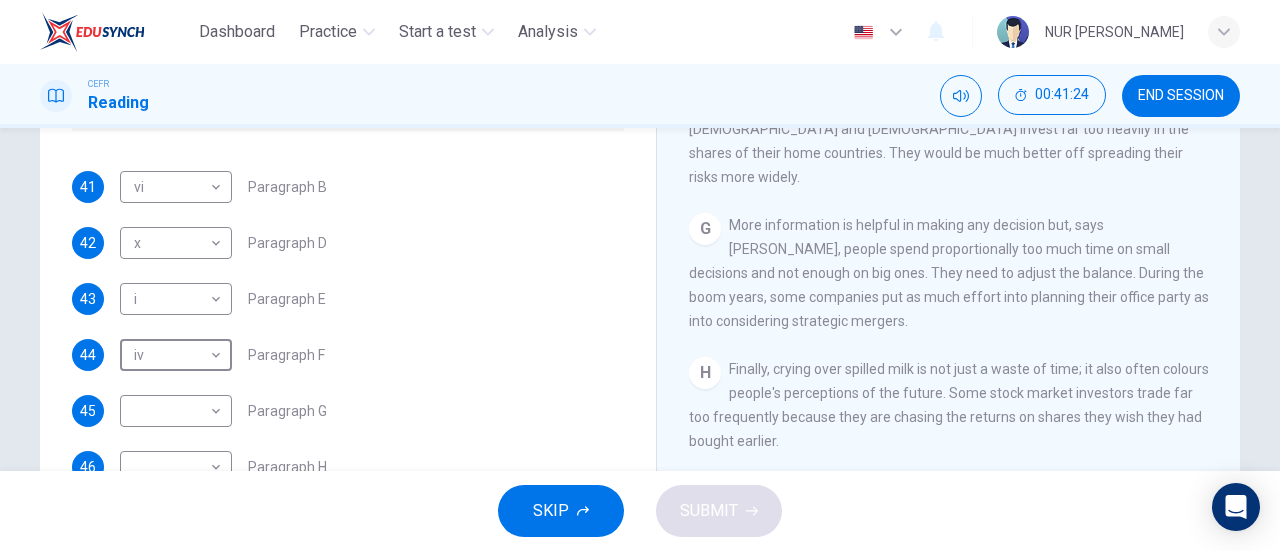 scroll, scrollTop: 1593, scrollLeft: 0, axis: vertical 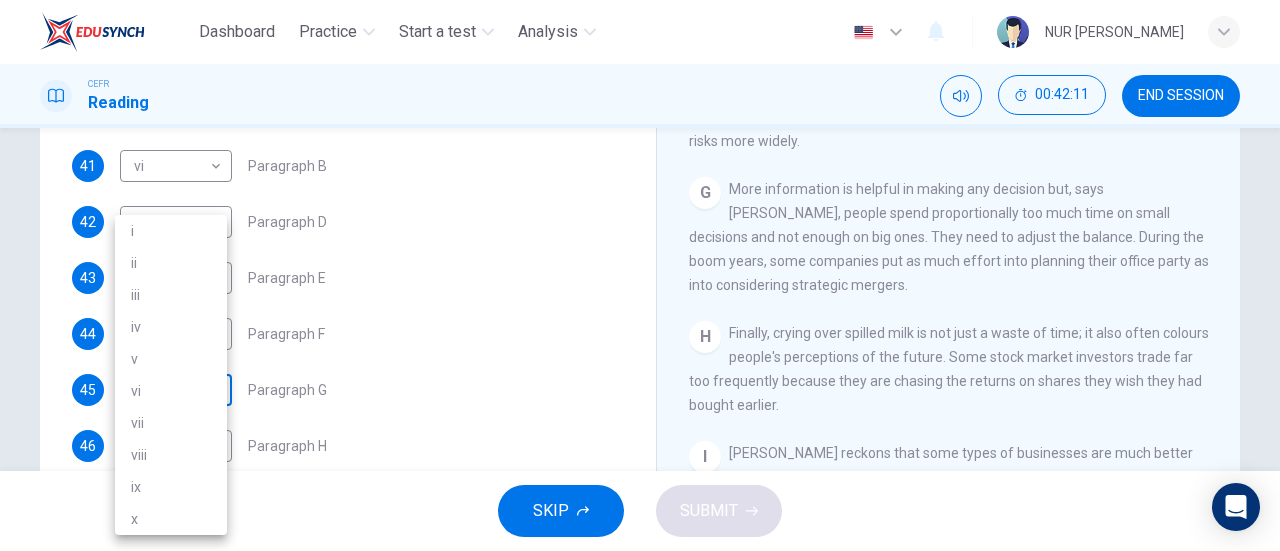 click on "Dashboard Practice Start a test Analysis English en ​ NUR AINA AISYA BINTI AFFANDI CEFR Reading 00:42:11 END SESSION Questions 41 - 46 Reading Passage 1 has nine paragraphs  A-I
Choose the correct heading for Paragraphs  B  and  D-H  from the list of headings below.
Write the correct number  (i-xi)  in the boxes below. List of Headings i Not identifying the correct priorities ii A solution for the long term iii The difficulty of changing your mind iv Why looking back is unhelpful v Strengthening inner resources vi A successful approach to the study of decision-making vii The danger of trusting a global market viii Reluctance to go beyond the familiar ix The power of the first number x The need for more effective risk assessment 41 vi vi ​ Paragraph B 42 x x ​ Paragraph D 43 i i ​ Paragraph E 44 iv iv ​ Paragraph F 45 ​ ​ Paragraph G 46 ​ ​ Paragraph H Why Risks Can Go Wrong CLICK TO ZOOM Click to Zoom A B C D E F G H I SKIP SUBMIT EduSynch - Online Language Proficiency Testing
i v" at bounding box center [640, 275] 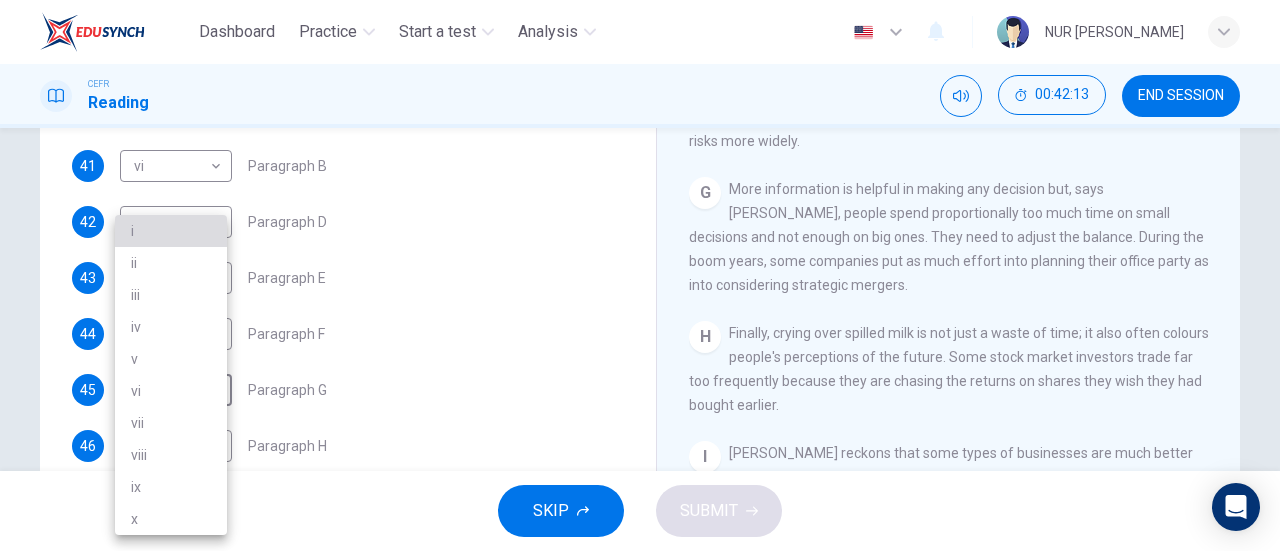 click on "i" at bounding box center [171, 231] 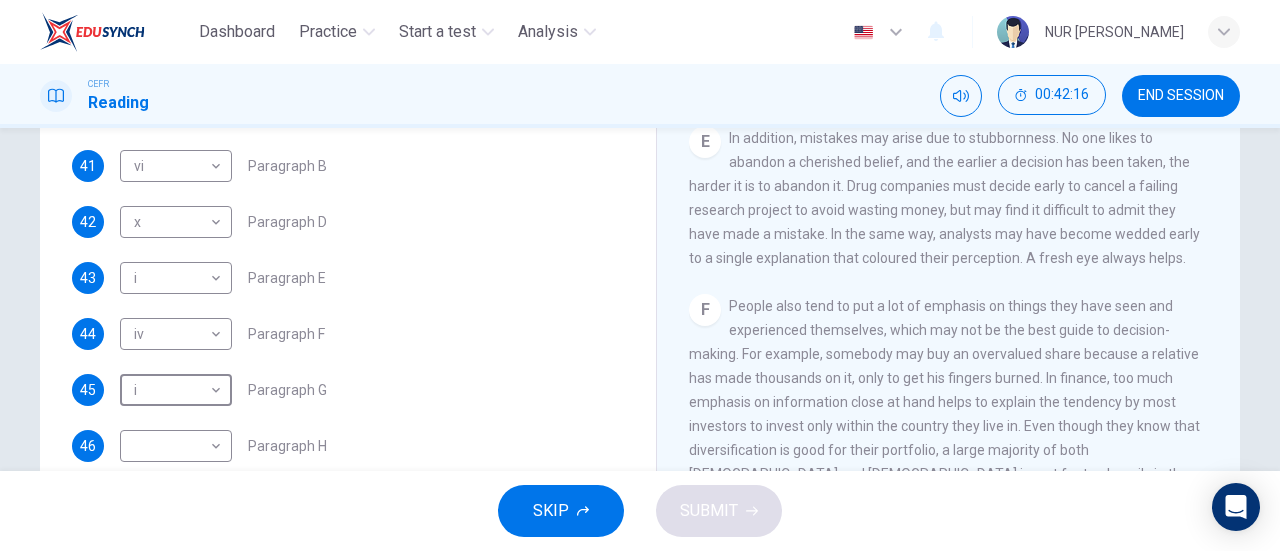 scroll, scrollTop: 1220, scrollLeft: 0, axis: vertical 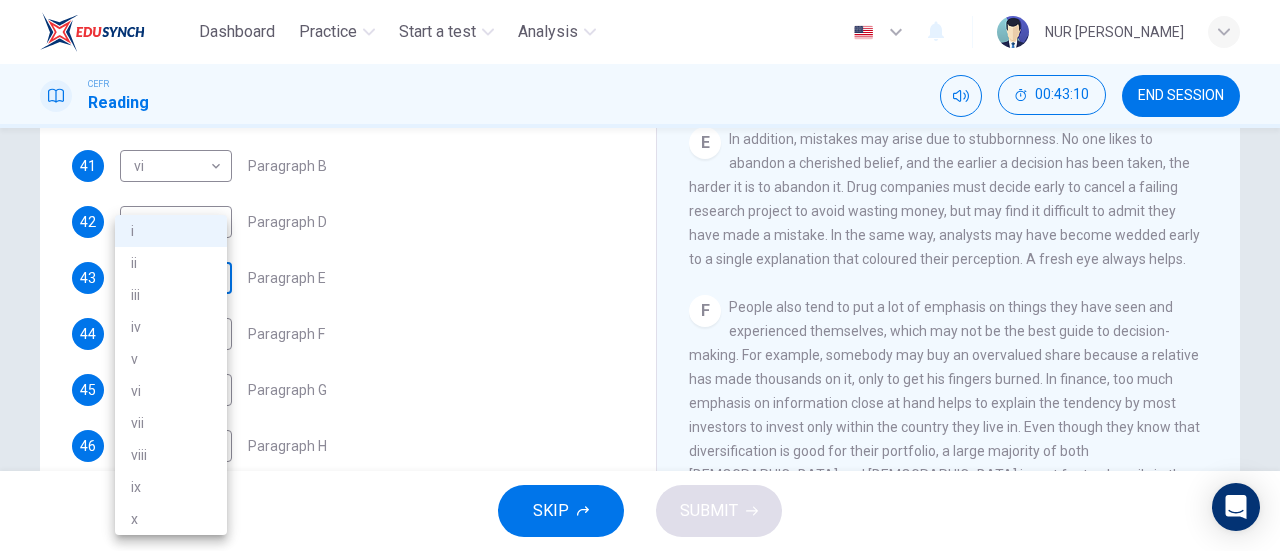 click on "Dashboard Practice Start a test Analysis English en ​ NUR AINA AISYA BINTI AFFANDI CEFR Reading 00:43:10 END SESSION Questions 41 - 46 Reading Passage 1 has nine paragraphs  A-I
Choose the correct heading for Paragraphs  B  and  D-H  from the list of headings below.
Write the correct number  (i-xi)  in the boxes below. List of Headings i Not identifying the correct priorities ii A solution for the long term iii The difficulty of changing your mind iv Why looking back is unhelpful v Strengthening inner resources vi A successful approach to the study of decision-making vii The danger of trusting a global market viii Reluctance to go beyond the familiar ix The power of the first number x The need for more effective risk assessment 41 vi vi ​ Paragraph B 42 x x ​ Paragraph D 43 i i ​ Paragraph E 44 iv iv ​ Paragraph F 45 i i ​ Paragraph G 46 ​ ​ Paragraph H Why Risks Can Go Wrong CLICK TO ZOOM Click to Zoom A B C D E F G H I SKIP SUBMIT EduSynch - Online Language Proficiency Testing
i v" at bounding box center [640, 275] 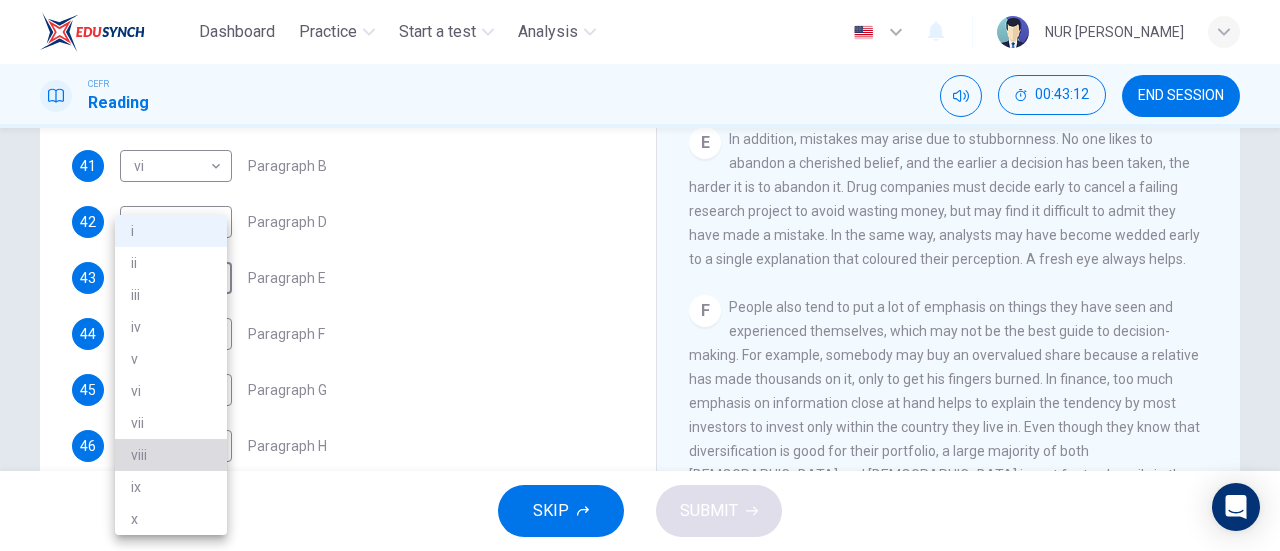 click on "viii" at bounding box center (171, 455) 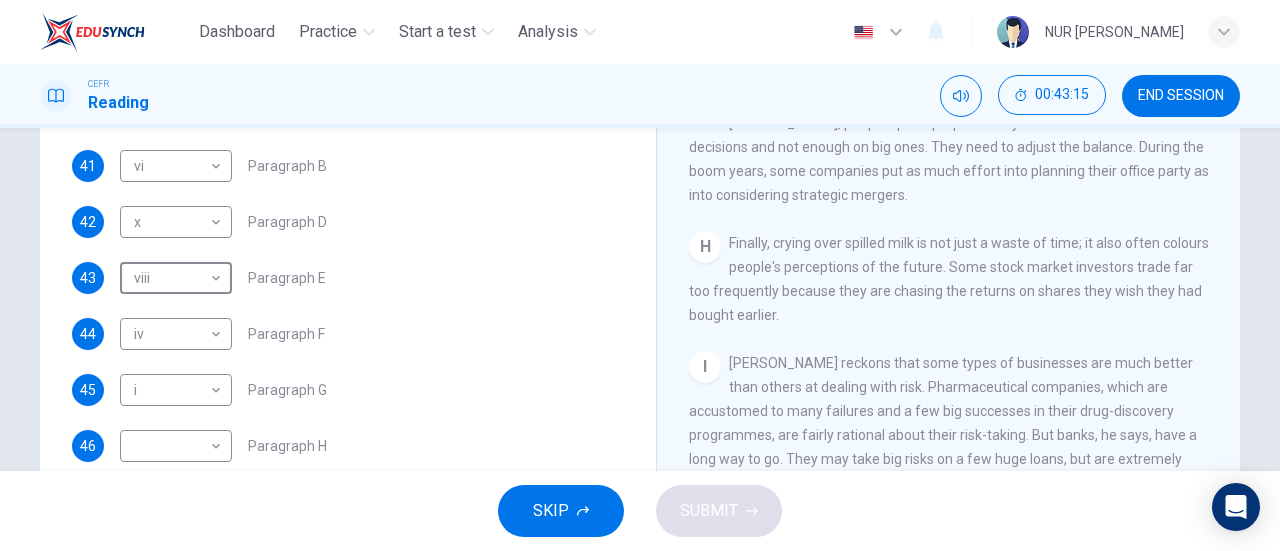 scroll, scrollTop: 1685, scrollLeft: 0, axis: vertical 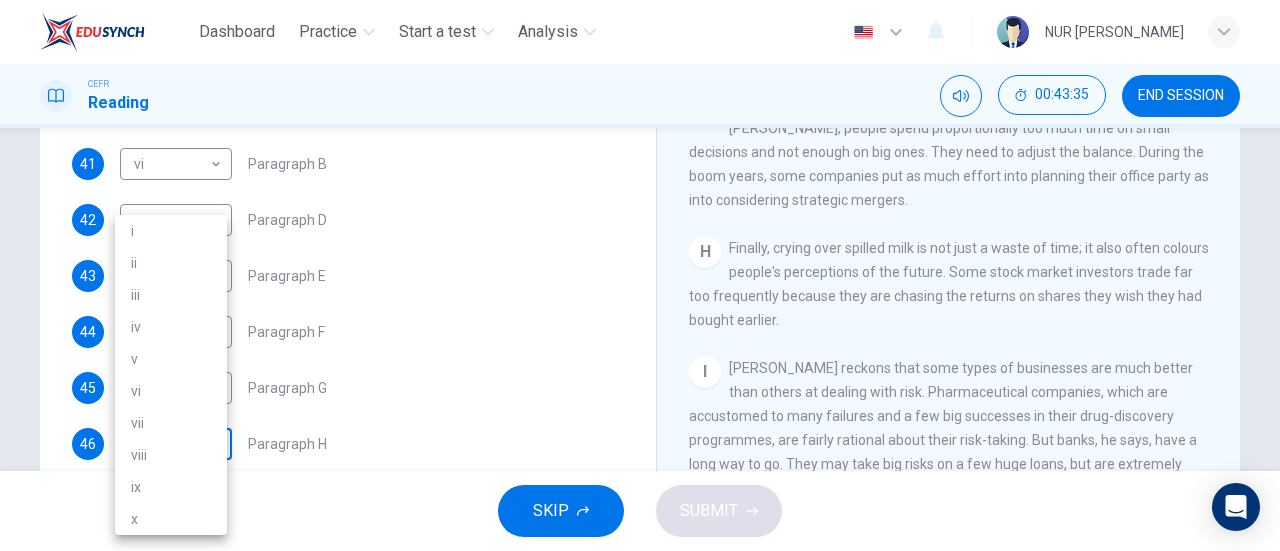 click on "Dashboard Practice Start a test Analysis English en ​ NUR AINA AISYA BINTI AFFANDI CEFR Reading 00:43:35 END SESSION Questions 41 - 46 Reading Passage 1 has nine paragraphs  A-I
Choose the correct heading for Paragraphs  B  and  D-H  from the list of headings below.
Write the correct number  (i-xi)  in the boxes below. List of Headings i Not identifying the correct priorities ii A solution for the long term iii The difficulty of changing your mind iv Why looking back is unhelpful v Strengthening inner resources vi A successful approach to the study of decision-making vii The danger of trusting a global market viii Reluctance to go beyond the familiar ix The power of the first number x The need for more effective risk assessment 41 vi vi ​ Paragraph B 42 x x ​ Paragraph D 43 viii viii ​ Paragraph E 44 iv iv ​ Paragraph F 45 i i ​ Paragraph G 46 ​ ​ Paragraph H Why Risks Can Go Wrong CLICK TO ZOOM Click to Zoom A B C D E F G H I SKIP SUBMIT EduSynch - Online Language Proficiency Testing" at bounding box center (640, 275) 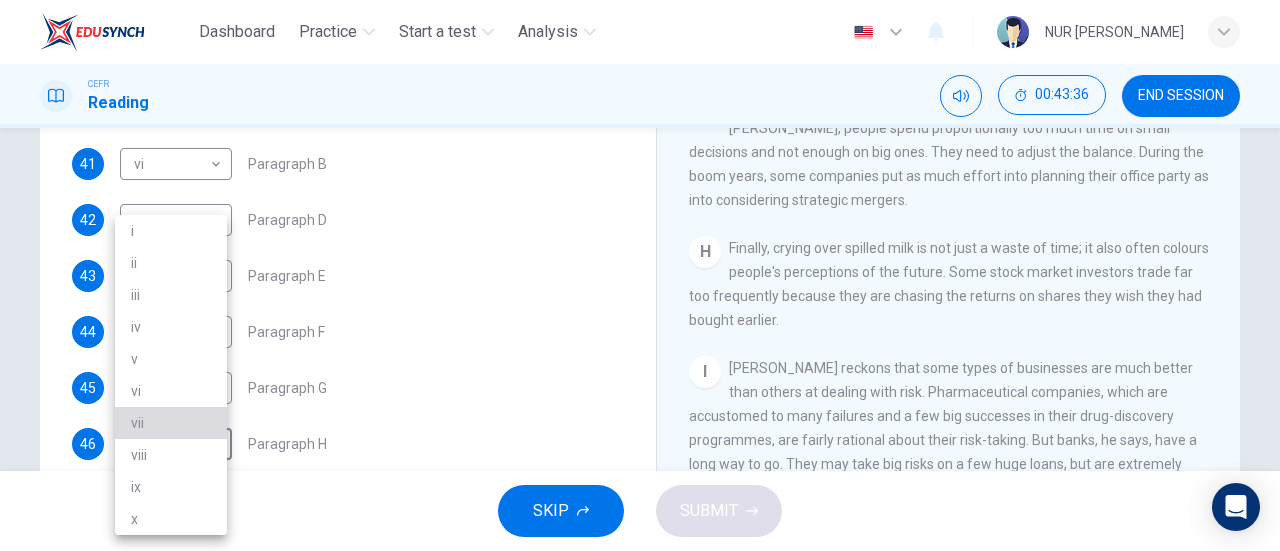 click on "vii" at bounding box center (171, 423) 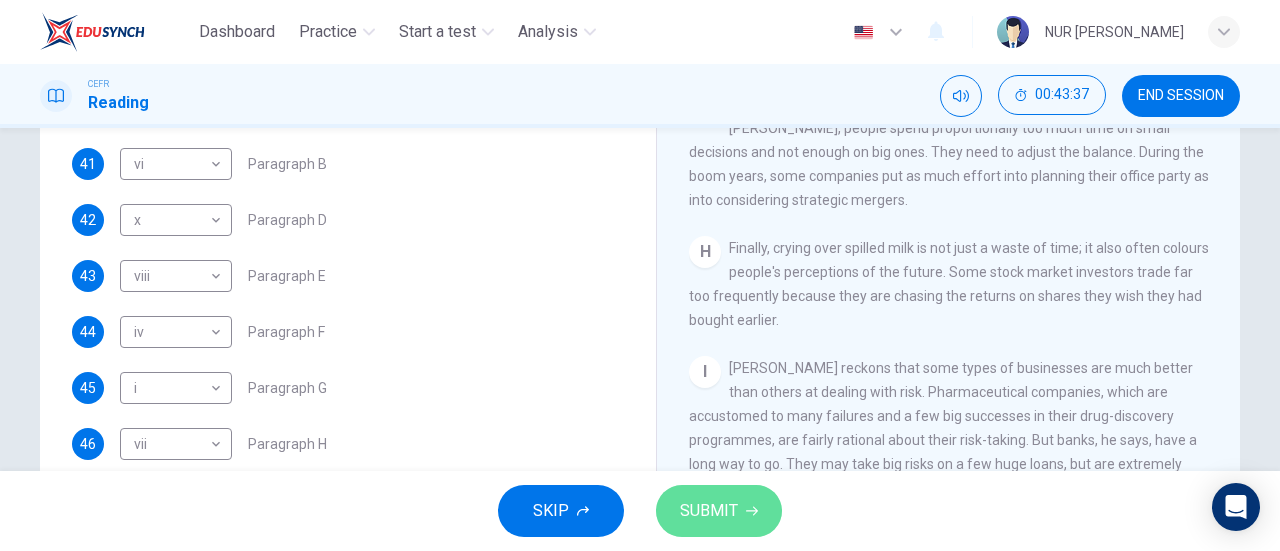 click on "SUBMIT" at bounding box center [709, 511] 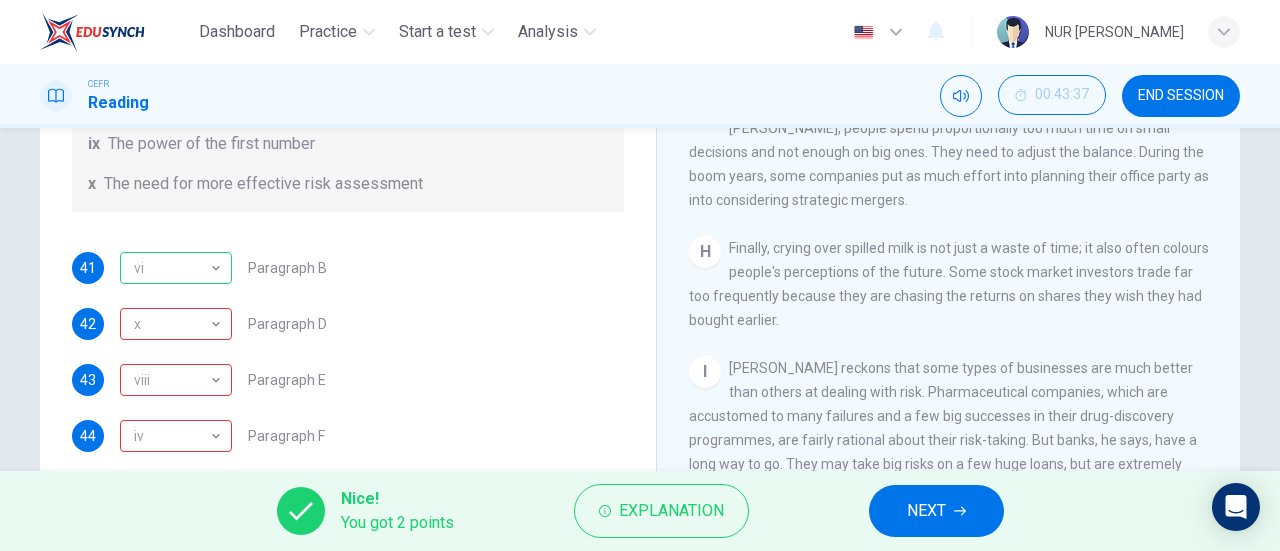 scroll, scrollTop: 275, scrollLeft: 0, axis: vertical 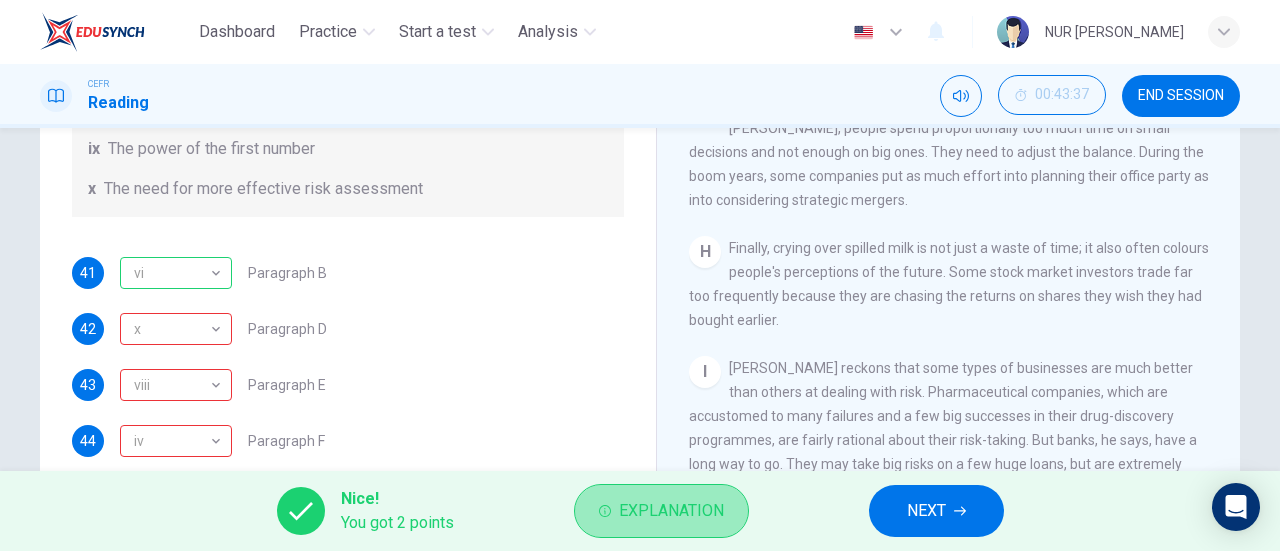 click on "Explanation" at bounding box center (671, 511) 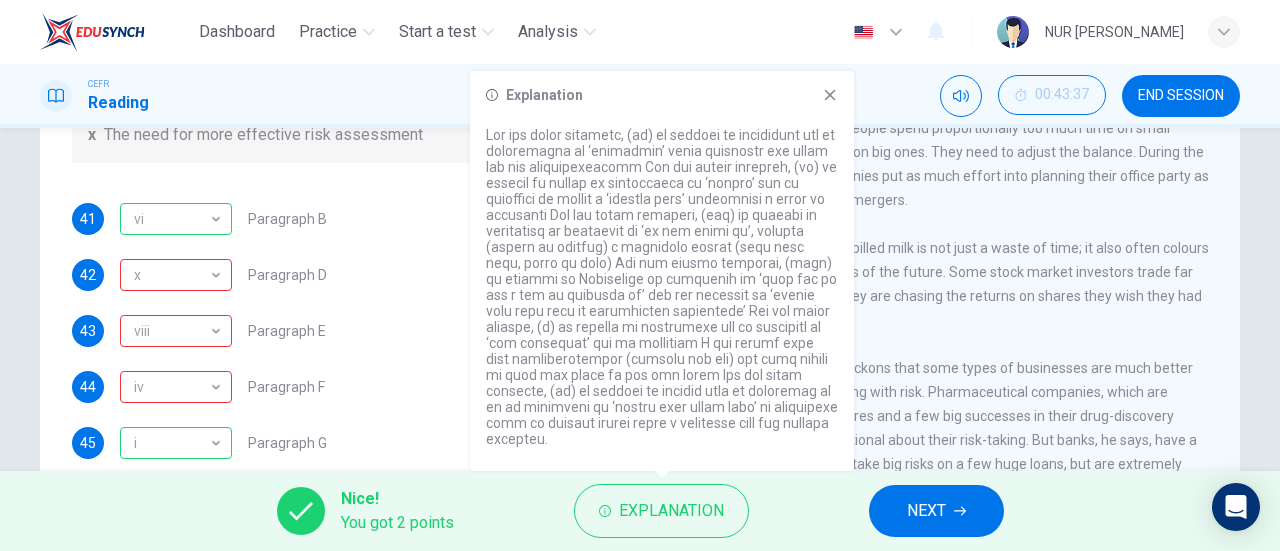 scroll, scrollTop: 333, scrollLeft: 0, axis: vertical 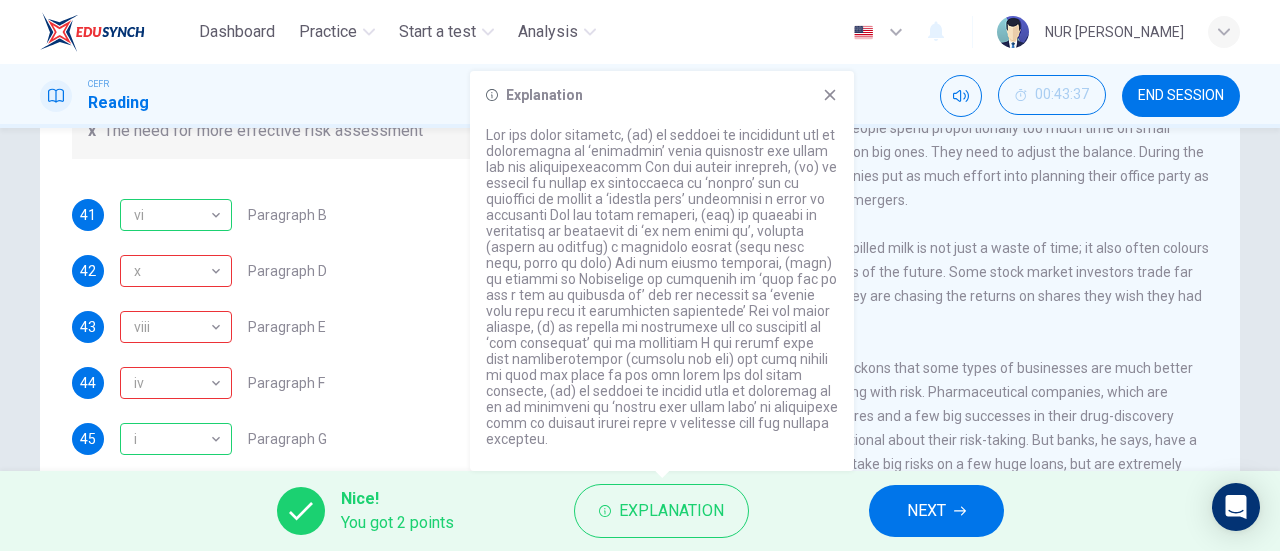 click on "Finally, crying over spilled milk is not just a waste of time; it also often colours people's perceptions of the future. Some stock market investors trade far too frequently because they are chasing the returns on shares they wish they had bought earlier." at bounding box center [949, 284] 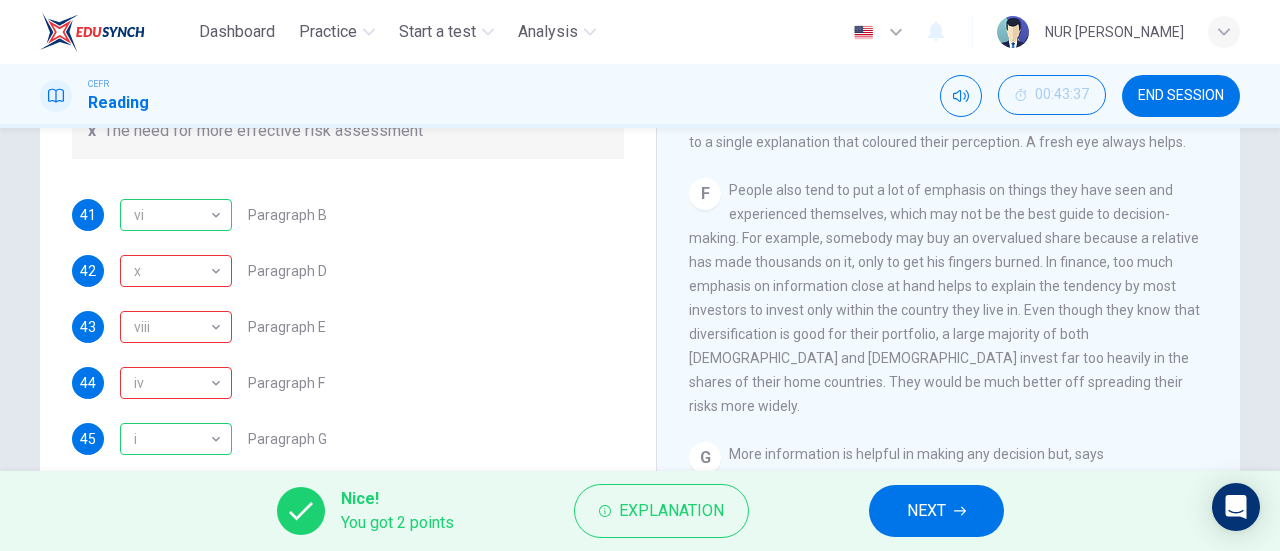 scroll, scrollTop: 1336, scrollLeft: 0, axis: vertical 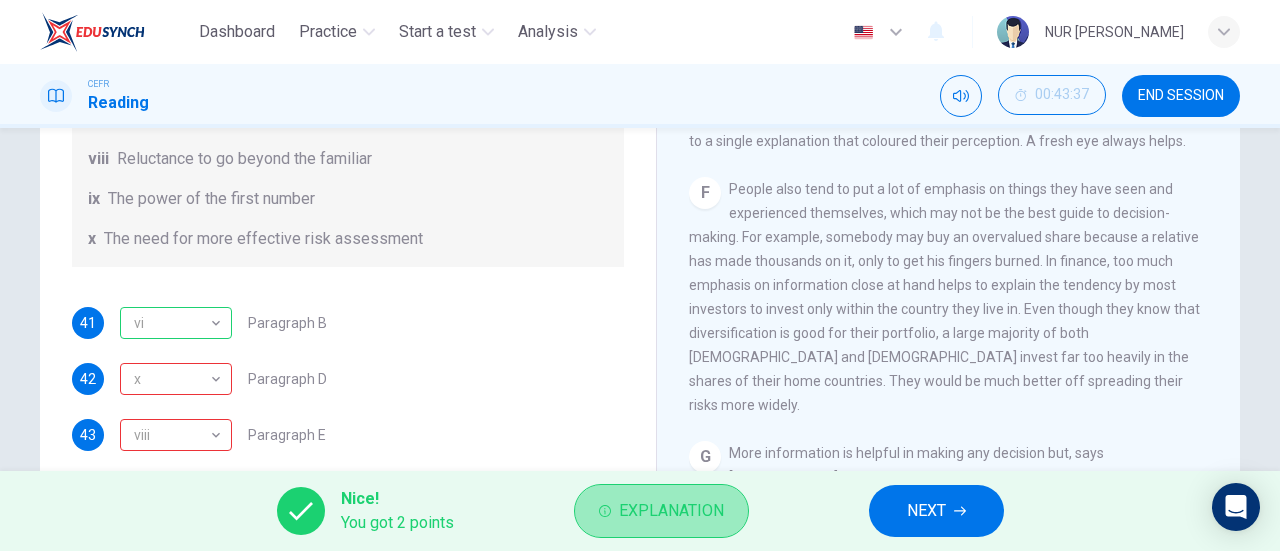 click on "Explanation" at bounding box center (671, 511) 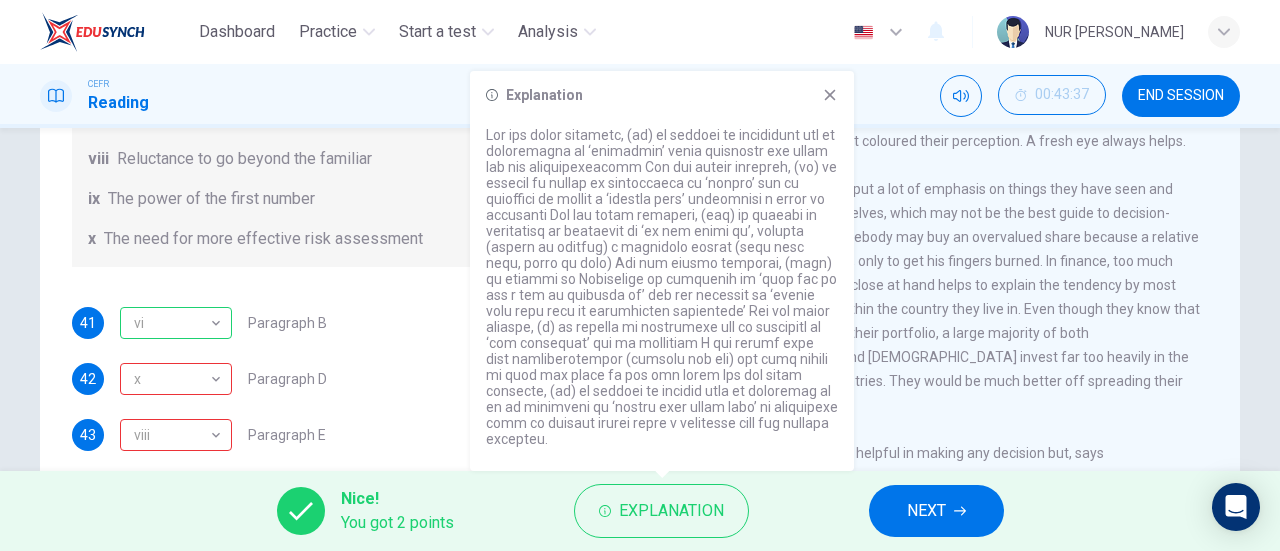 scroll, scrollTop: 384, scrollLeft: 0, axis: vertical 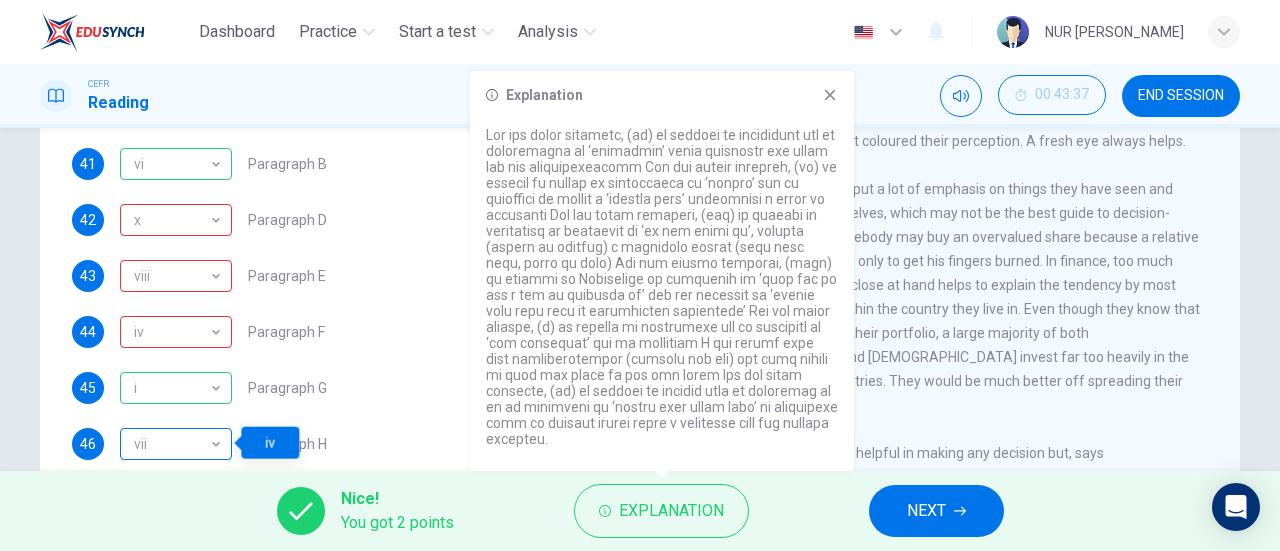 click on "vii" at bounding box center (172, 444) 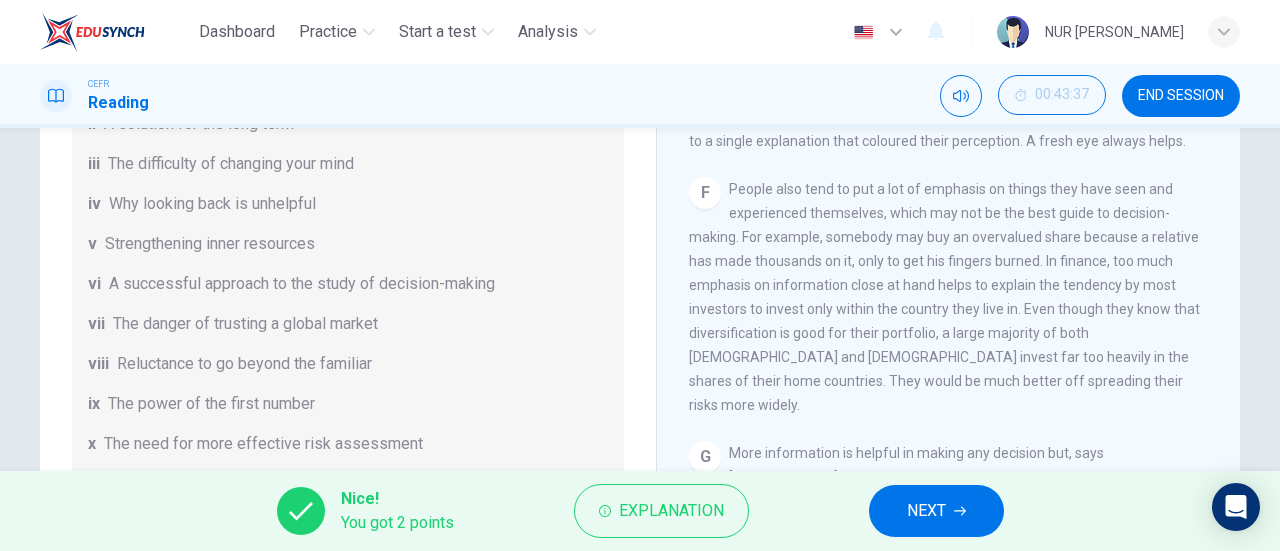 scroll, scrollTop: 0, scrollLeft: 0, axis: both 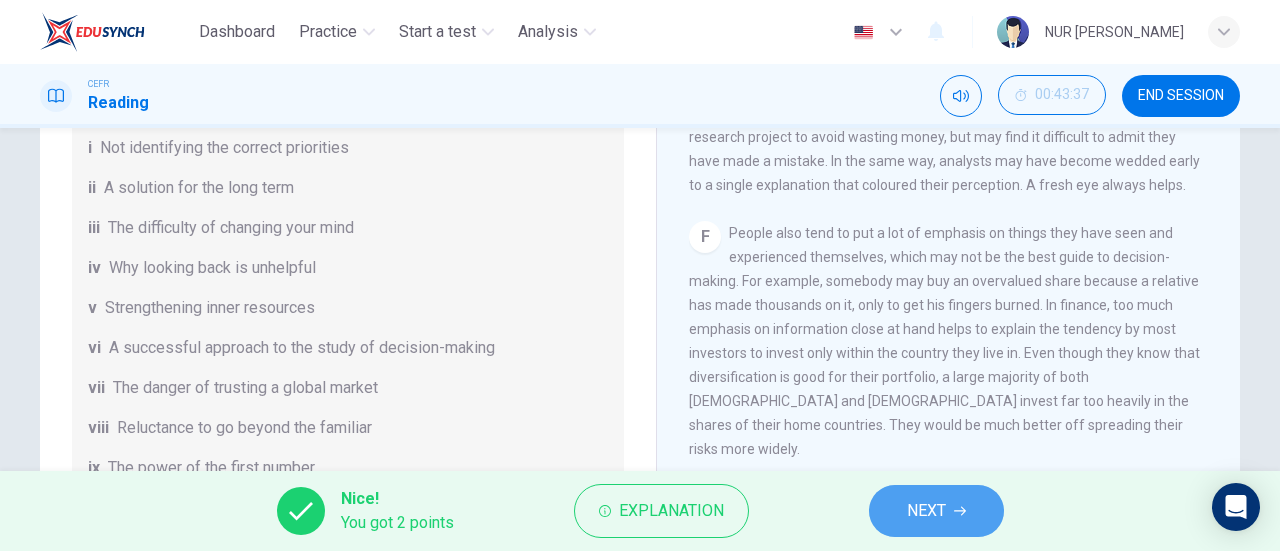 click on "NEXT" at bounding box center (926, 511) 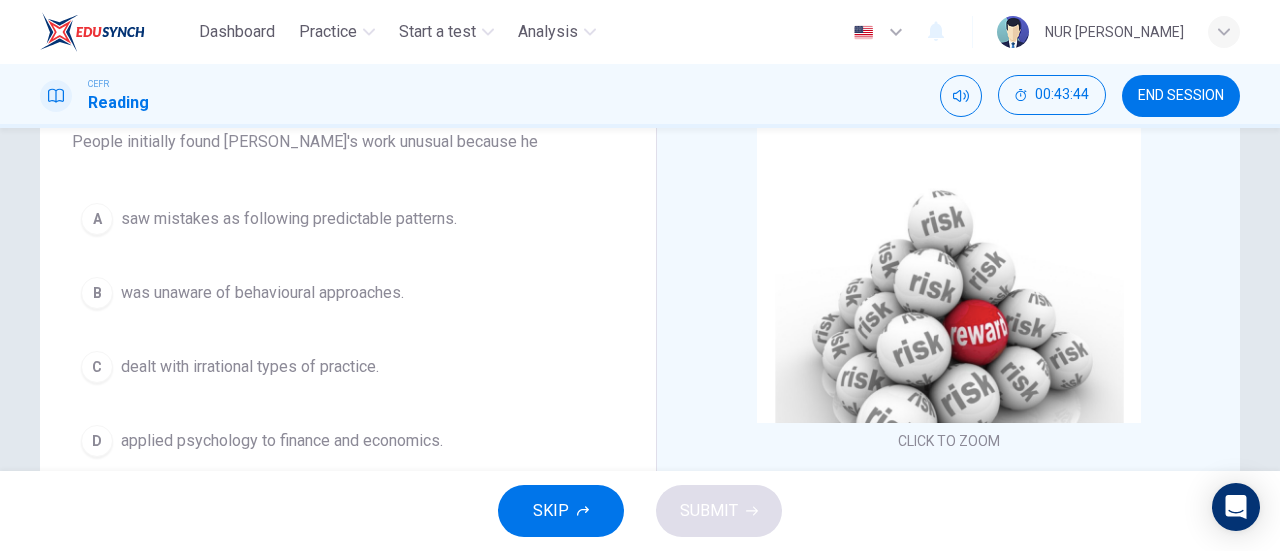 scroll, scrollTop: 182, scrollLeft: 0, axis: vertical 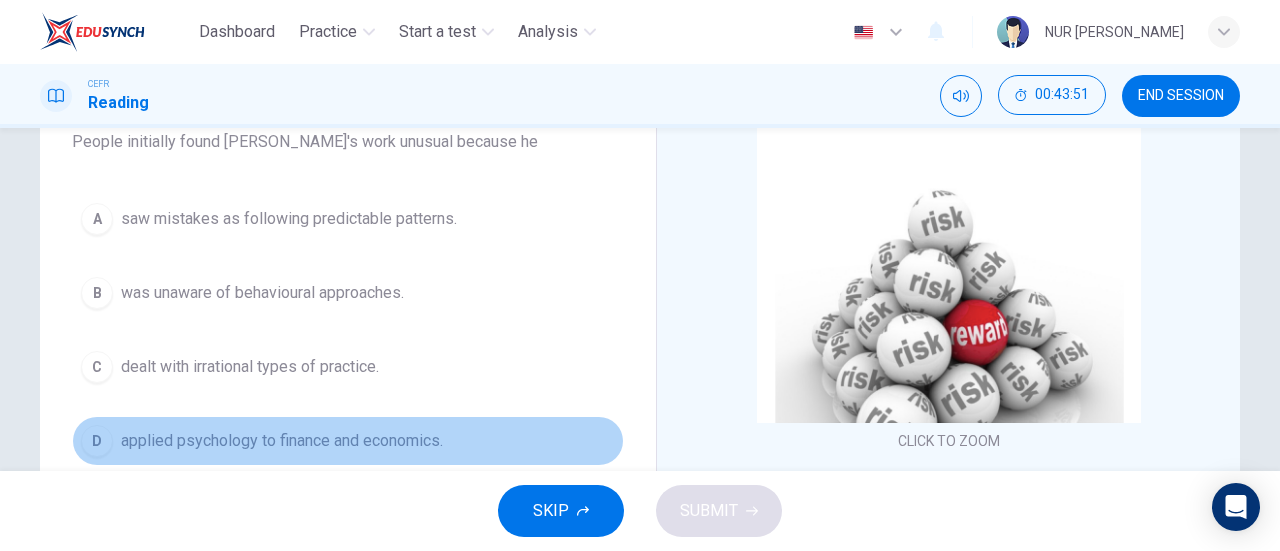 click on "applied psychology to finance and economics." at bounding box center [282, 441] 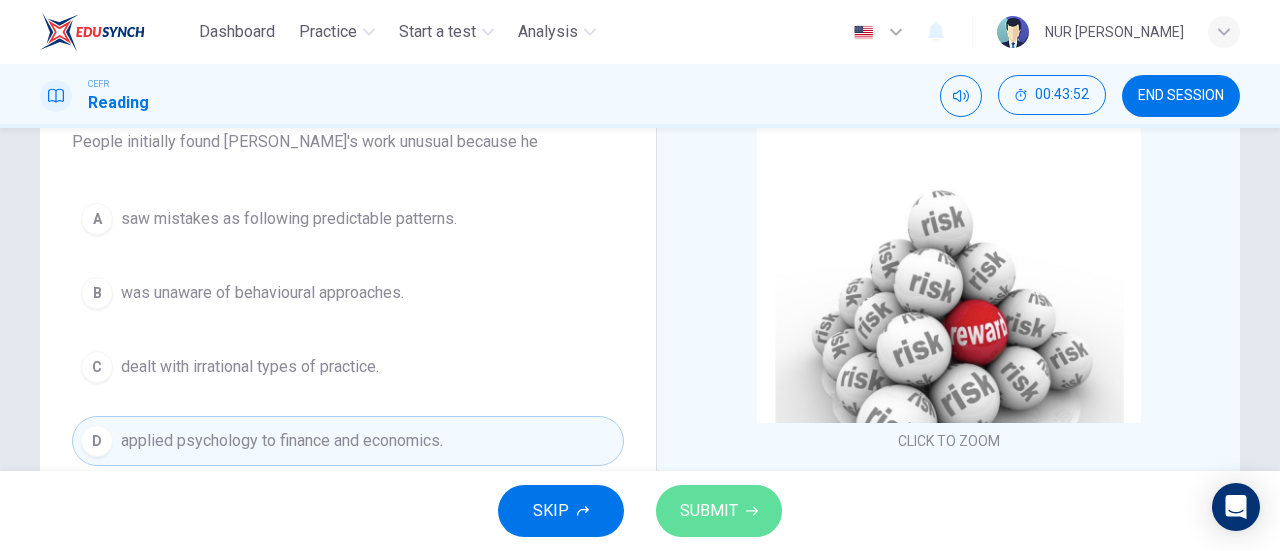 click on "SUBMIT" at bounding box center [709, 511] 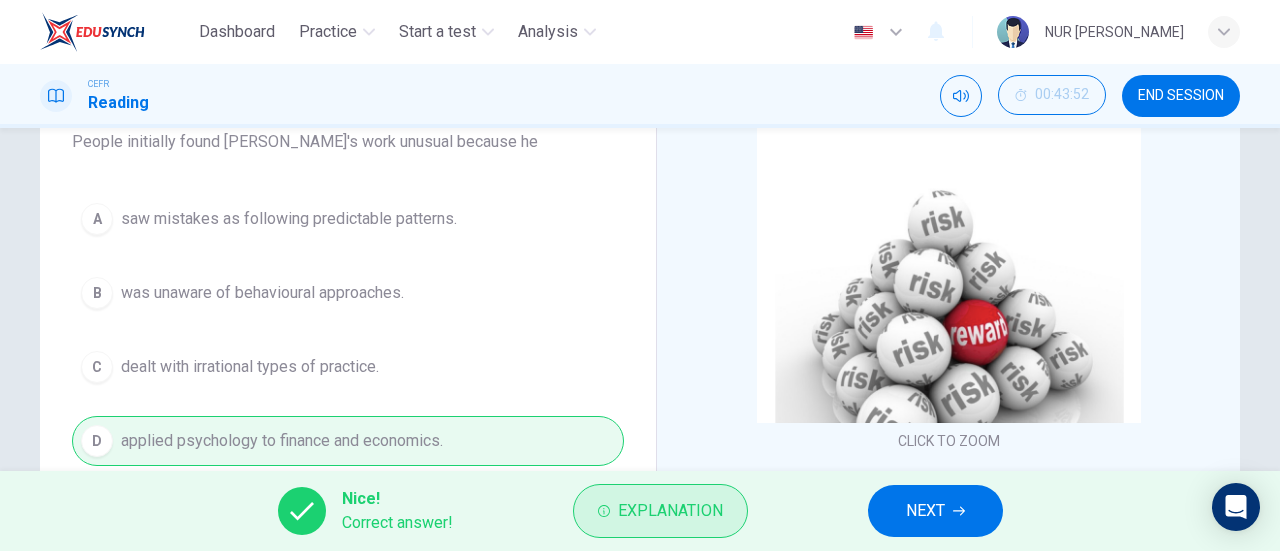 click on "Explanation" at bounding box center (670, 511) 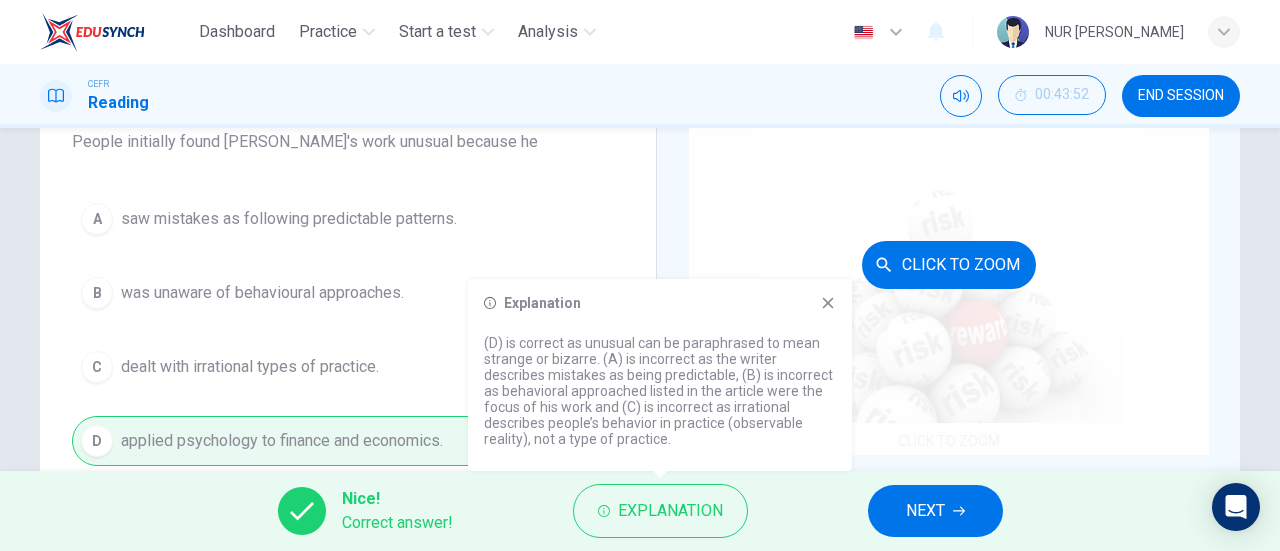 click on "Click to Zoom" at bounding box center [949, 264] 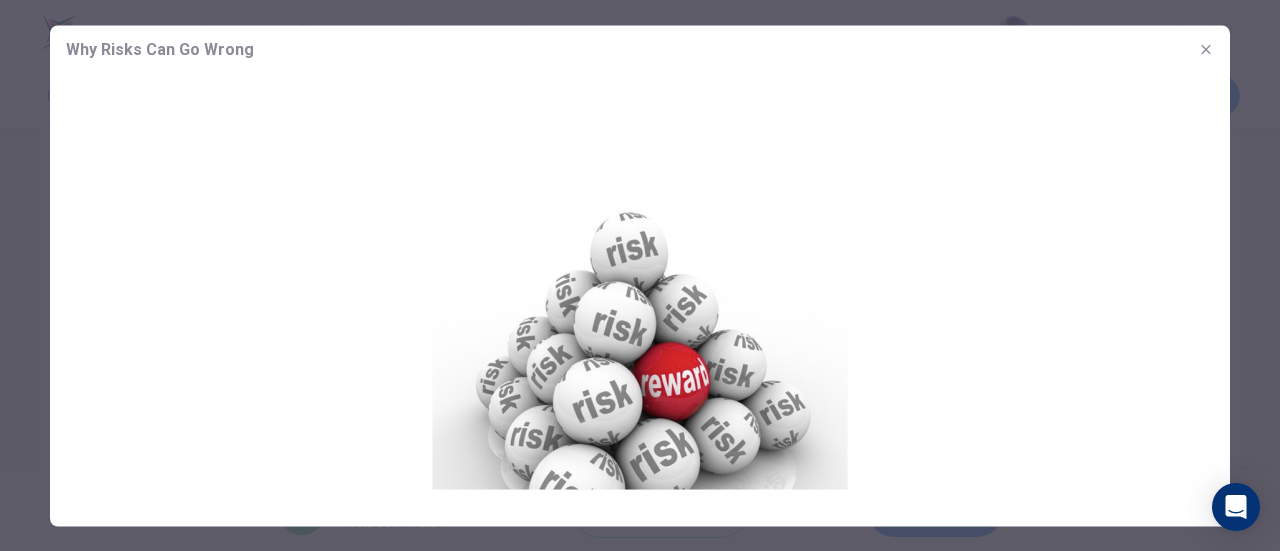 click 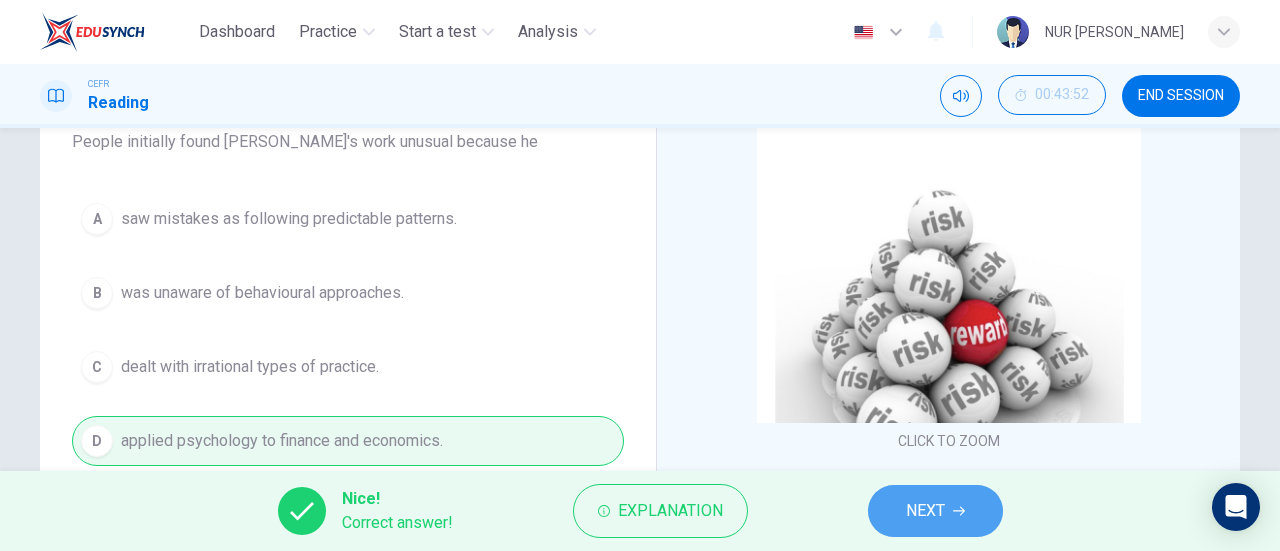 click on "NEXT" at bounding box center (925, 511) 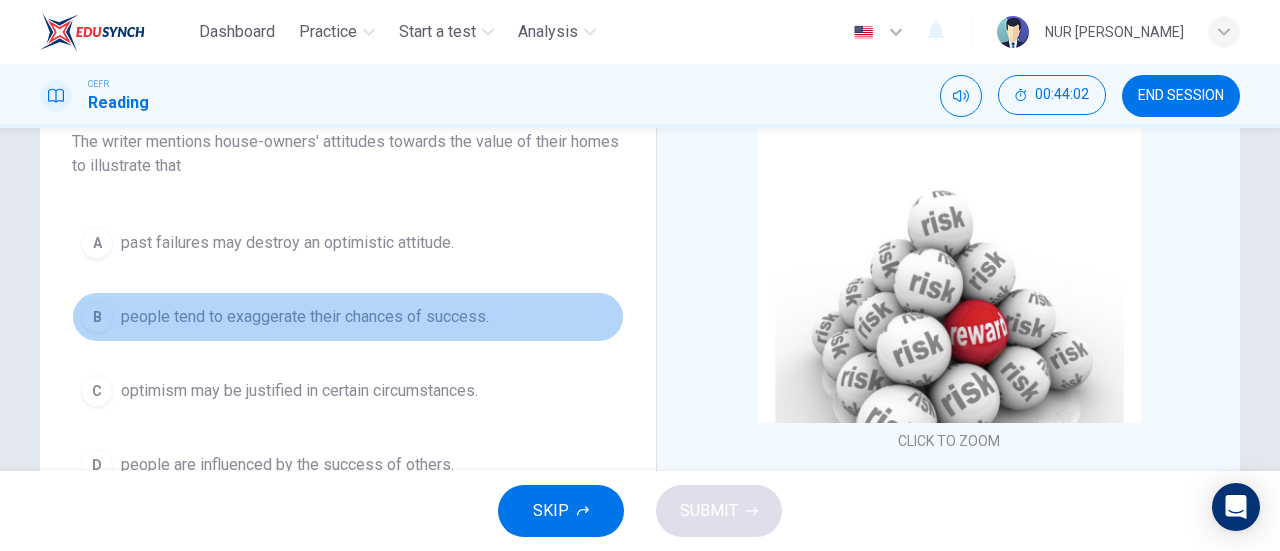 click on "people tend to exaggerate their chances of success." at bounding box center [305, 317] 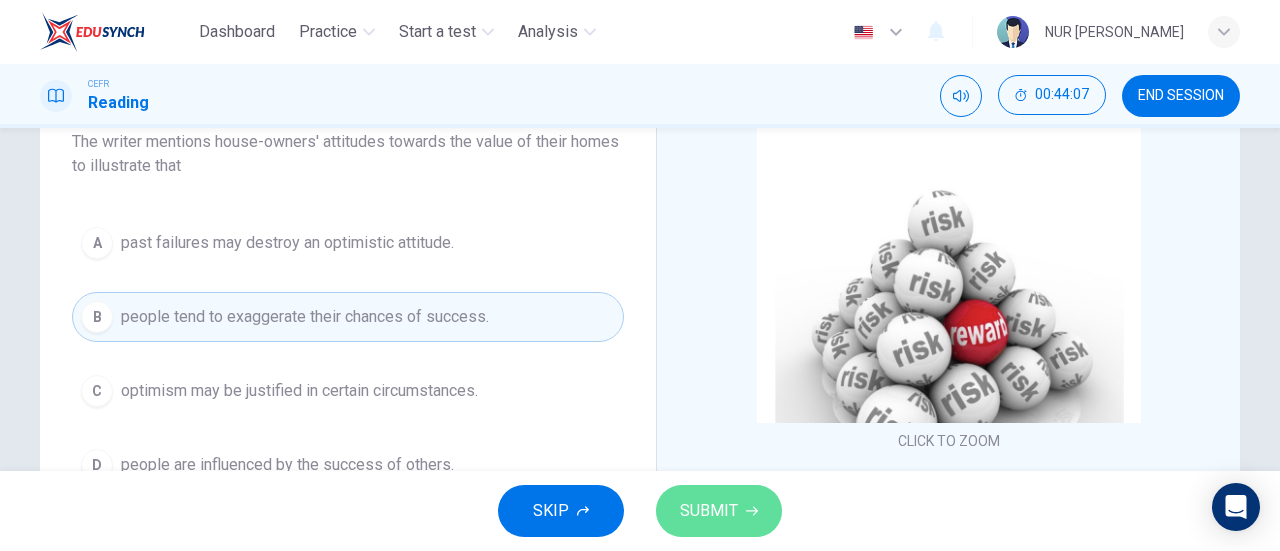 click on "SUBMIT" at bounding box center (709, 511) 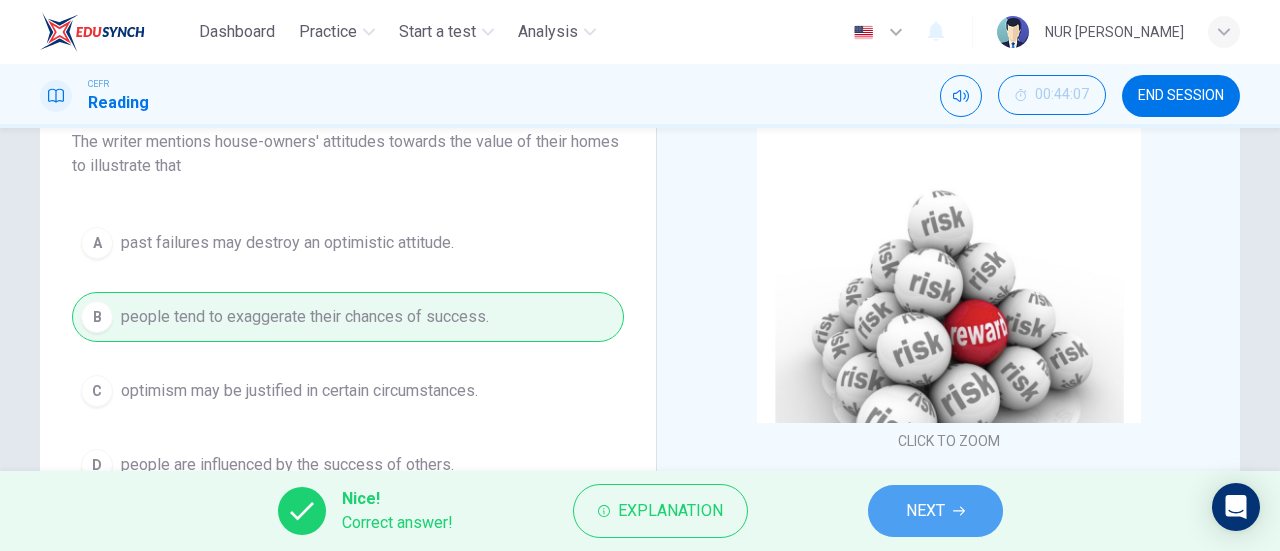 click on "NEXT" at bounding box center [935, 511] 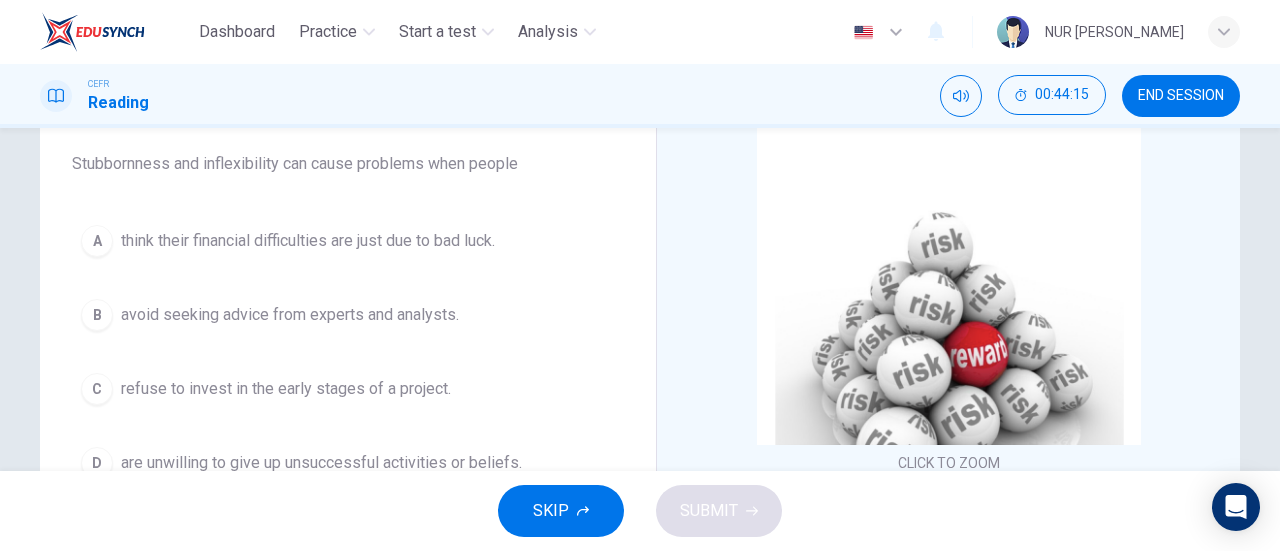 scroll, scrollTop: 158, scrollLeft: 0, axis: vertical 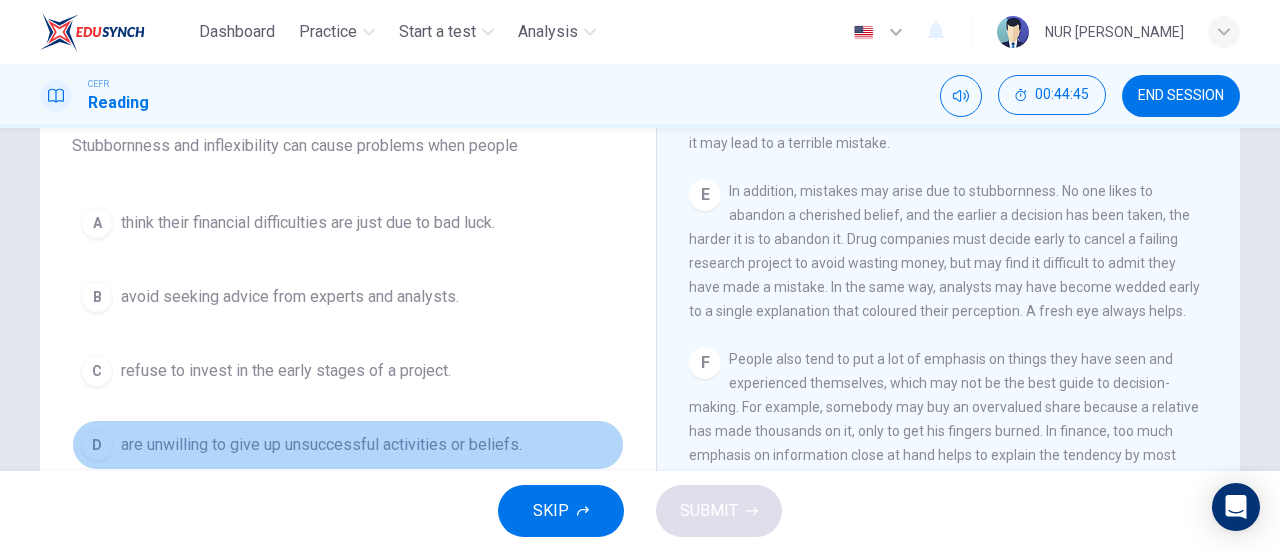 click on "are unwilling to give up unsuccessful activities or beliefs." at bounding box center (321, 445) 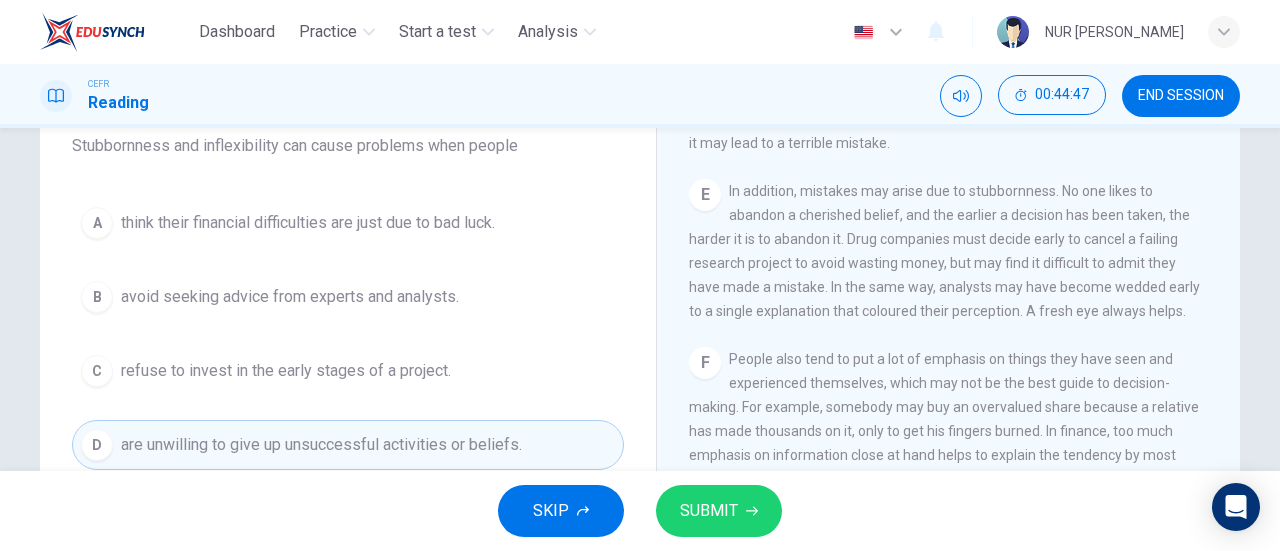 click on "SUBMIT" at bounding box center [709, 511] 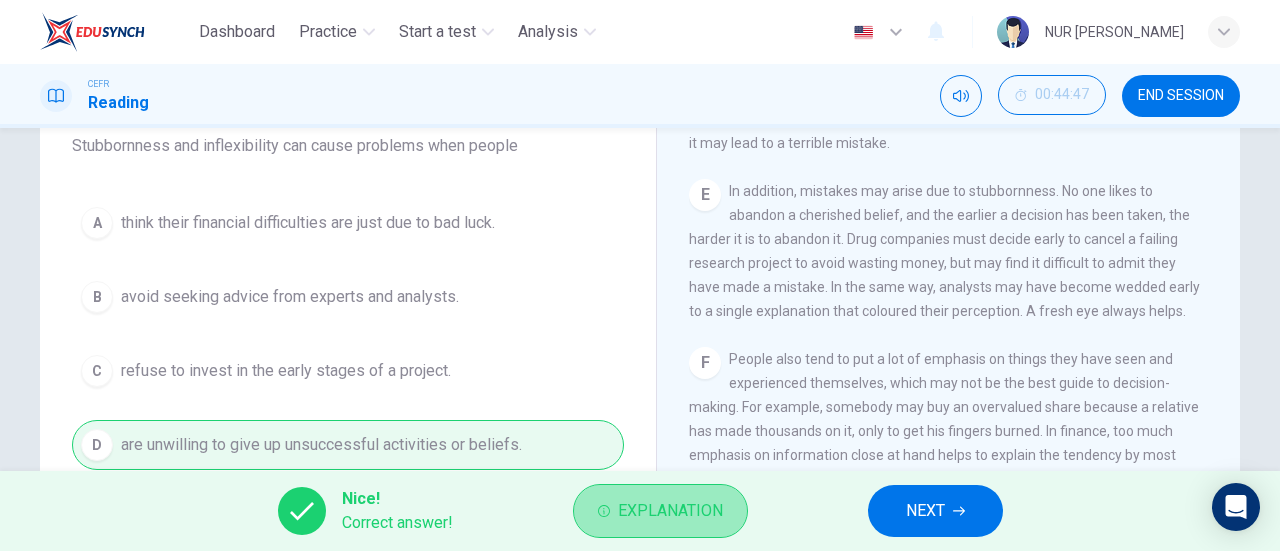 click on "Explanation" at bounding box center [670, 511] 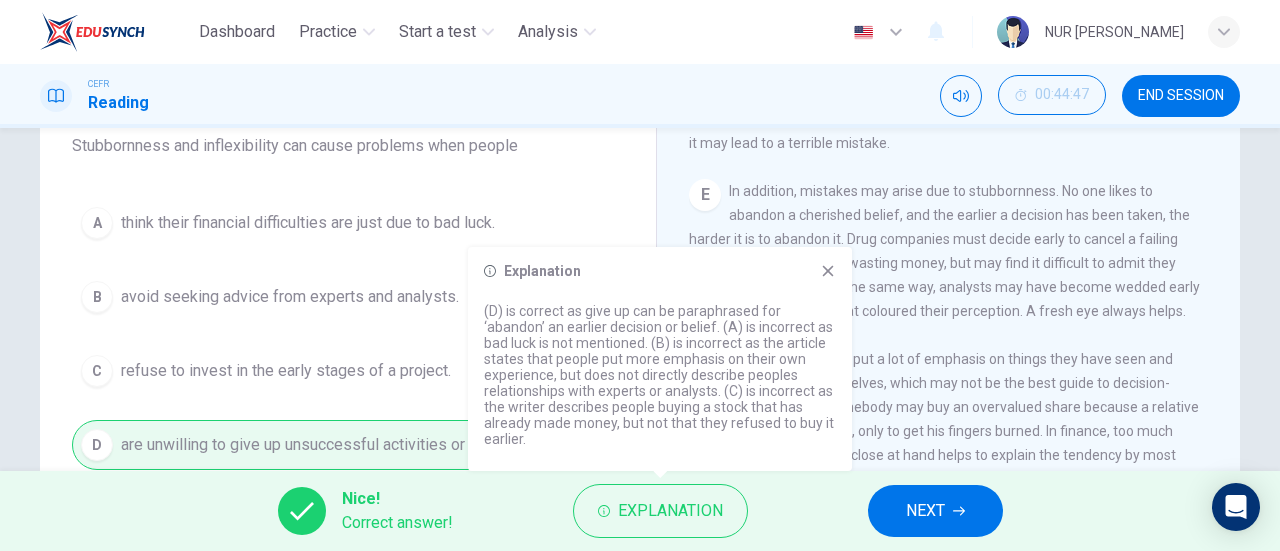 click 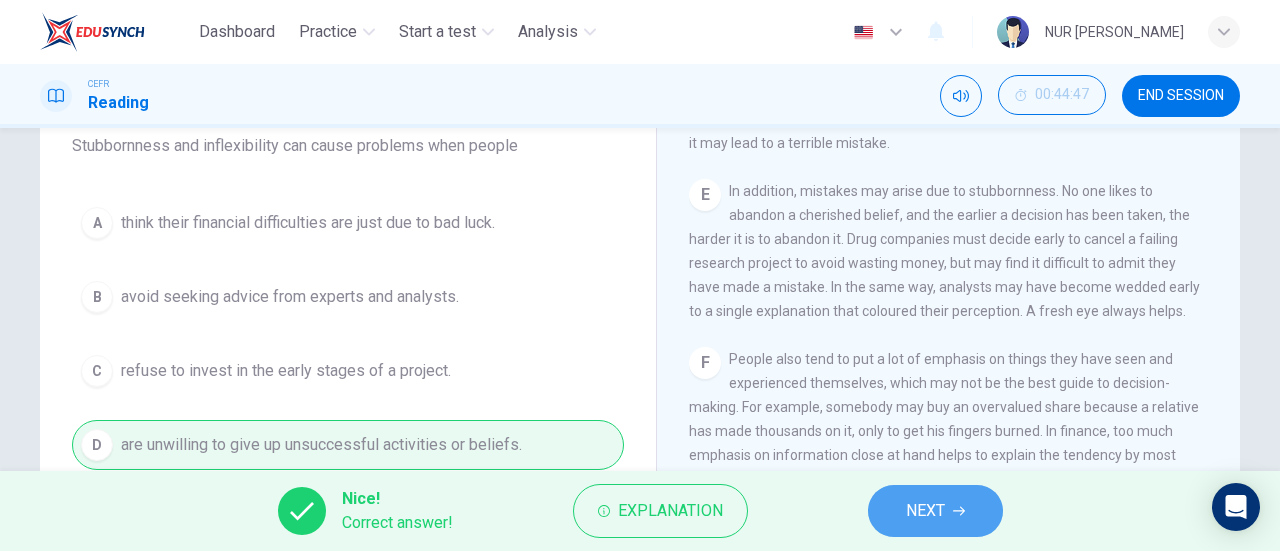 click on "NEXT" at bounding box center [925, 511] 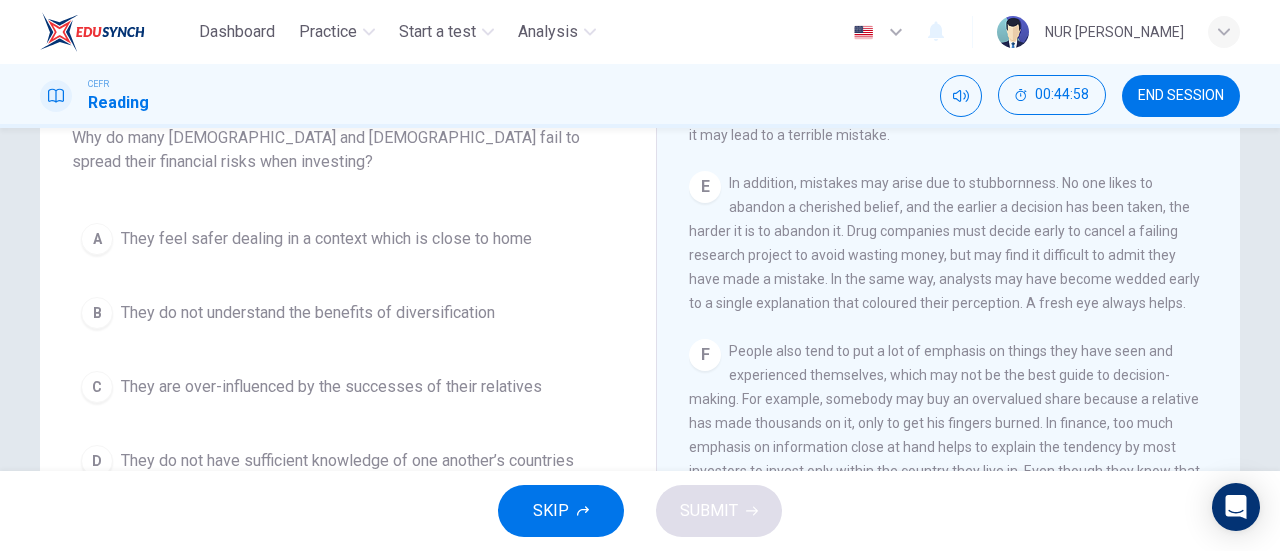 scroll, scrollTop: 186, scrollLeft: 0, axis: vertical 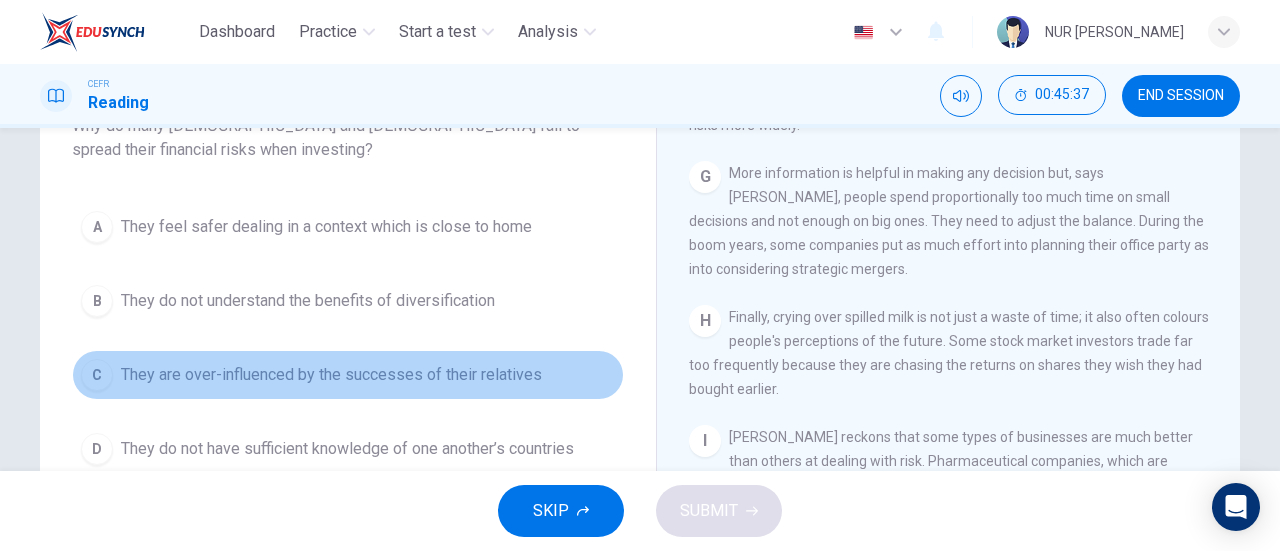 click on "They are over-influenced by the successes of their relatives" at bounding box center (331, 375) 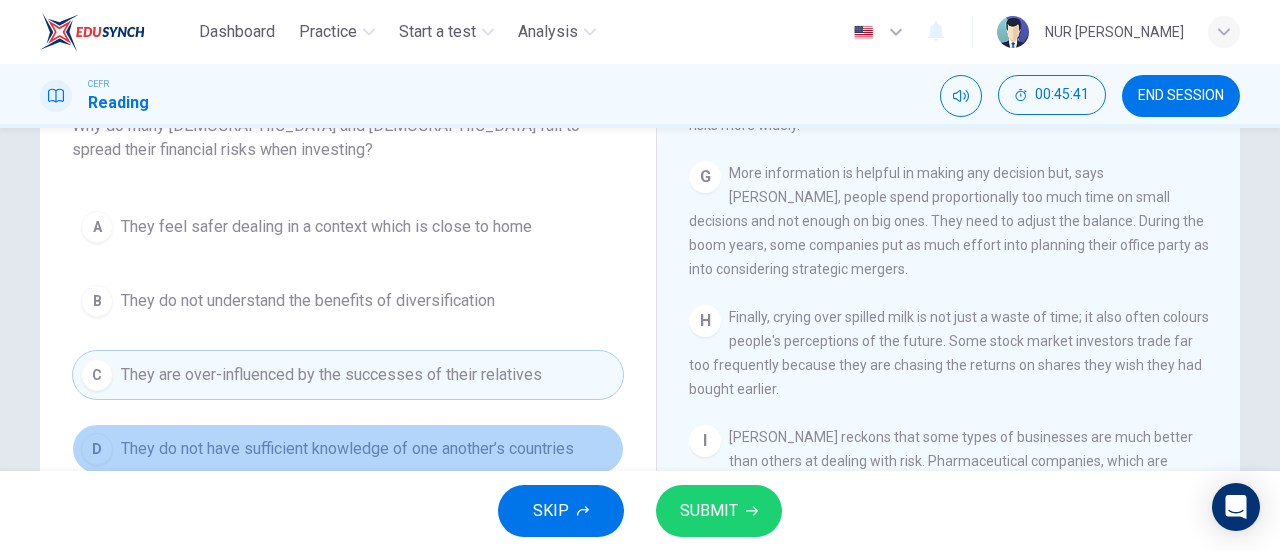 click on "D They do not have sufficient knowledge of one another’s countries" at bounding box center (348, 449) 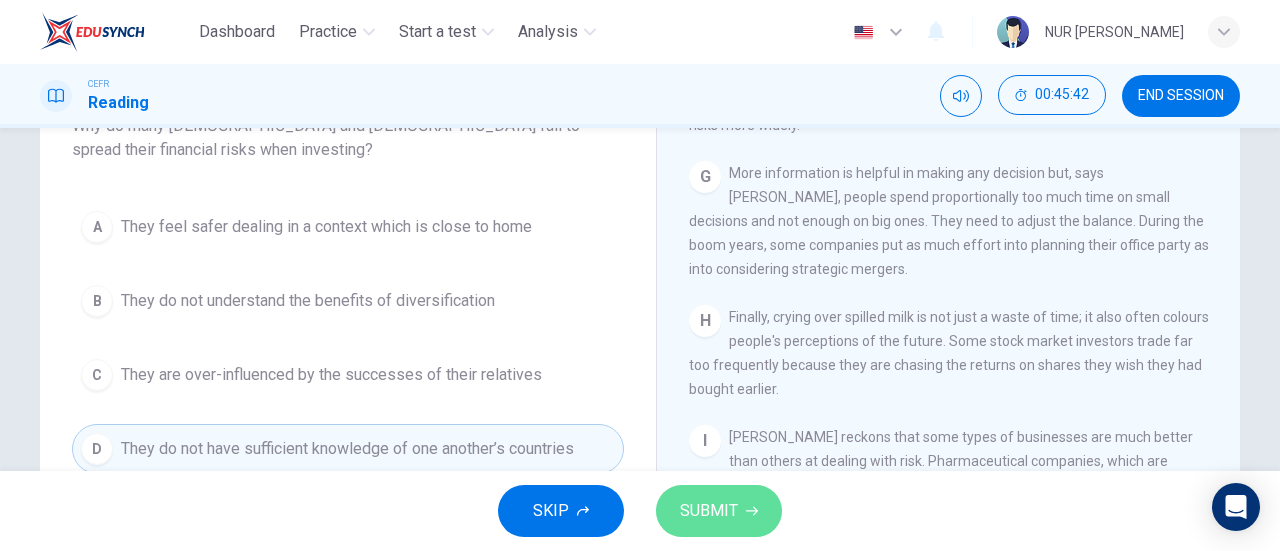 click on "SUBMIT" at bounding box center [719, 511] 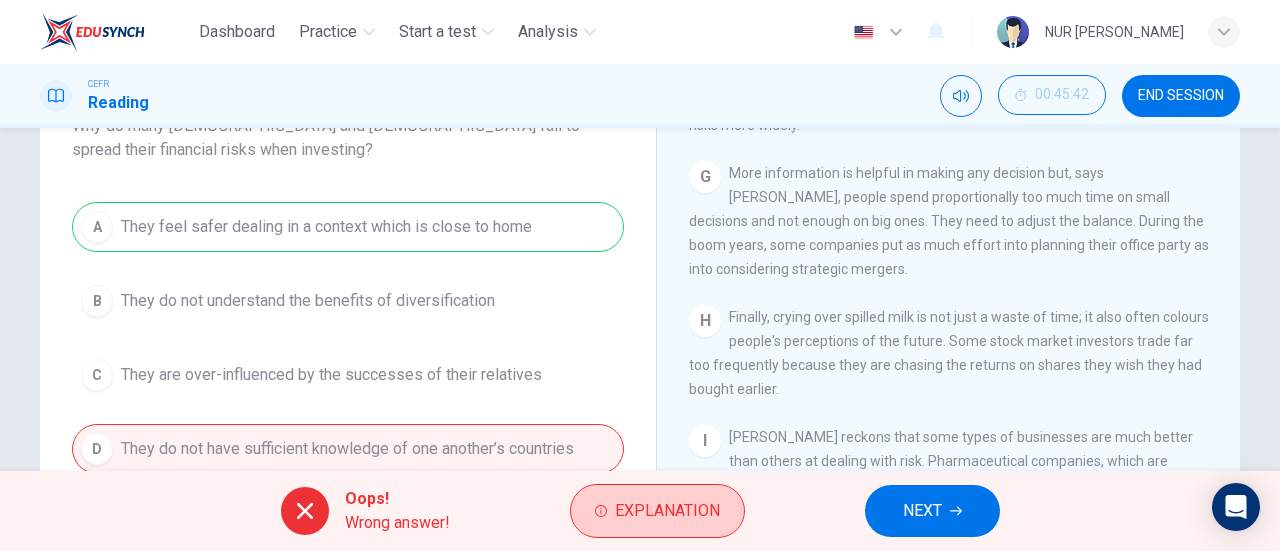click on "Explanation" at bounding box center [667, 511] 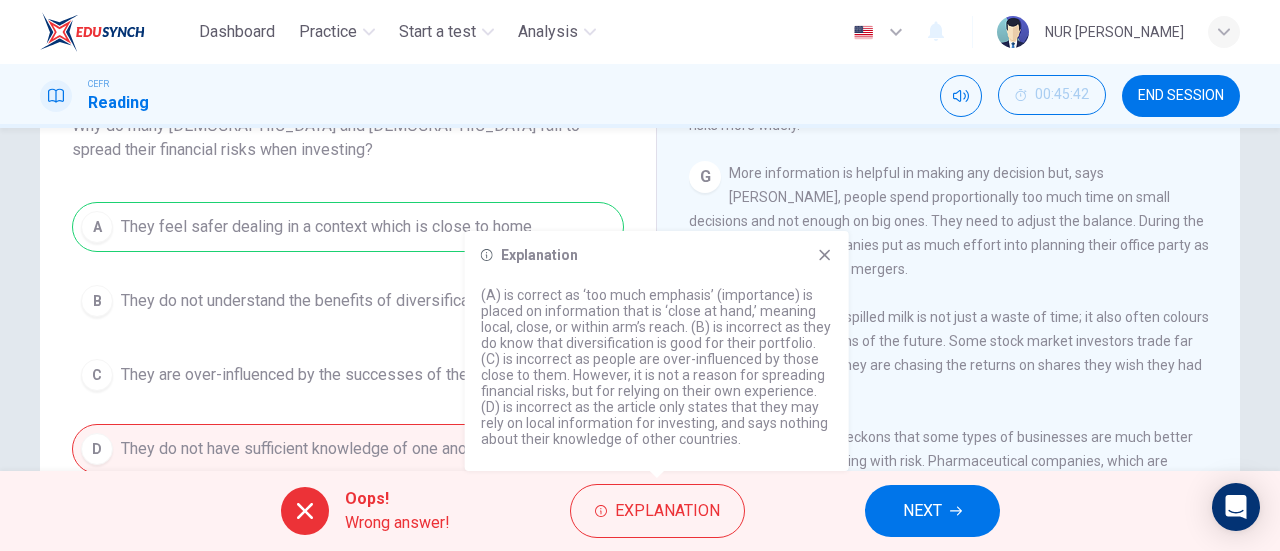 click 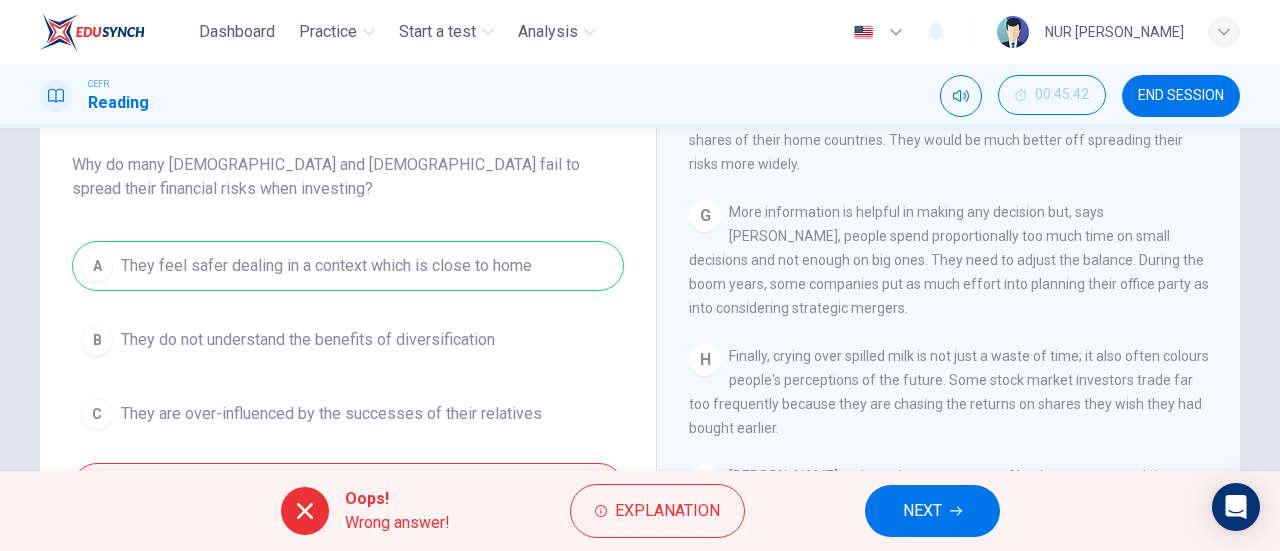 scroll, scrollTop: 158, scrollLeft: 0, axis: vertical 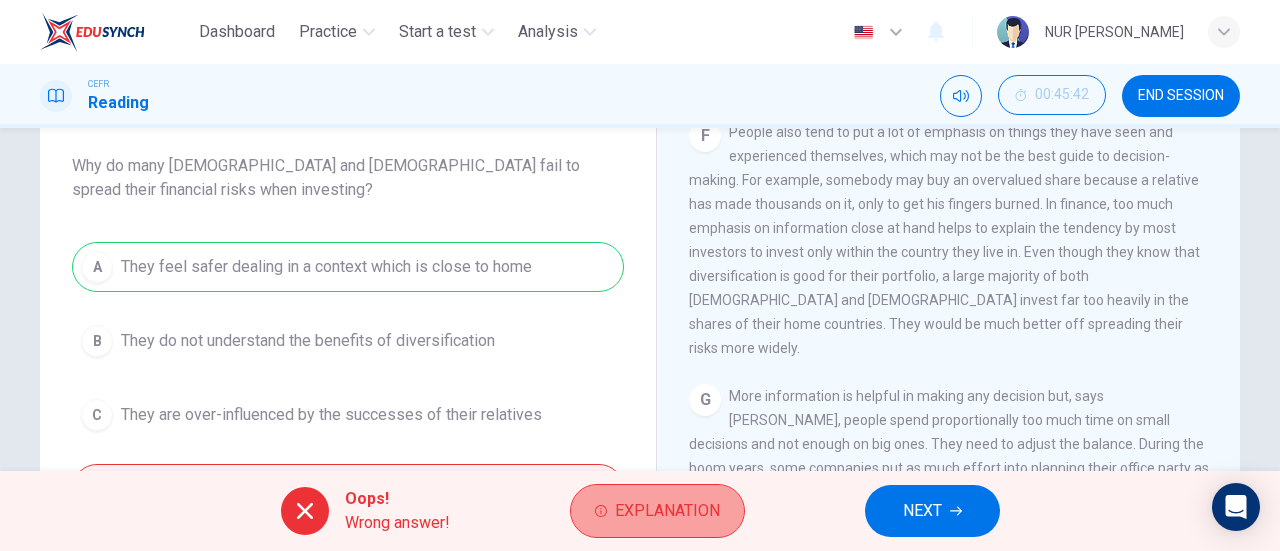 click on "Explanation" at bounding box center (667, 511) 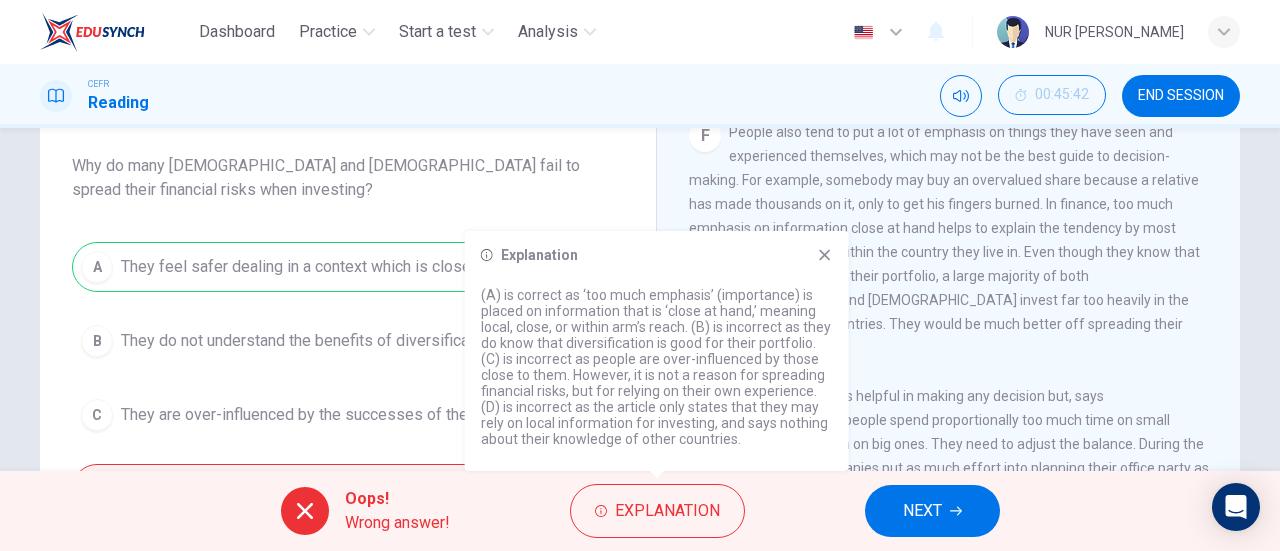 click 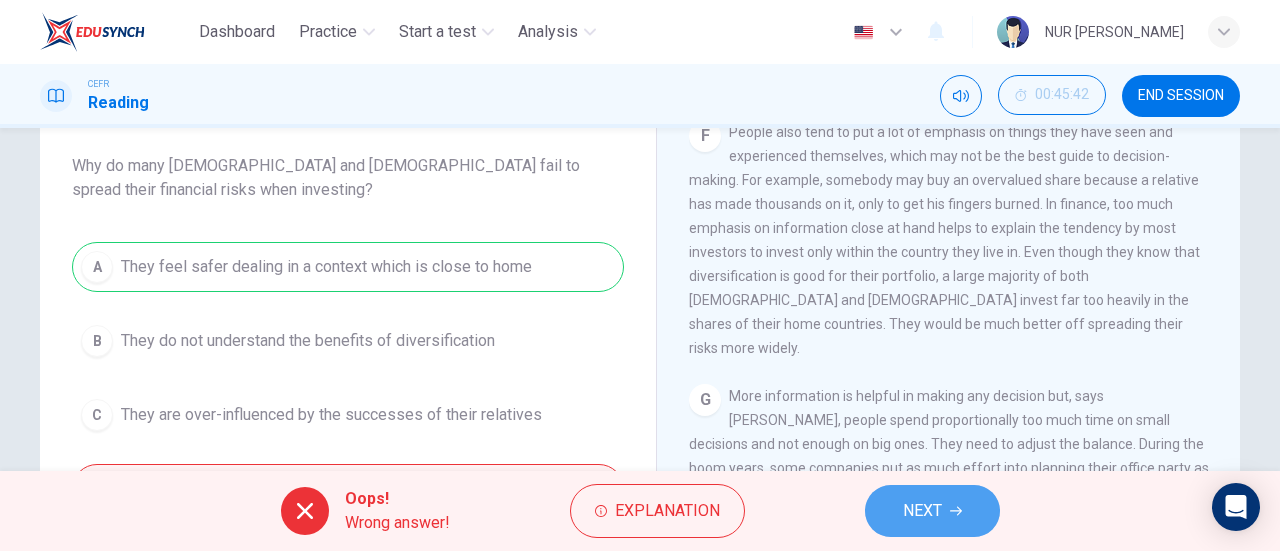 click on "NEXT" at bounding box center [932, 511] 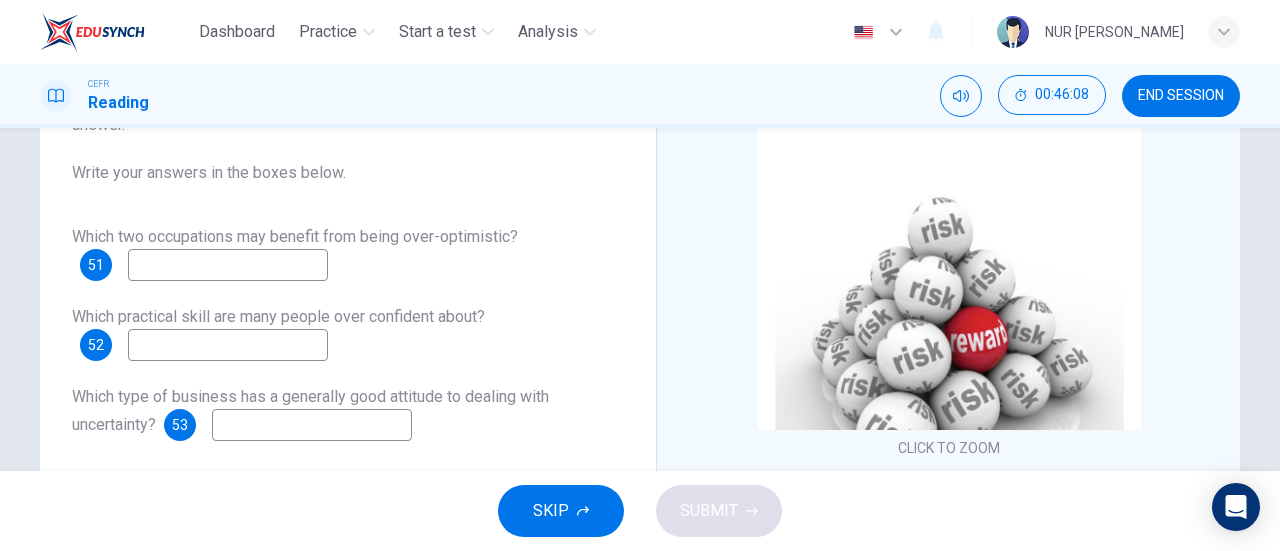 scroll, scrollTop: 176, scrollLeft: 0, axis: vertical 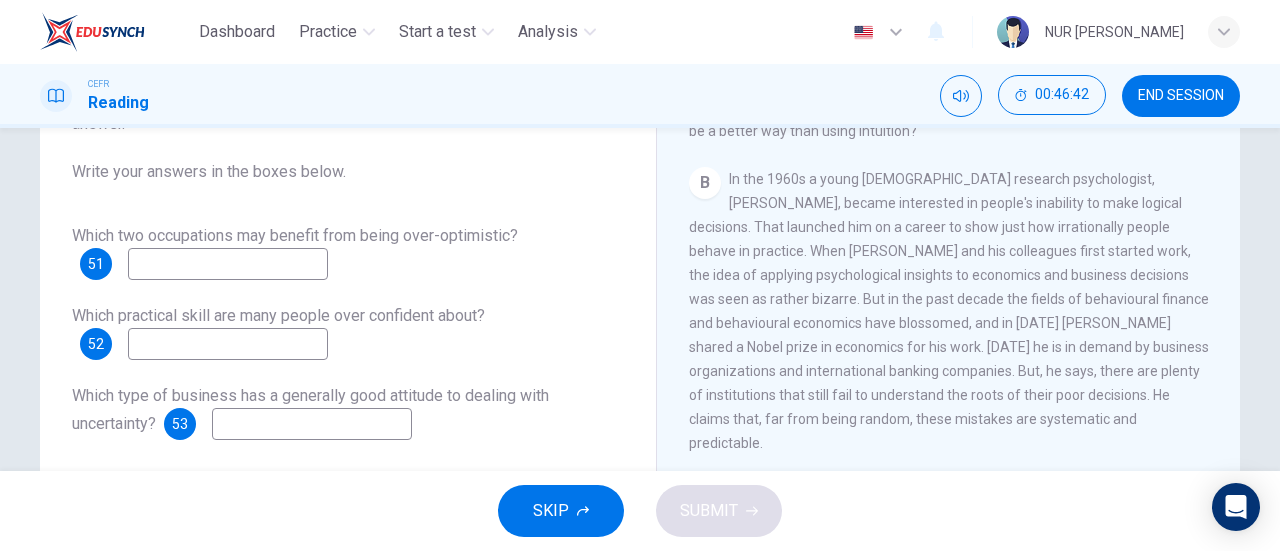 click at bounding box center [228, 264] 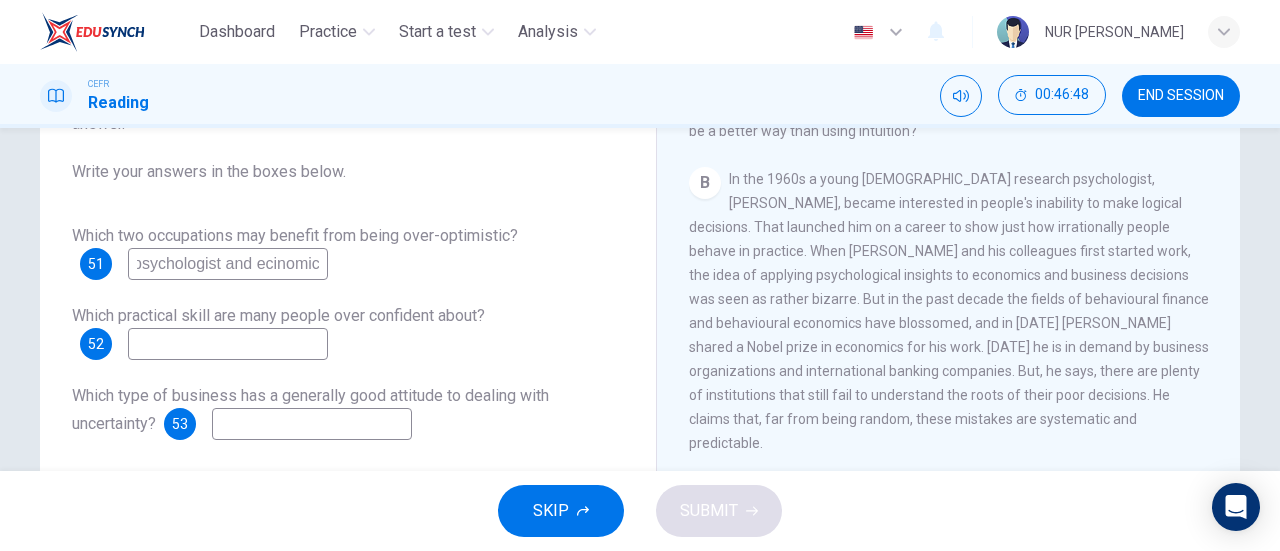 scroll, scrollTop: 0, scrollLeft: 12, axis: horizontal 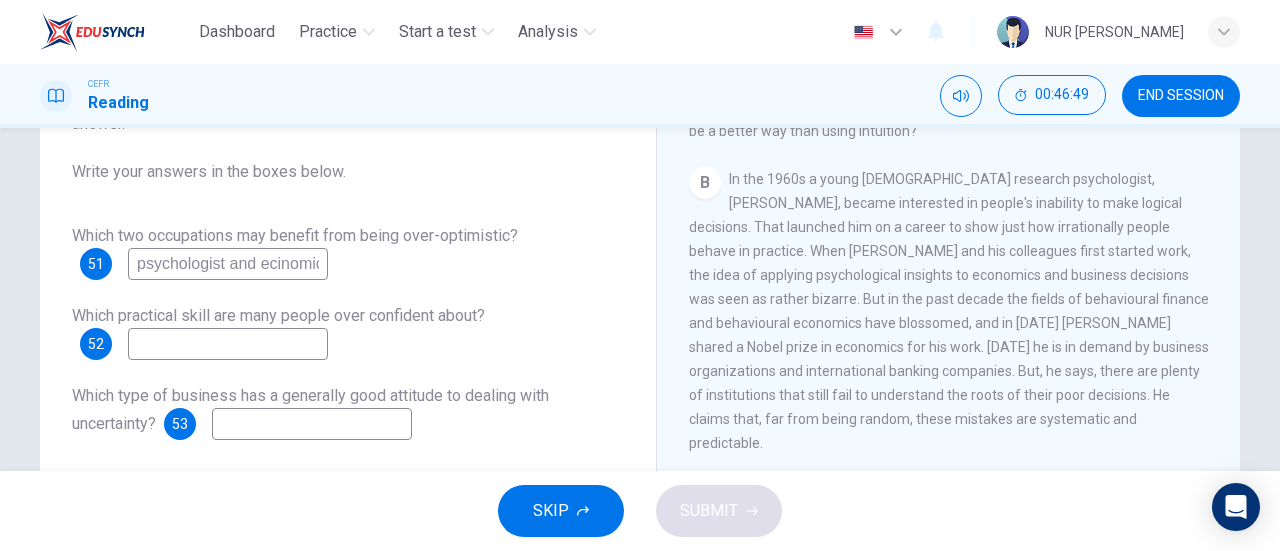 click at bounding box center [228, 344] 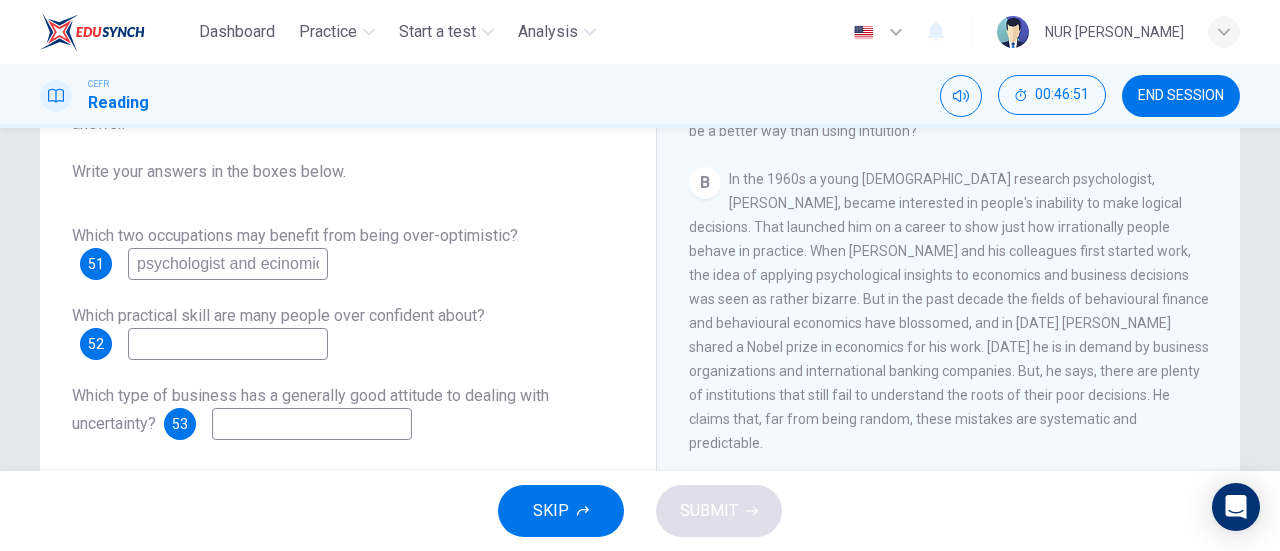 click on "psychologist and ecinomics" at bounding box center (228, 264) 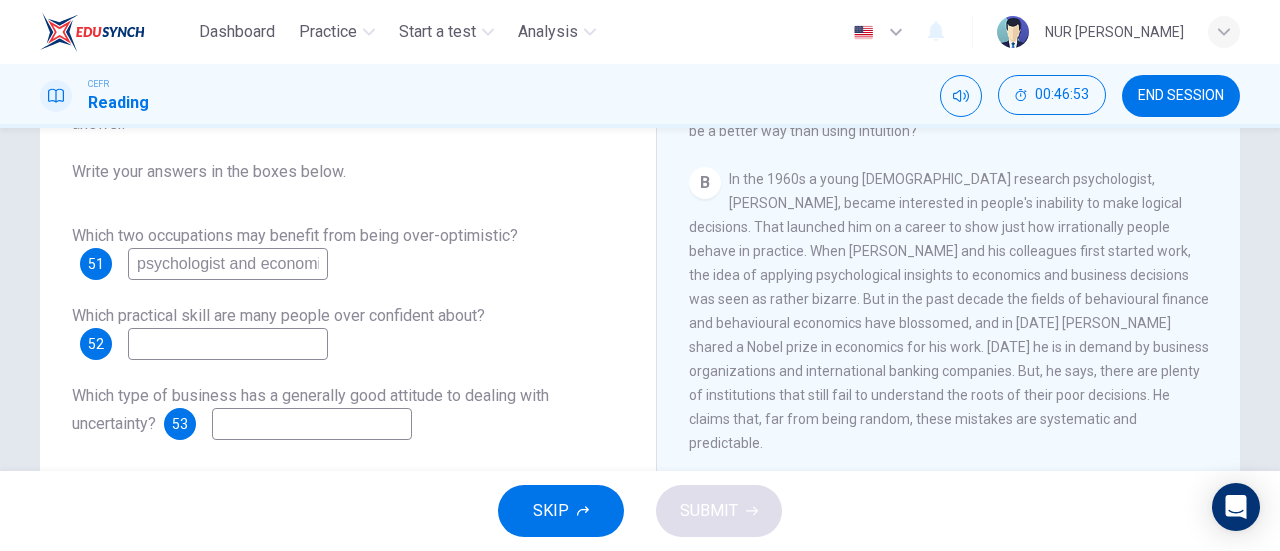 type on "psychologist and economics" 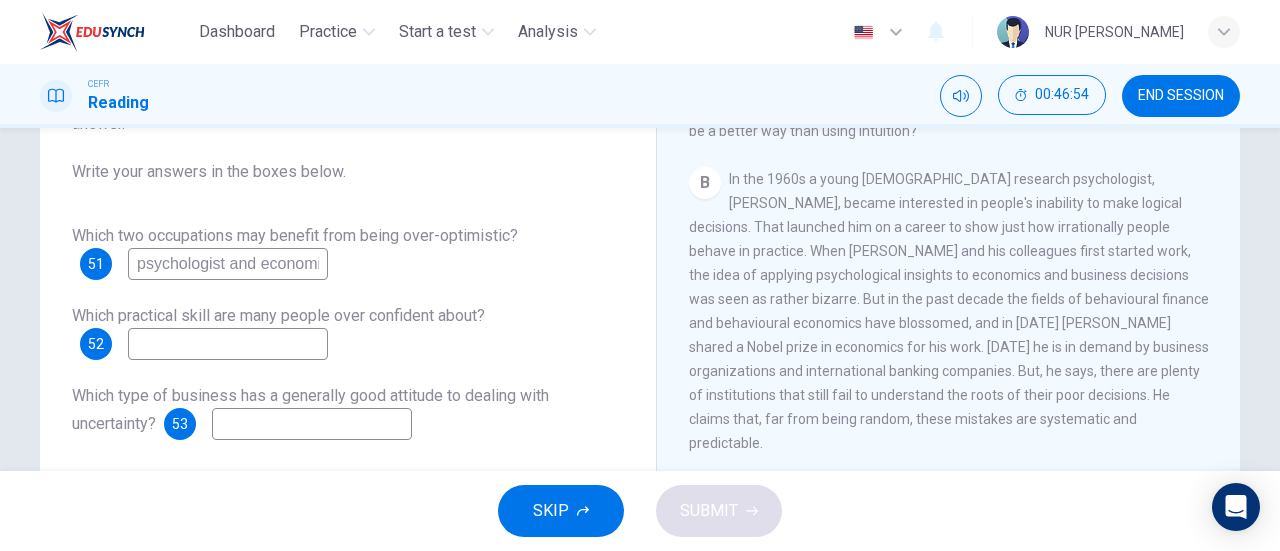 click at bounding box center [228, 344] 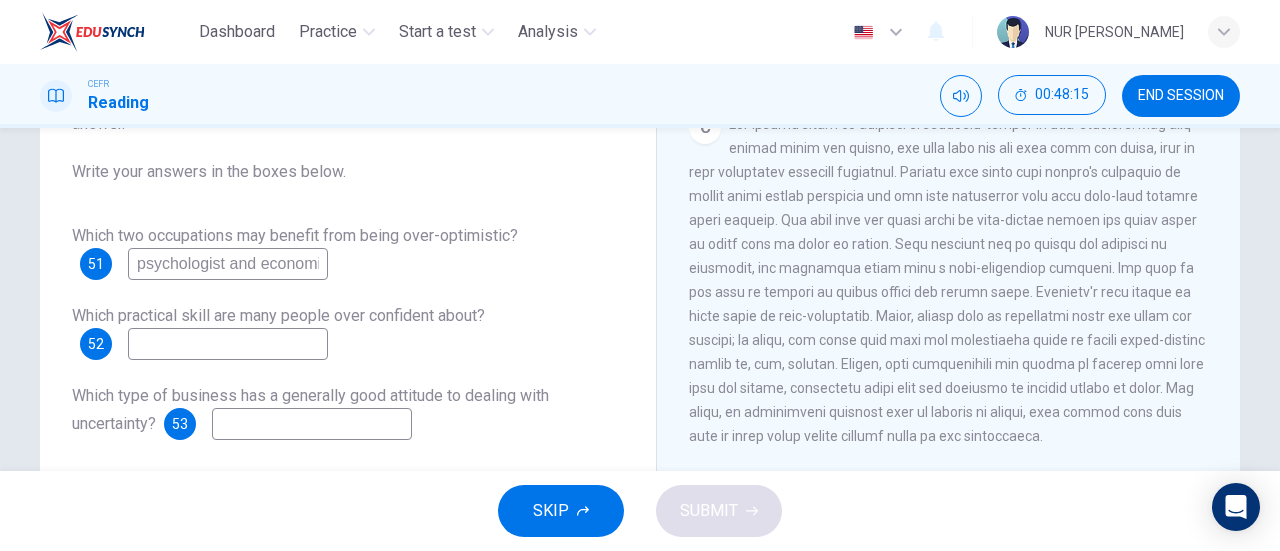 scroll, scrollTop: 847, scrollLeft: 0, axis: vertical 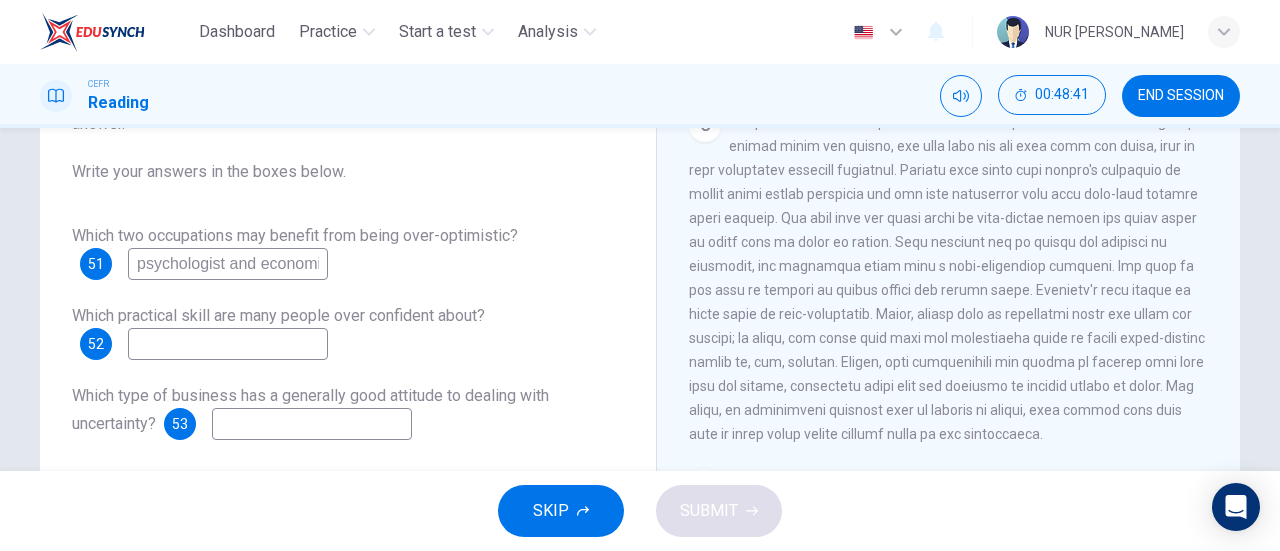 click at bounding box center (228, 344) 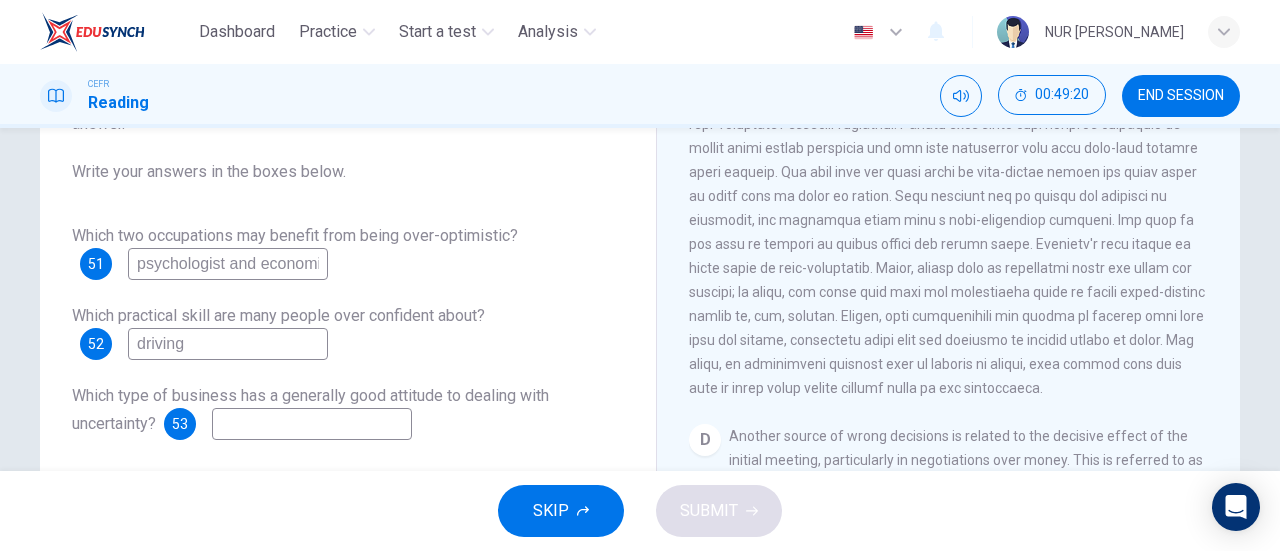 scroll, scrollTop: 892, scrollLeft: 0, axis: vertical 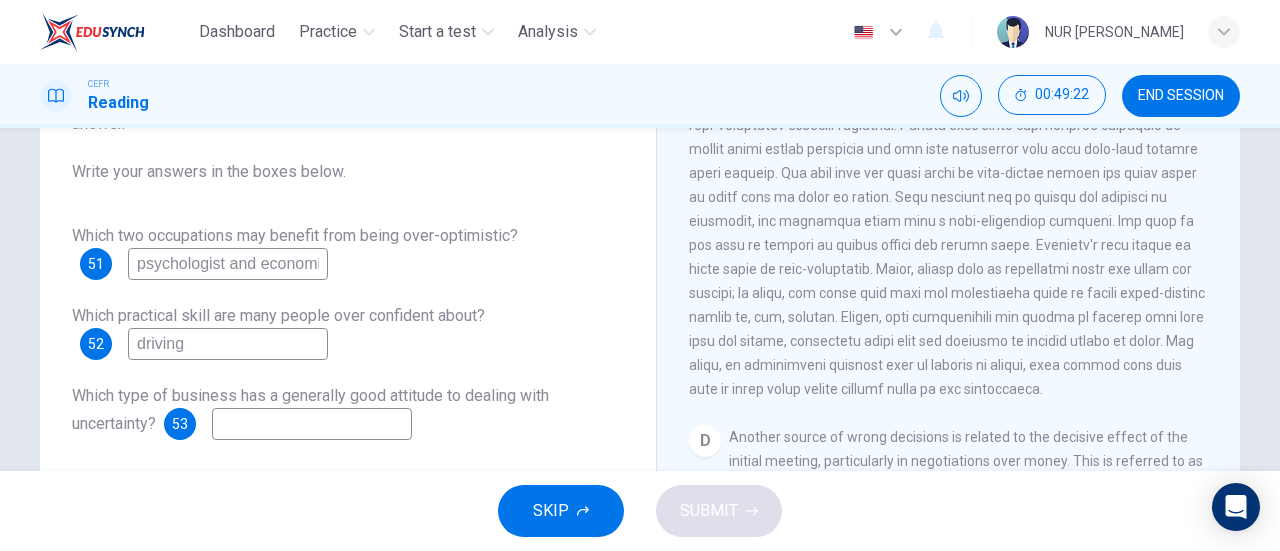 type on "driving" 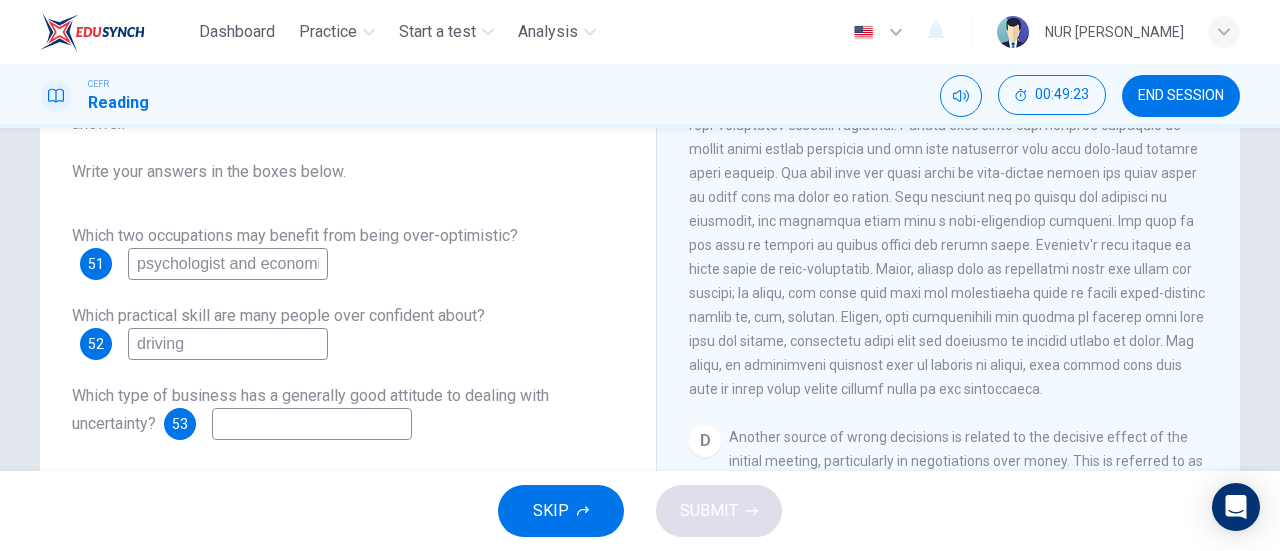 click on "psychologist and economics" at bounding box center [228, 264] 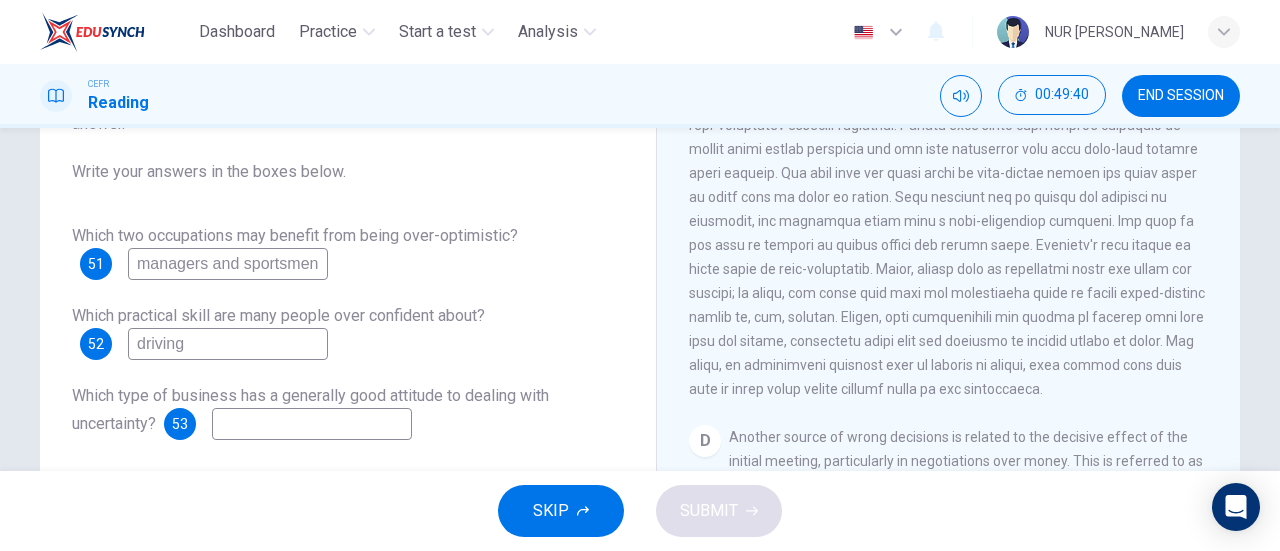 type on "managers and sportsmen" 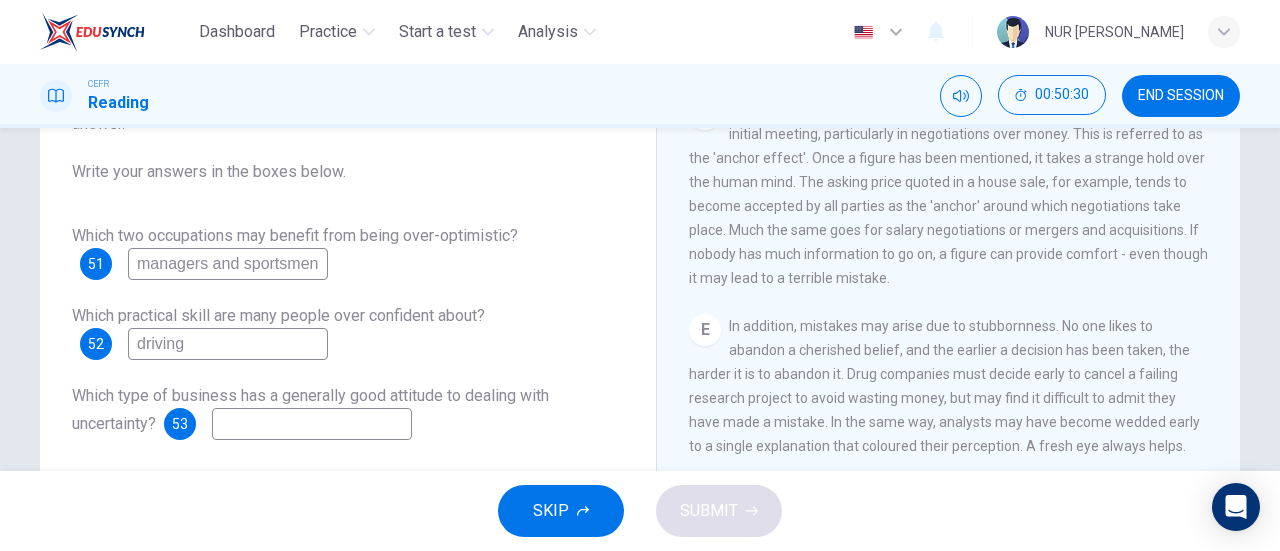 scroll, scrollTop: 1220, scrollLeft: 0, axis: vertical 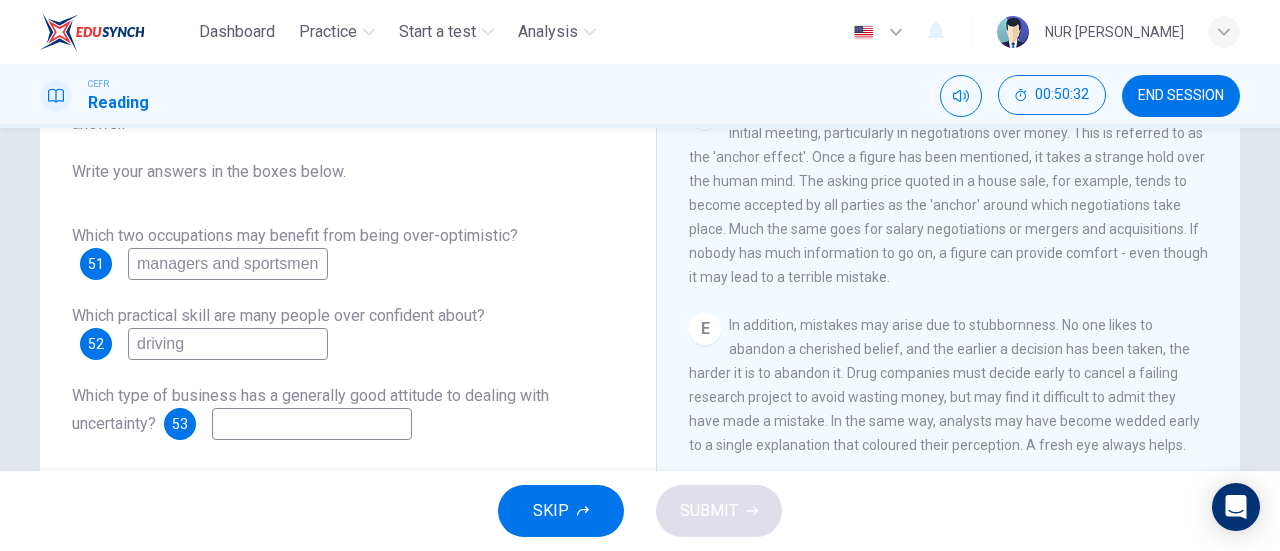 click at bounding box center (312, 424) 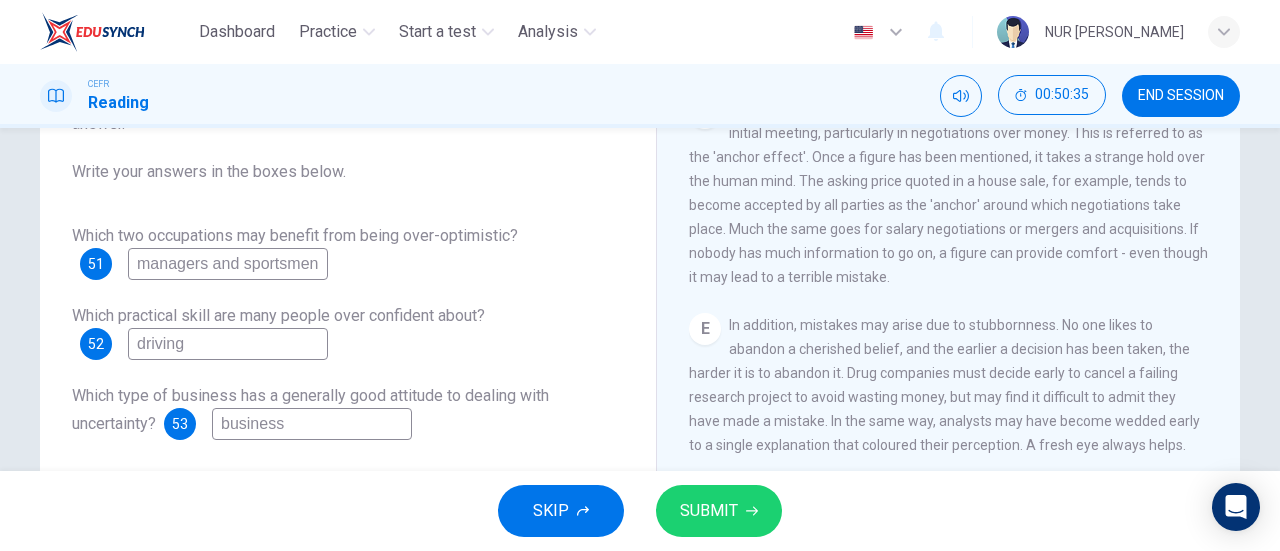 type on "business" 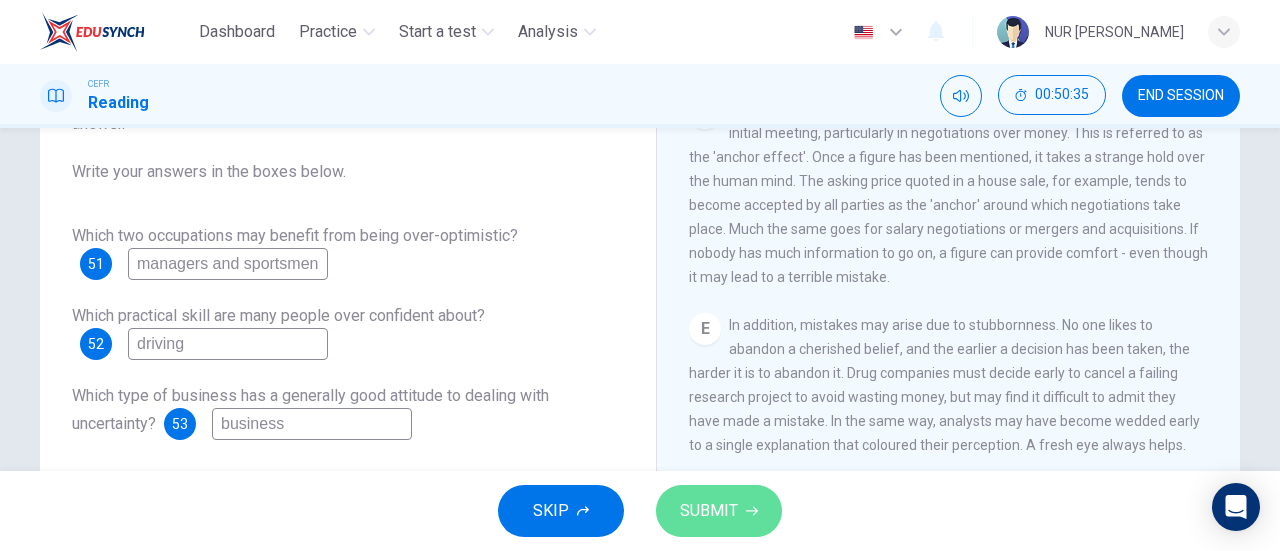 click on "SUBMIT" at bounding box center [709, 511] 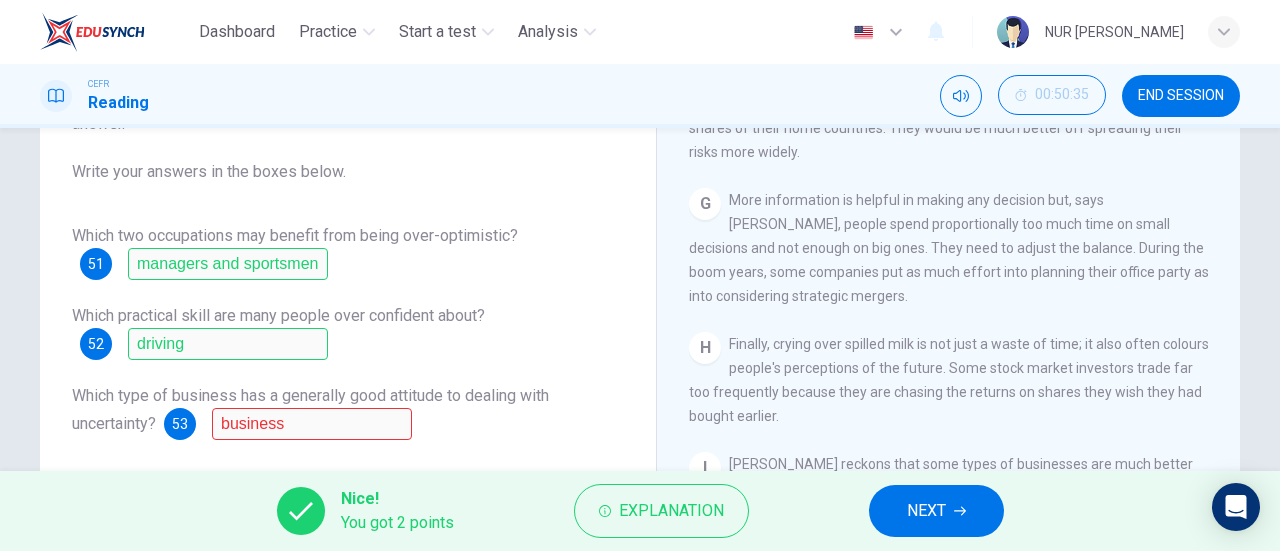 scroll, scrollTop: 1806, scrollLeft: 0, axis: vertical 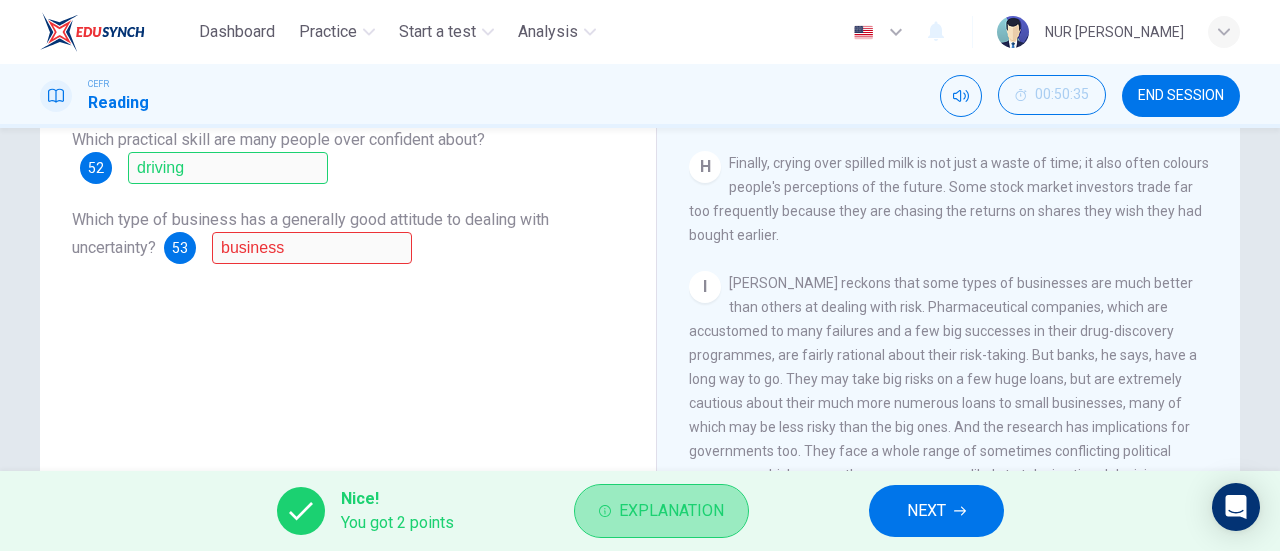 click on "Explanation" at bounding box center [661, 511] 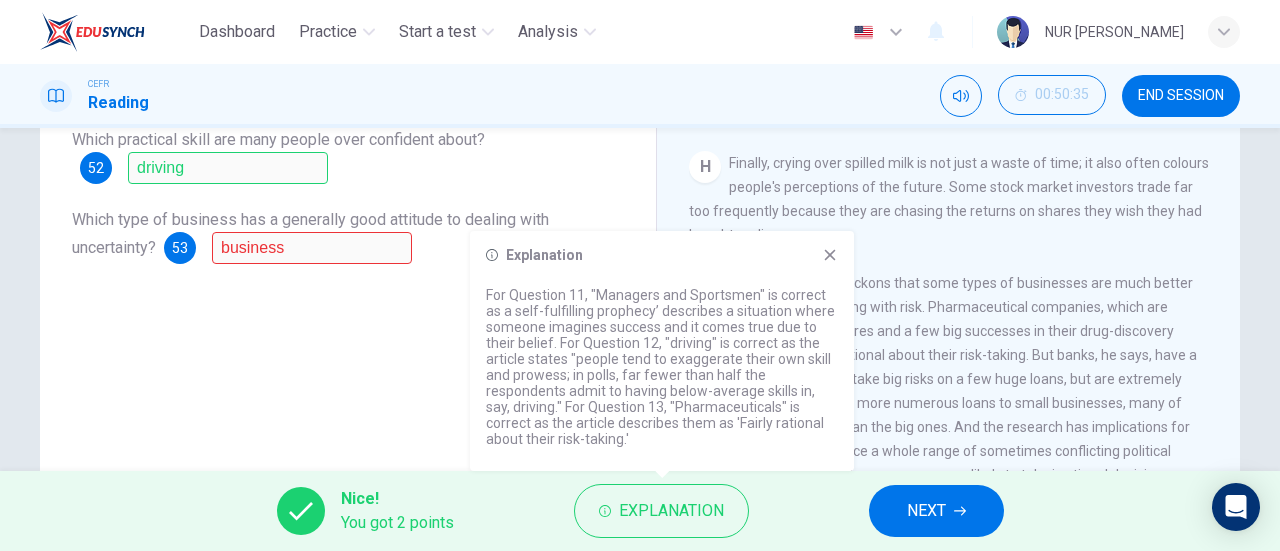 click 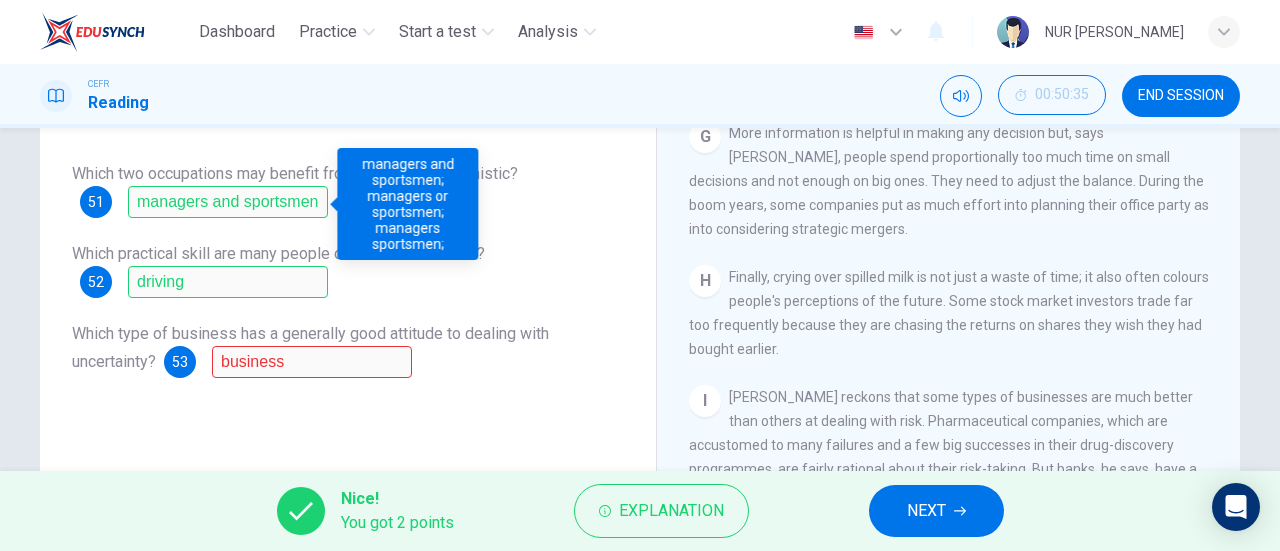 scroll, scrollTop: 234, scrollLeft: 0, axis: vertical 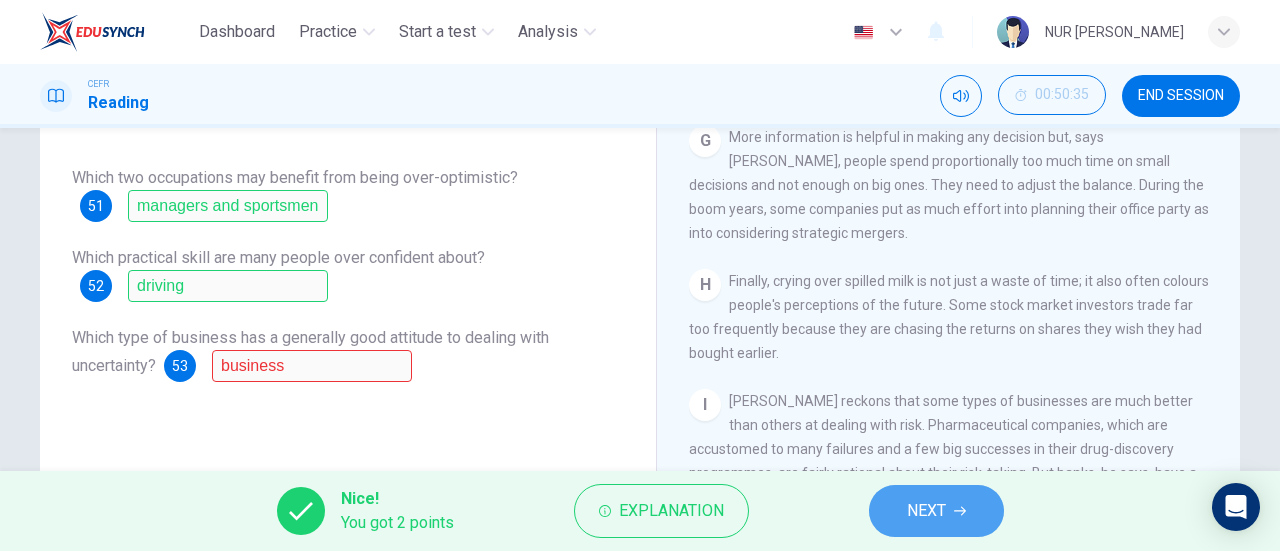click on "NEXT" at bounding box center [936, 511] 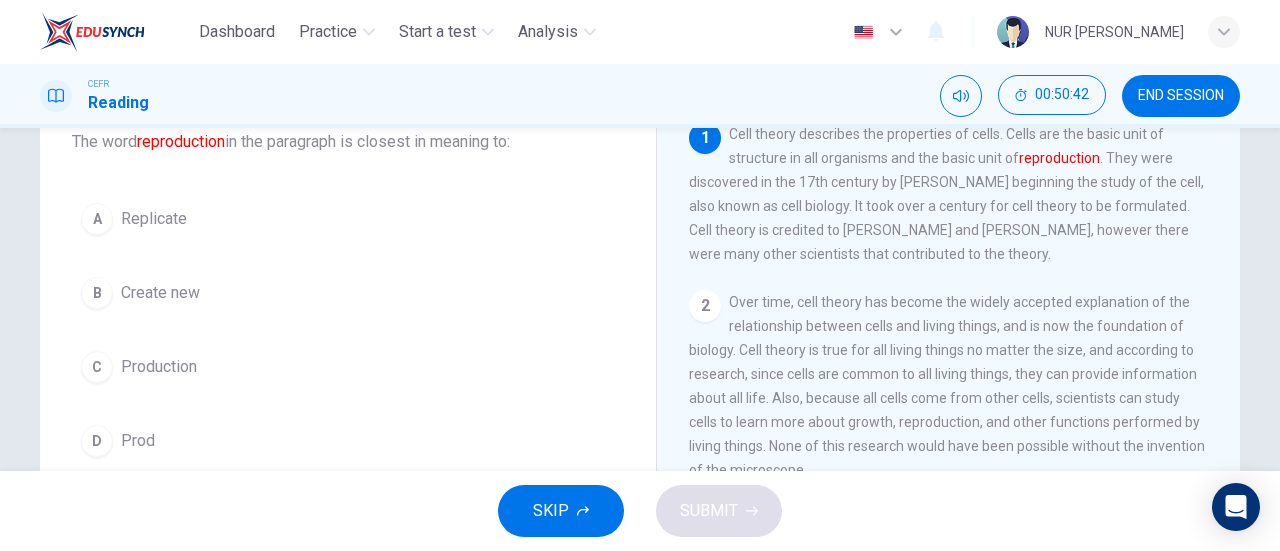 scroll, scrollTop: 131, scrollLeft: 0, axis: vertical 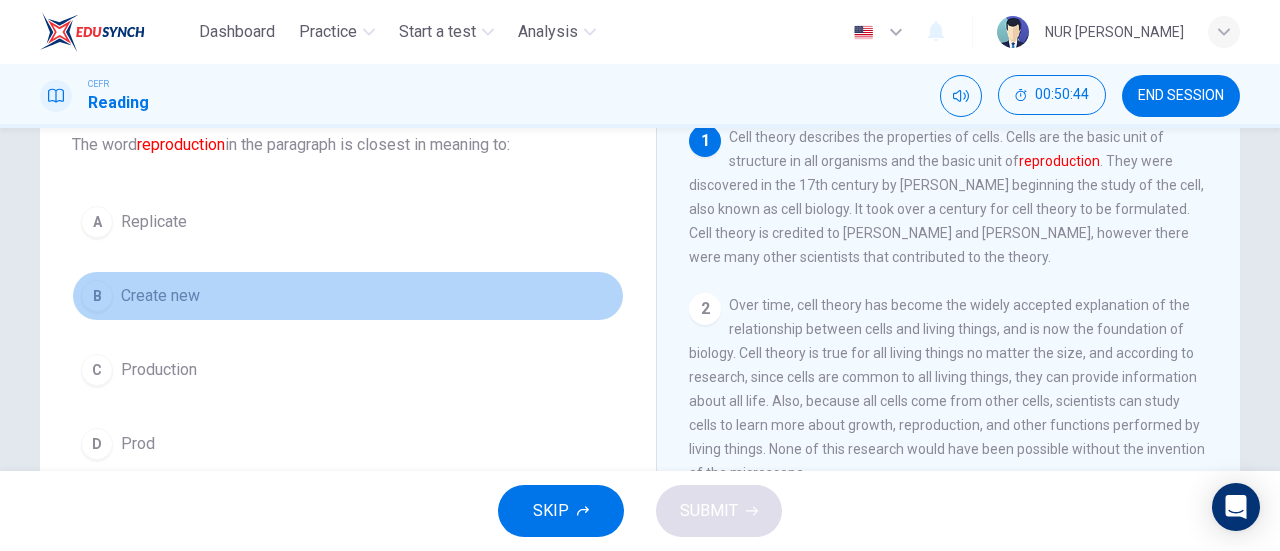 click on "Create new" at bounding box center (160, 296) 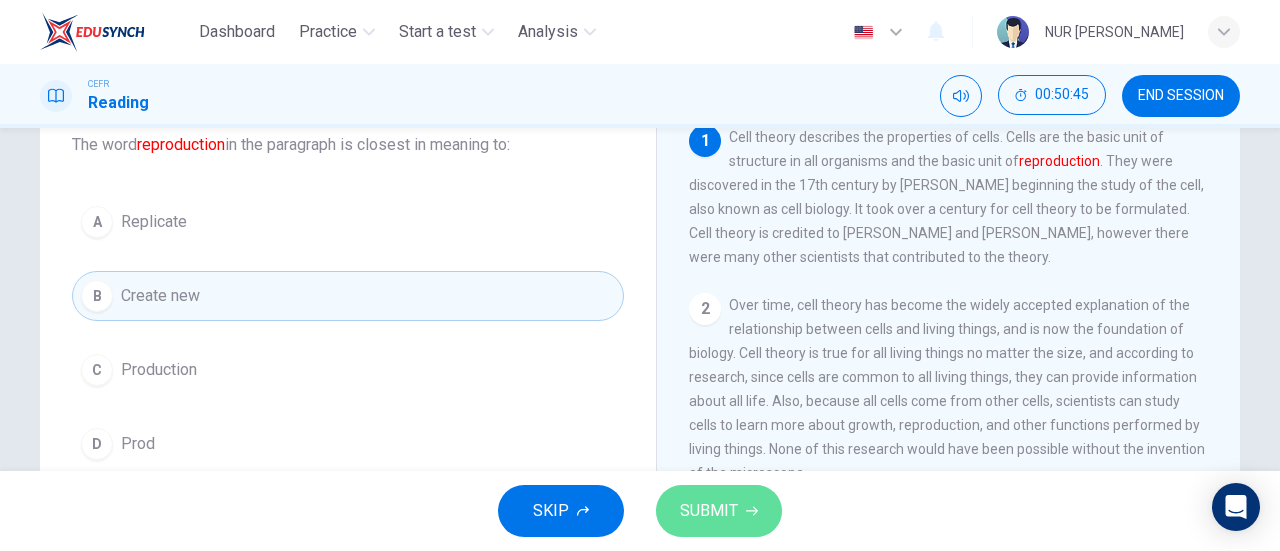 click on "SUBMIT" at bounding box center [709, 511] 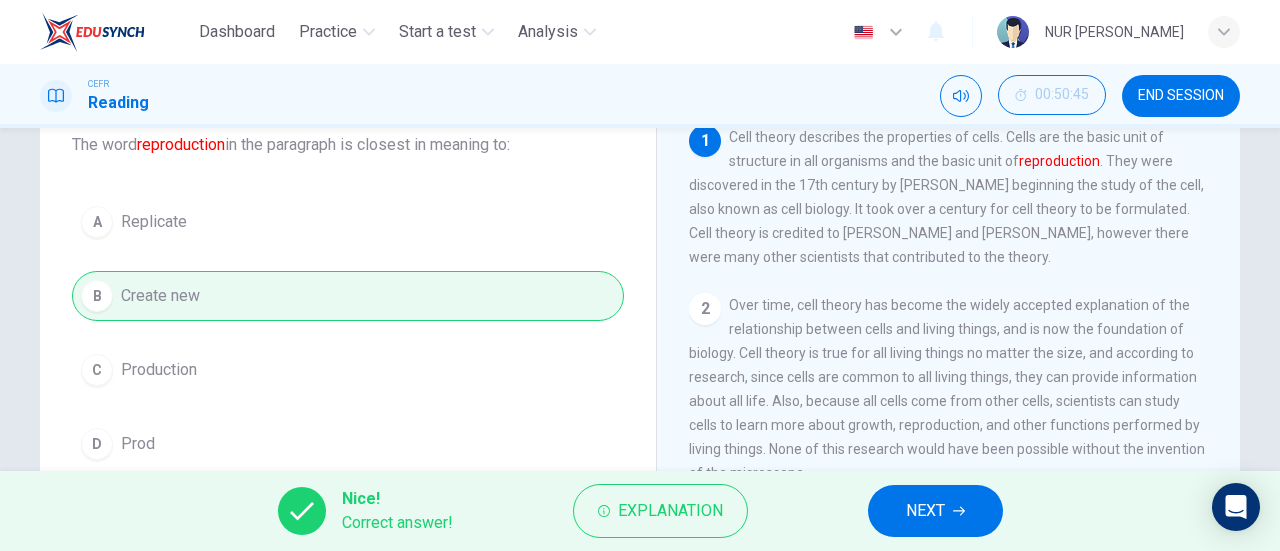 drag, startPoint x: 694, startPoint y: 502, endPoint x: 906, endPoint y: 501, distance: 212.00237 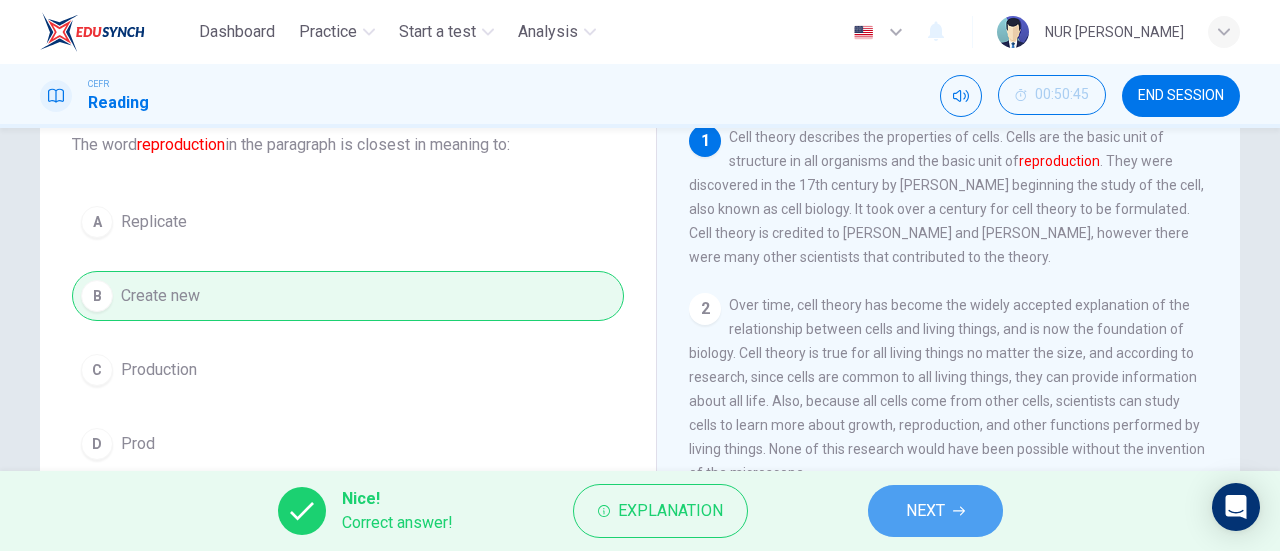 click on "NEXT" at bounding box center (925, 511) 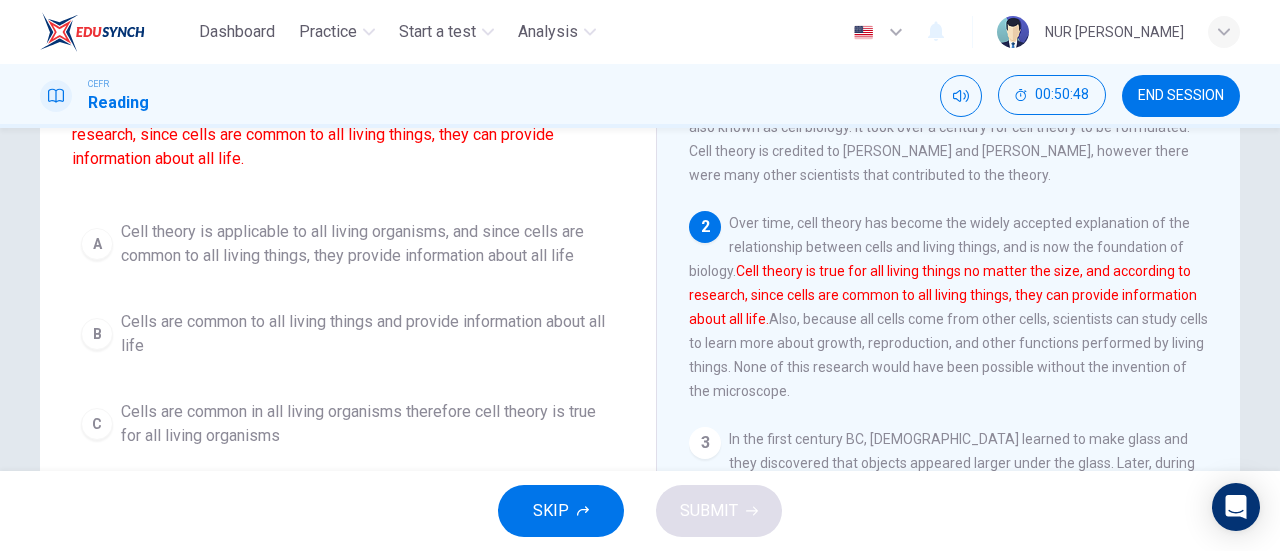 scroll, scrollTop: 212, scrollLeft: 0, axis: vertical 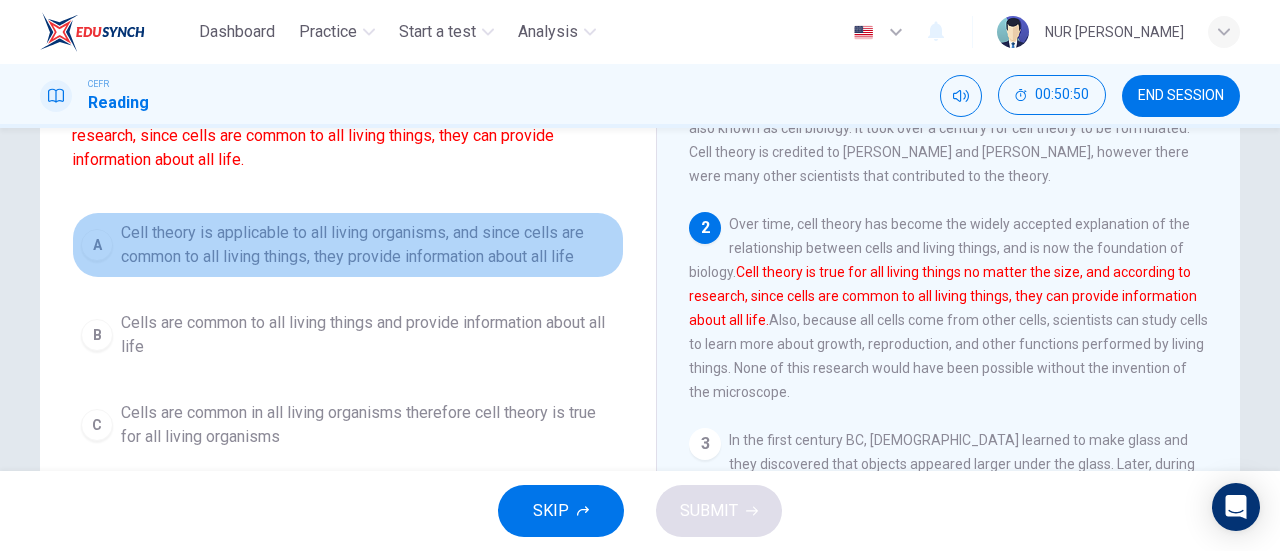 click on "Cell theory is applicable to all living organisms, and since cells are common to all living things, they provide information about all life" at bounding box center [368, 245] 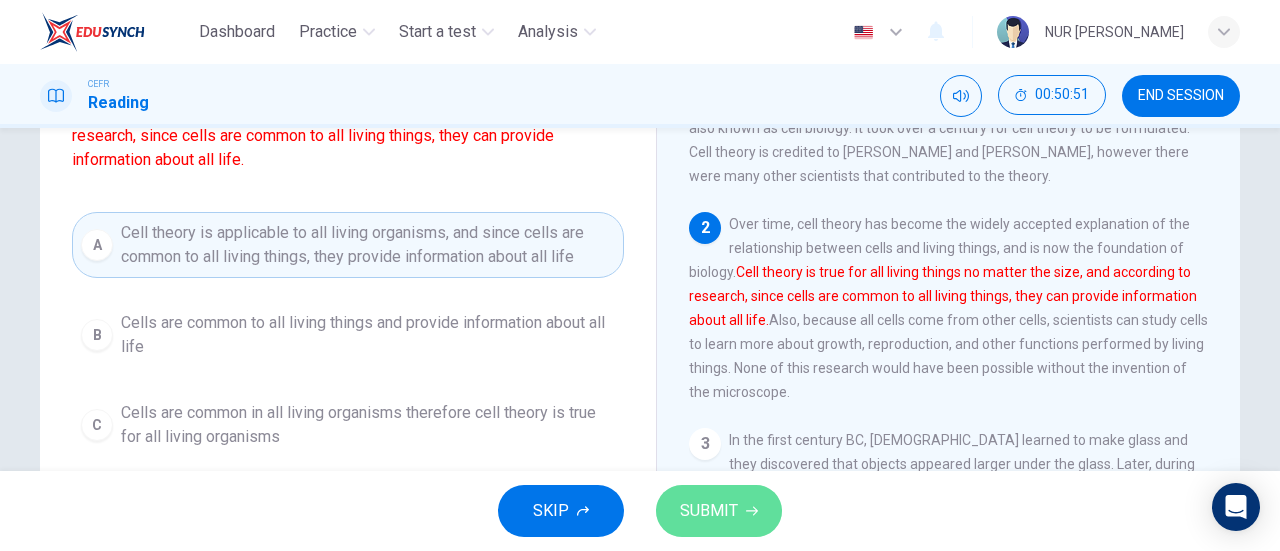 click on "SUBMIT" at bounding box center (719, 511) 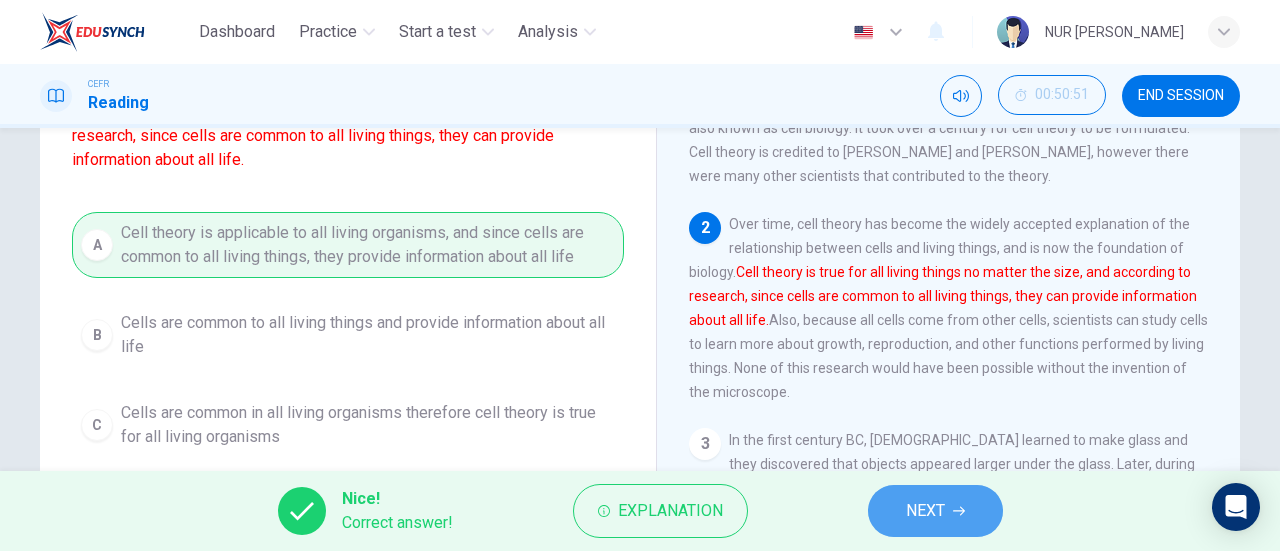 click on "NEXT" at bounding box center [935, 511] 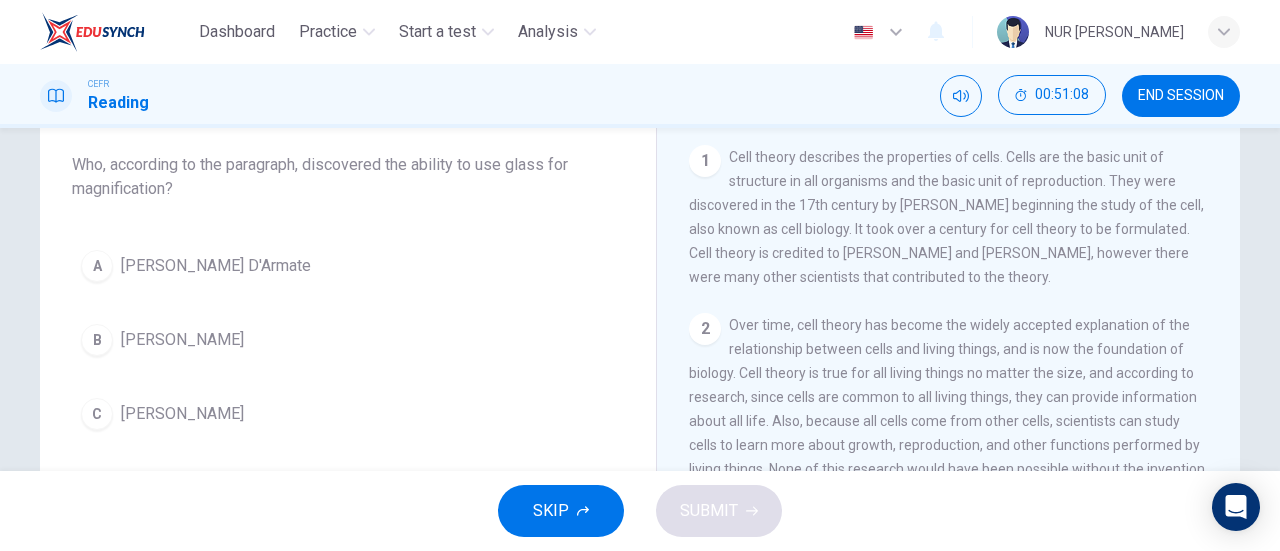scroll, scrollTop: 112, scrollLeft: 0, axis: vertical 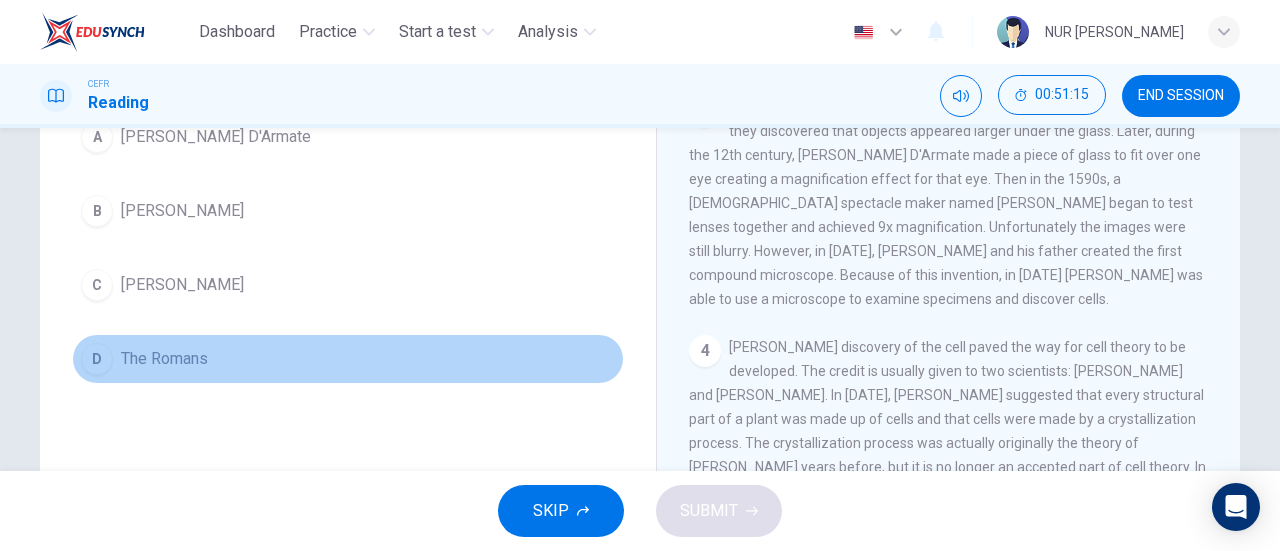 click on "D The Romans" at bounding box center (348, 359) 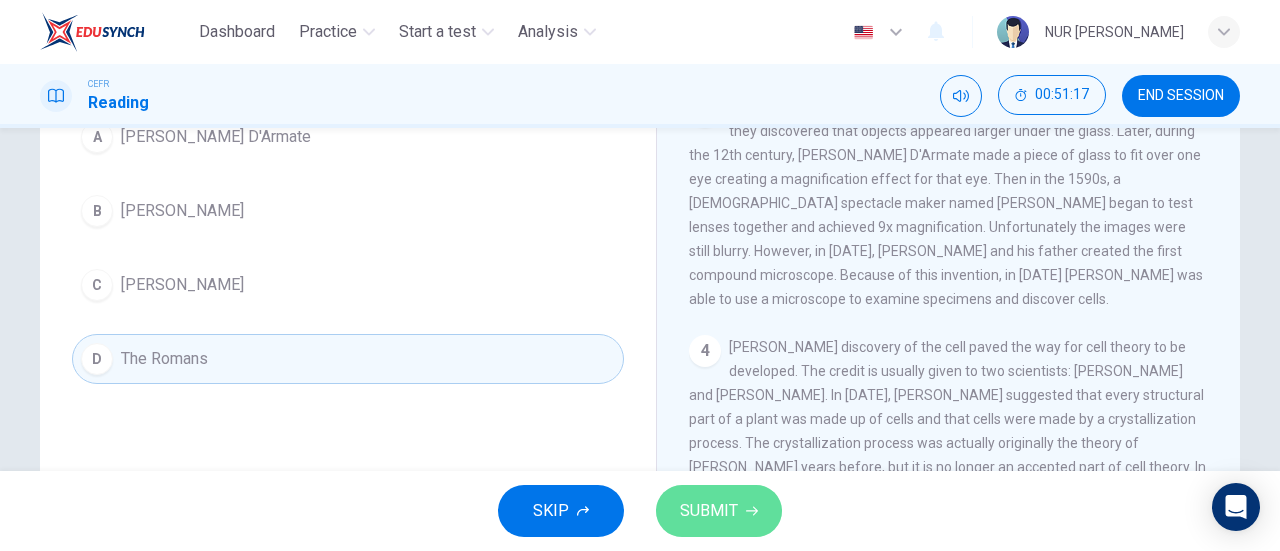 click on "SUBMIT" at bounding box center (719, 511) 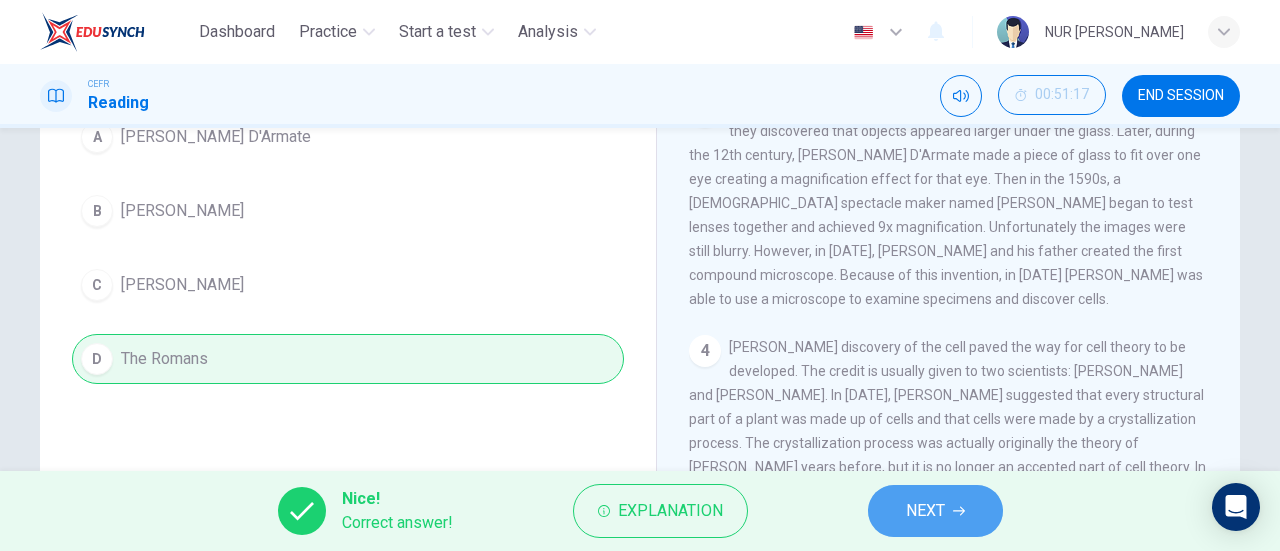 click on "NEXT" at bounding box center (925, 511) 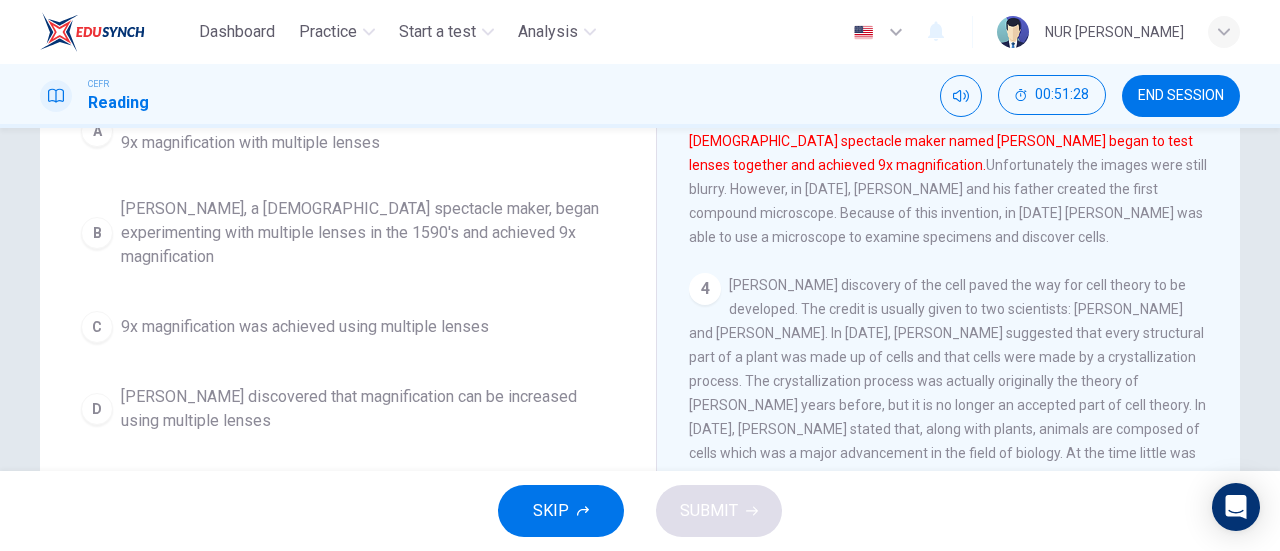 scroll, scrollTop: 304, scrollLeft: 0, axis: vertical 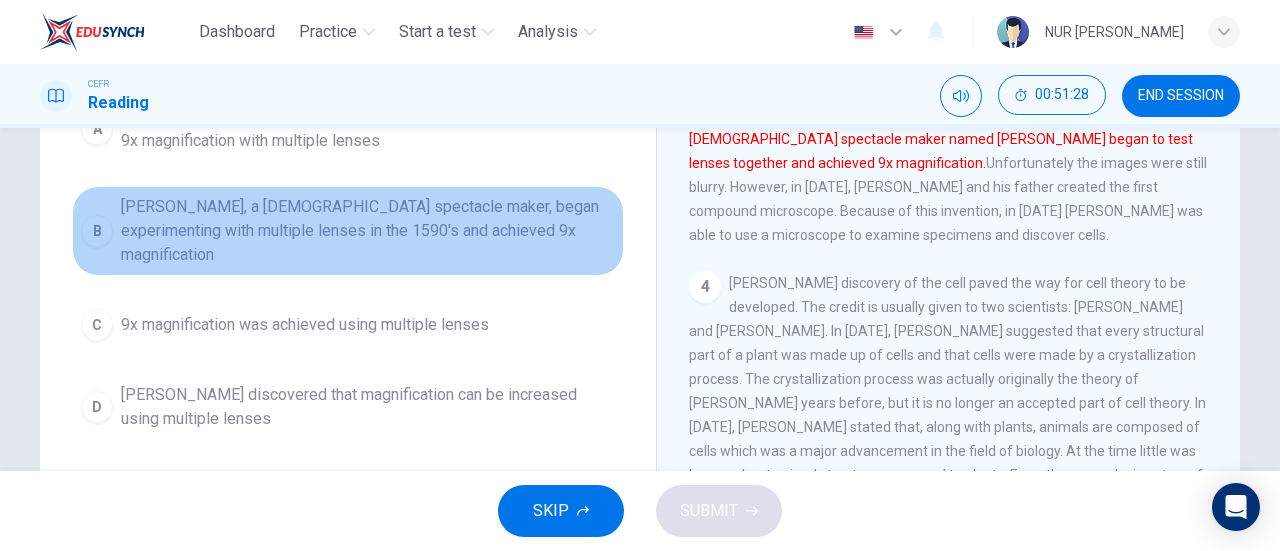 click on "Zacharias Jansen, a Dutch spectacle maker, began experimenting with multiple lenses in the 1590's and achieved 9x magnification" at bounding box center (368, 231) 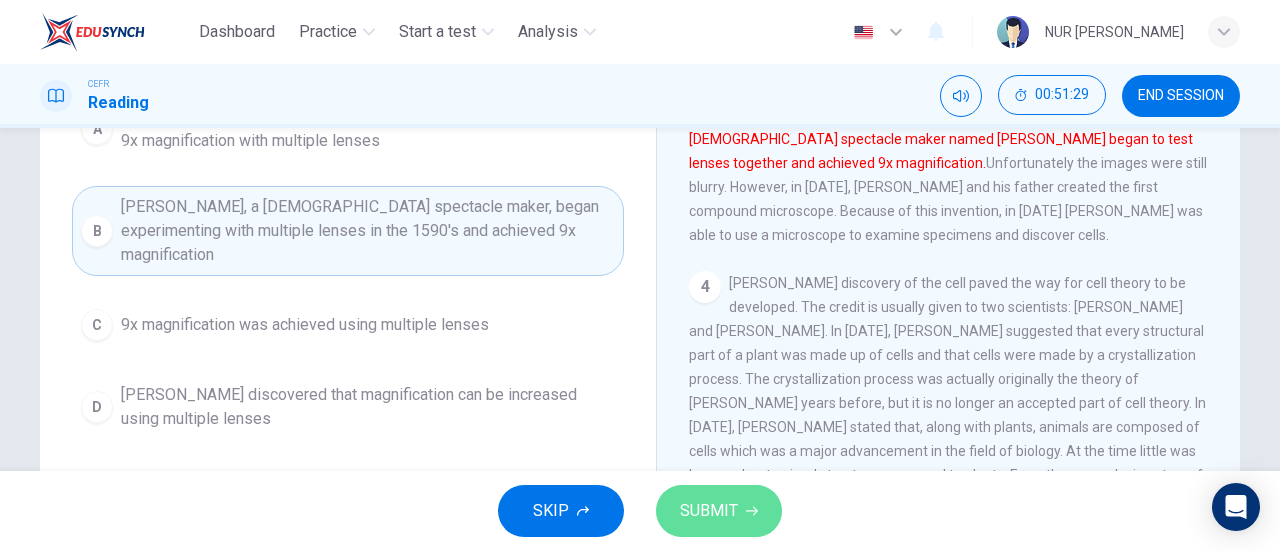 click on "SUBMIT" at bounding box center (709, 511) 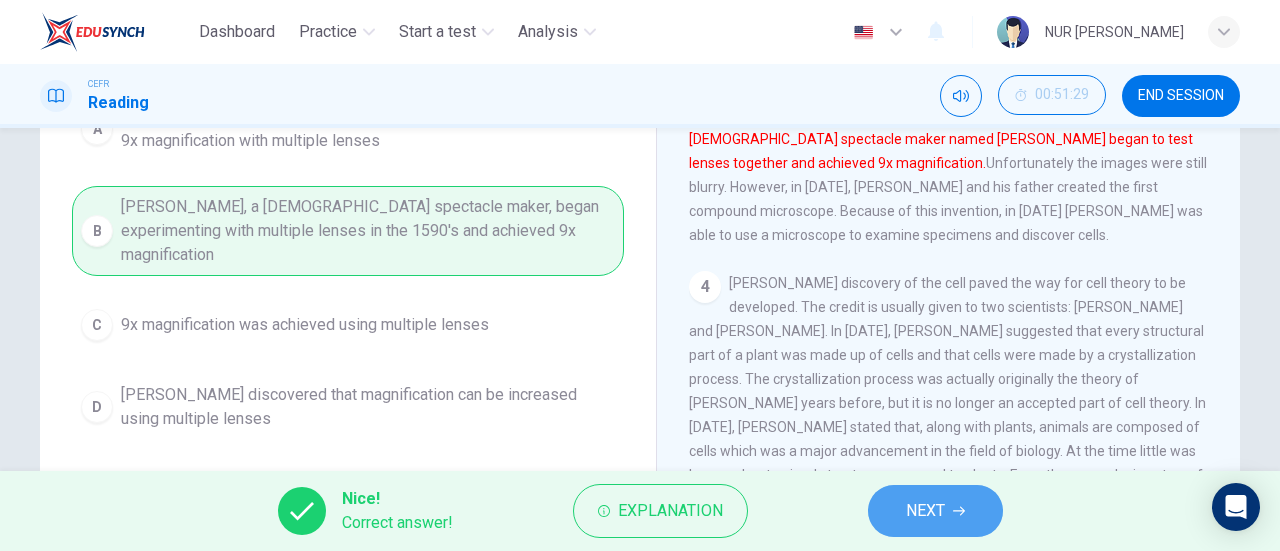 click on "NEXT" at bounding box center (935, 511) 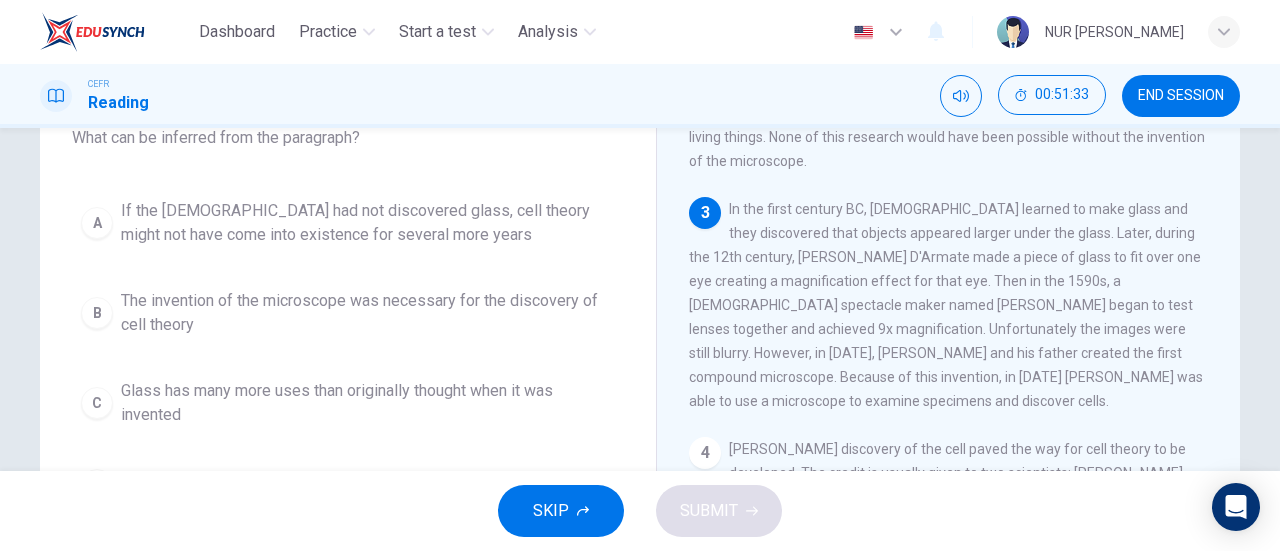 scroll, scrollTop: 139, scrollLeft: 0, axis: vertical 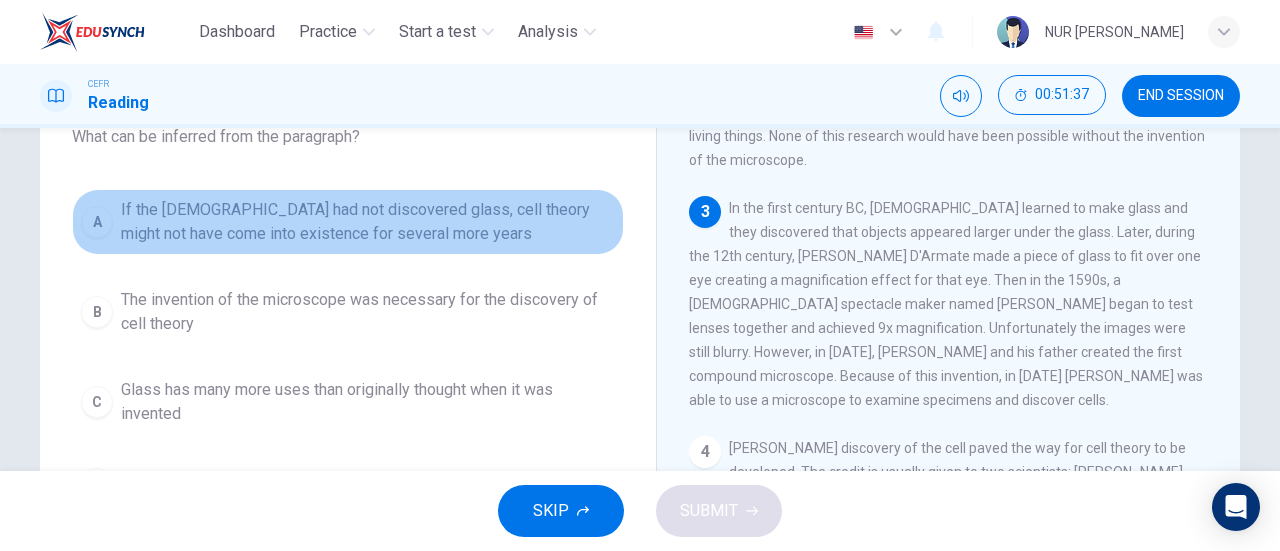 click on "If the Romans had not discovered glass, cell theory might not have come into existence for several more years" at bounding box center (368, 222) 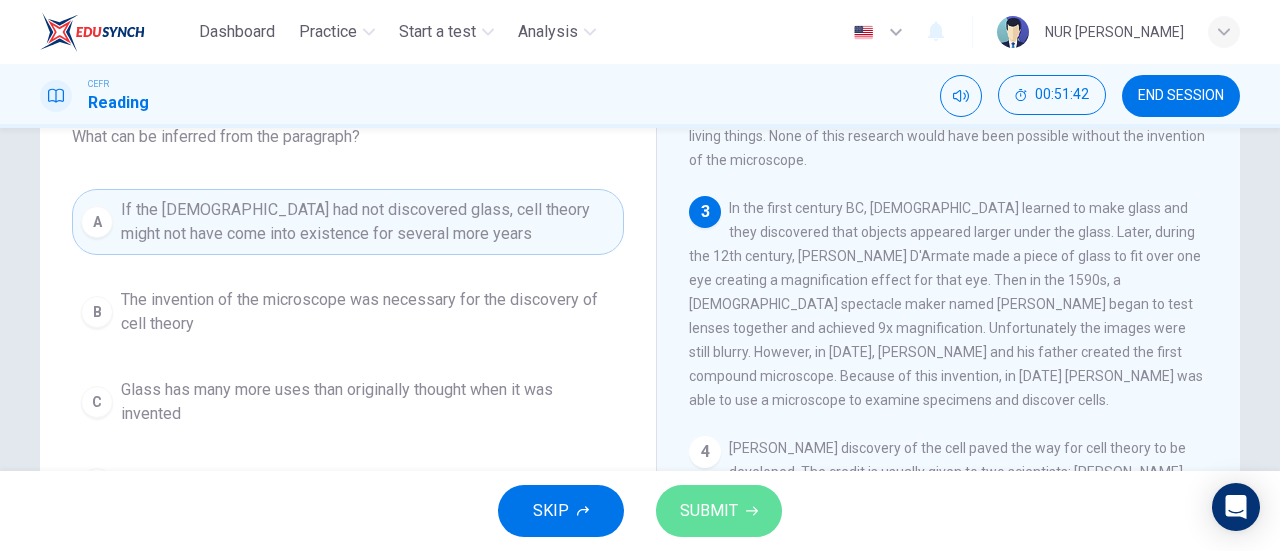 click on "SUBMIT" at bounding box center (709, 511) 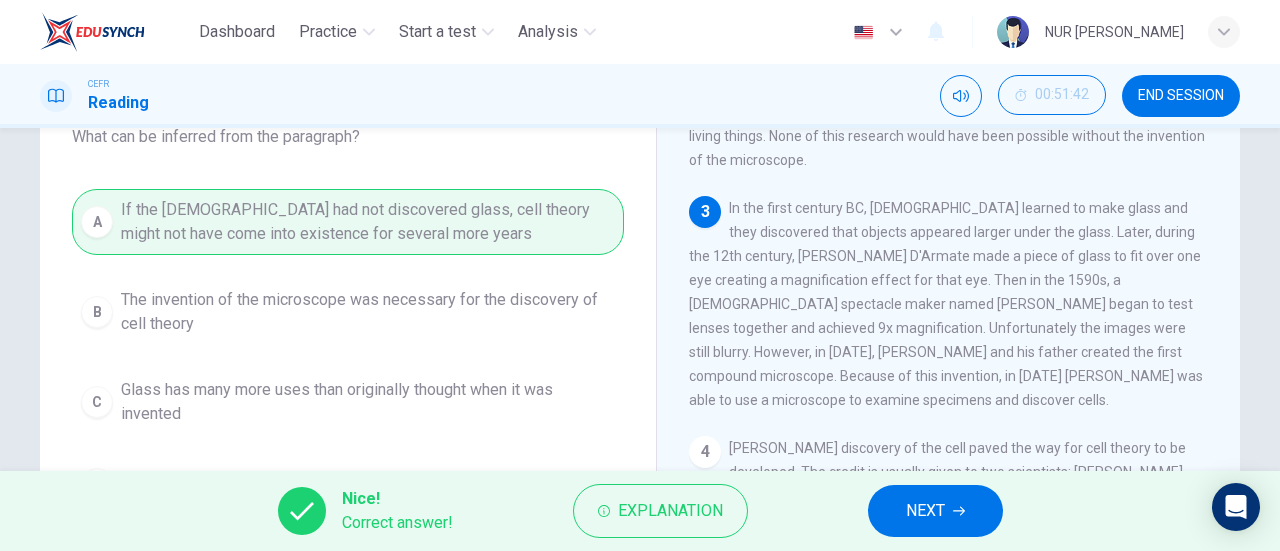 click on "NEXT" at bounding box center (935, 511) 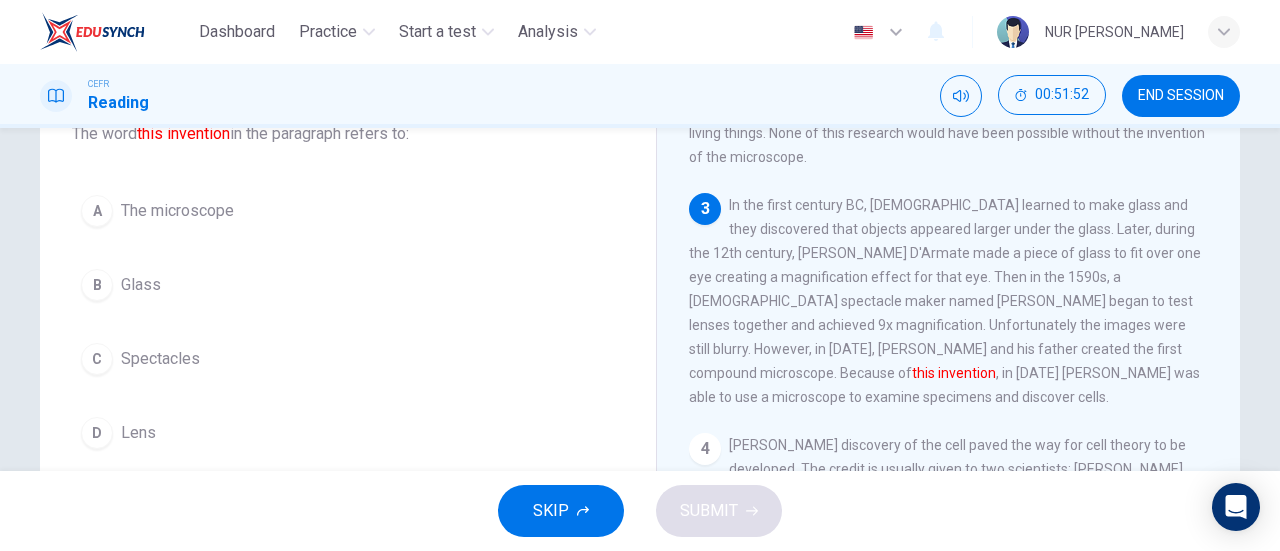 scroll, scrollTop: 141, scrollLeft: 0, axis: vertical 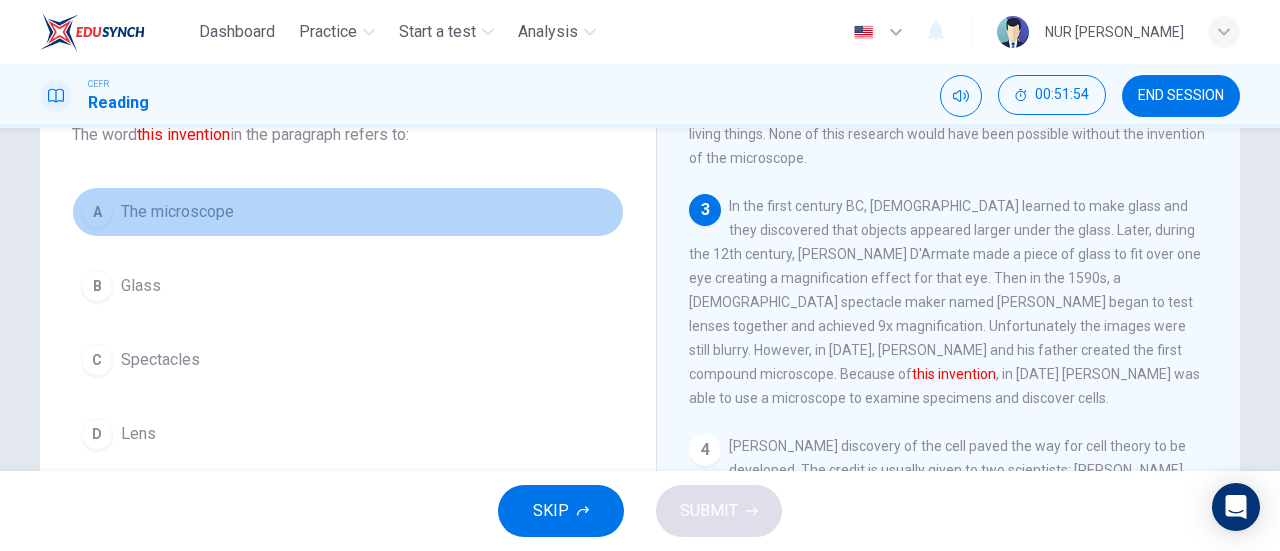click on "A The microscope" at bounding box center [348, 212] 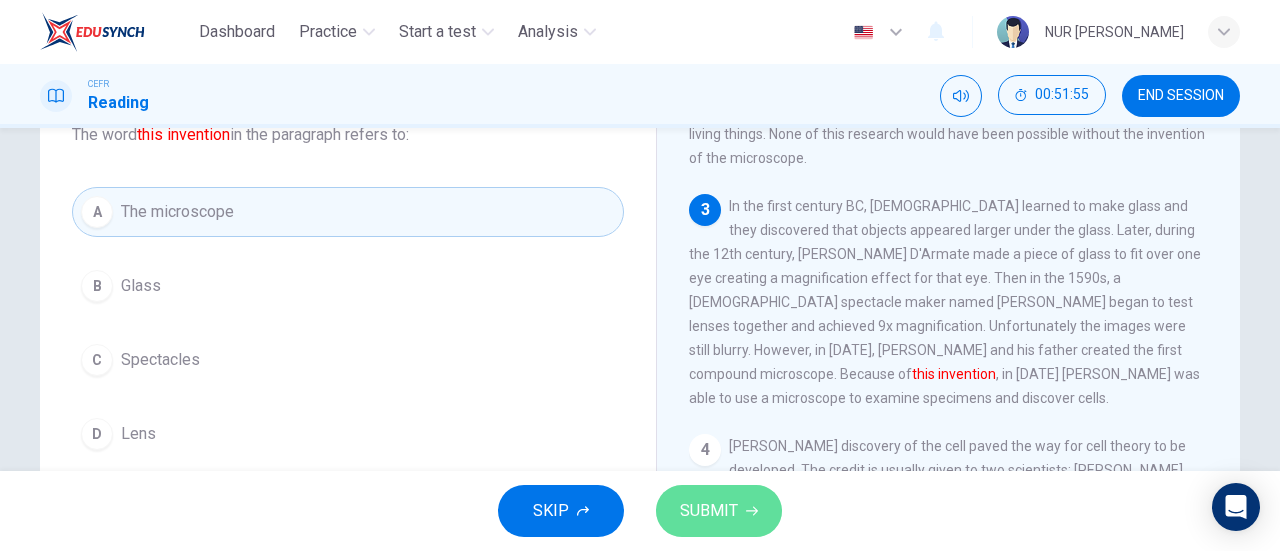 click on "SUBMIT" at bounding box center (709, 511) 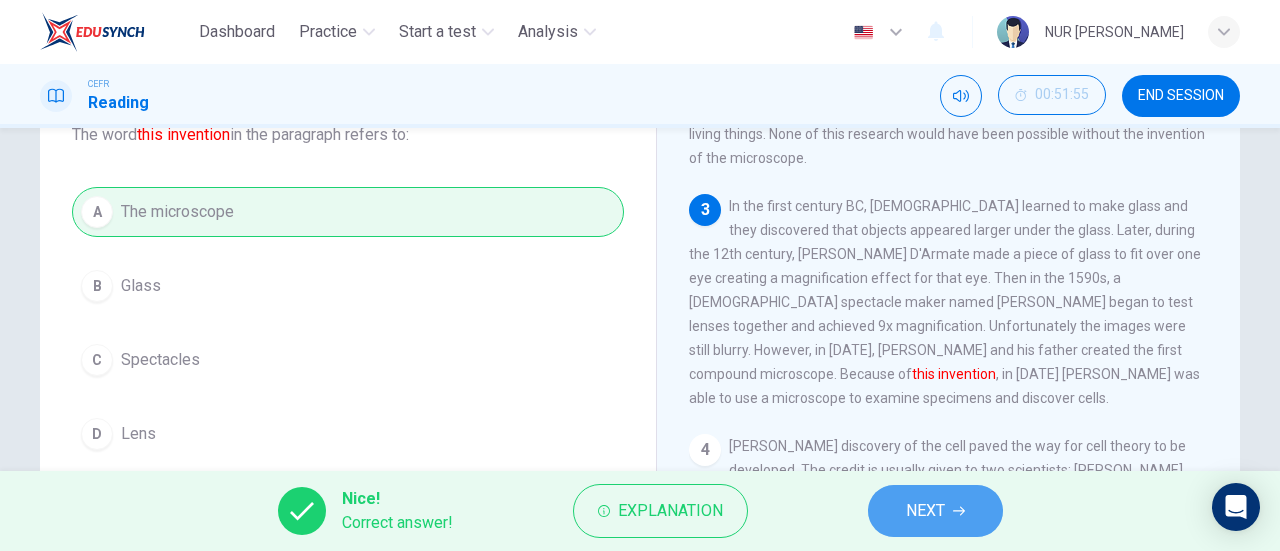 click on "NEXT" at bounding box center [935, 511] 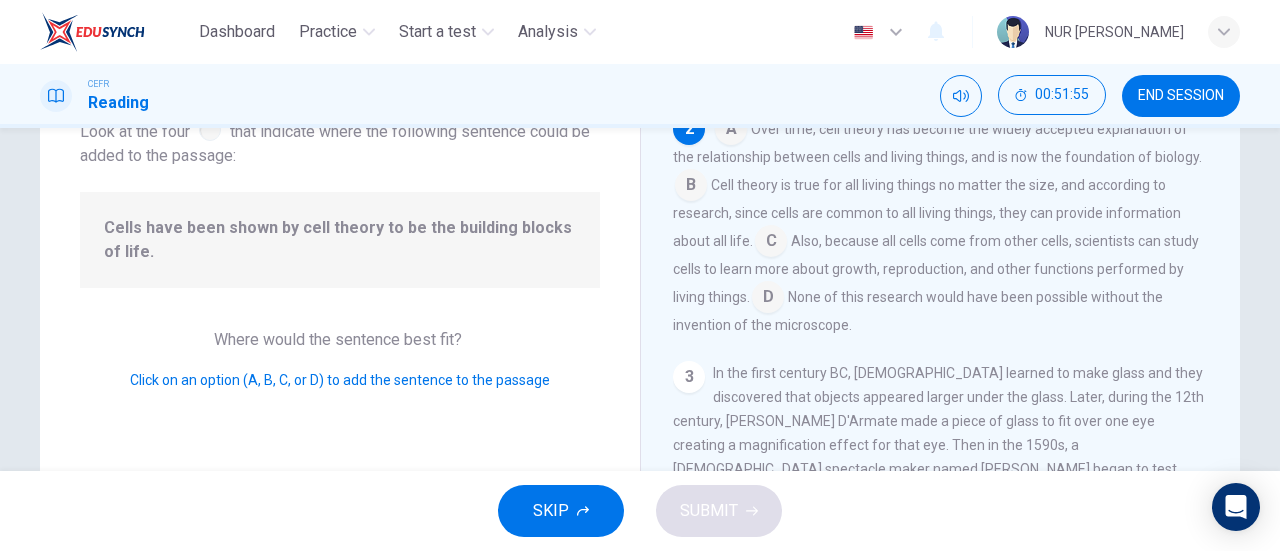 scroll, scrollTop: 172, scrollLeft: 0, axis: vertical 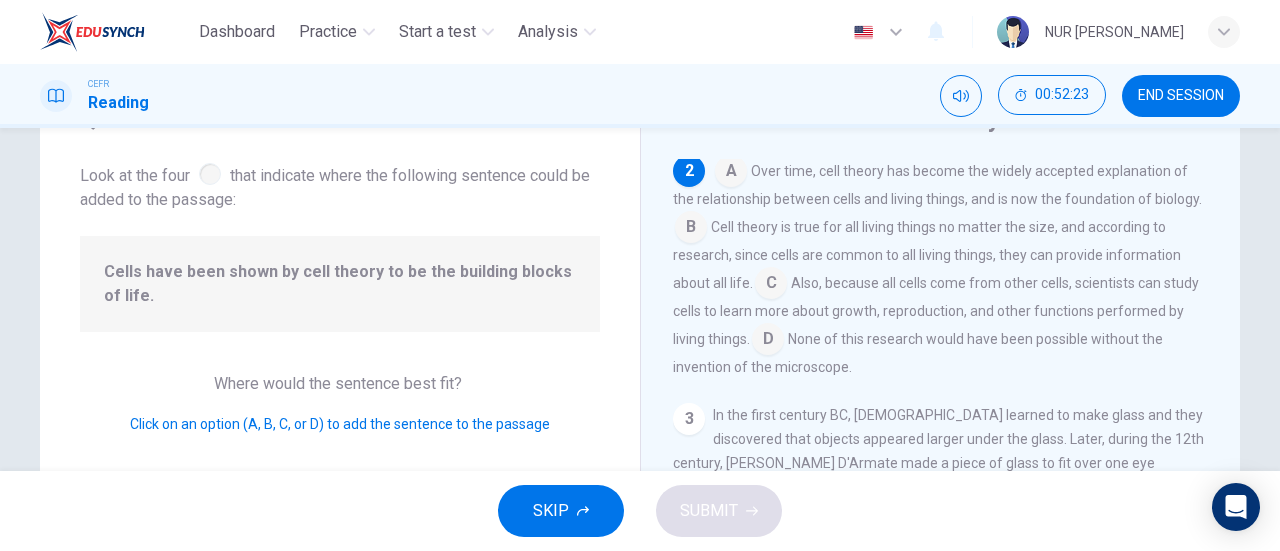 click at bounding box center [768, 341] 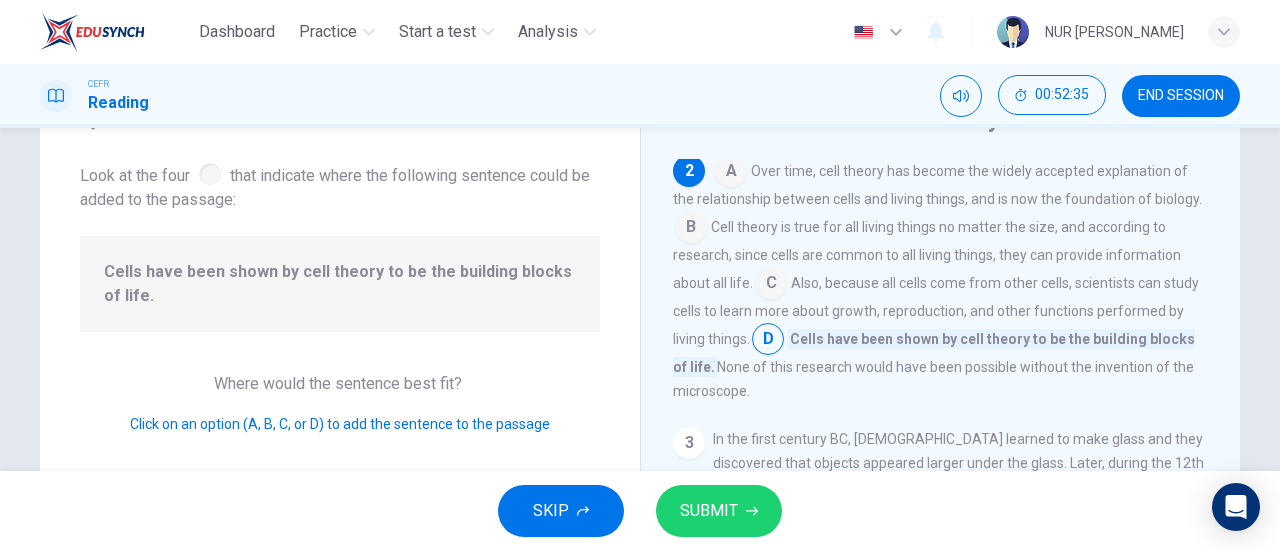 click at bounding box center [731, 173] 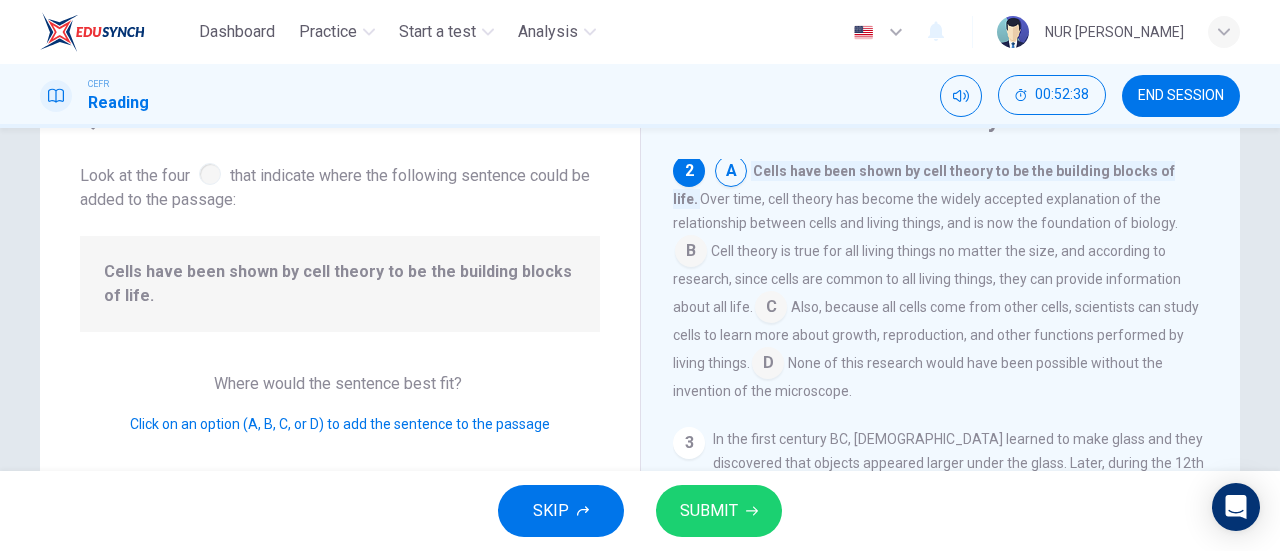 click at bounding box center (691, 253) 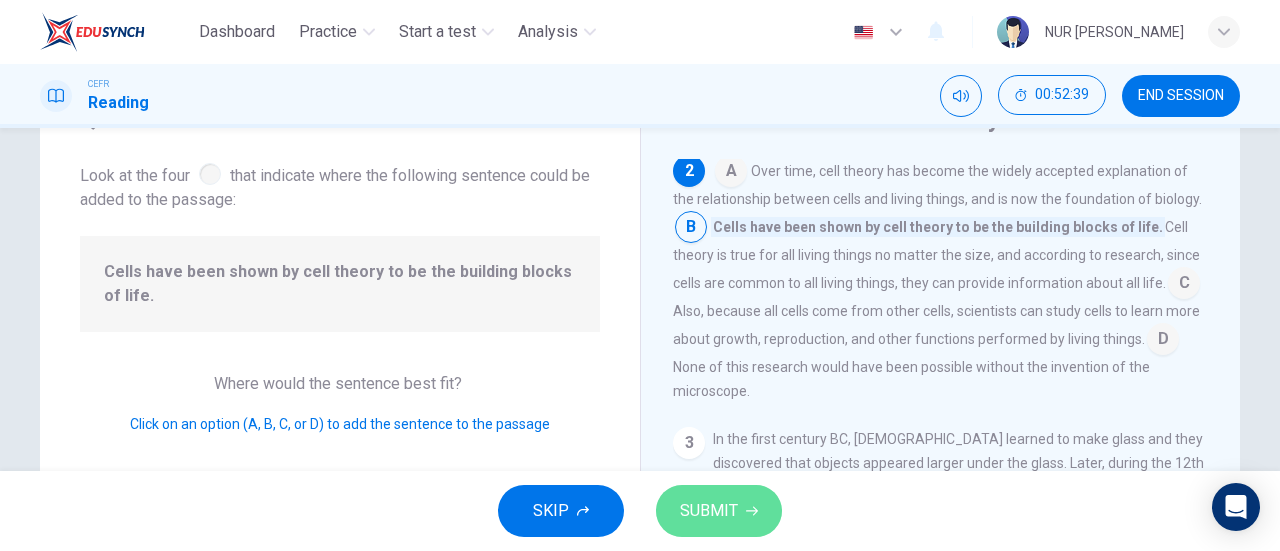 click 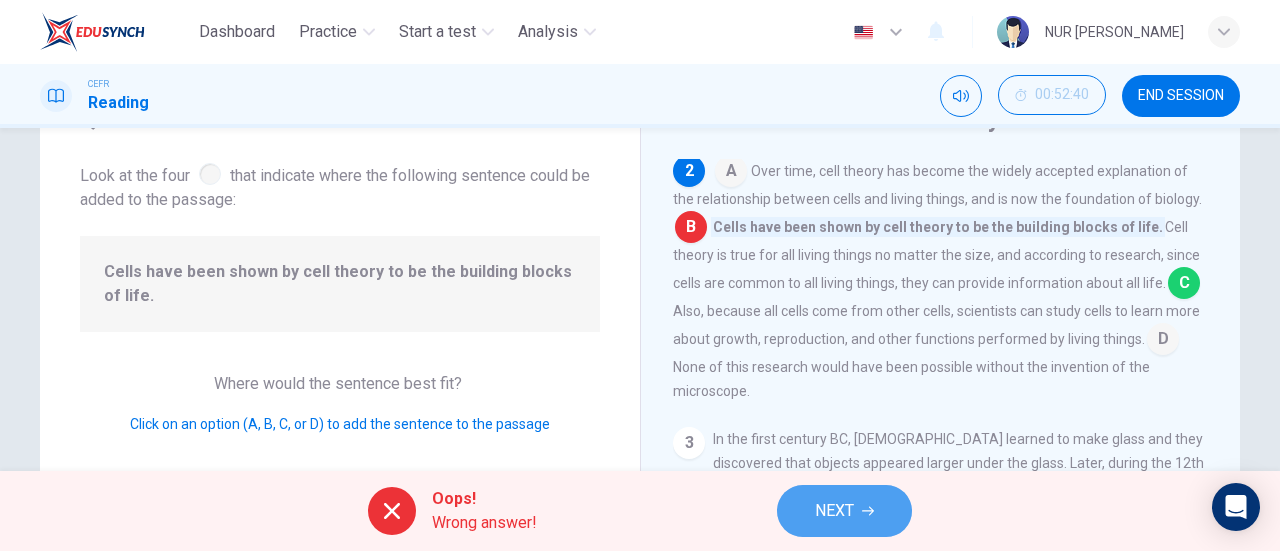 click on "NEXT" at bounding box center (844, 511) 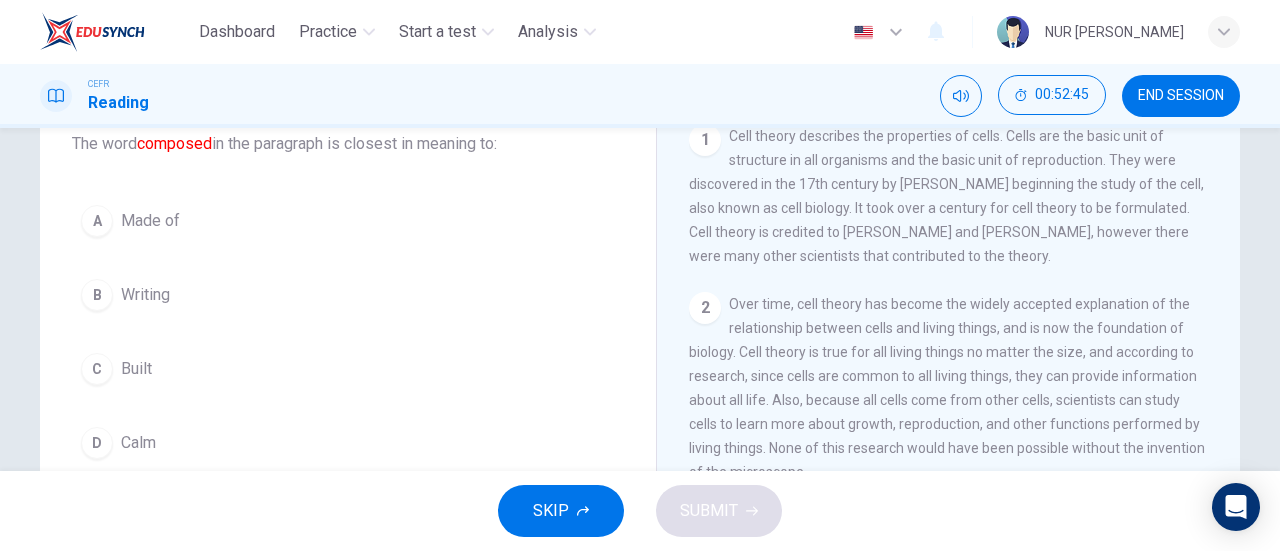 scroll, scrollTop: 132, scrollLeft: 0, axis: vertical 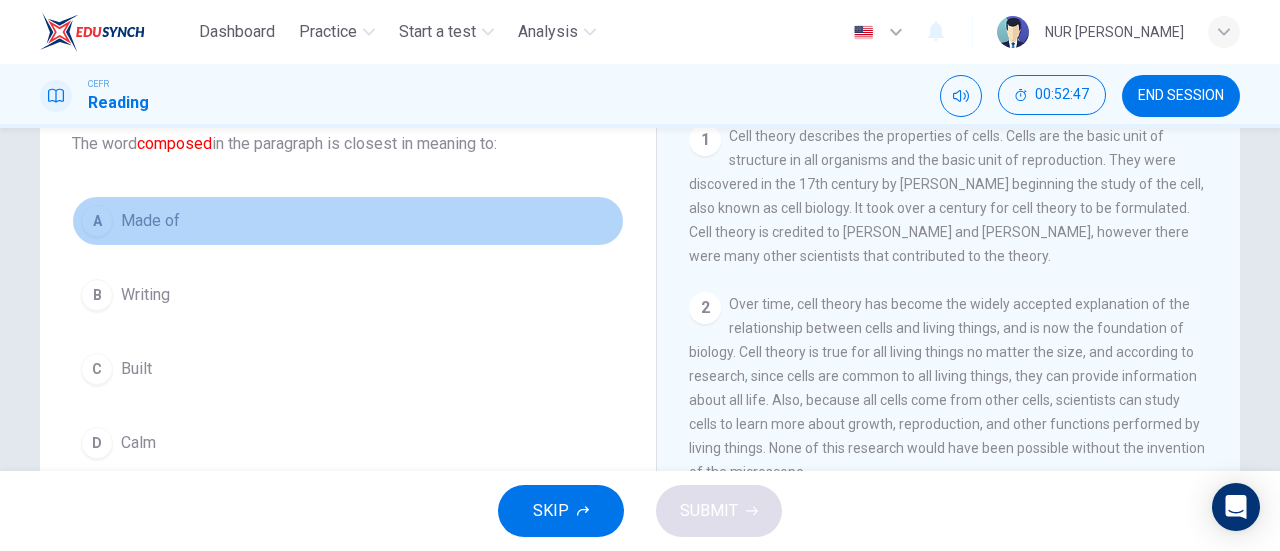 click on "A Made of" at bounding box center (348, 221) 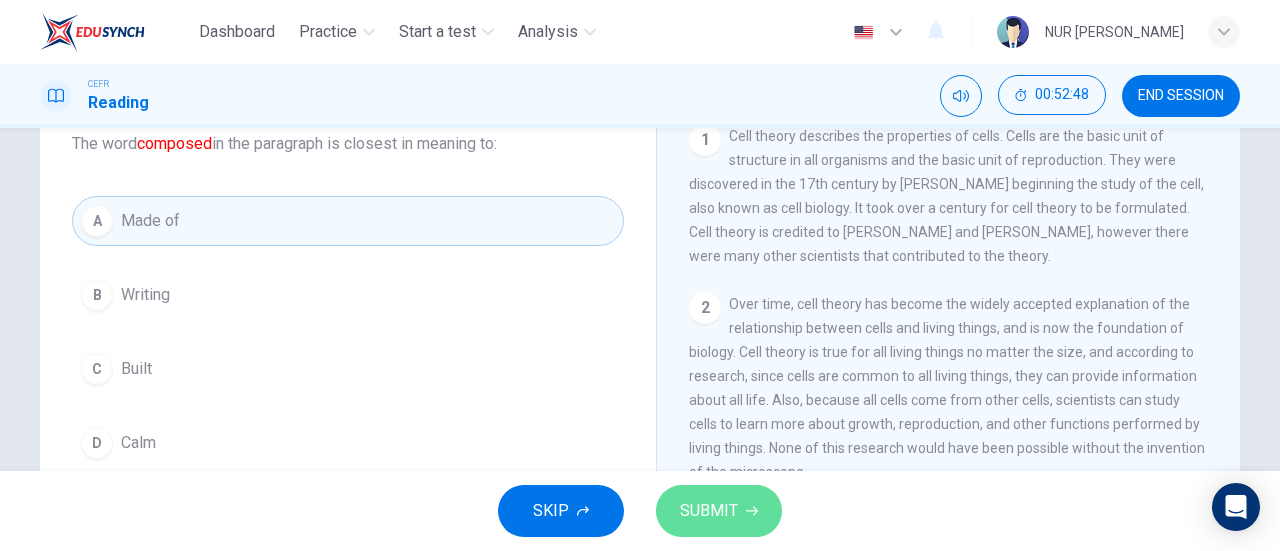 click on "SUBMIT" at bounding box center (709, 511) 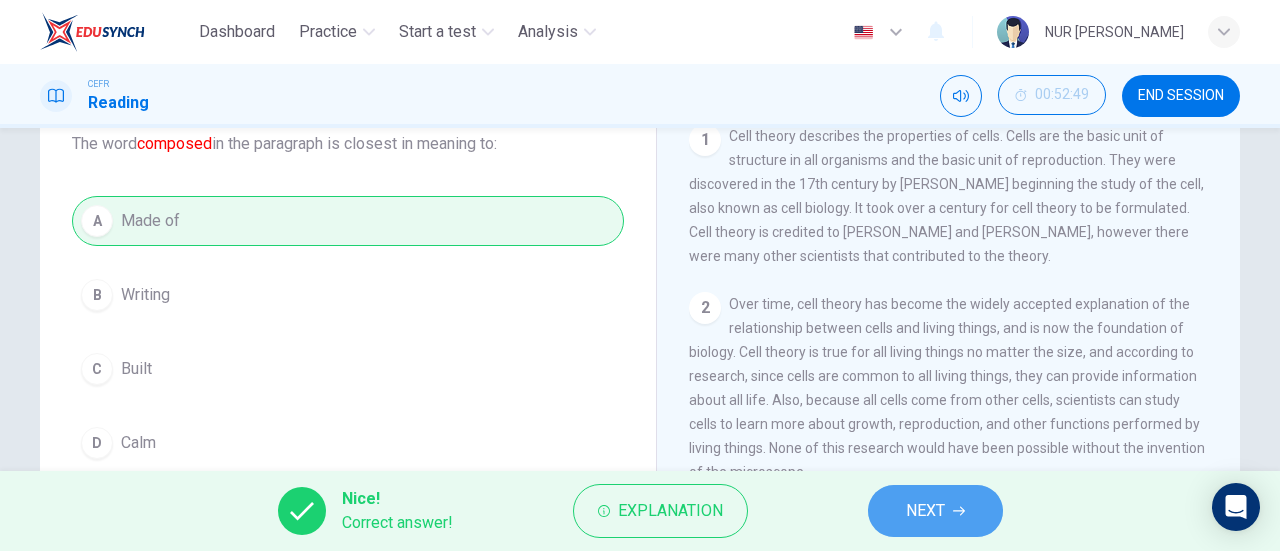 click on "NEXT" at bounding box center [925, 511] 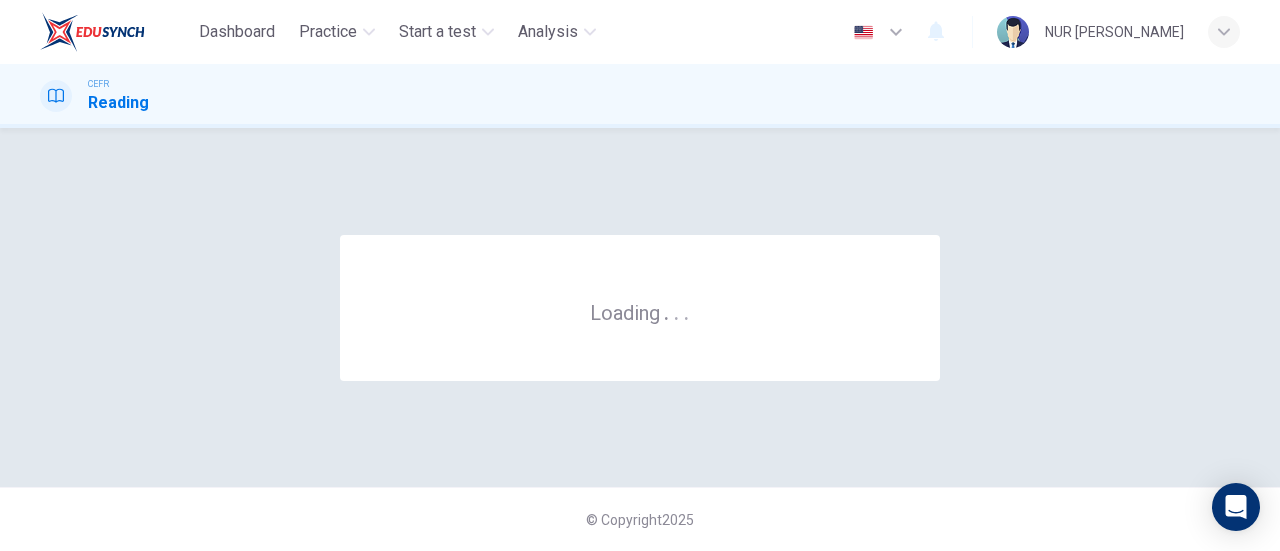 scroll, scrollTop: 0, scrollLeft: 0, axis: both 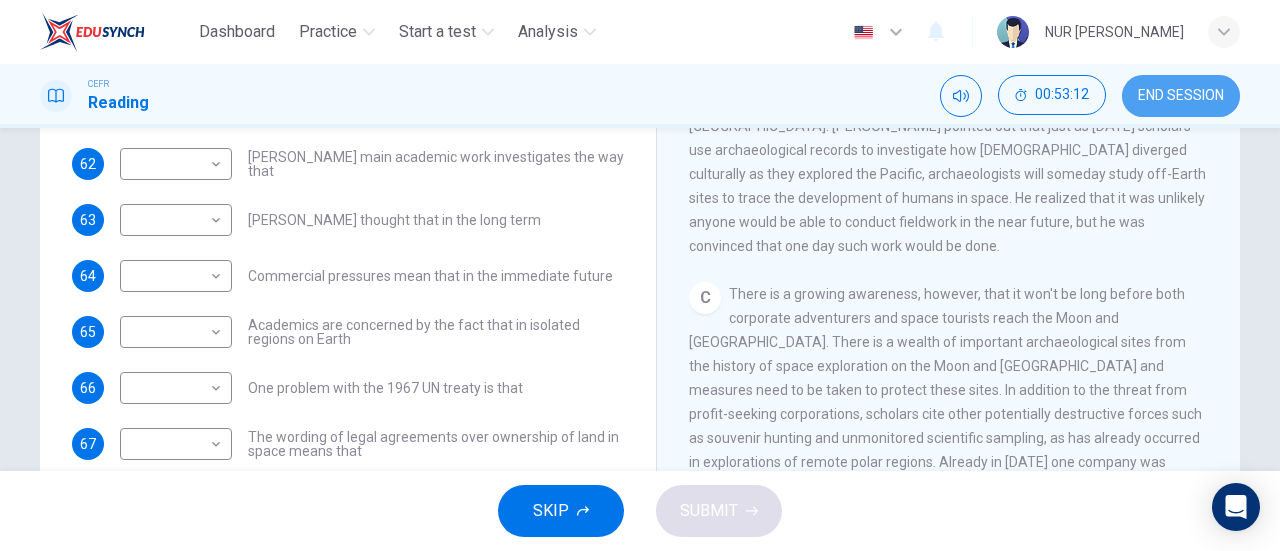 click on "END SESSION" at bounding box center [1181, 96] 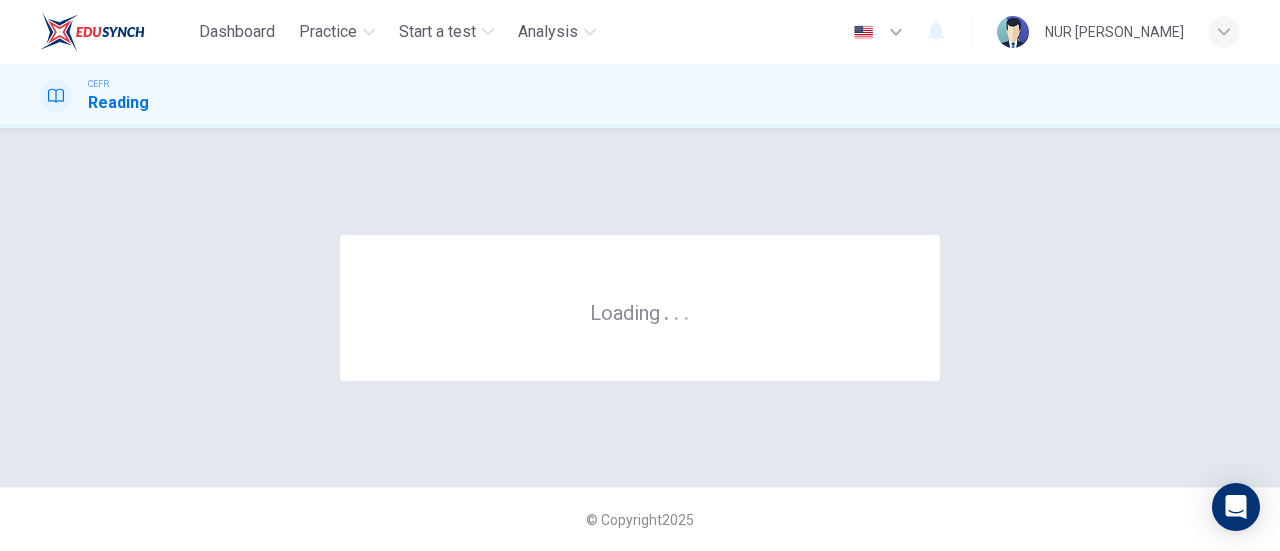 scroll, scrollTop: 0, scrollLeft: 0, axis: both 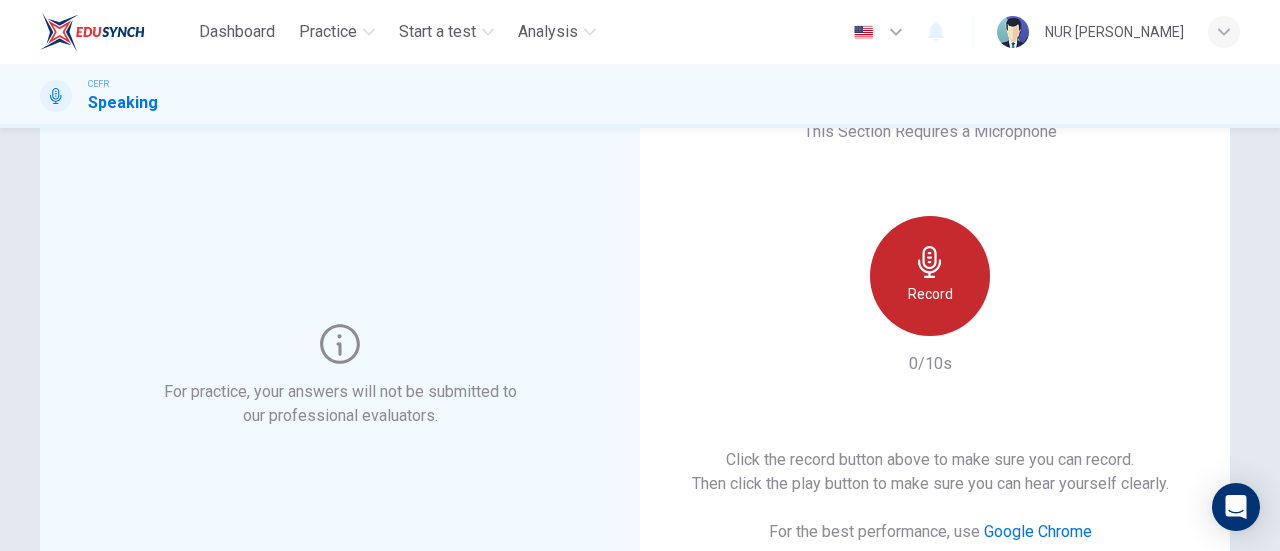 click on "Record" at bounding box center (930, 276) 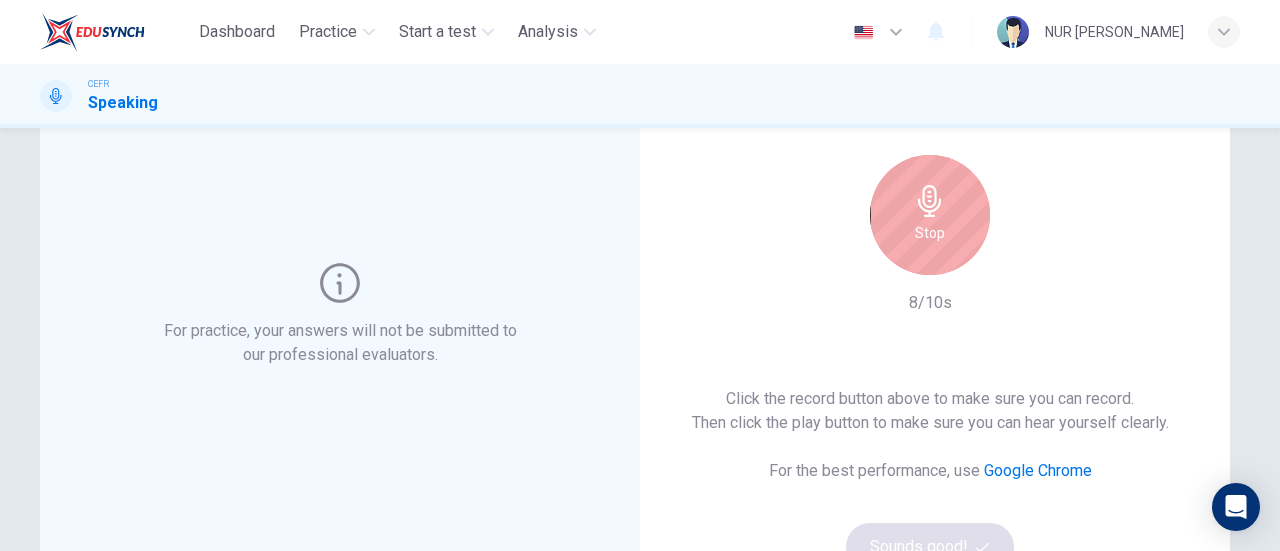 scroll, scrollTop: 150, scrollLeft: 0, axis: vertical 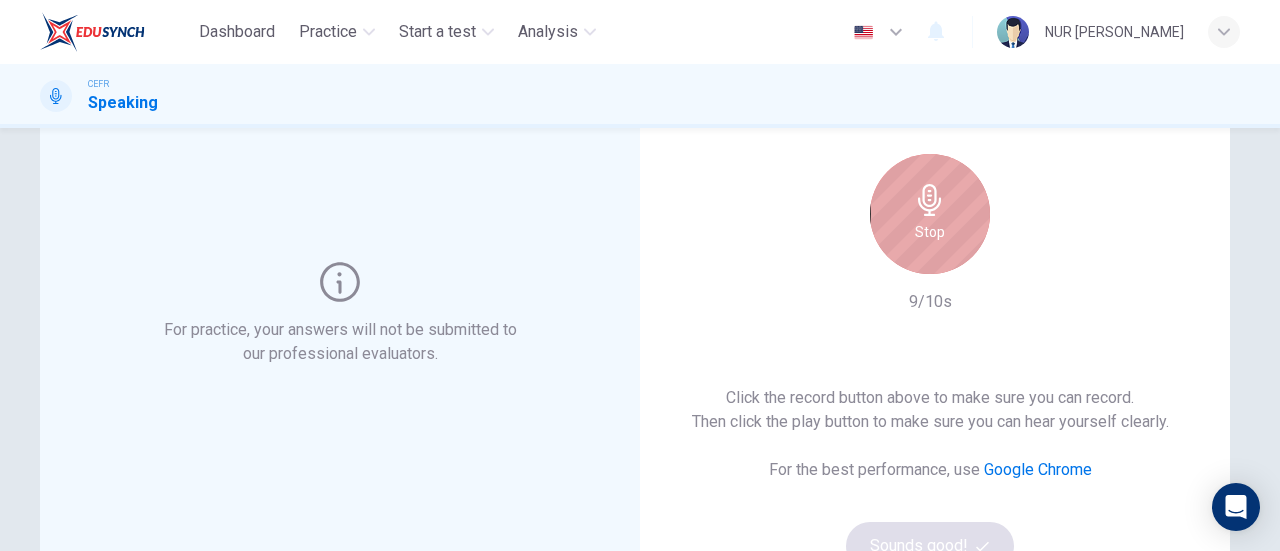 click on "Stop" at bounding box center (930, 214) 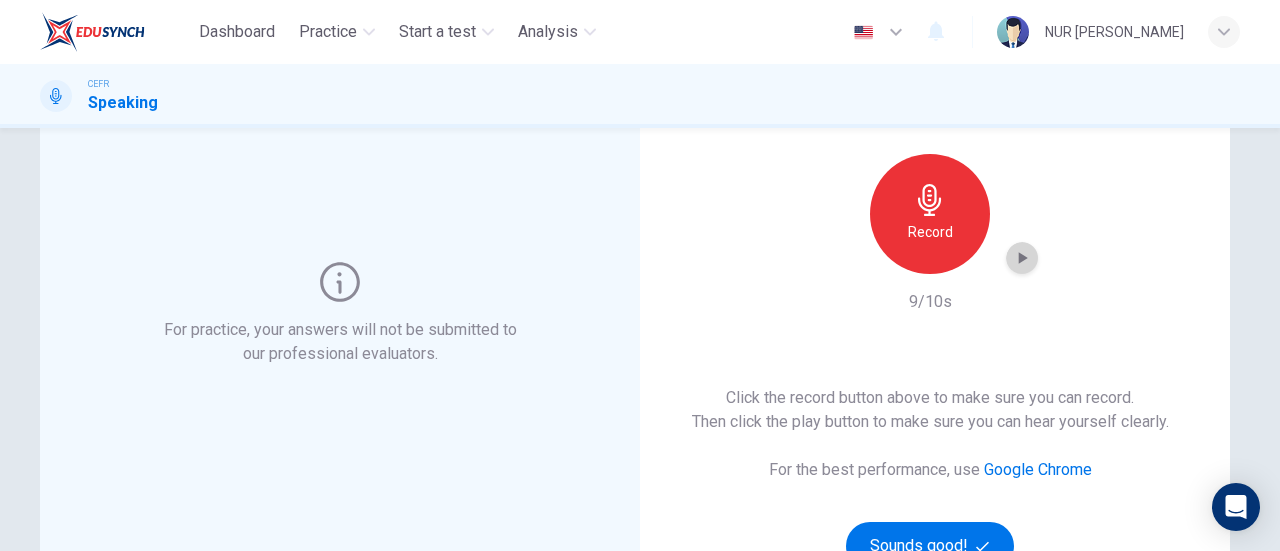 click 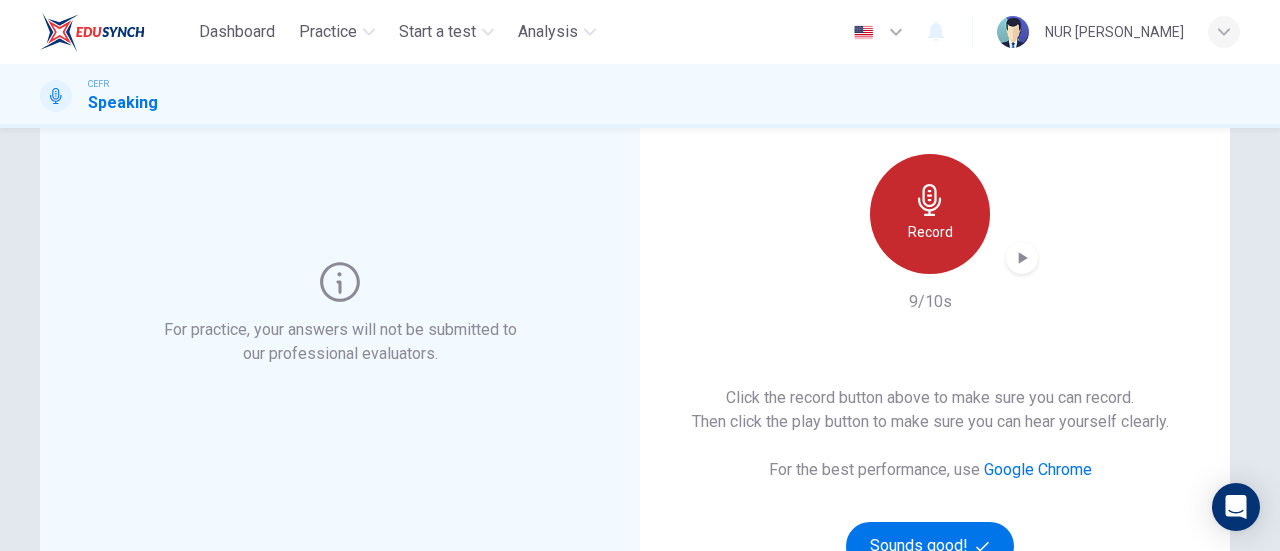 click on "Record" at bounding box center [930, 214] 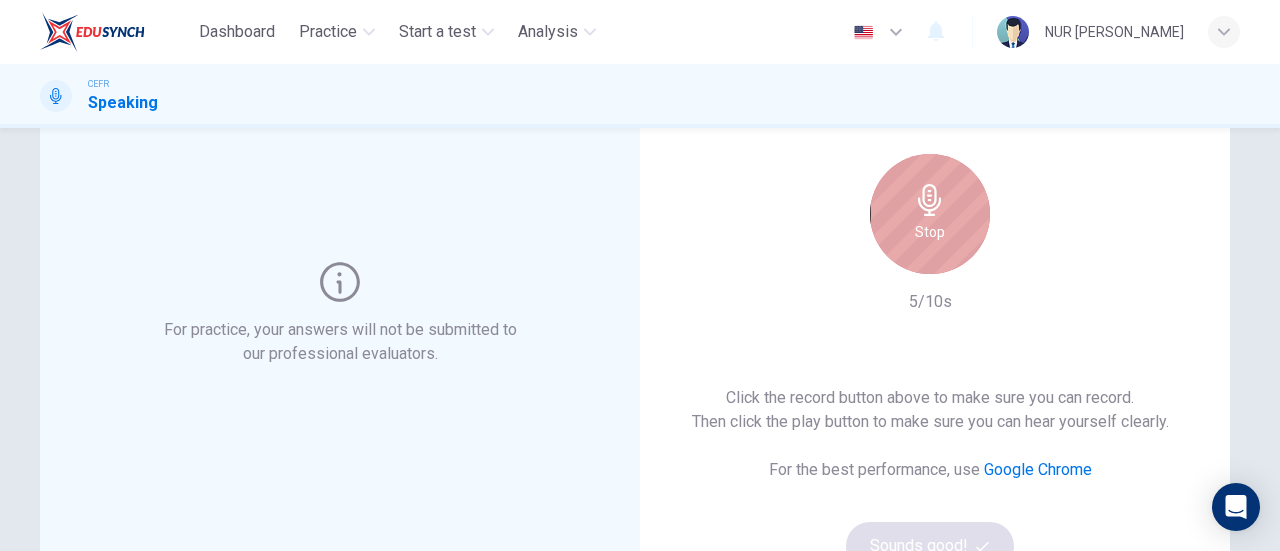 click on "Stop" at bounding box center [930, 214] 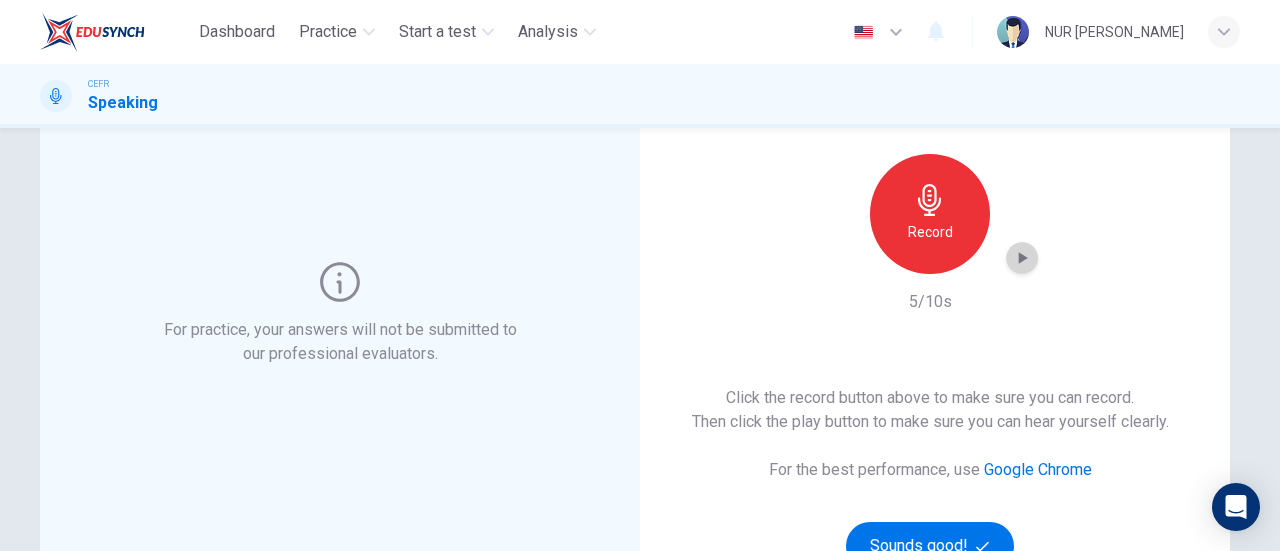 click 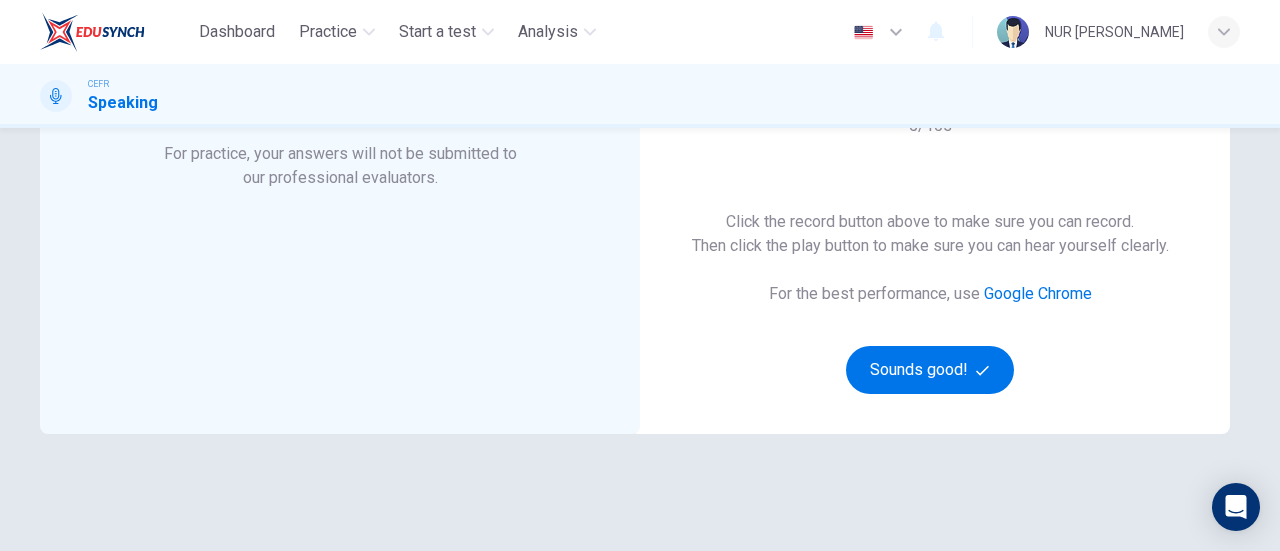 scroll, scrollTop: 335, scrollLeft: 0, axis: vertical 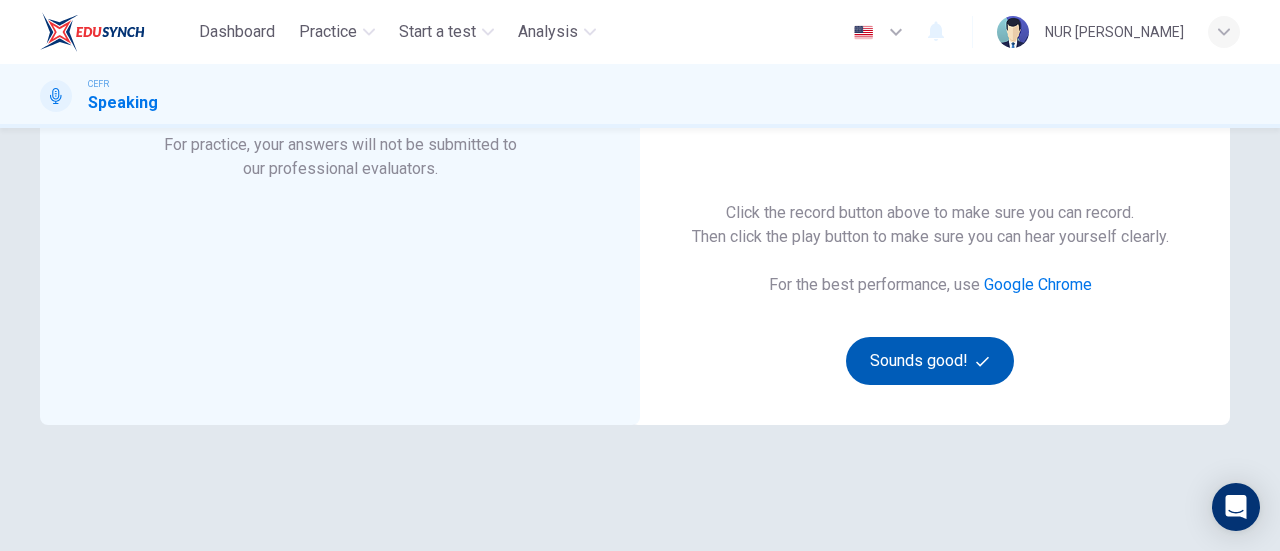 click on "Sounds good!" at bounding box center [930, 361] 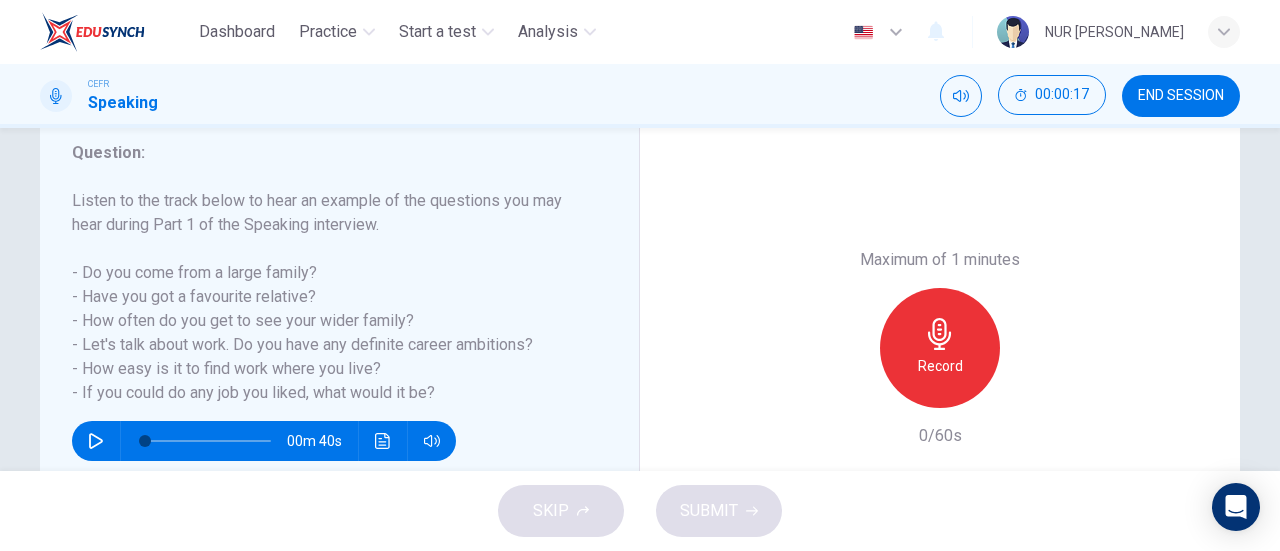 scroll, scrollTop: 267, scrollLeft: 0, axis: vertical 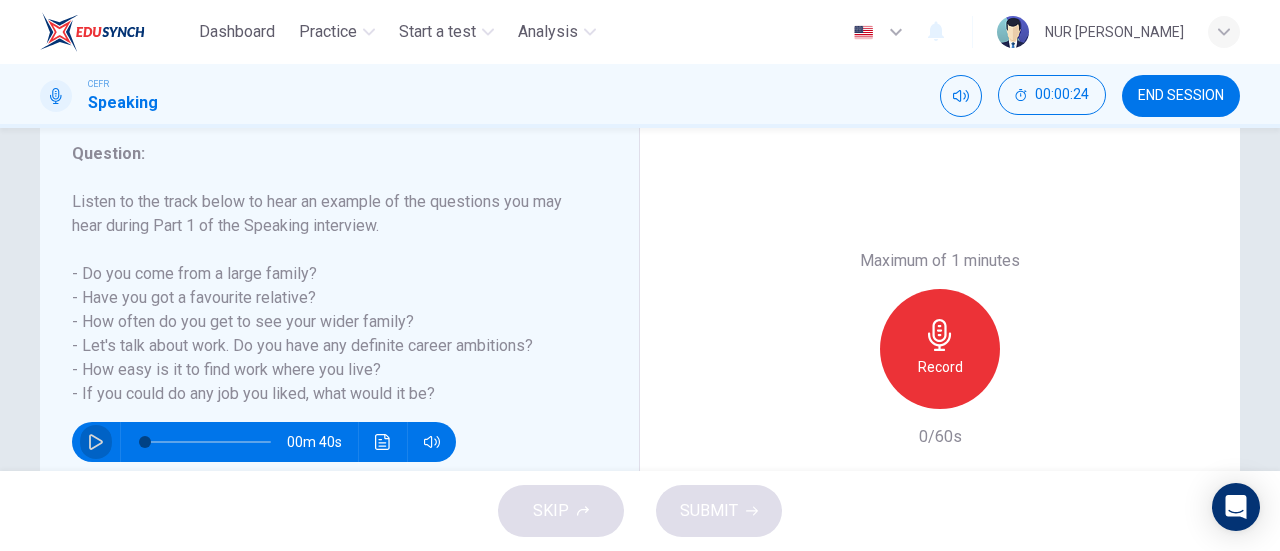 click 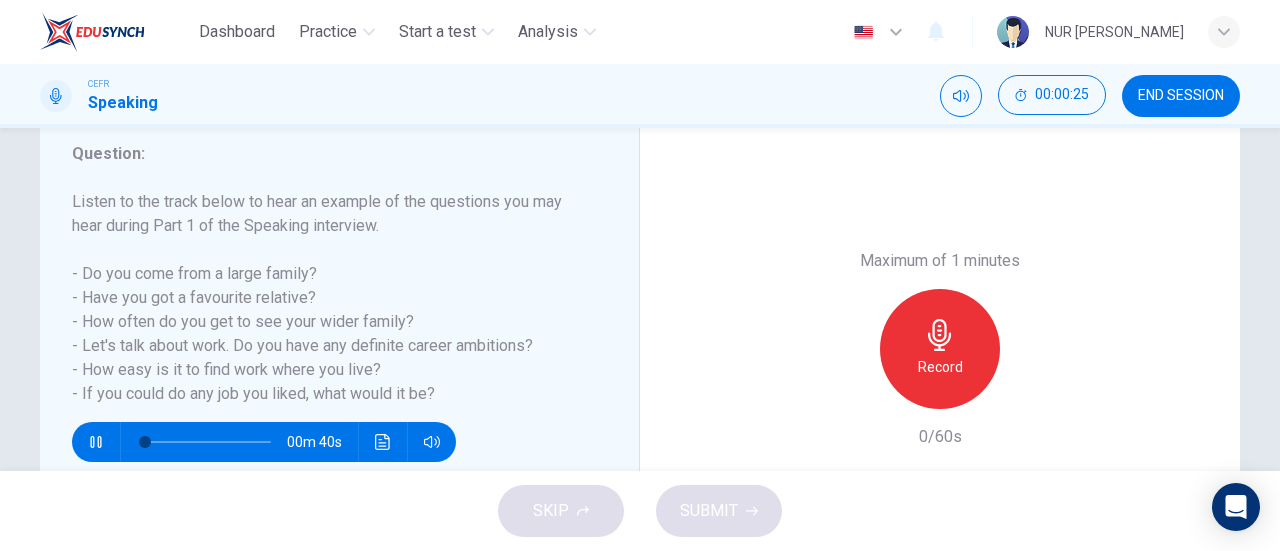 type on "2" 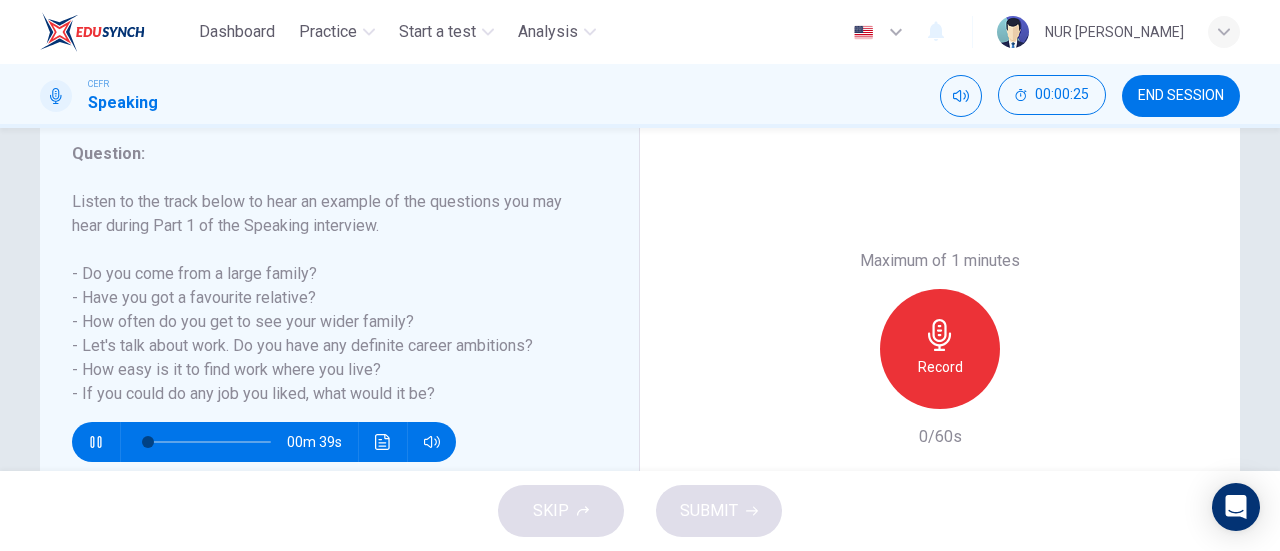 type 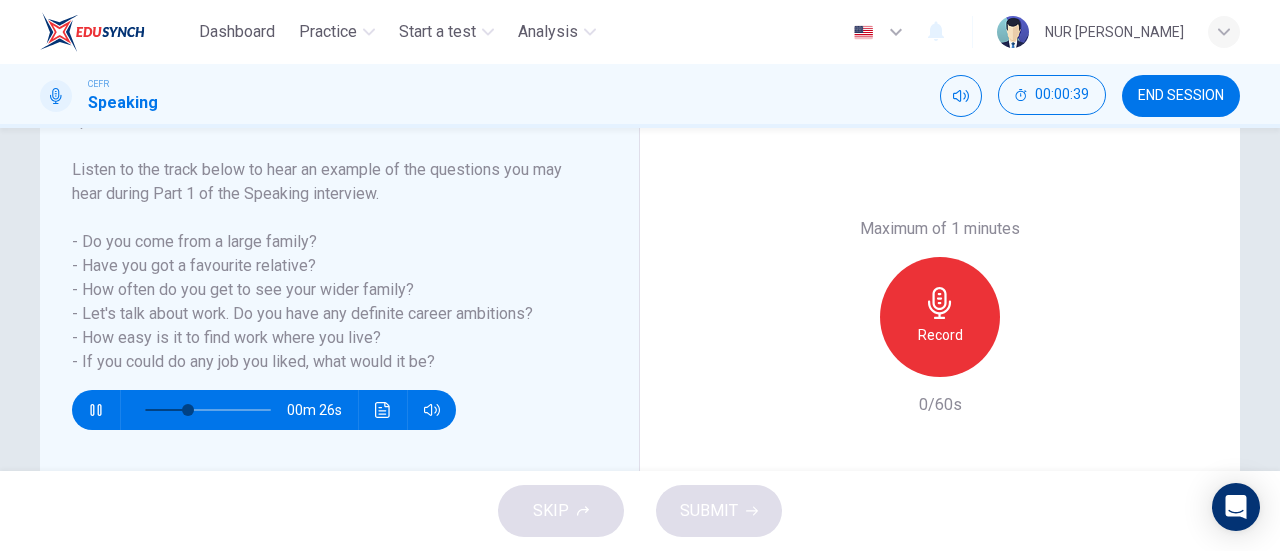 scroll, scrollTop: 300, scrollLeft: 0, axis: vertical 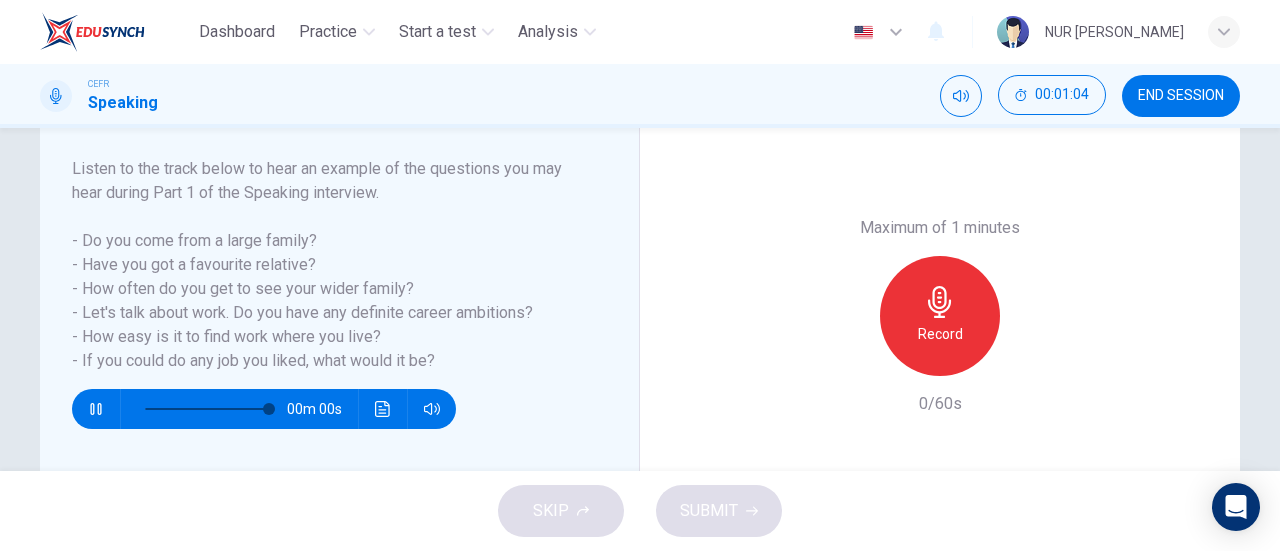 type on "0" 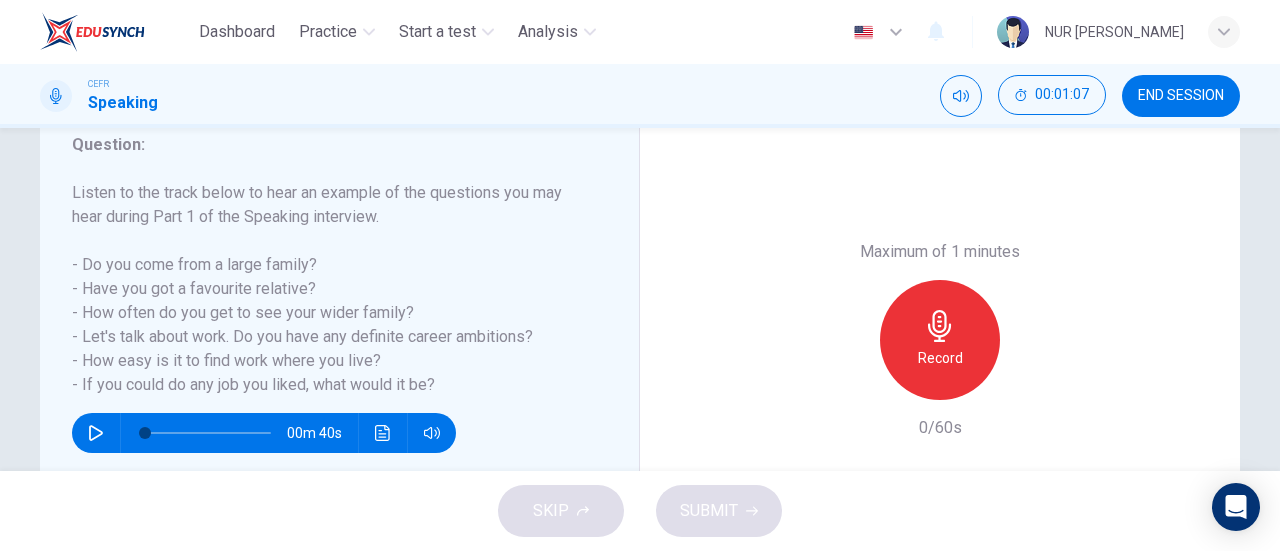 scroll, scrollTop: 102, scrollLeft: 0, axis: vertical 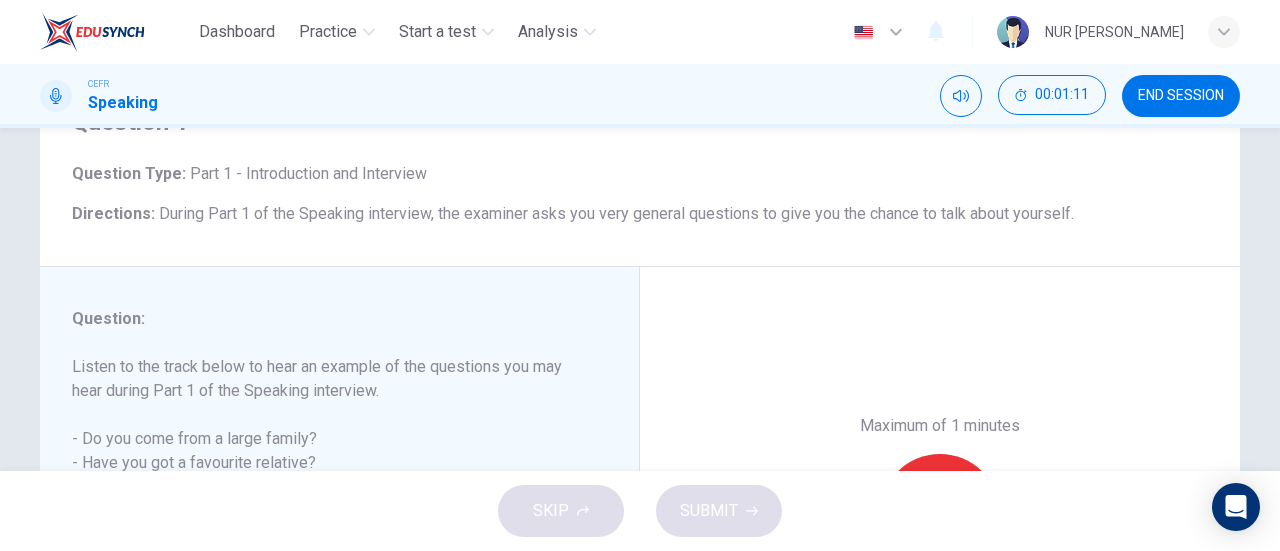 click on "END SESSION" at bounding box center (1181, 96) 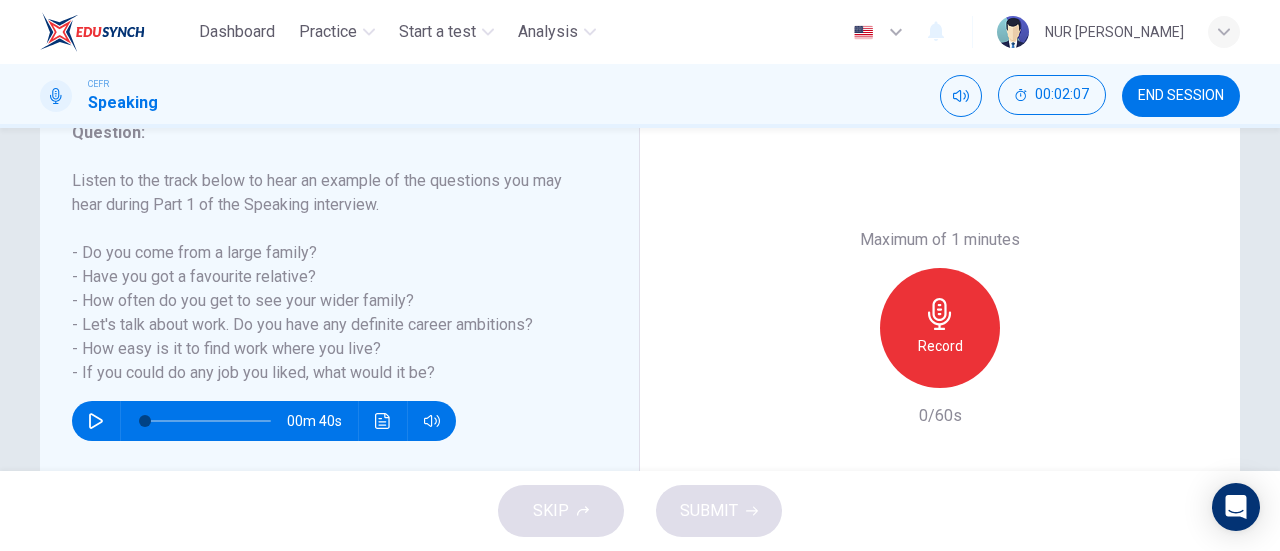 scroll, scrollTop: 286, scrollLeft: 0, axis: vertical 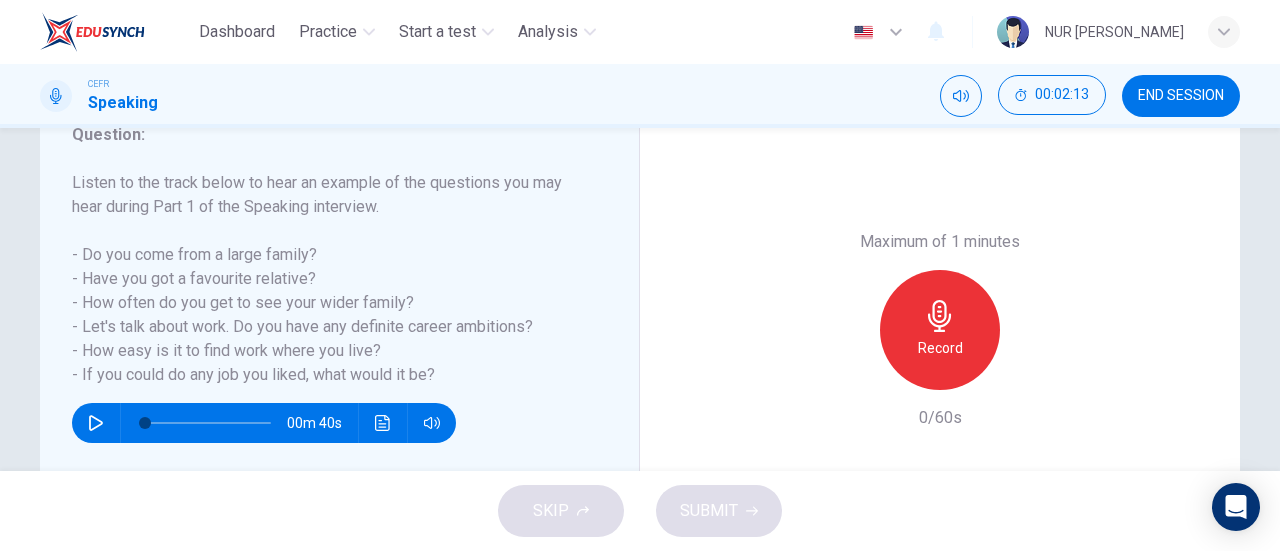 click on "Record" at bounding box center (940, 348) 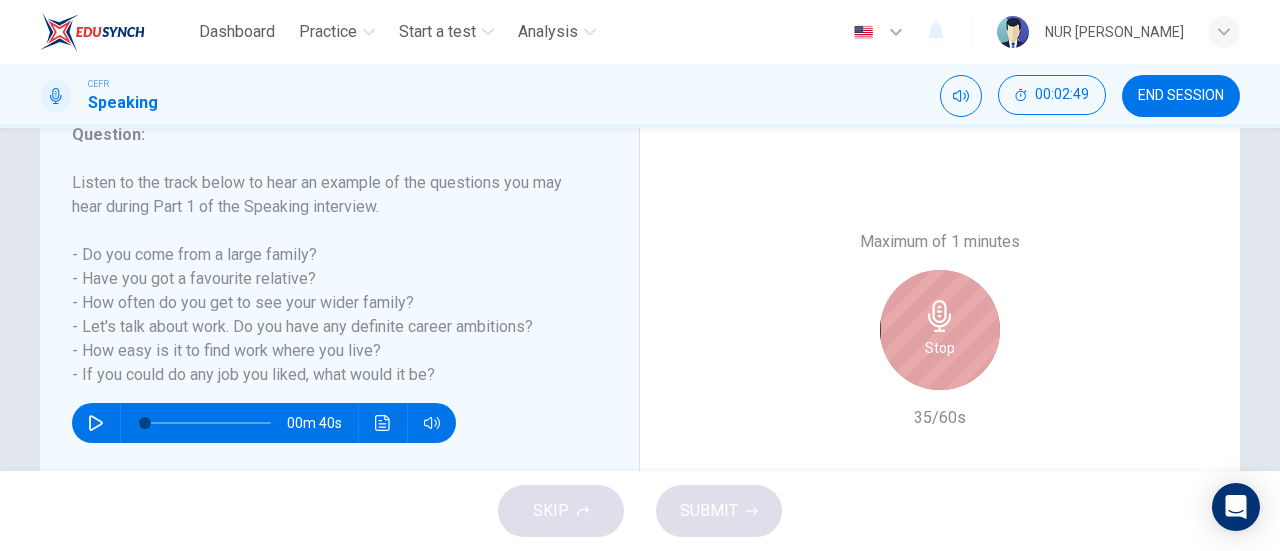 click on "Stop" at bounding box center (940, 348) 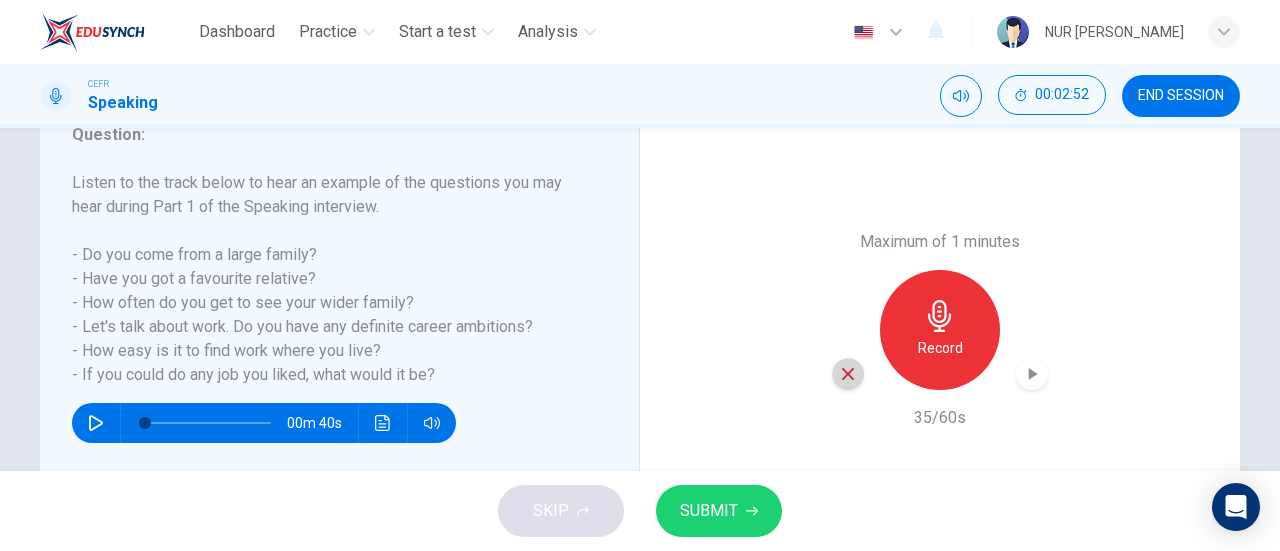 click 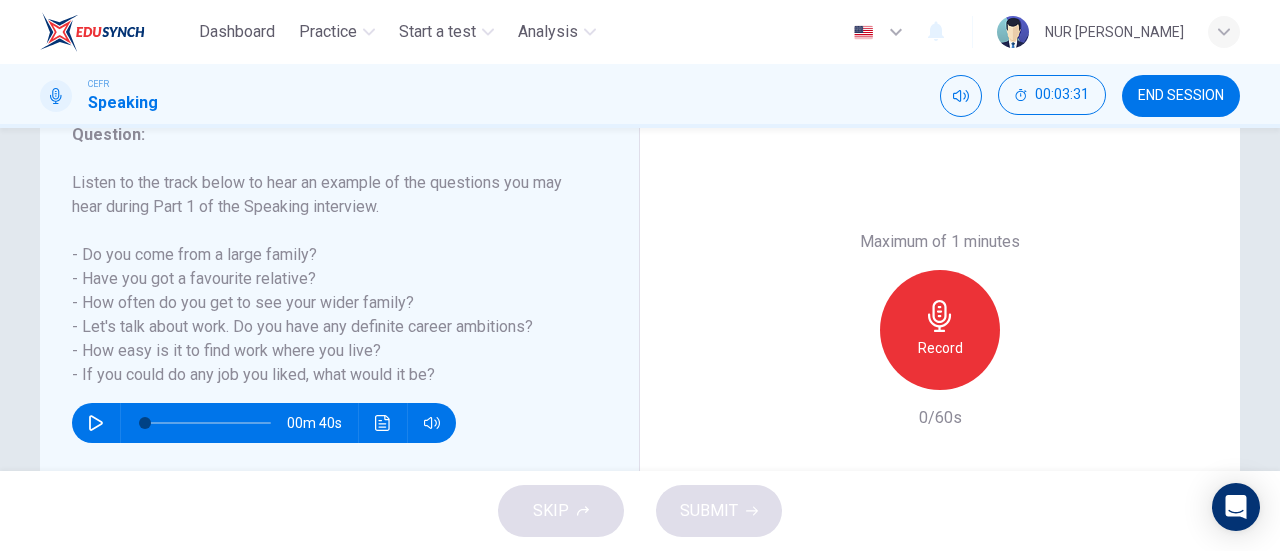 click on "Record" at bounding box center (940, 330) 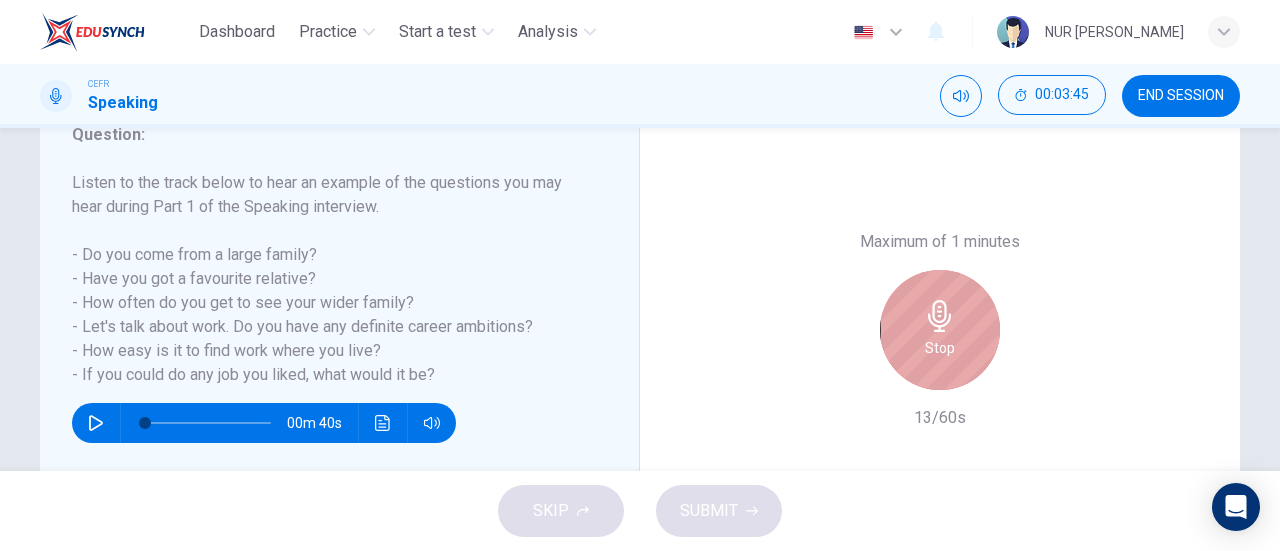 click on "Stop" at bounding box center [940, 330] 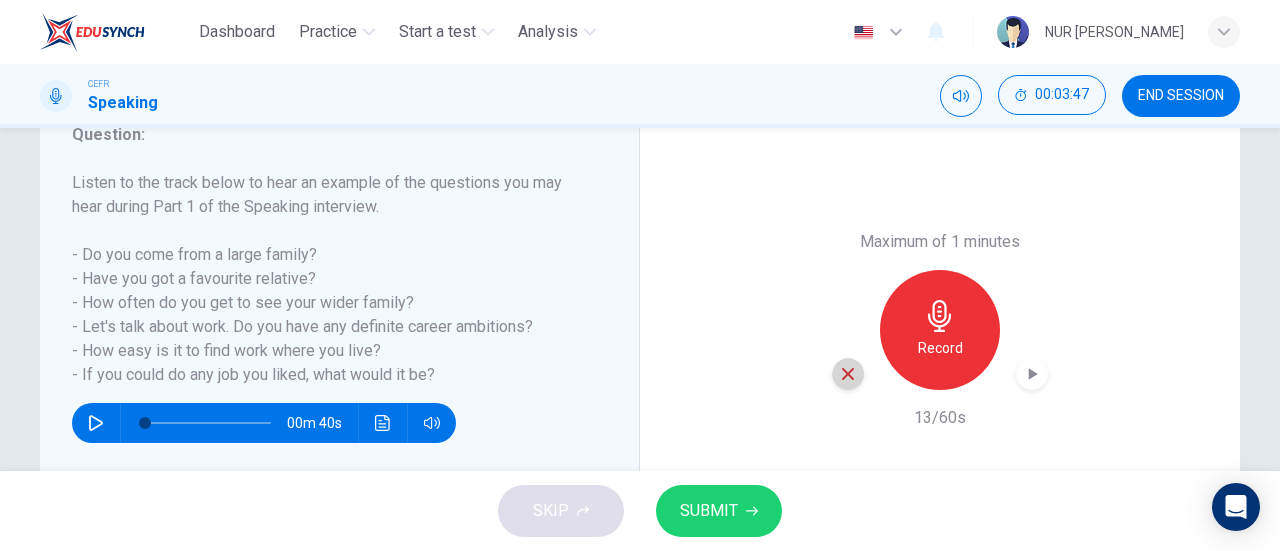 click 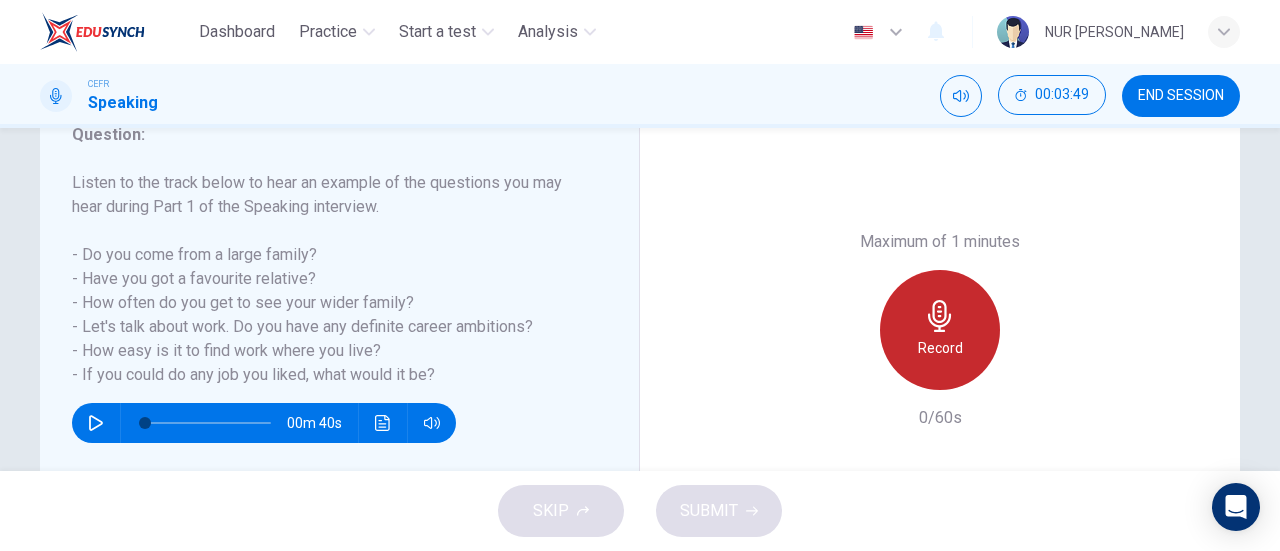 click 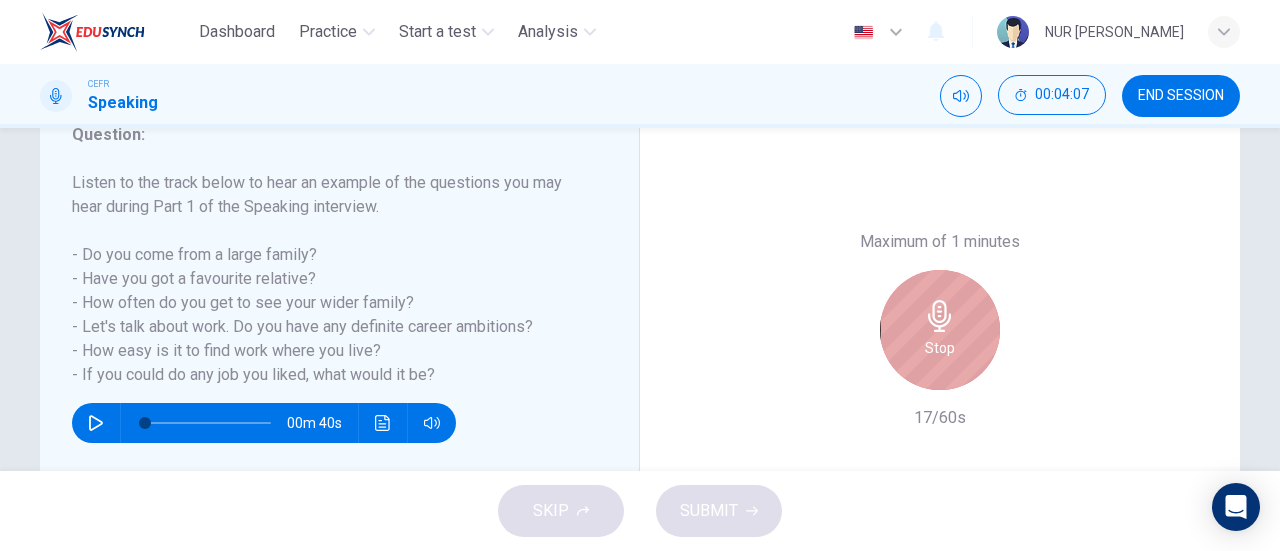 click 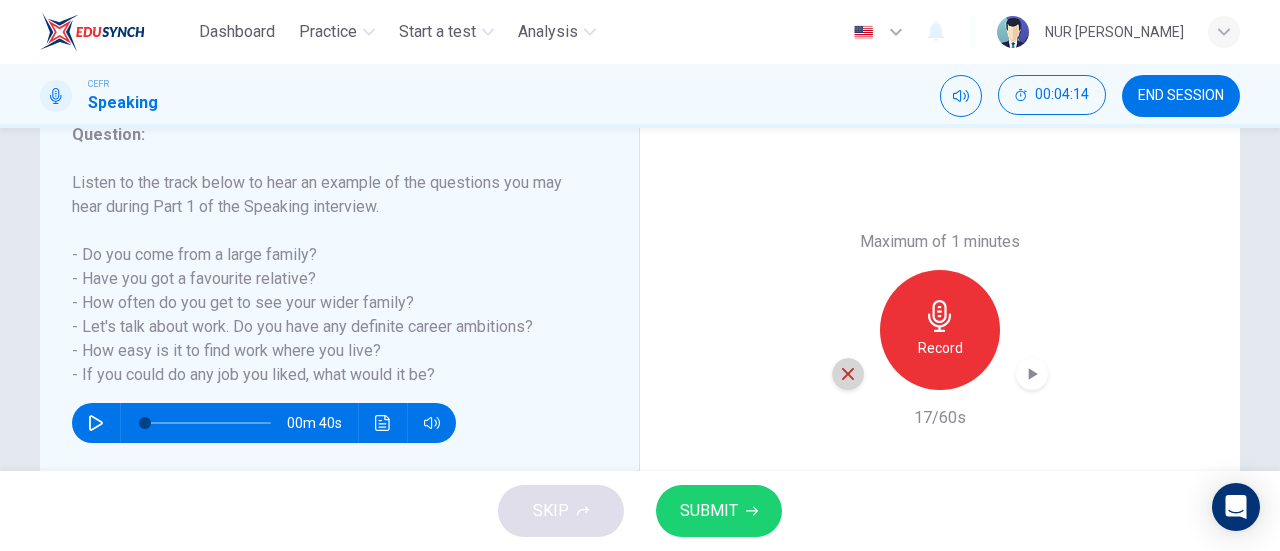 click 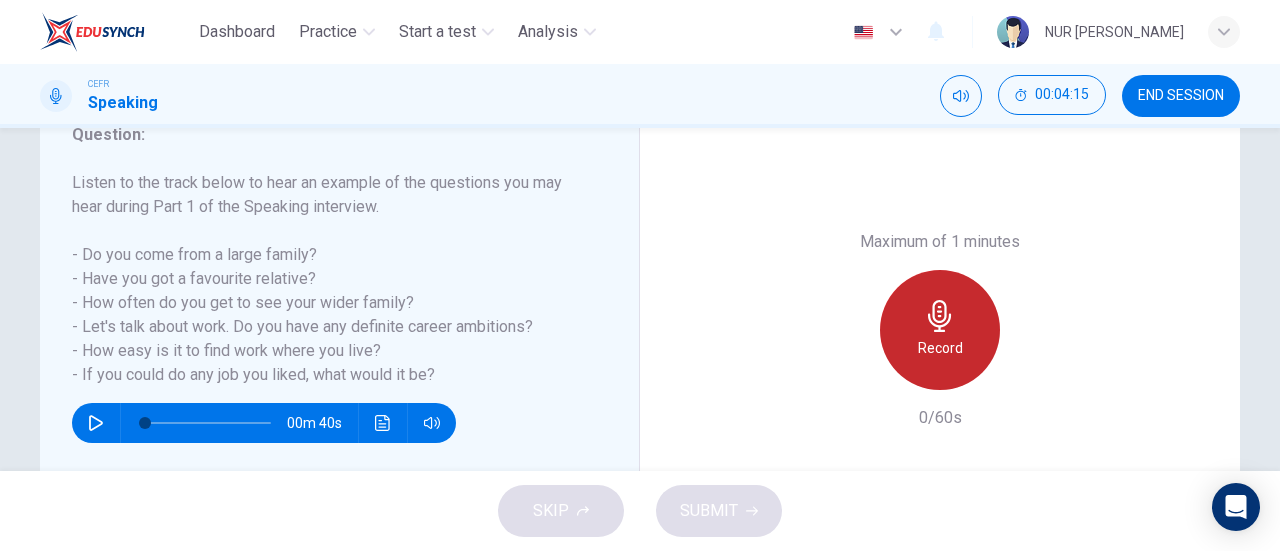 click on "Record" at bounding box center (940, 330) 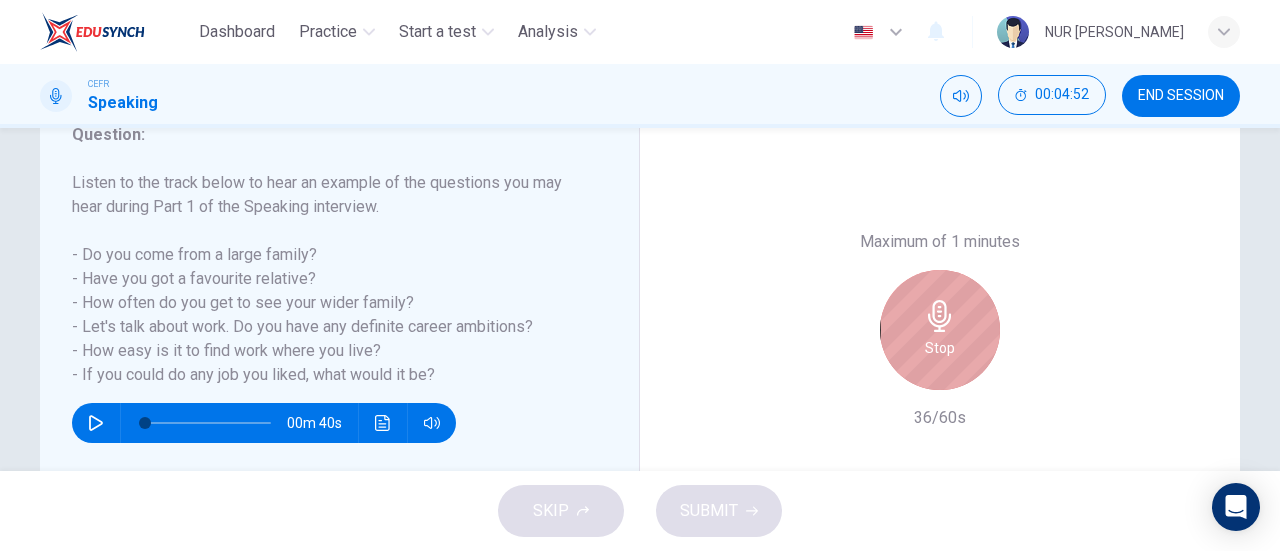 click on "Stop" at bounding box center (940, 330) 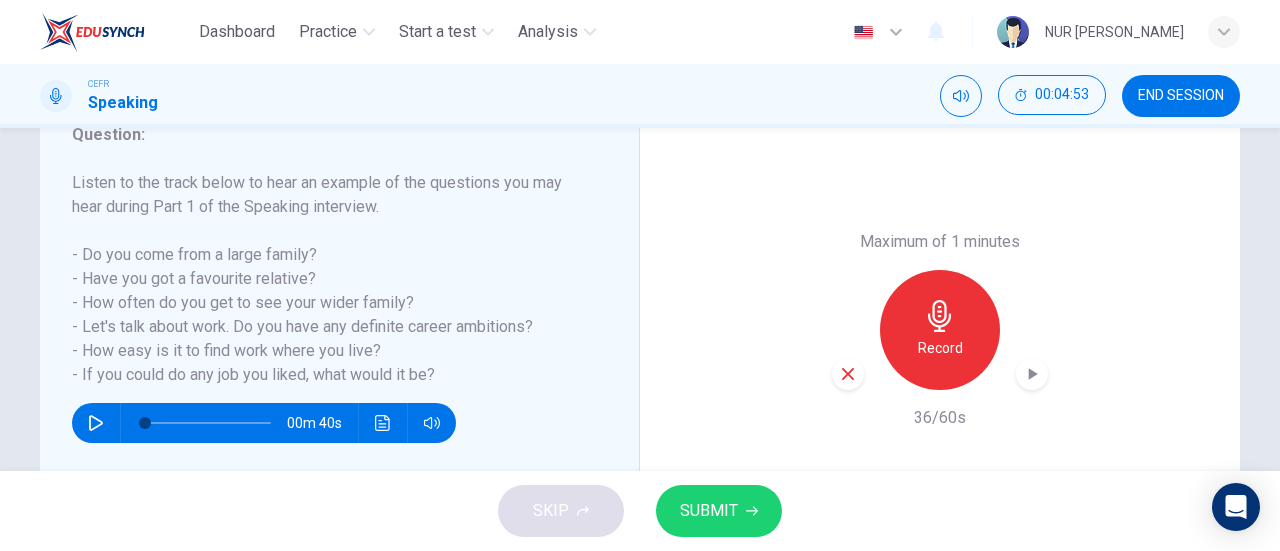 click 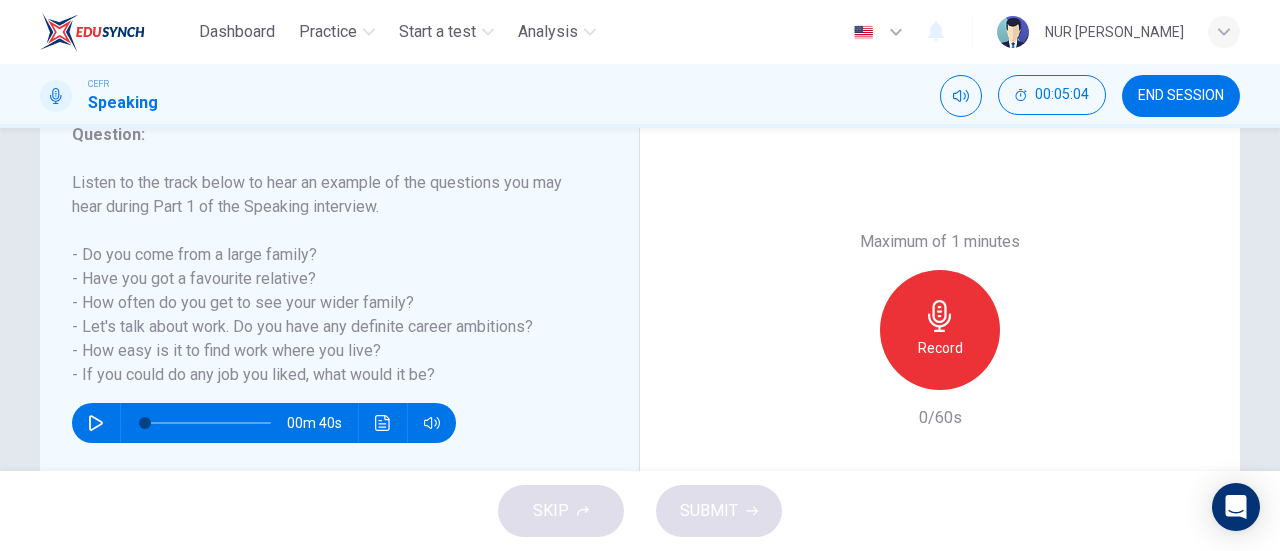 click 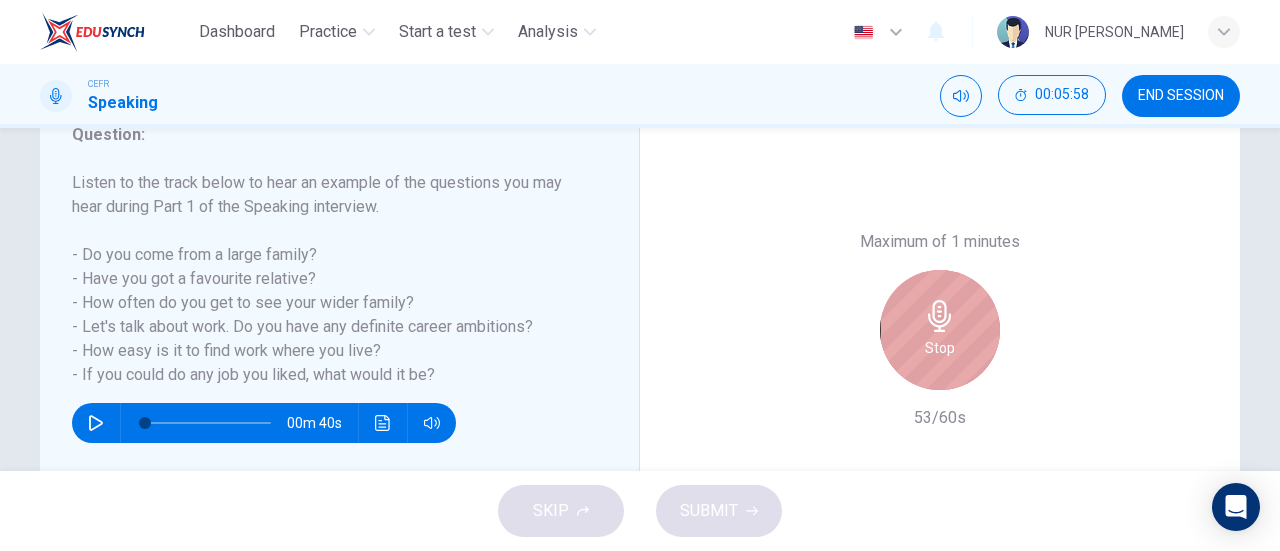 click 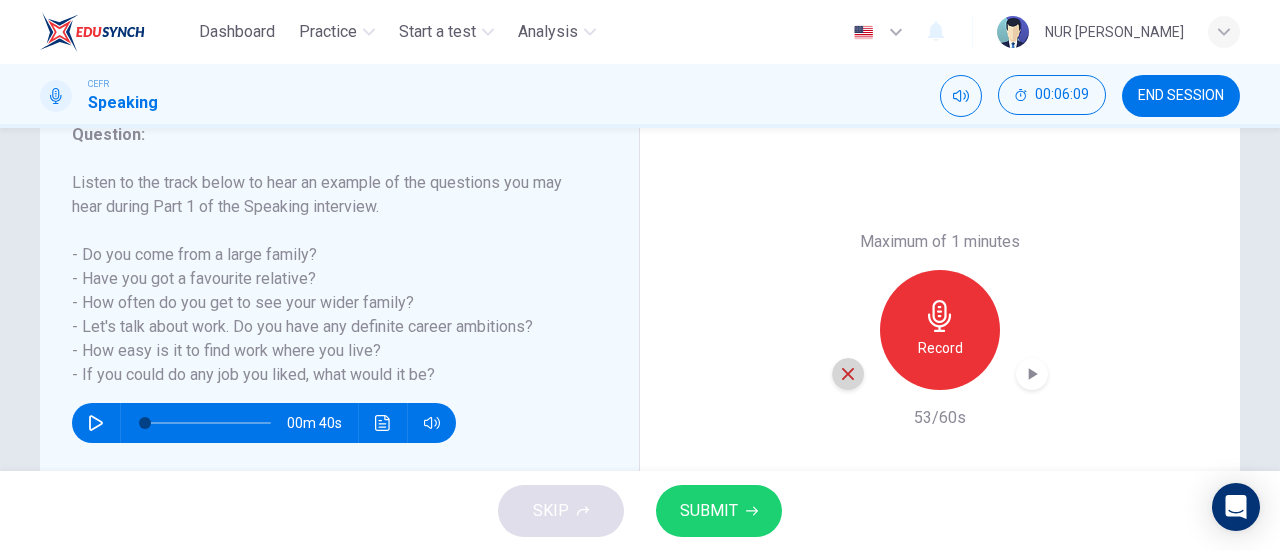click 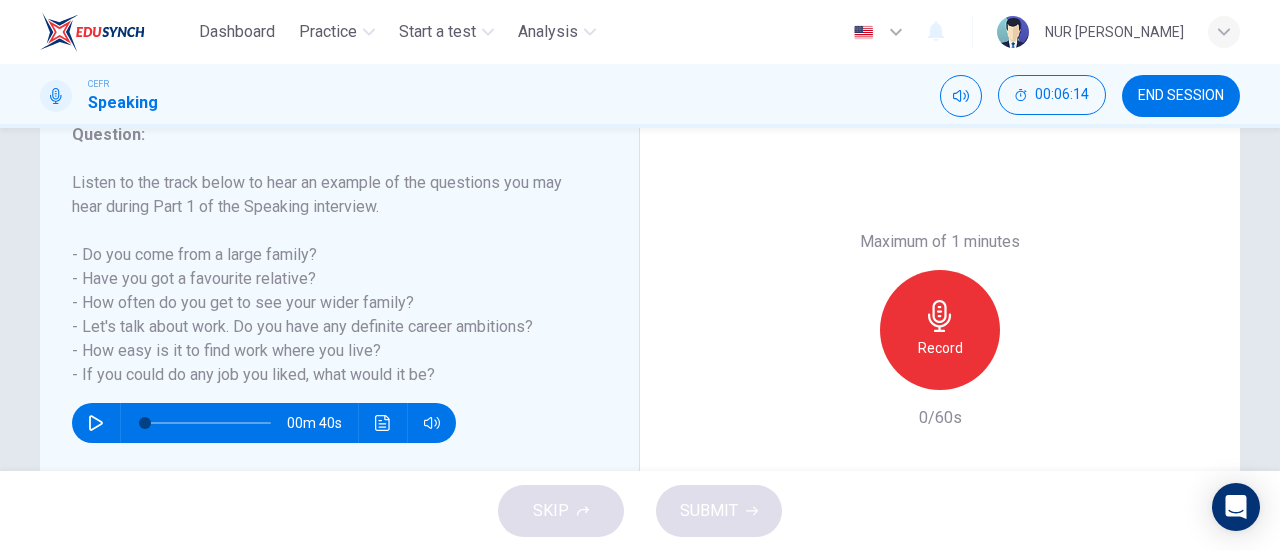 click on "Record" at bounding box center (940, 330) 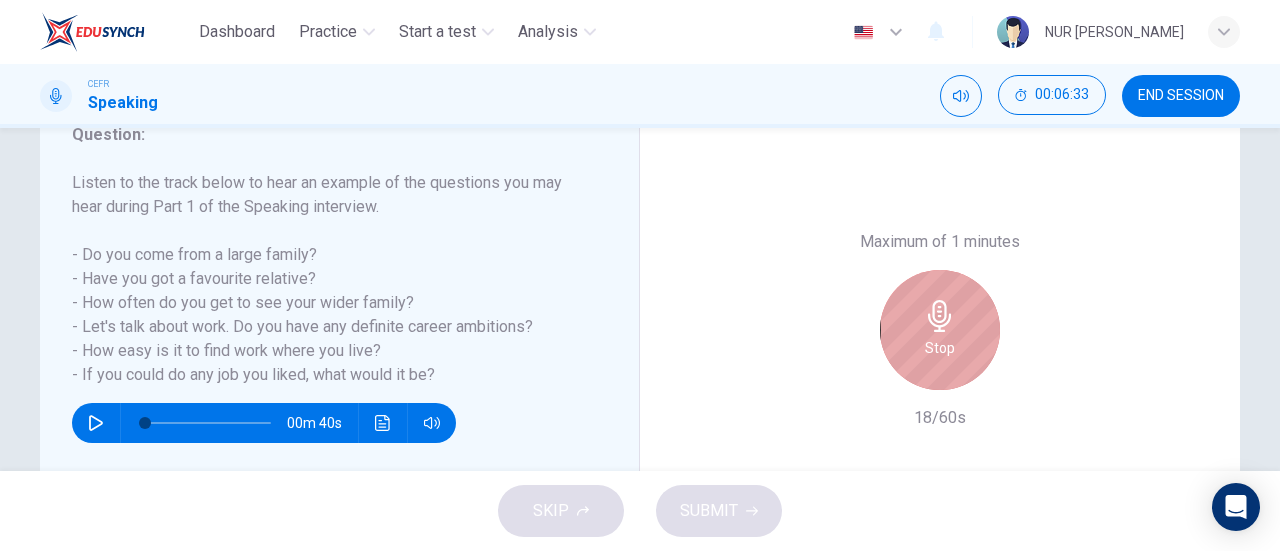 click on "Stop" at bounding box center (940, 330) 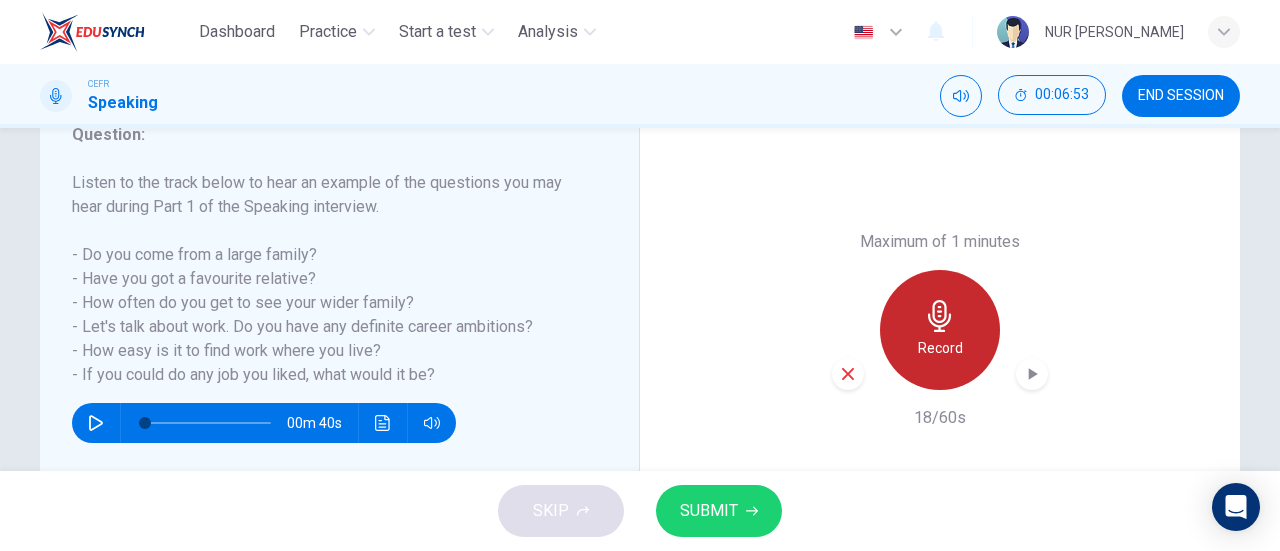click on "Record" at bounding box center (940, 330) 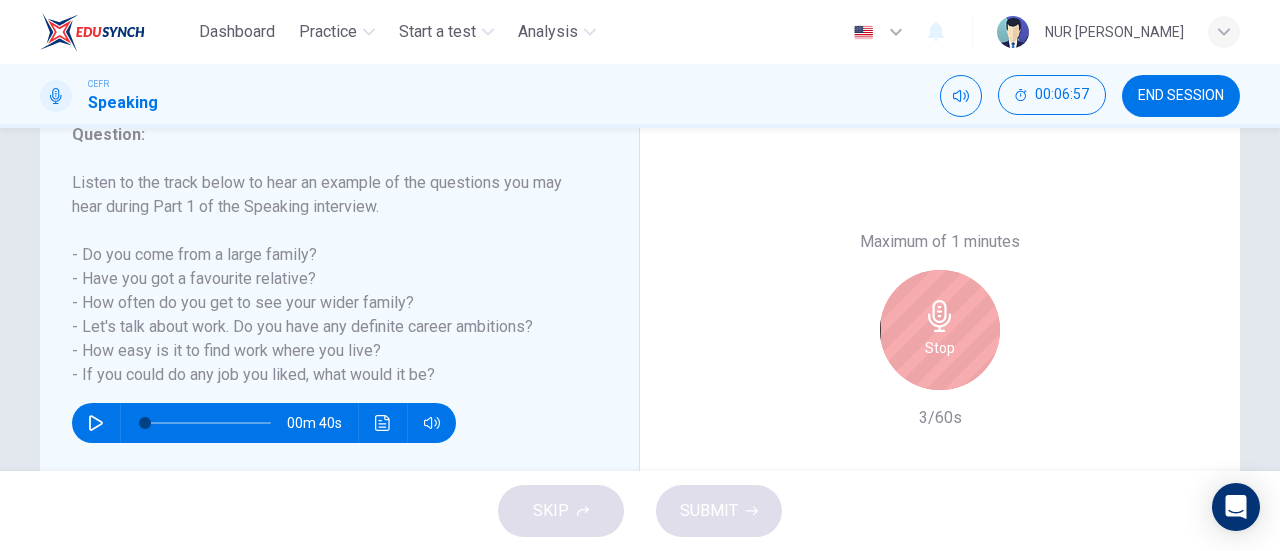 click on "Stop" at bounding box center [940, 330] 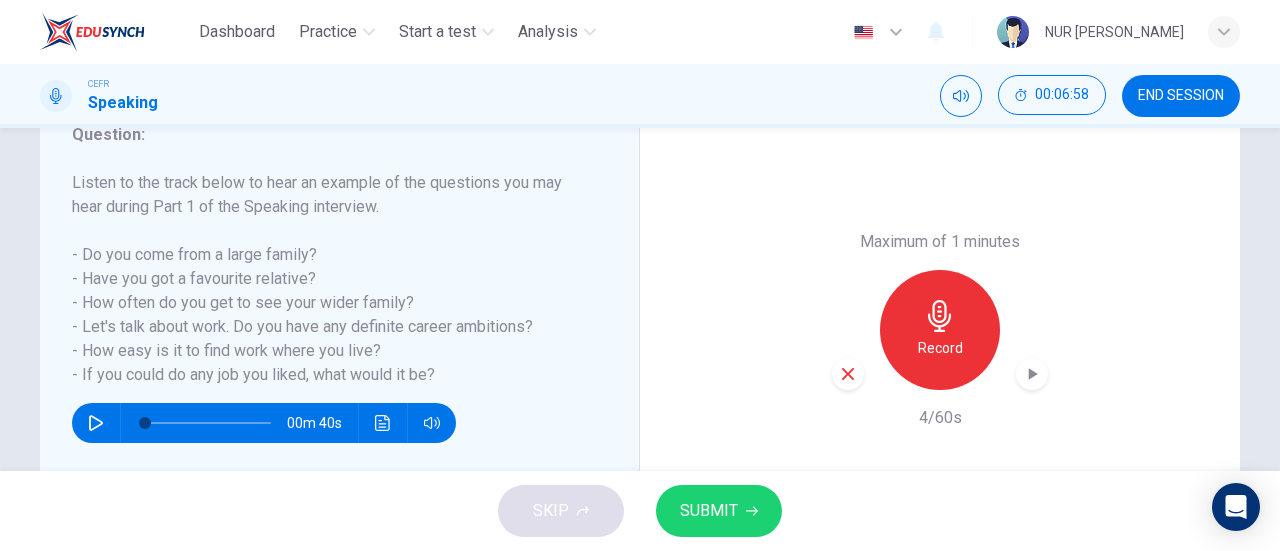 click 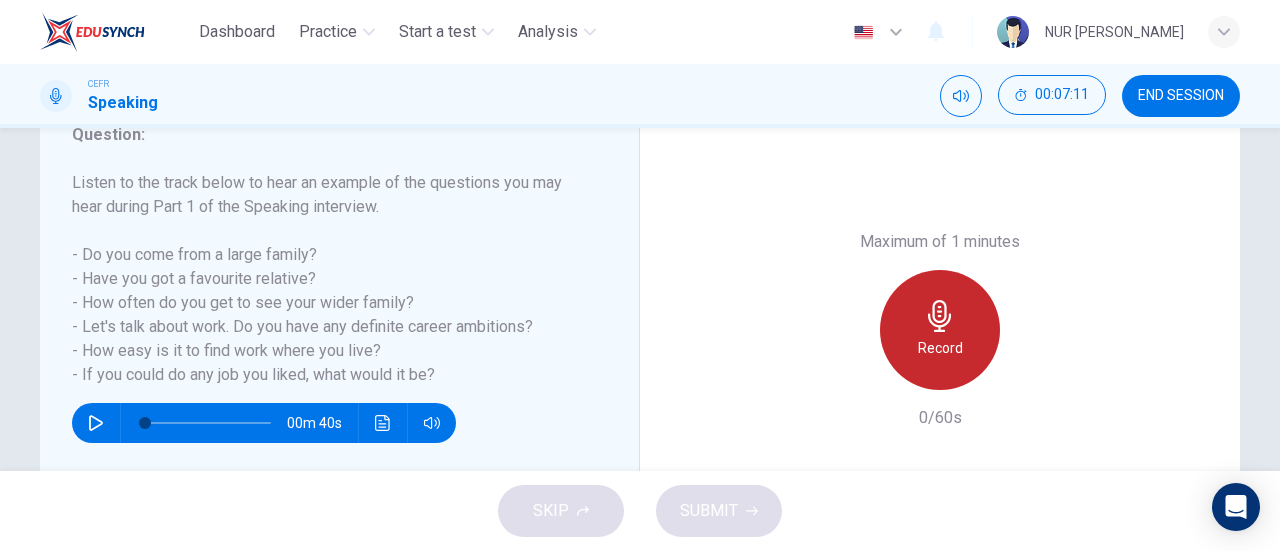 click on "Record" at bounding box center (940, 330) 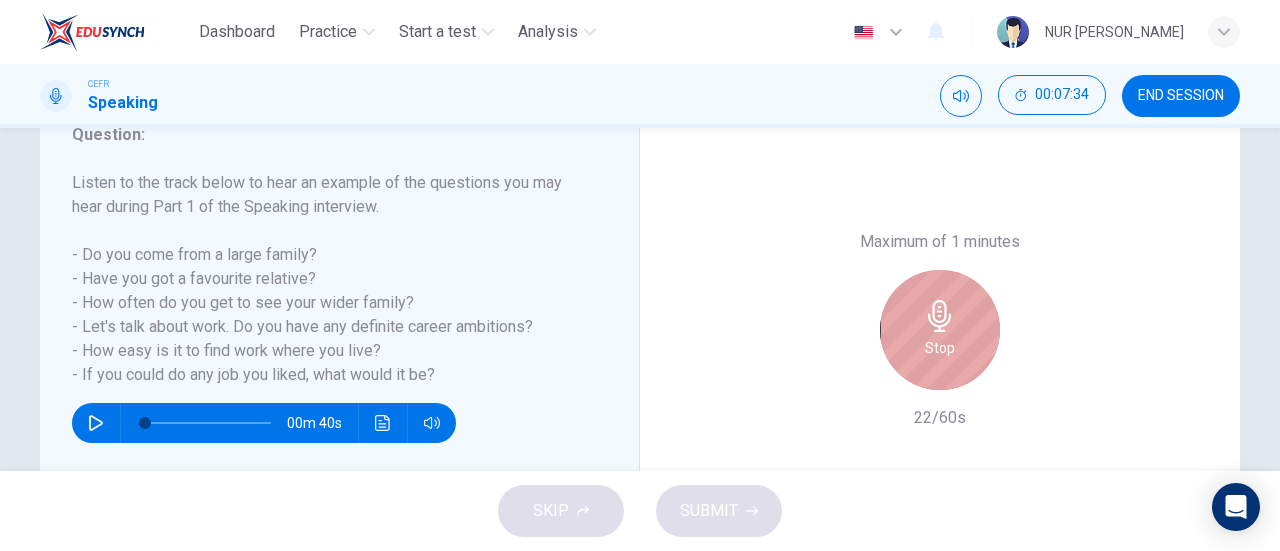 click on "Stop" at bounding box center [940, 330] 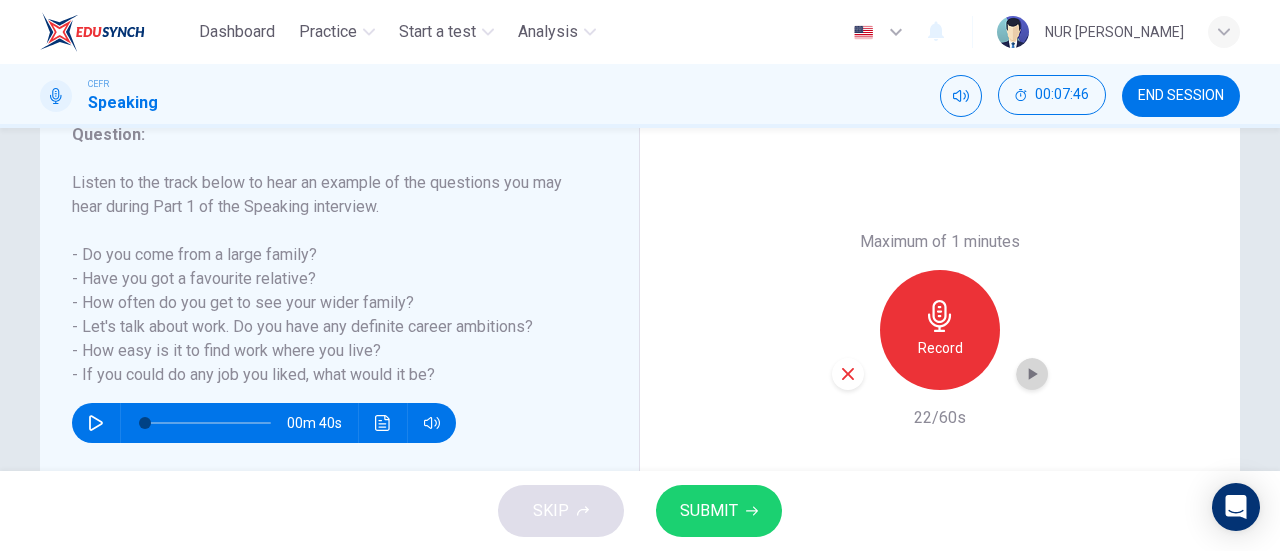 click 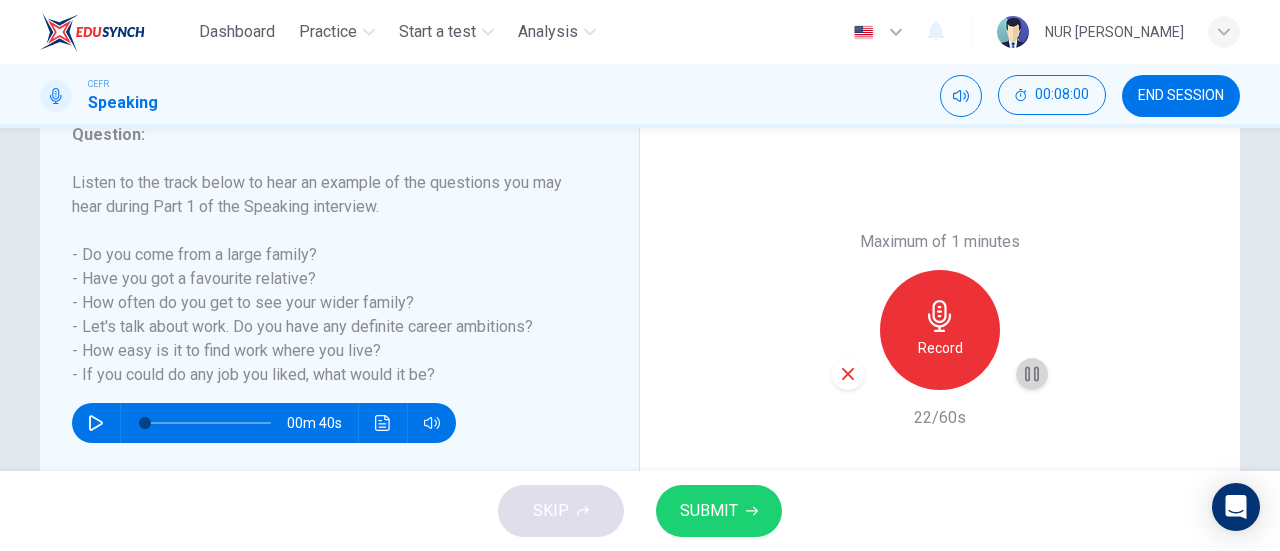 click 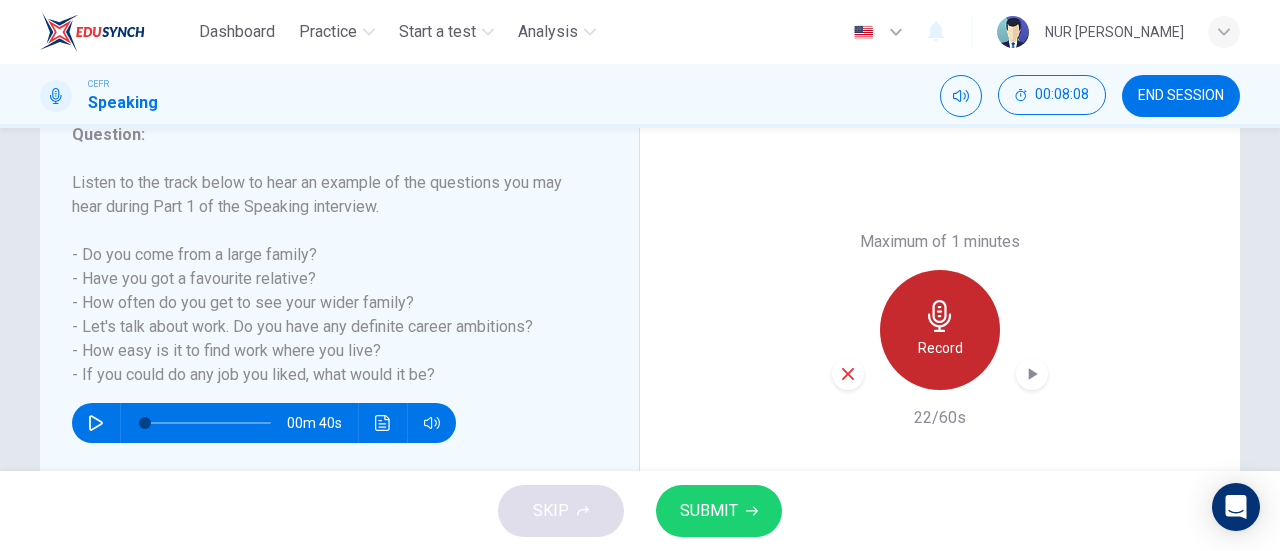 click on "Record" at bounding box center [940, 348] 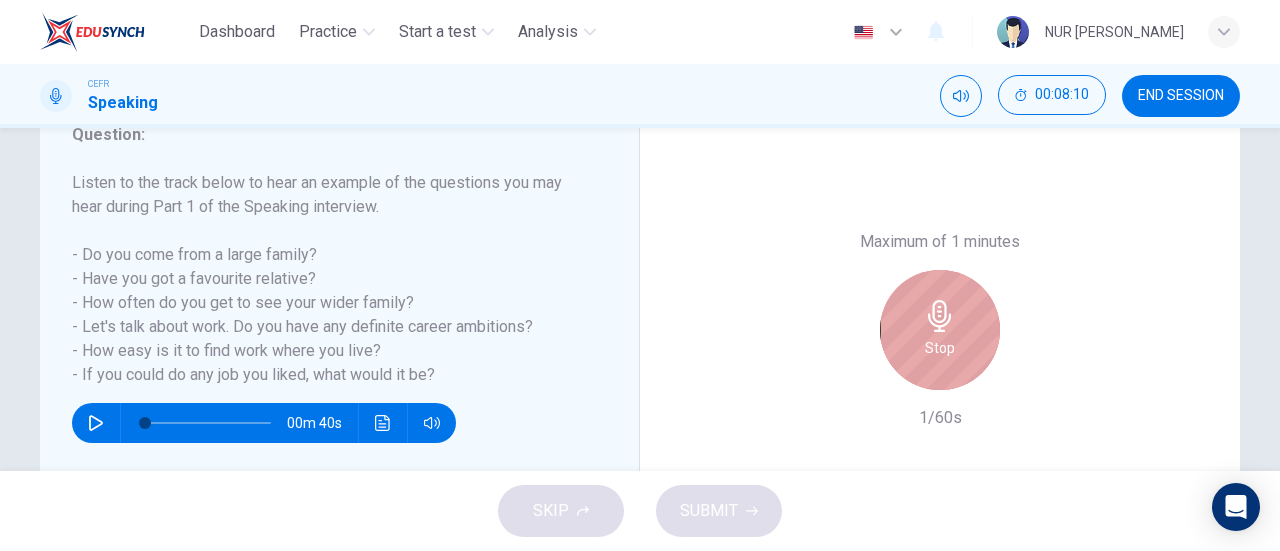 click on "Stop" at bounding box center [940, 348] 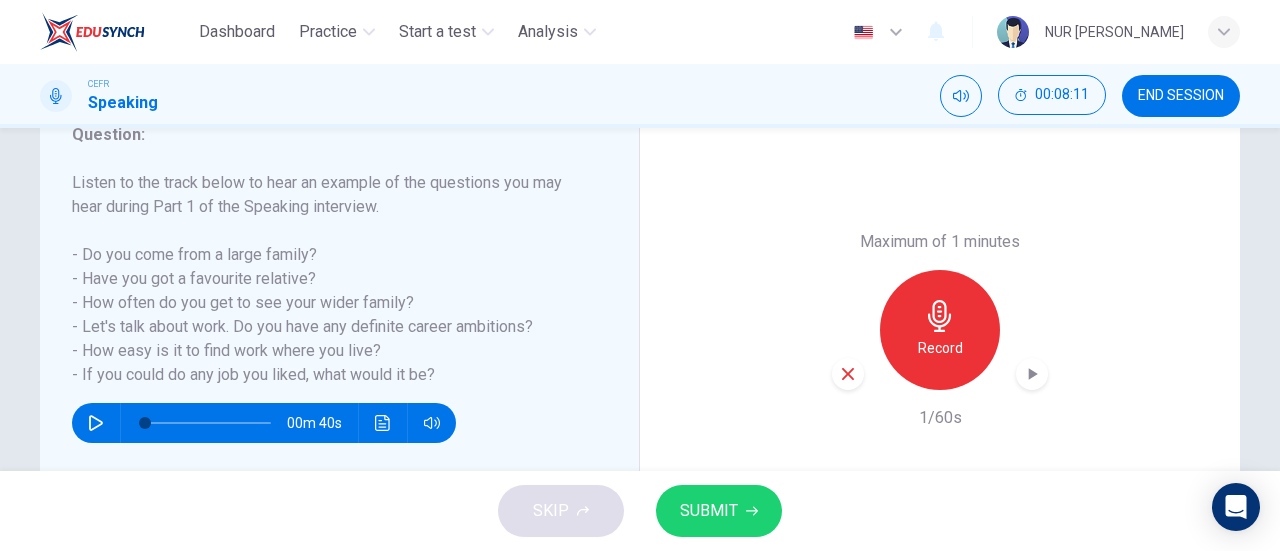 click 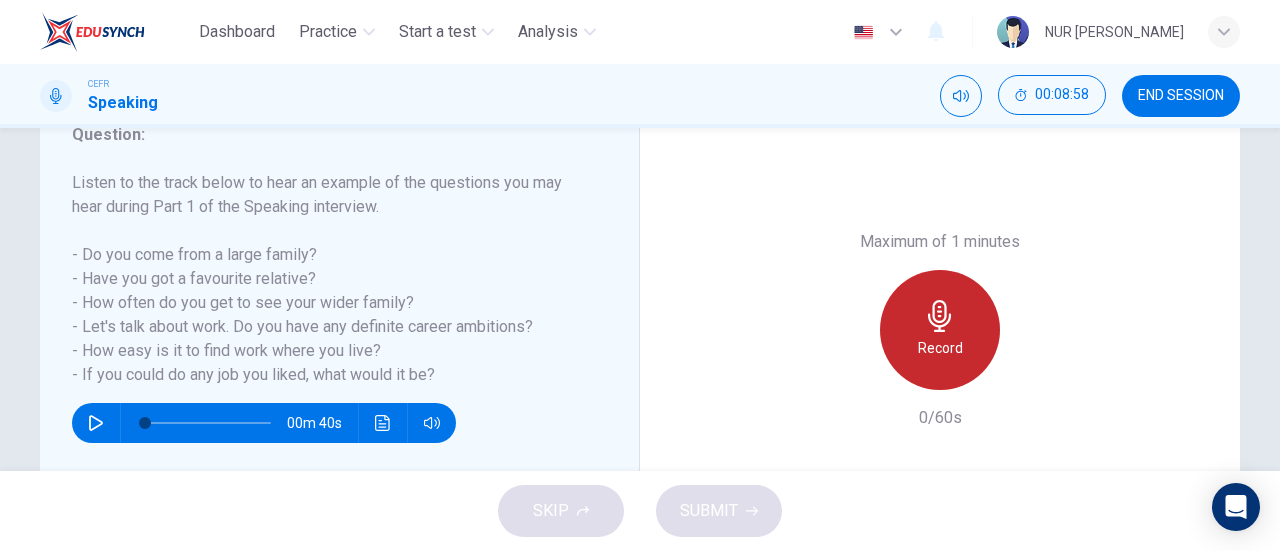 click on "Record" at bounding box center [940, 348] 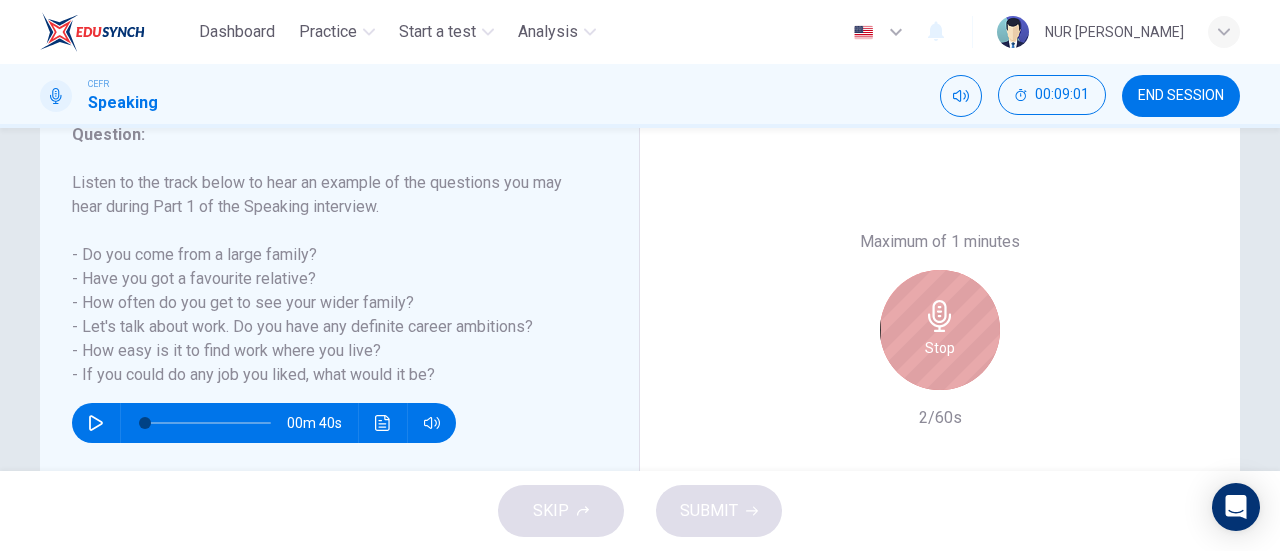 click on "Stop" at bounding box center (940, 348) 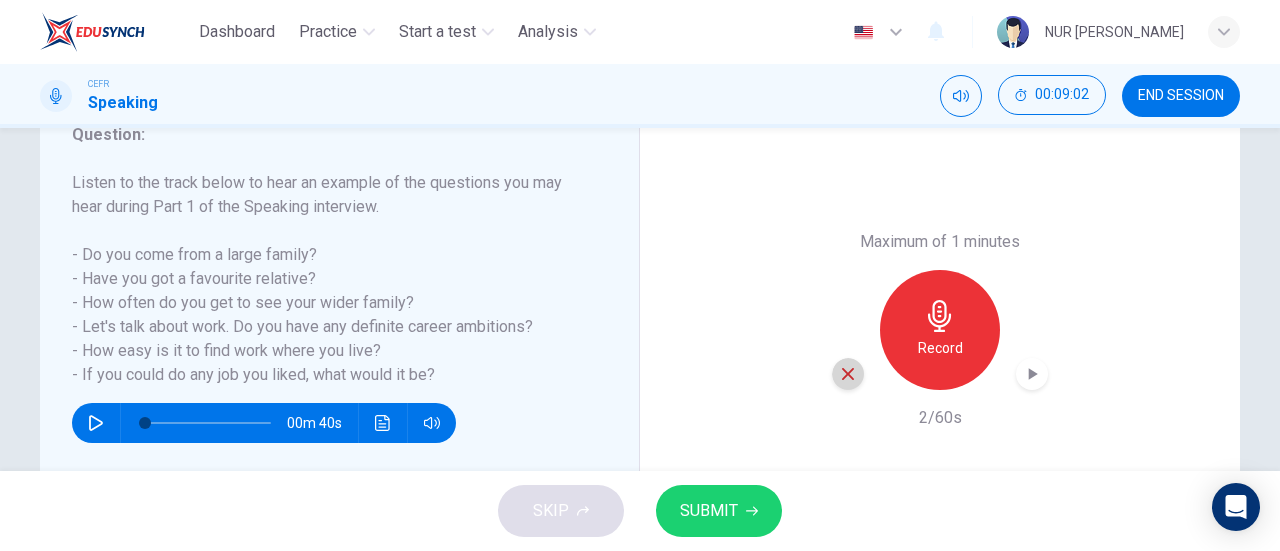 click 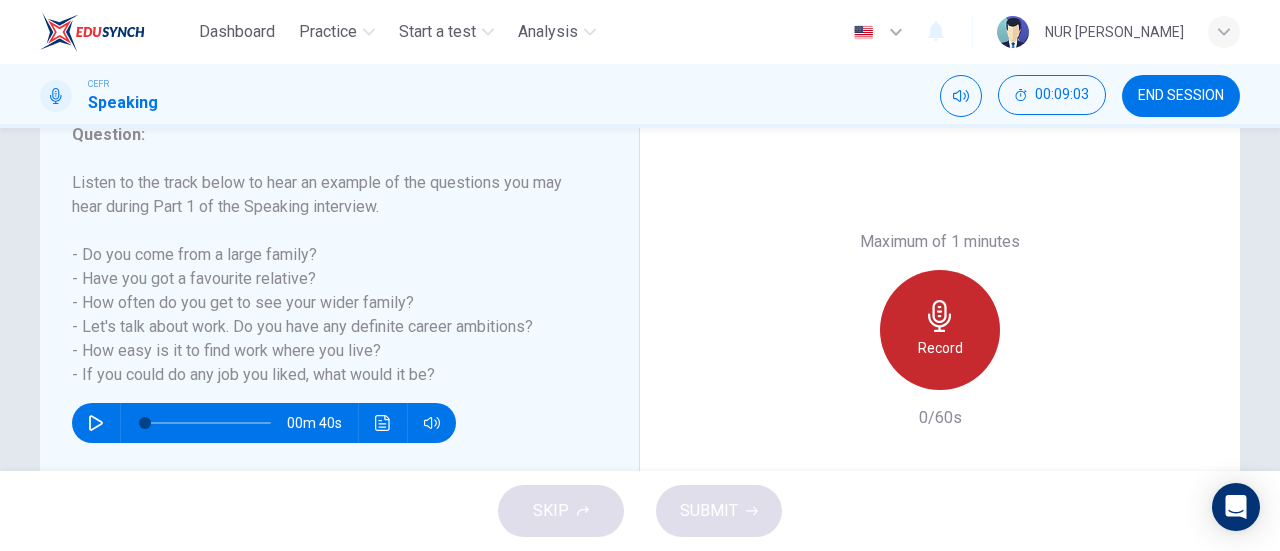 click on "Record" at bounding box center [940, 330] 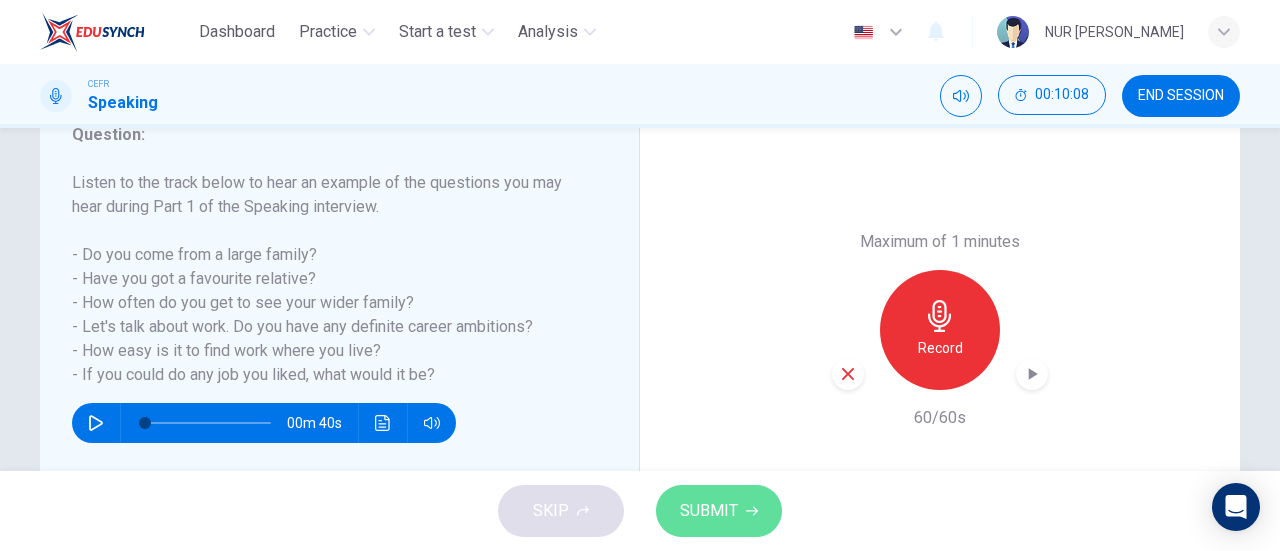 click on "SUBMIT" at bounding box center (709, 511) 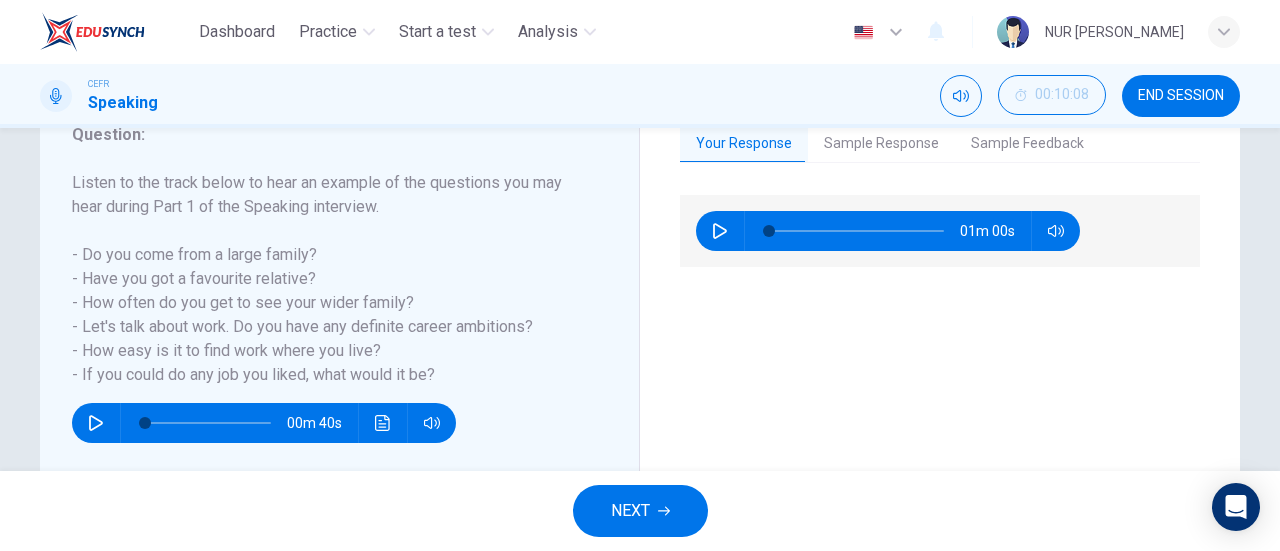 scroll, scrollTop: 228, scrollLeft: 0, axis: vertical 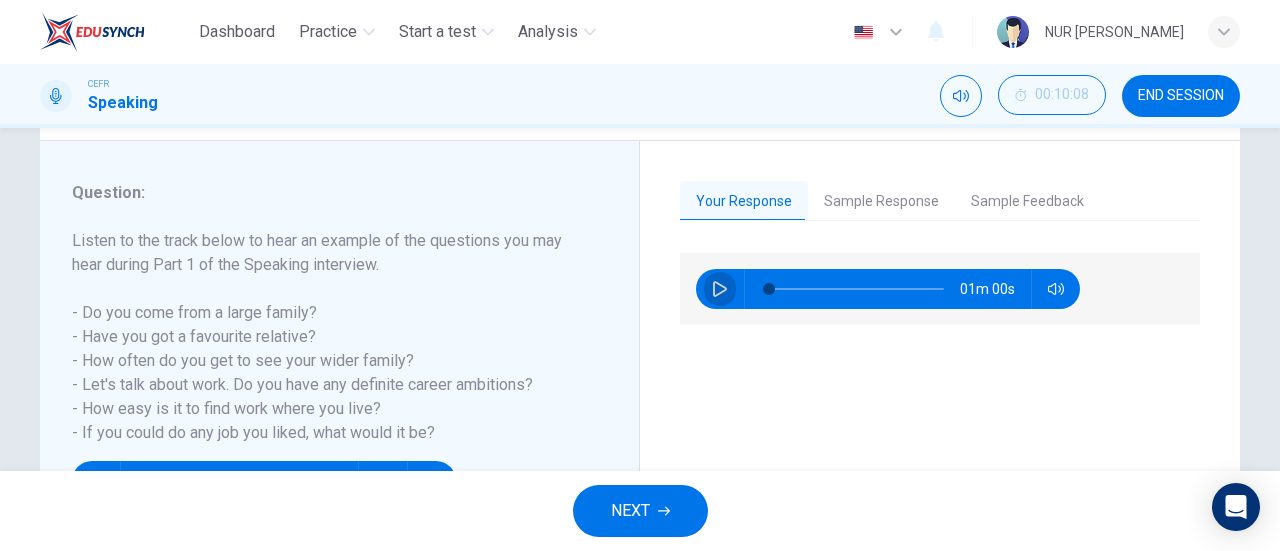 click 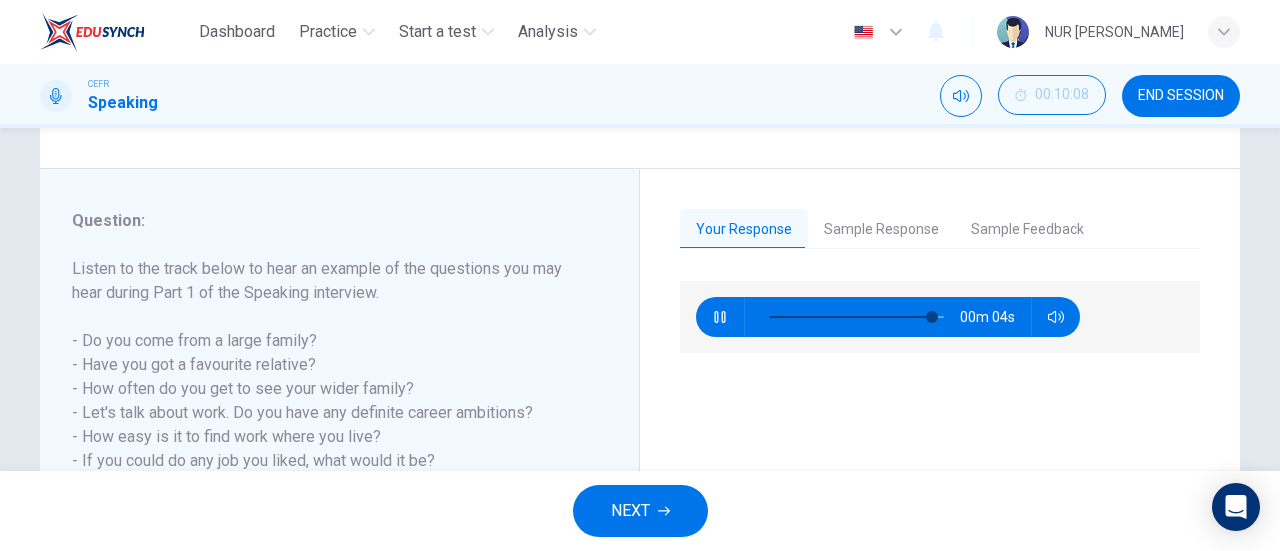 scroll, scrollTop: 195, scrollLeft: 0, axis: vertical 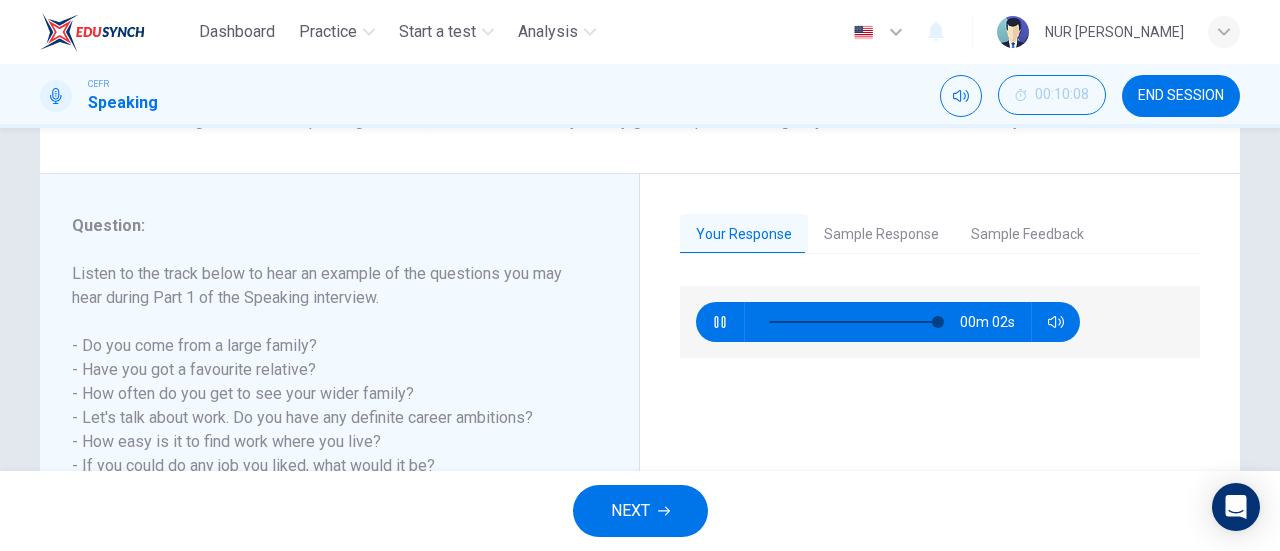 type on "98" 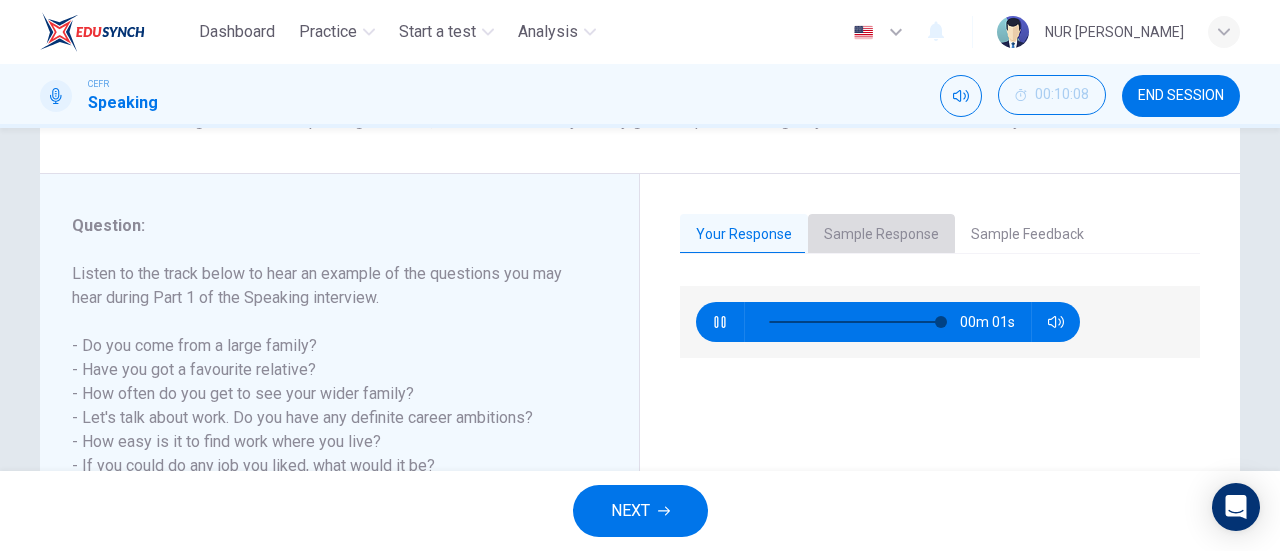 click on "Sample Response" at bounding box center (881, 235) 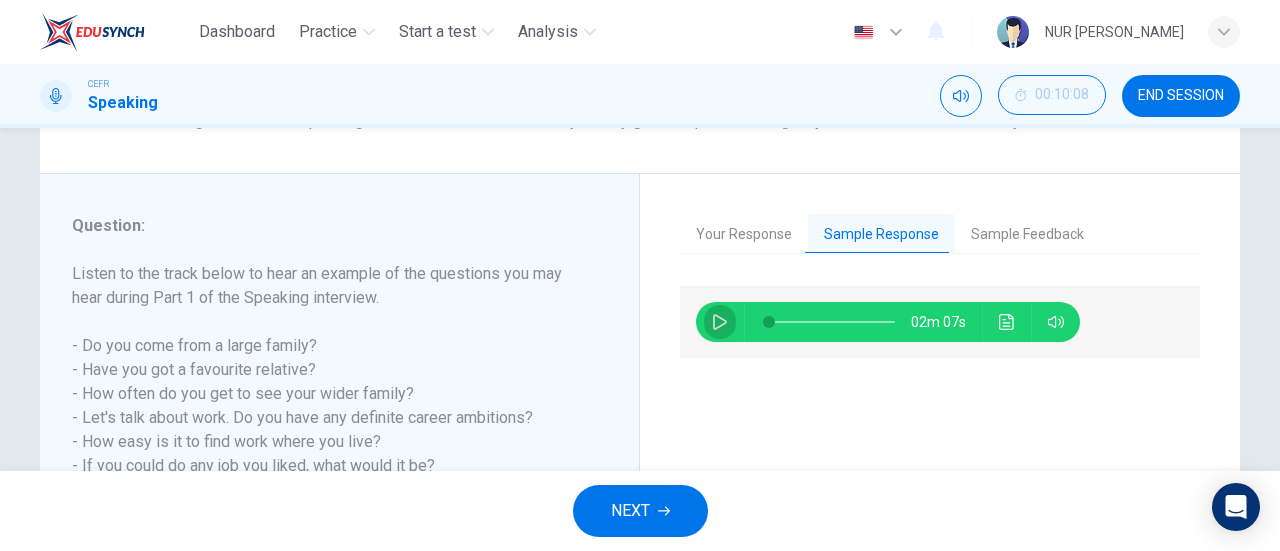 click 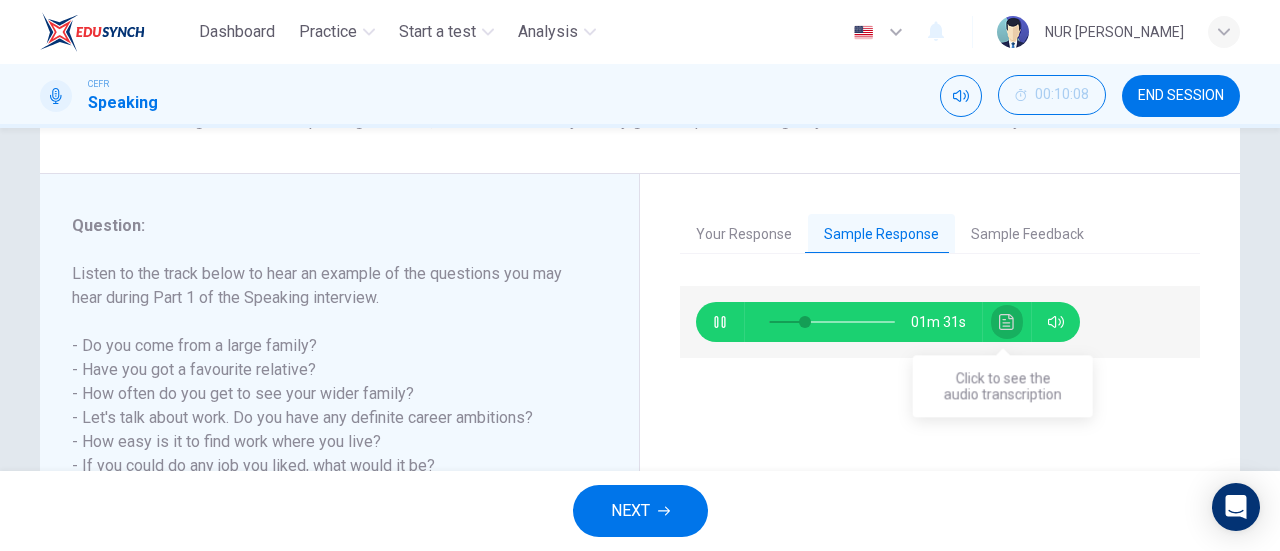 click 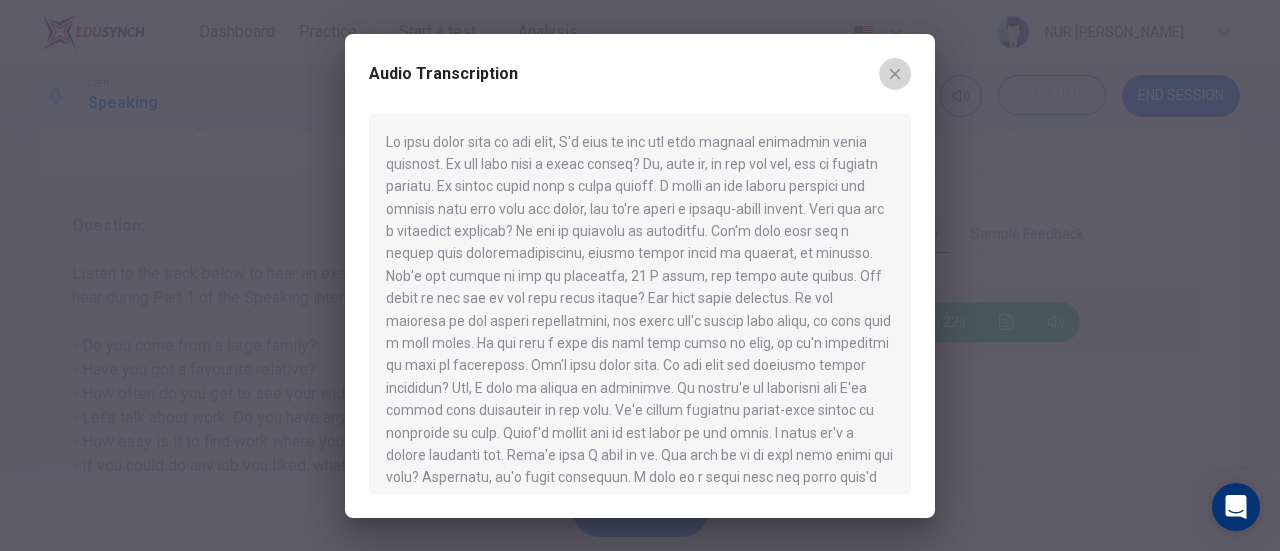 click at bounding box center (895, 74) 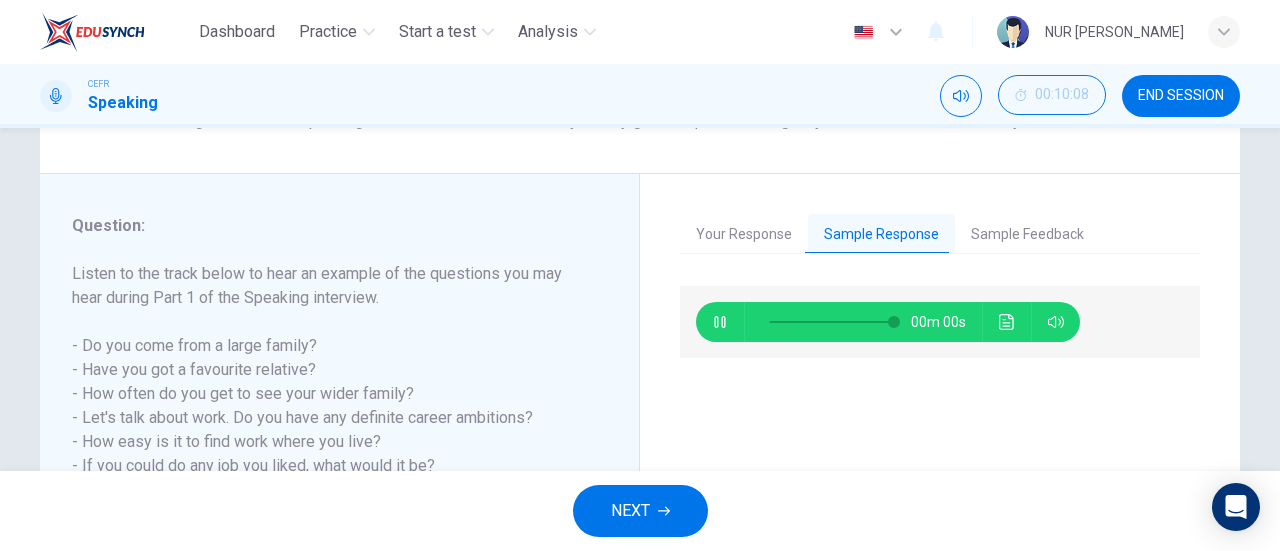 type on "0" 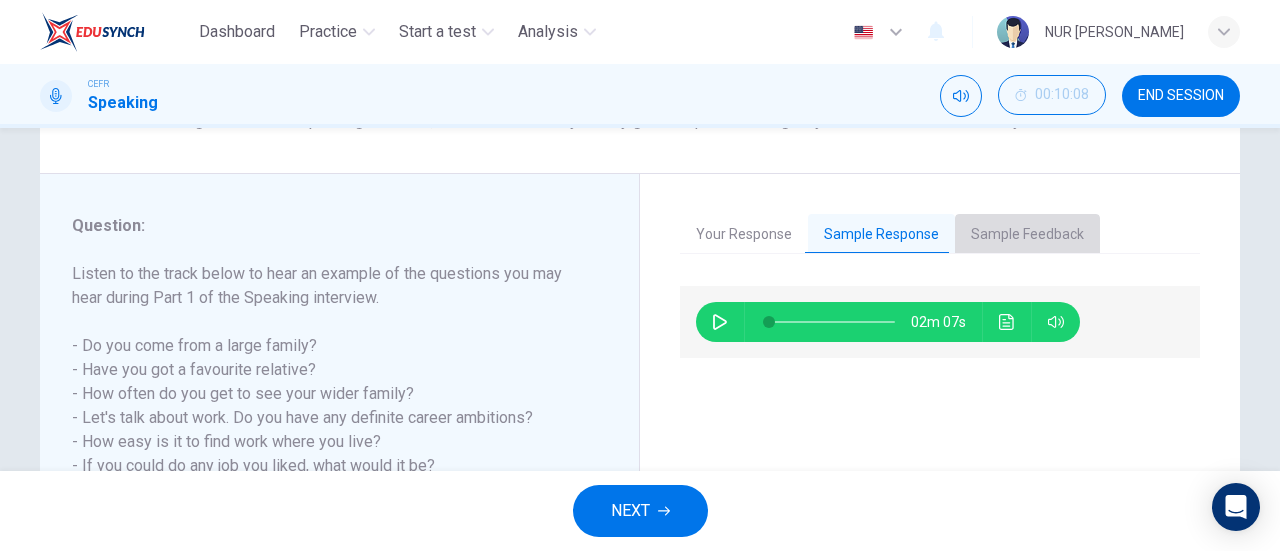 click on "Sample Feedback" at bounding box center [1027, 235] 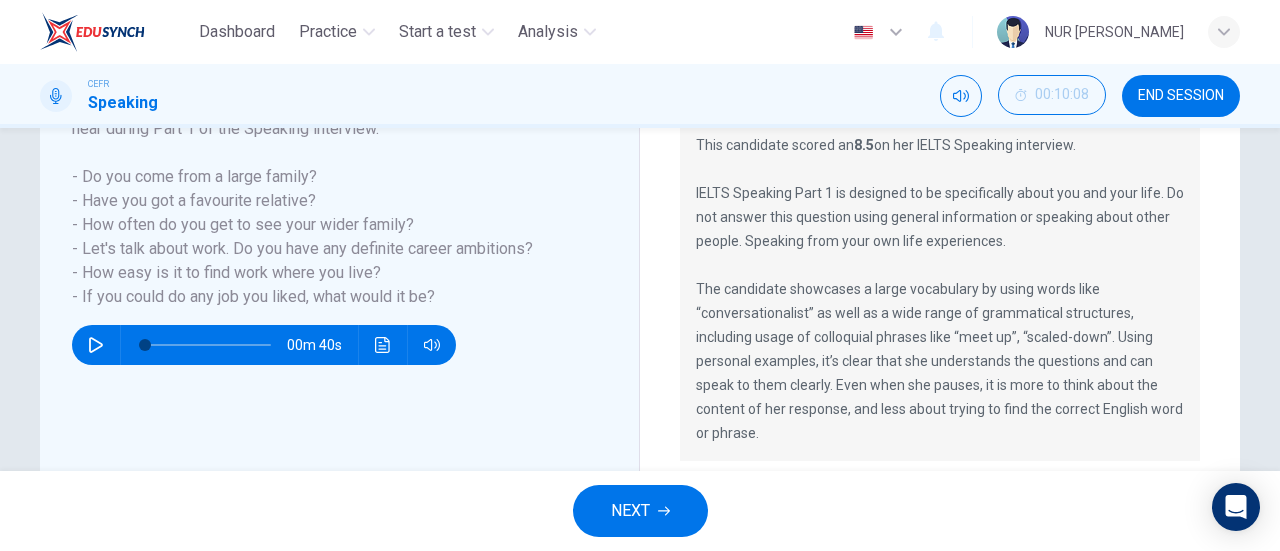 scroll, scrollTop: 435, scrollLeft: 0, axis: vertical 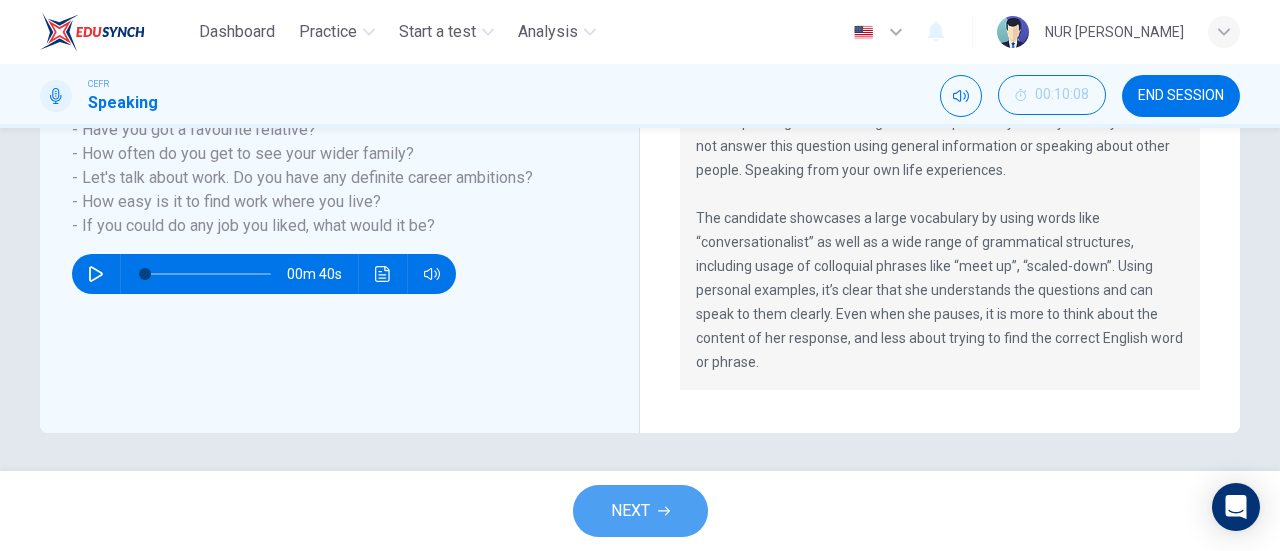 click on "NEXT" at bounding box center (630, 511) 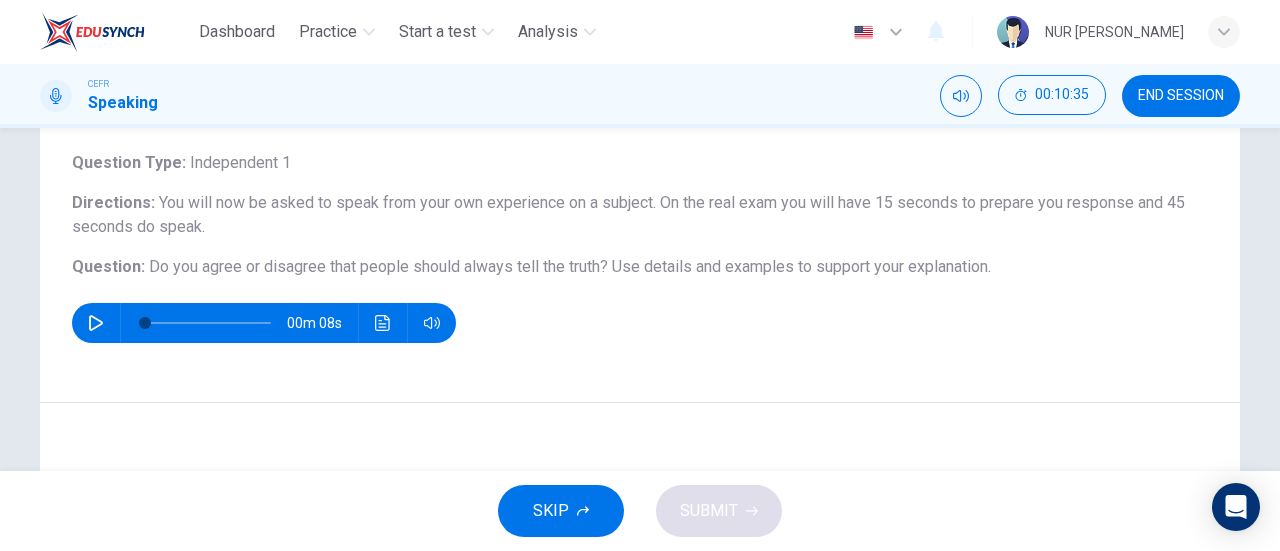 scroll, scrollTop: 107, scrollLeft: 0, axis: vertical 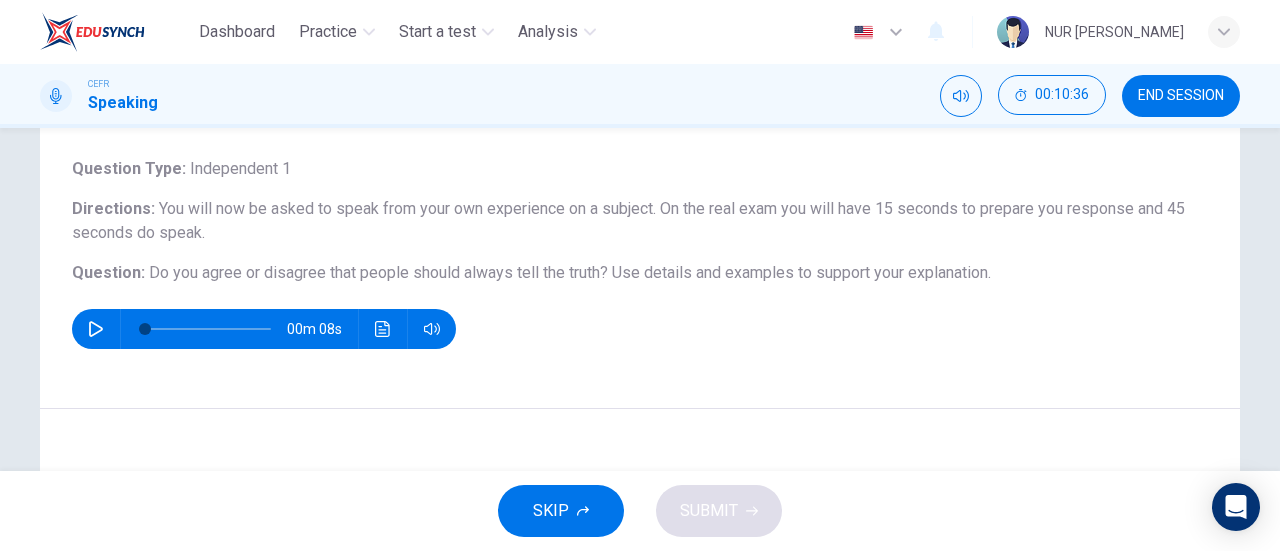 click 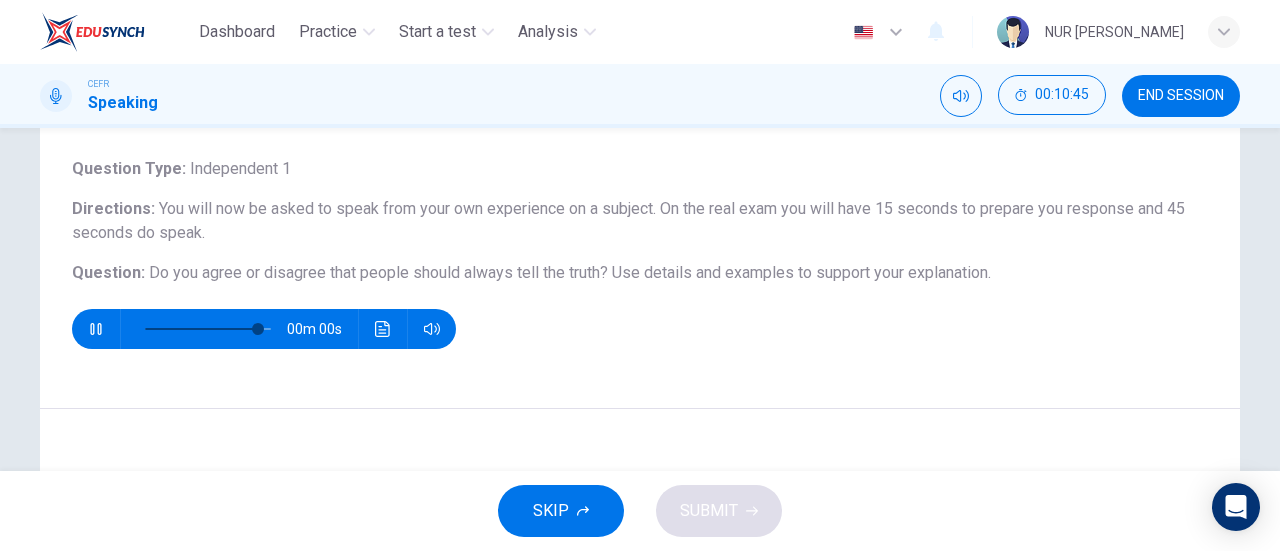type on "0" 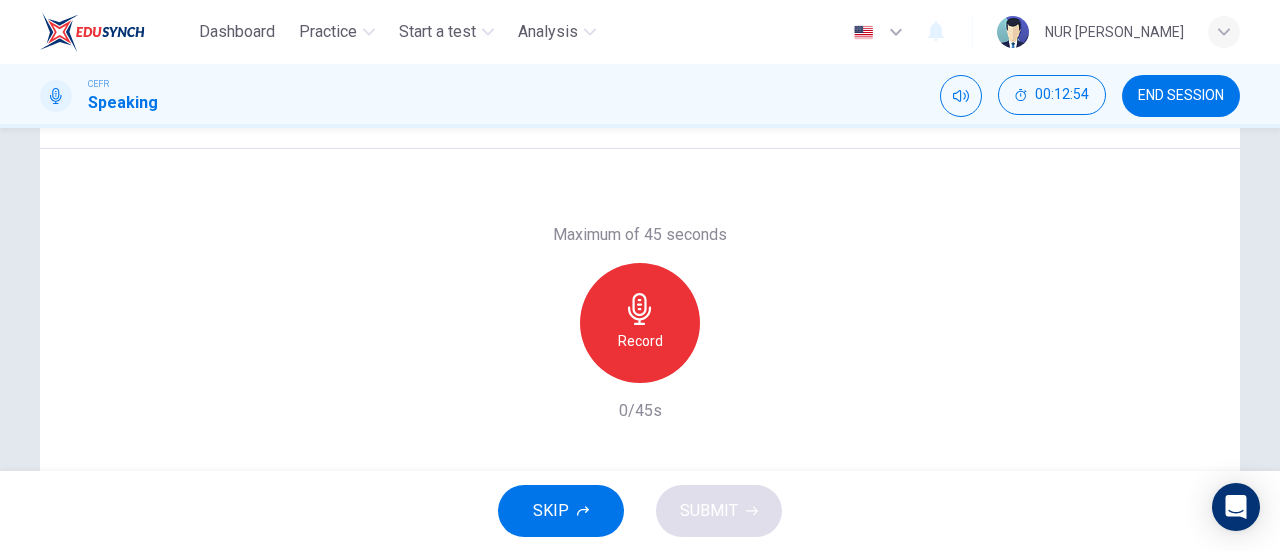 scroll, scrollTop: 432, scrollLeft: 0, axis: vertical 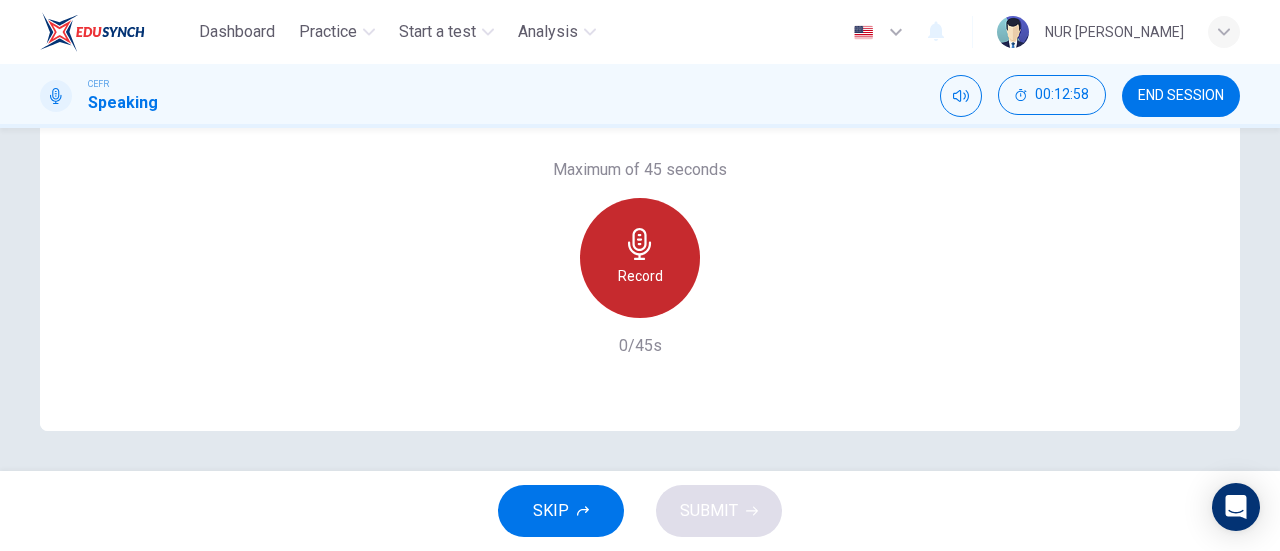 click on "Record" at bounding box center (640, 276) 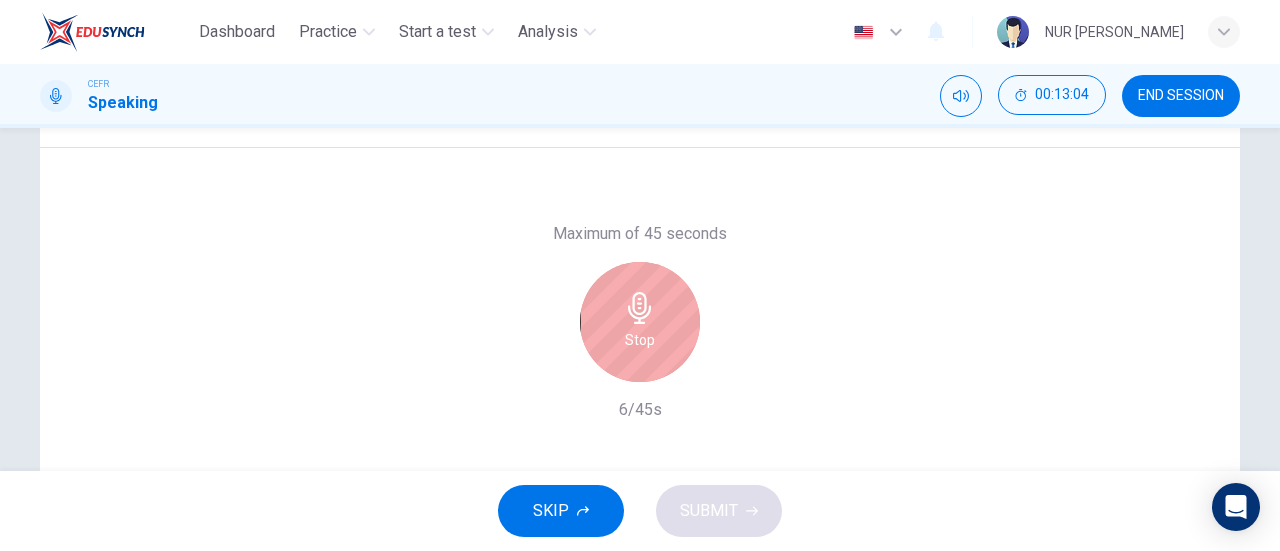 scroll, scrollTop: 378, scrollLeft: 0, axis: vertical 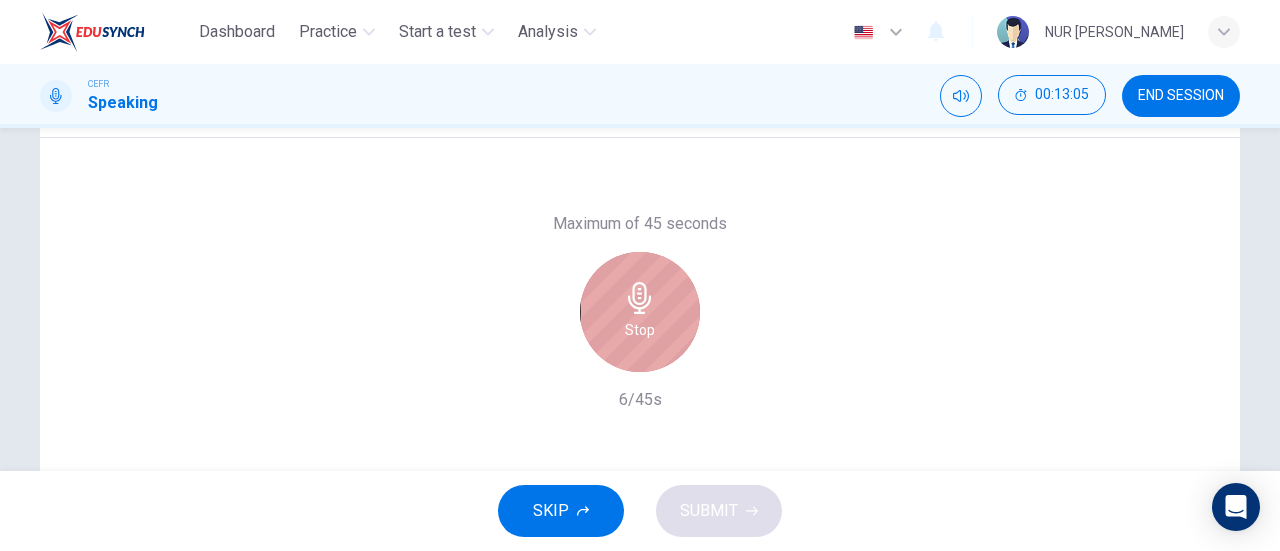 click on "Stop" at bounding box center (640, 312) 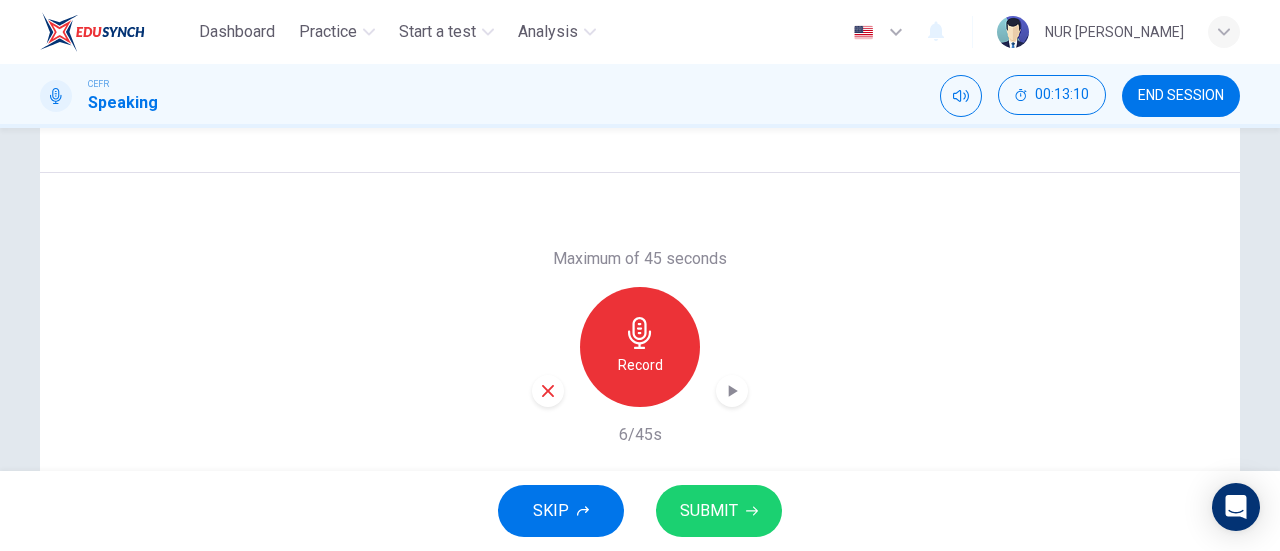 scroll, scrollTop: 344, scrollLeft: 0, axis: vertical 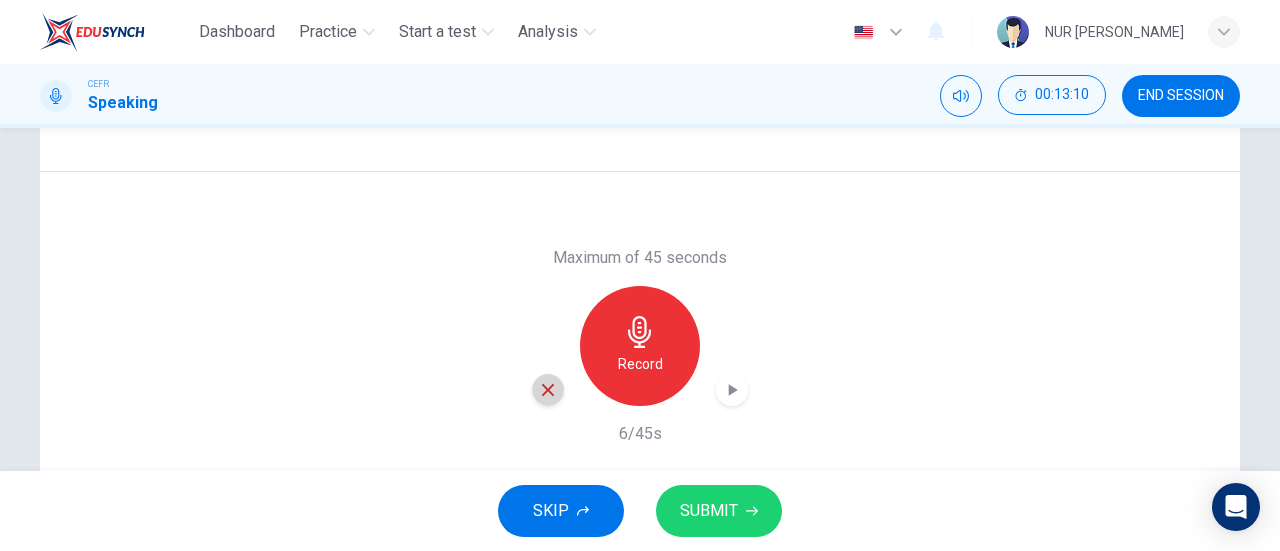 click 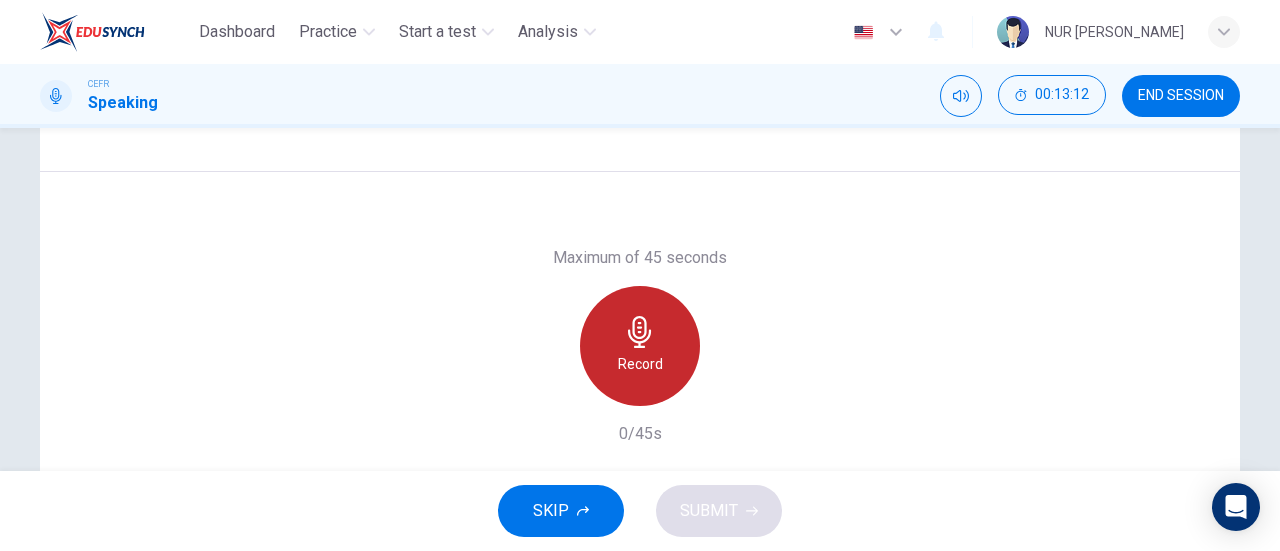 click on "Record" at bounding box center [640, 346] 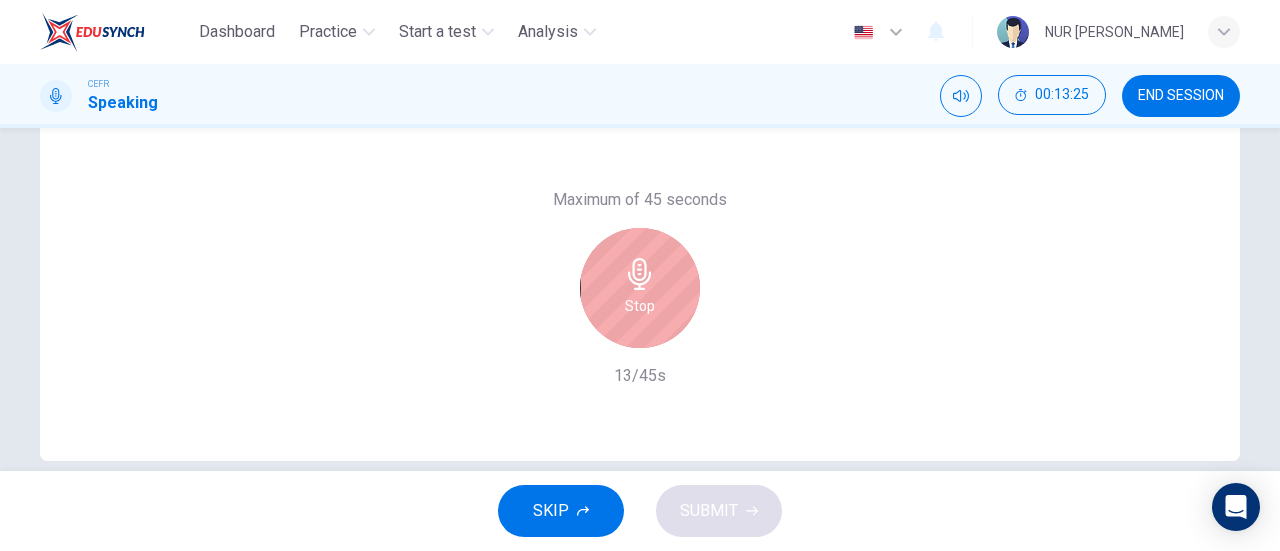 scroll, scrollTop: 400, scrollLeft: 0, axis: vertical 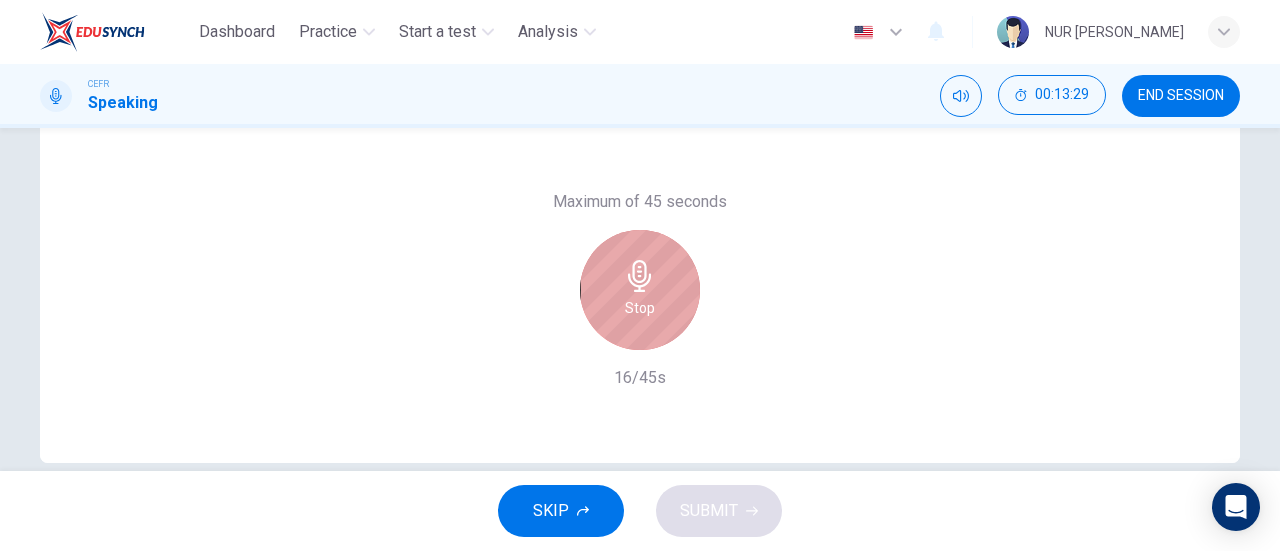 click on "Stop" at bounding box center (640, 290) 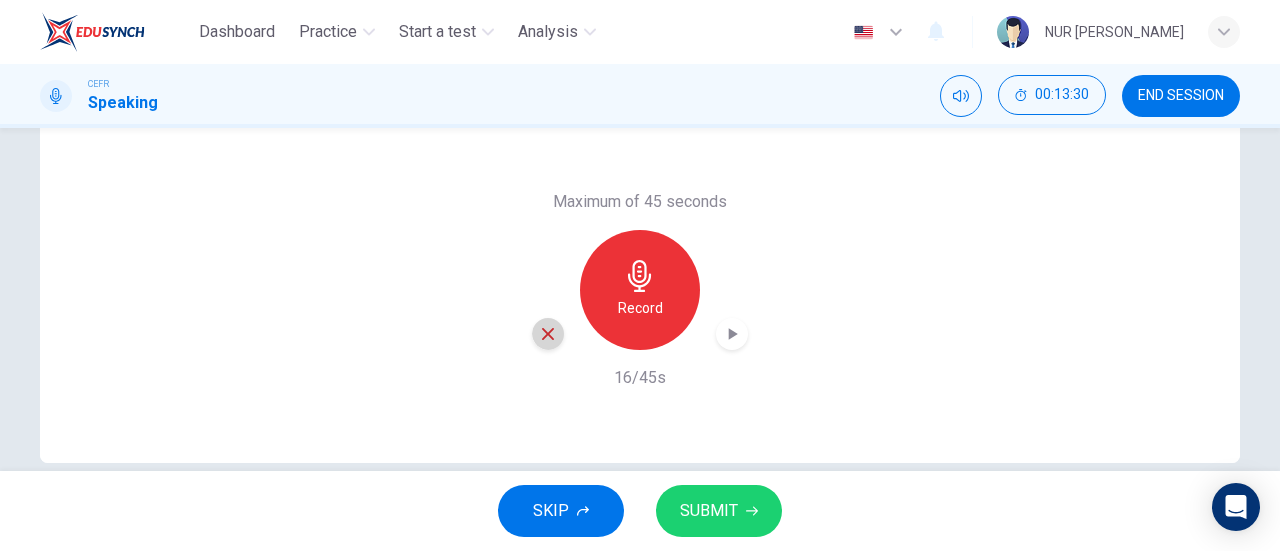 click 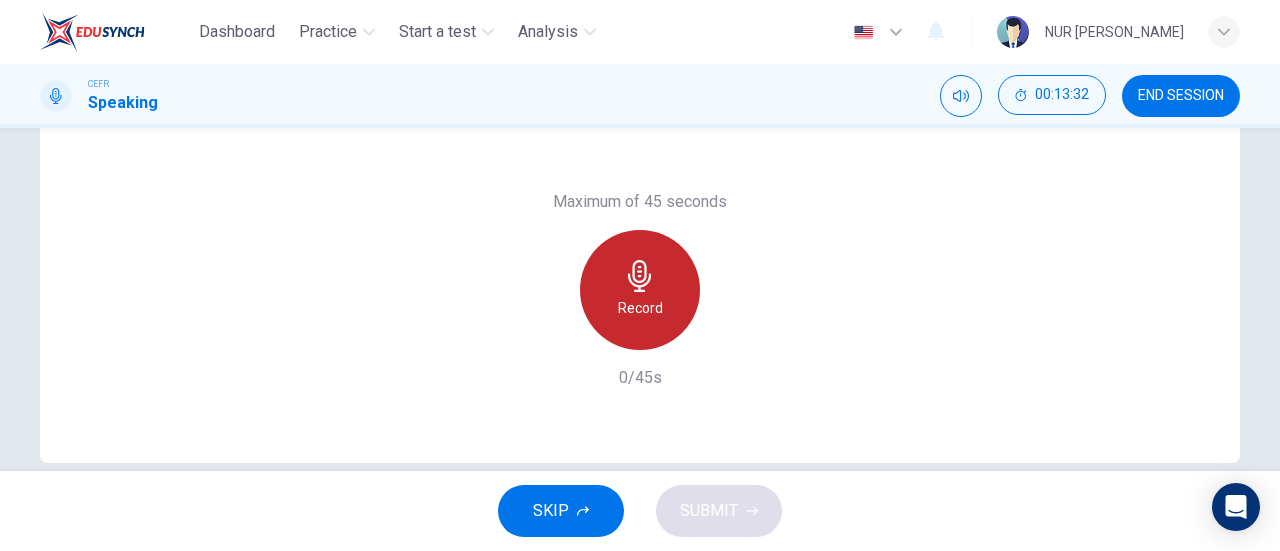 click 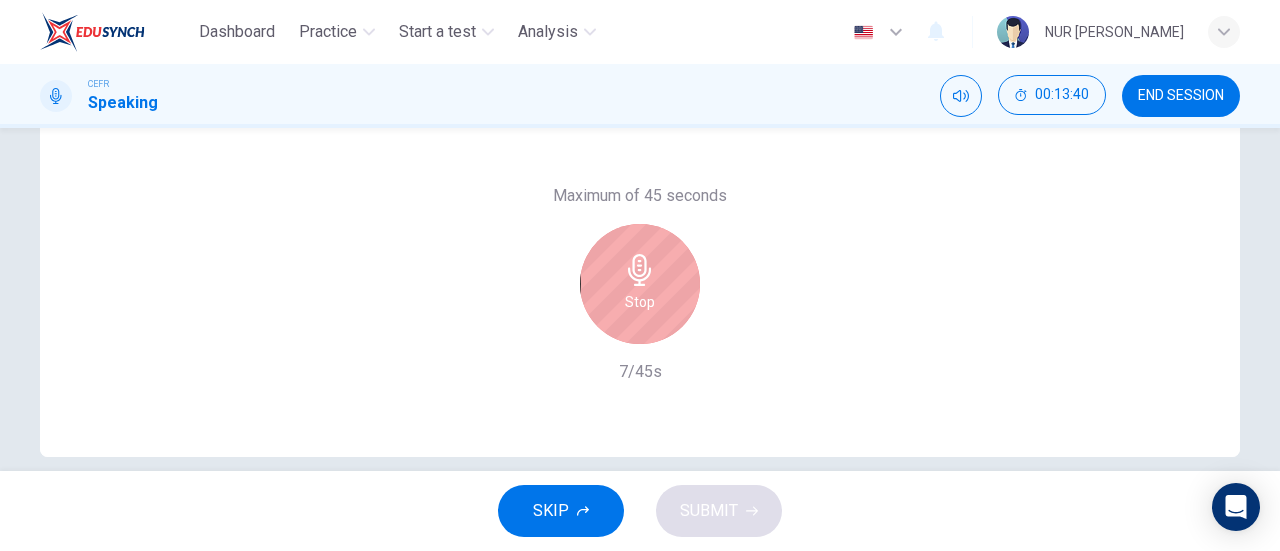 scroll, scrollTop: 409, scrollLeft: 0, axis: vertical 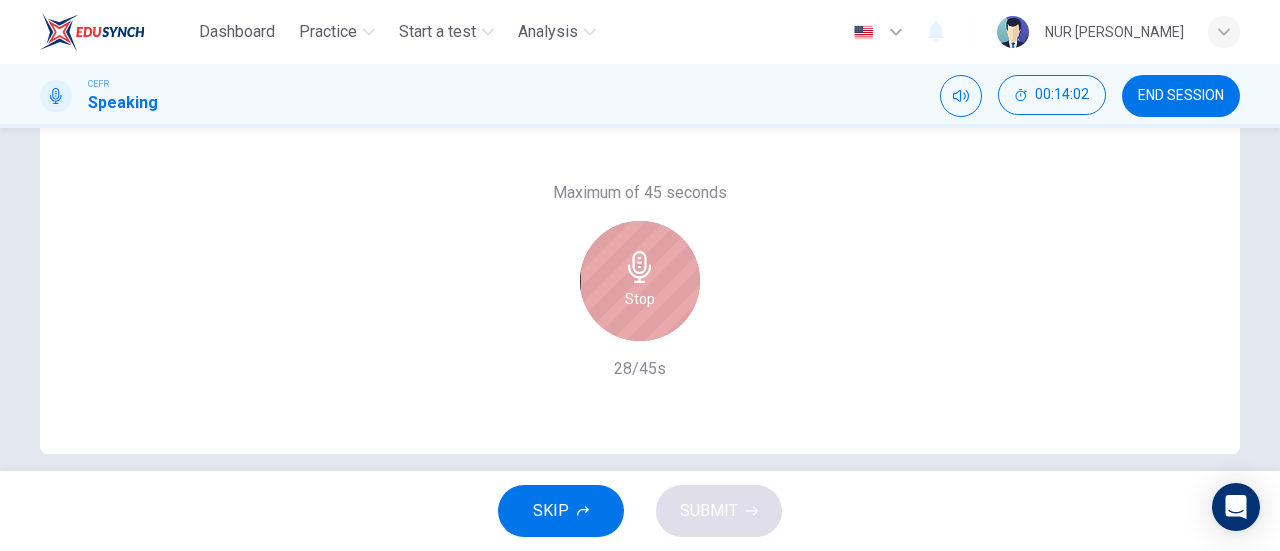 click 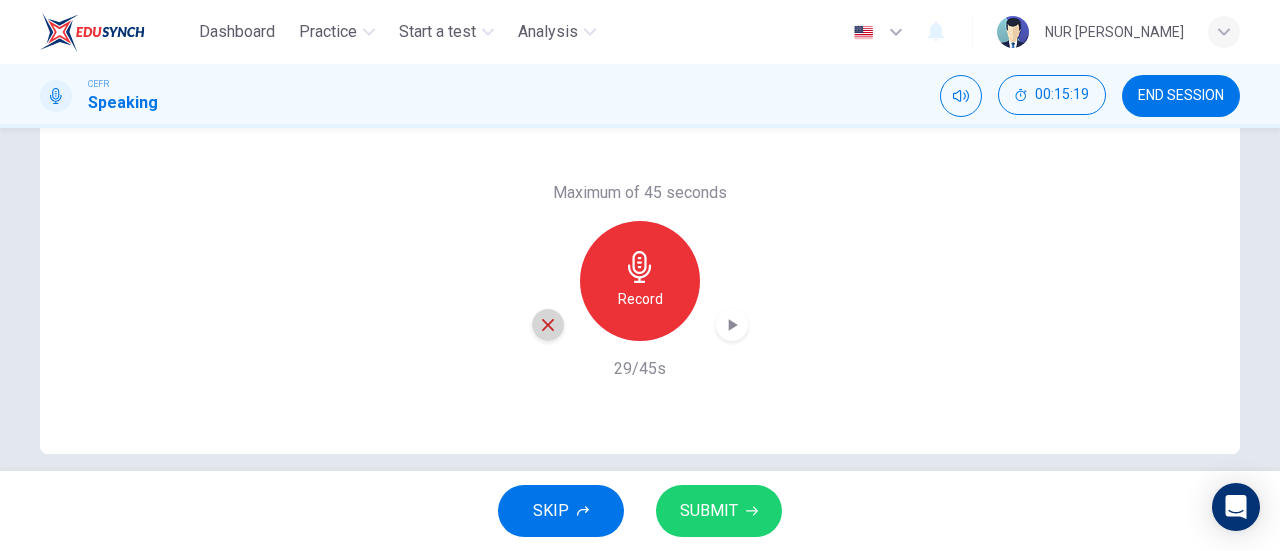 click 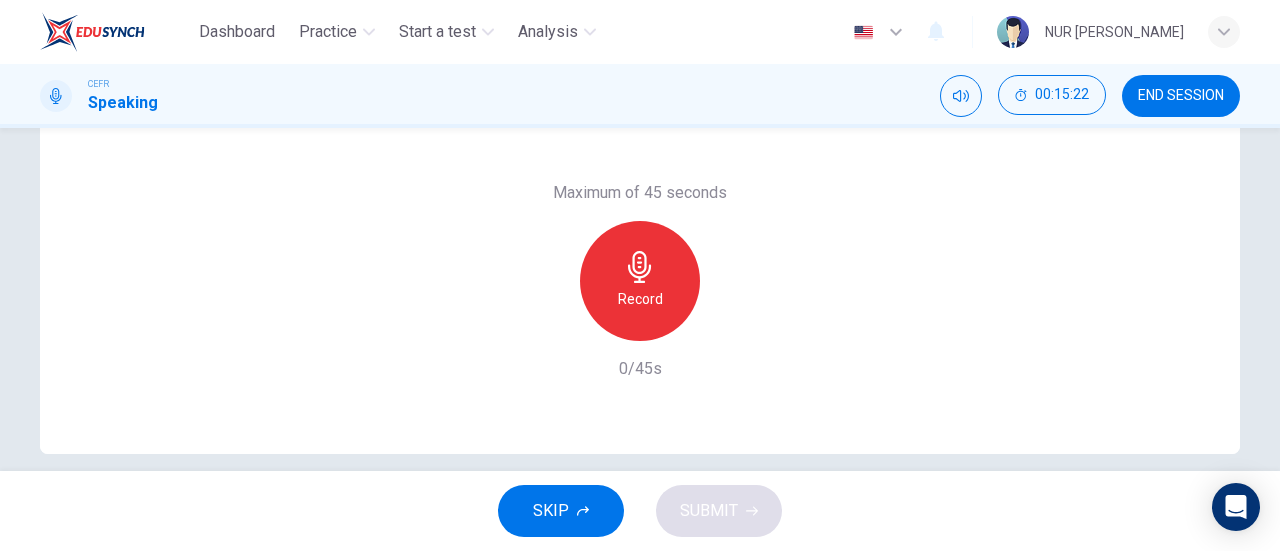 click on "Record" at bounding box center (640, 299) 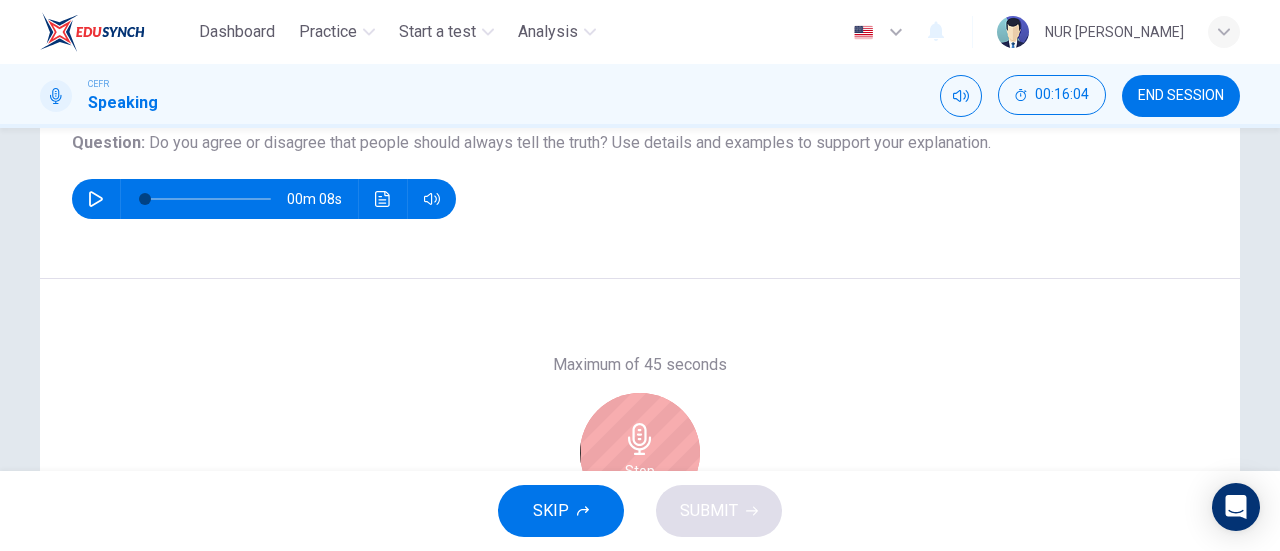 scroll, scrollTop: 295, scrollLeft: 0, axis: vertical 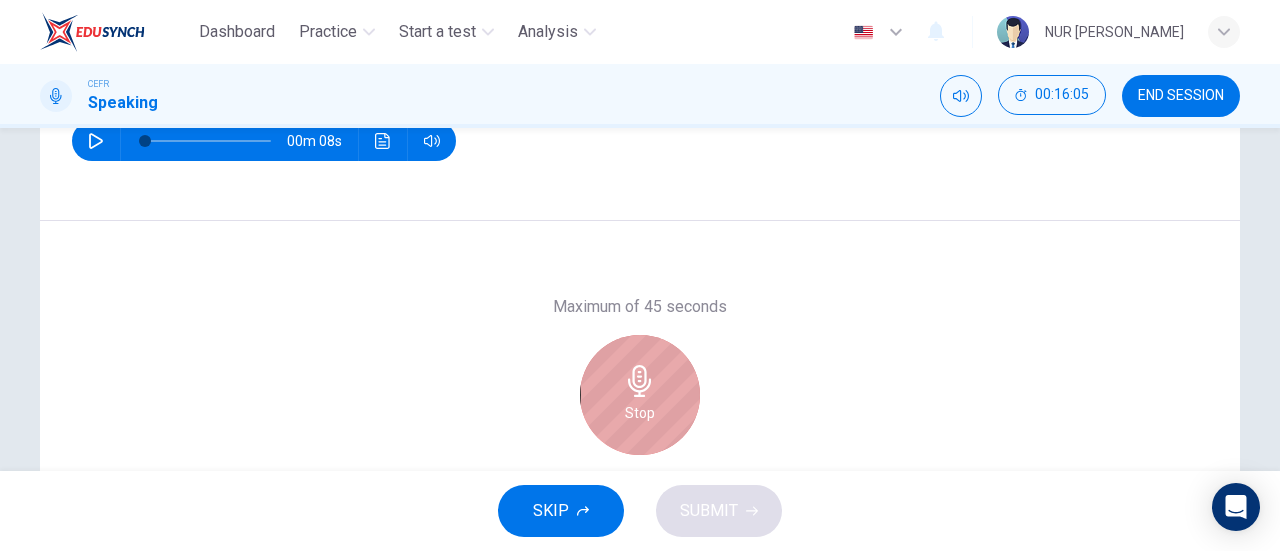 click on "Stop" at bounding box center (640, 413) 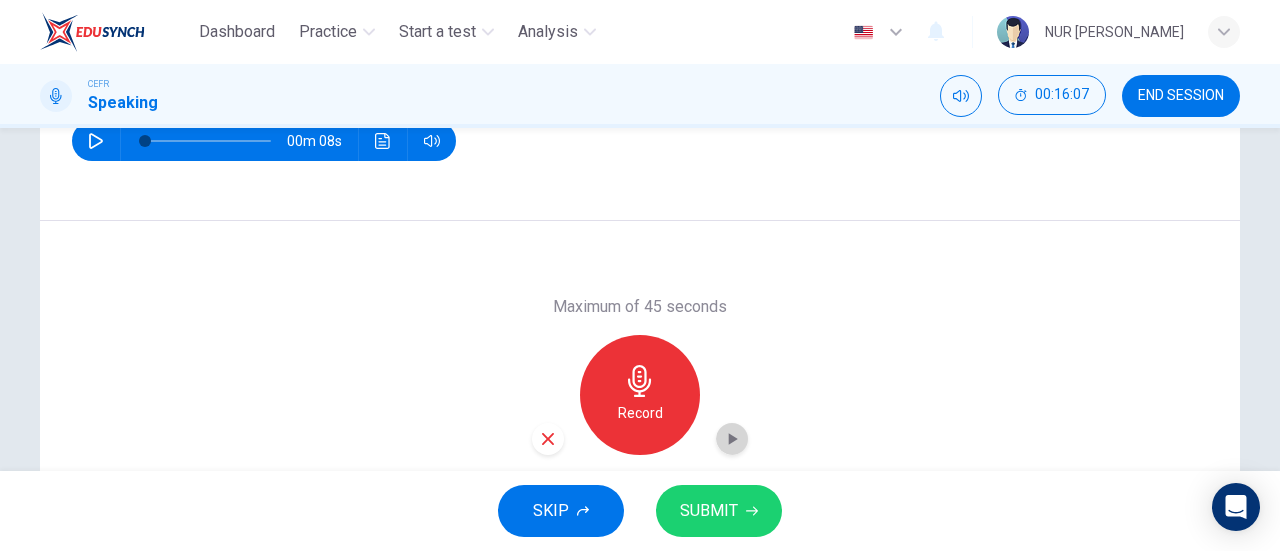 click at bounding box center (732, 439) 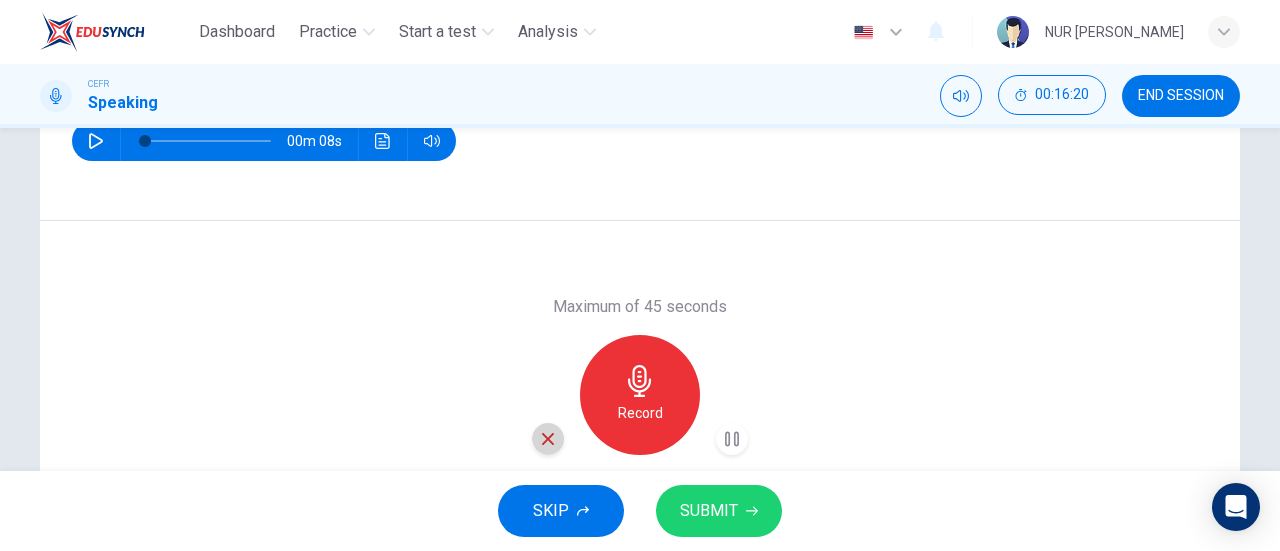 click at bounding box center (548, 439) 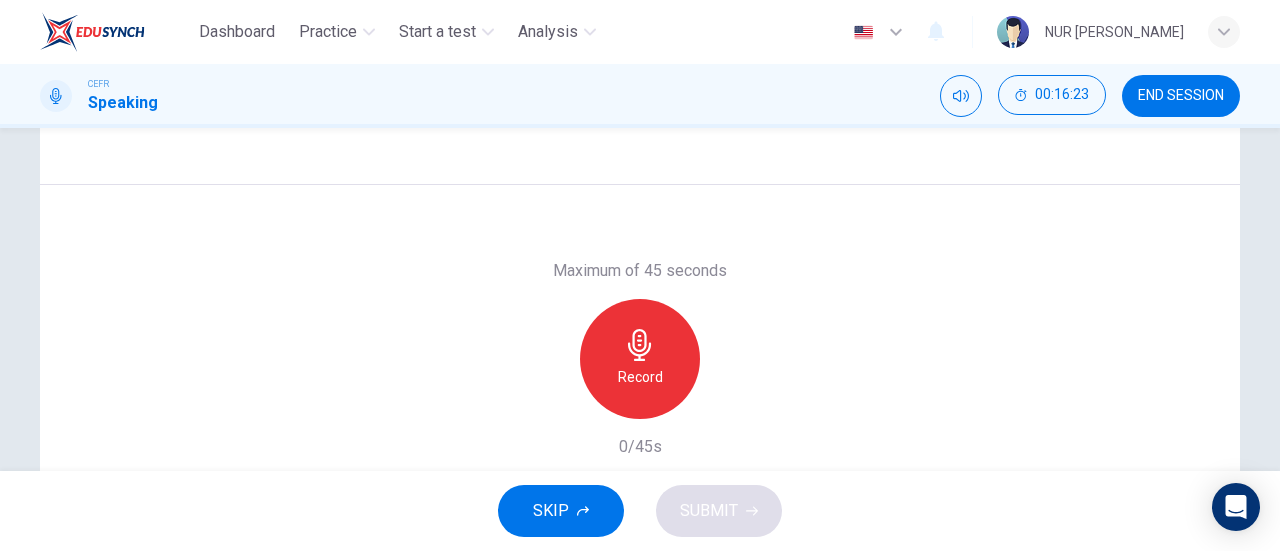 scroll, scrollTop: 327, scrollLeft: 0, axis: vertical 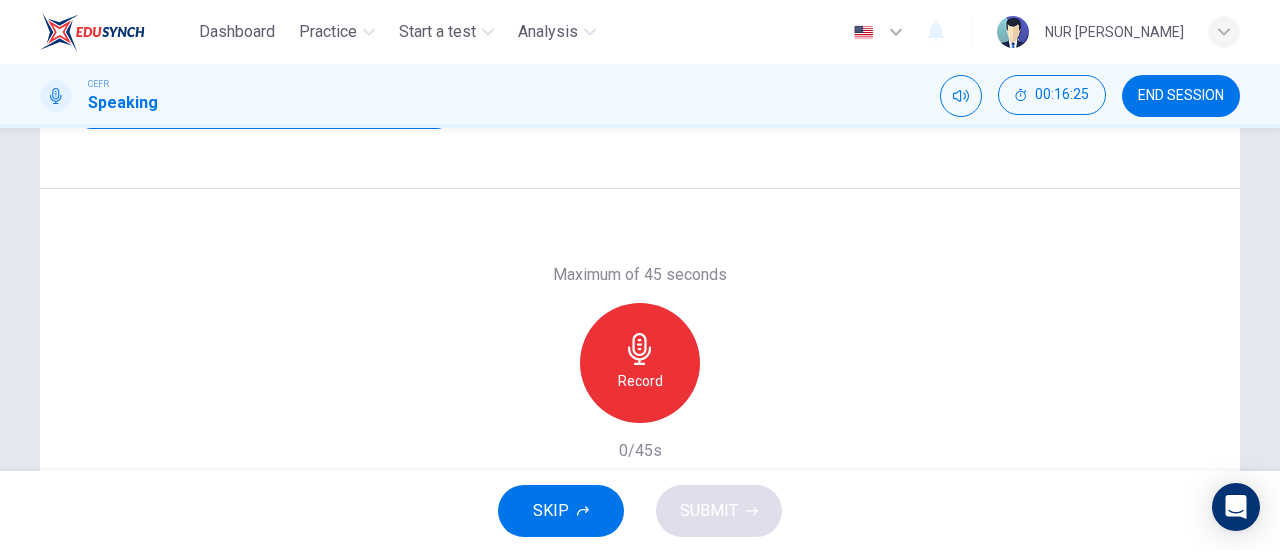 click on "Record" at bounding box center (640, 363) 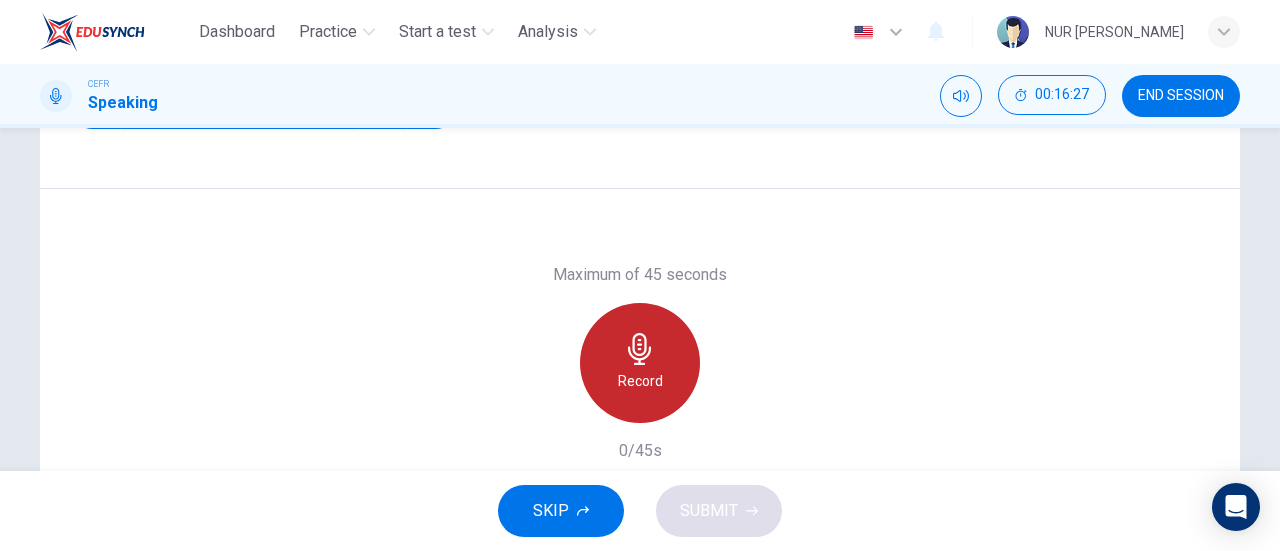 click on "Record" at bounding box center (640, 381) 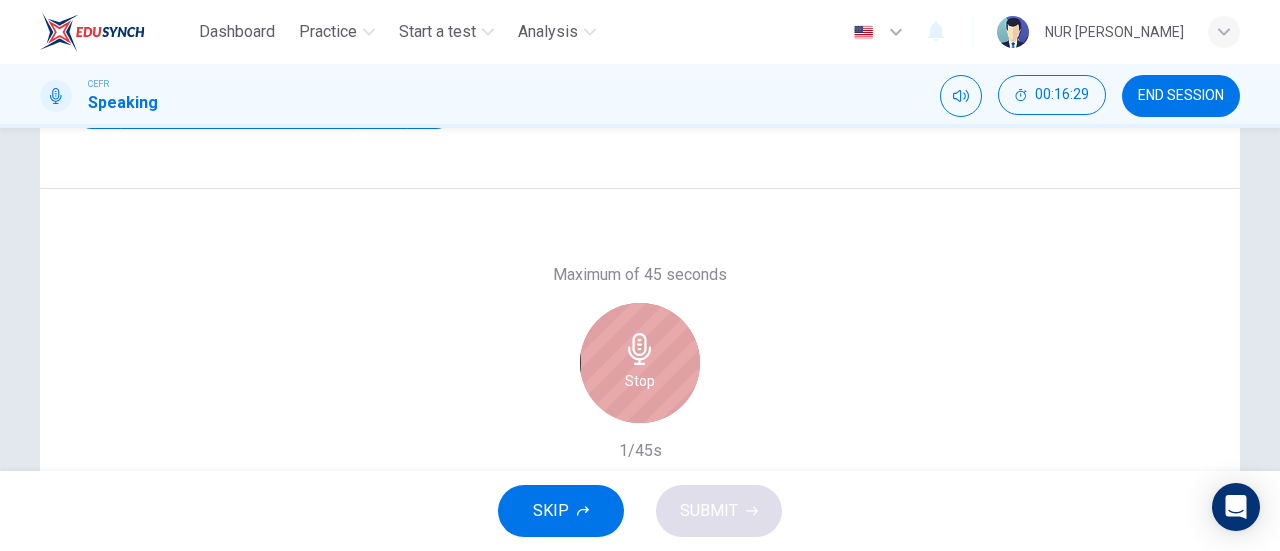 click on "Stop" at bounding box center [640, 381] 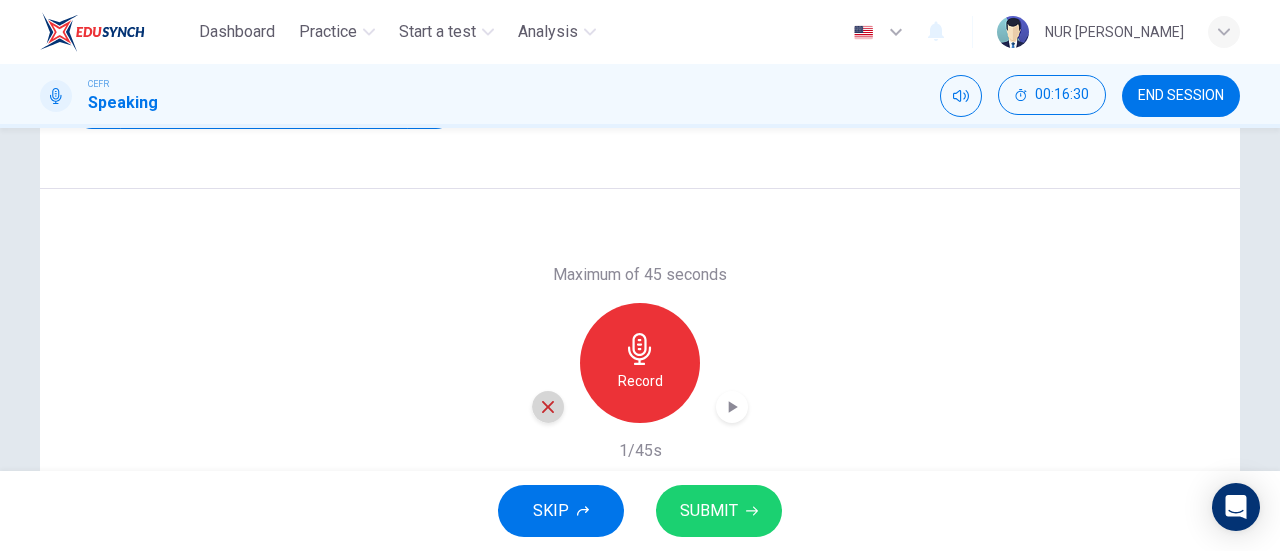 click 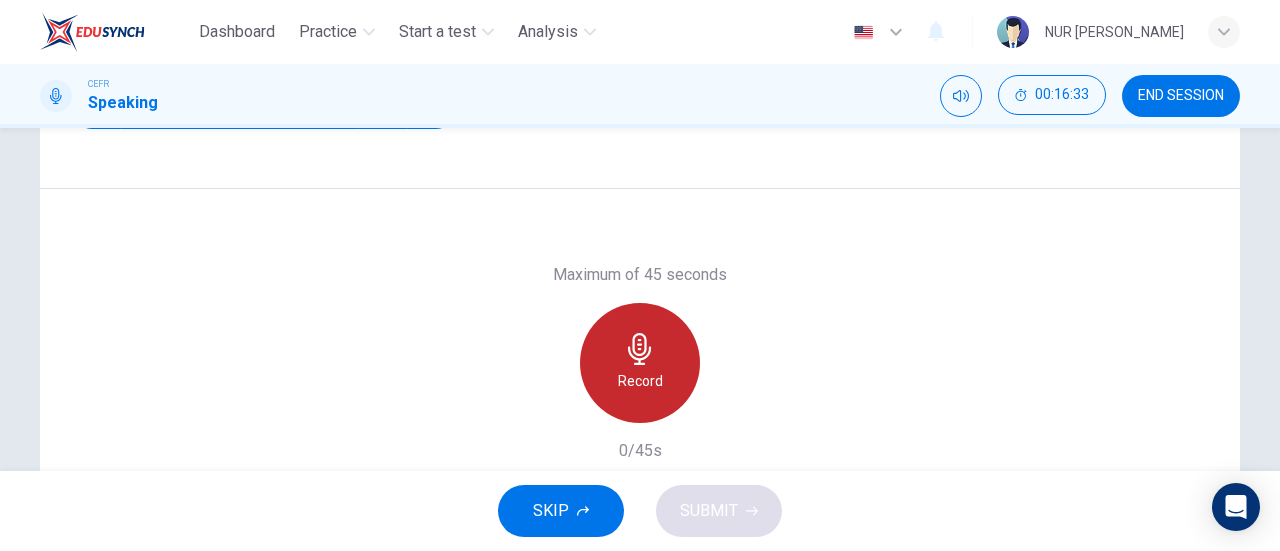 click on "Record" at bounding box center [640, 381] 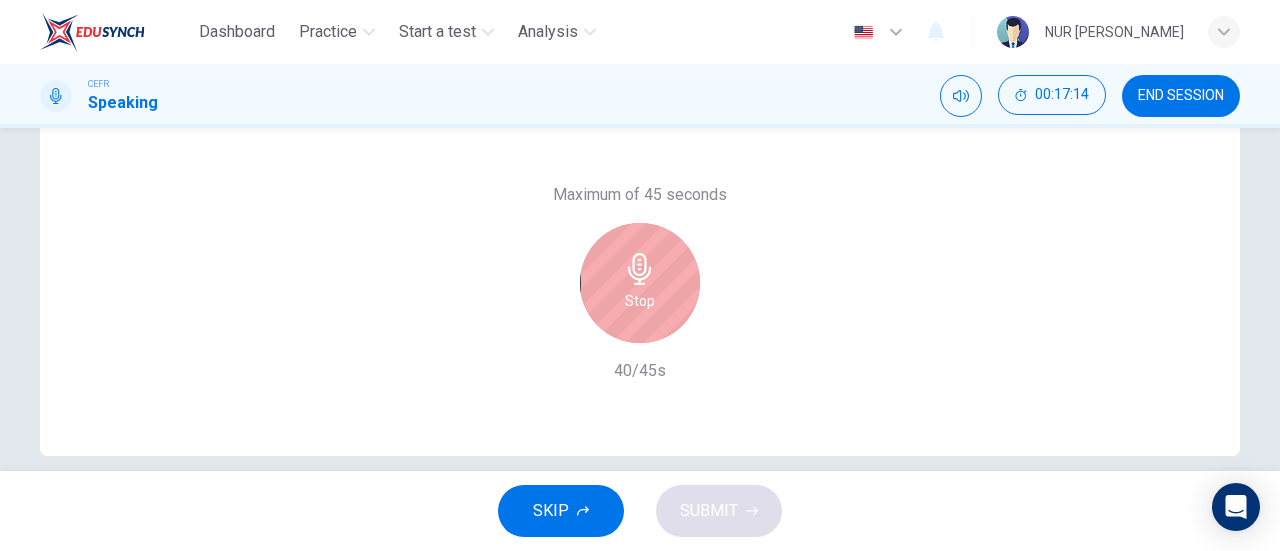 scroll, scrollTop: 399, scrollLeft: 0, axis: vertical 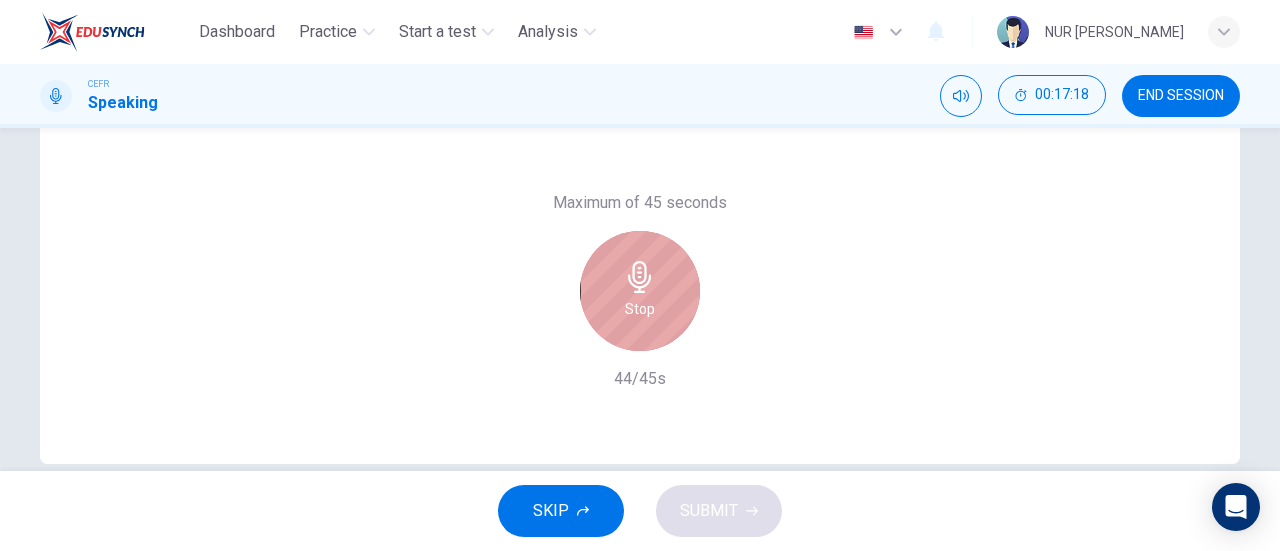 click on "Stop" at bounding box center (640, 309) 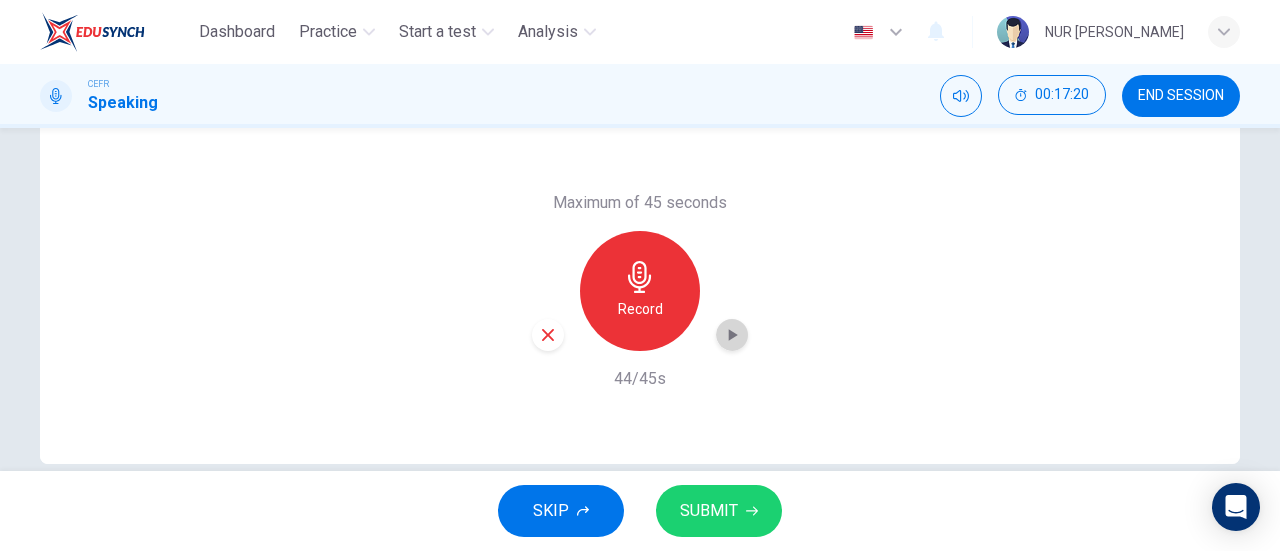 click 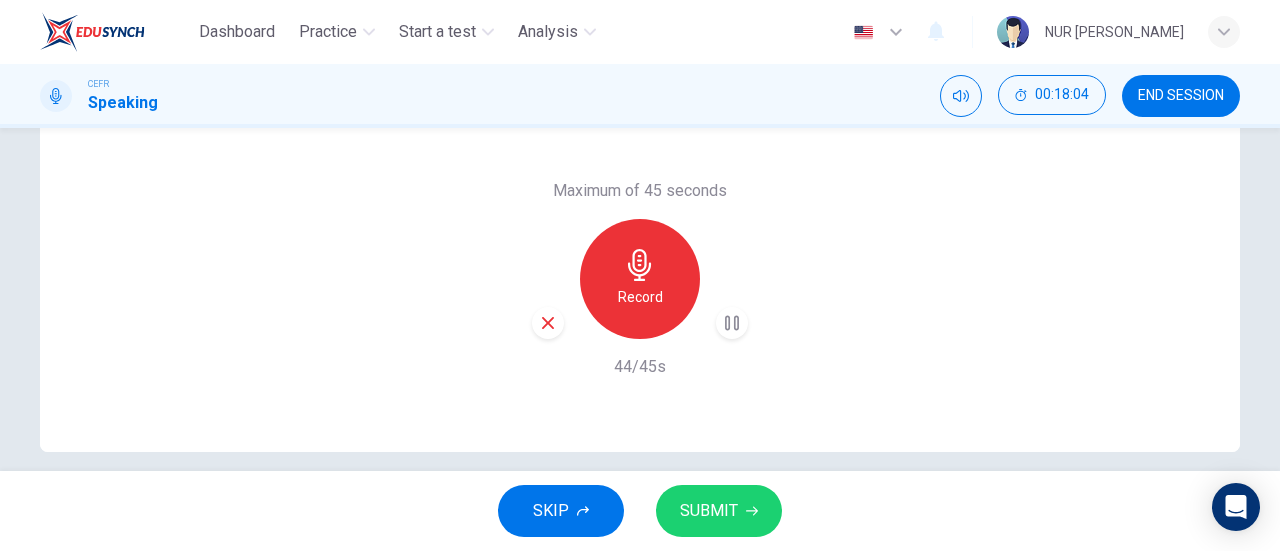 scroll, scrollTop: 391, scrollLeft: 0, axis: vertical 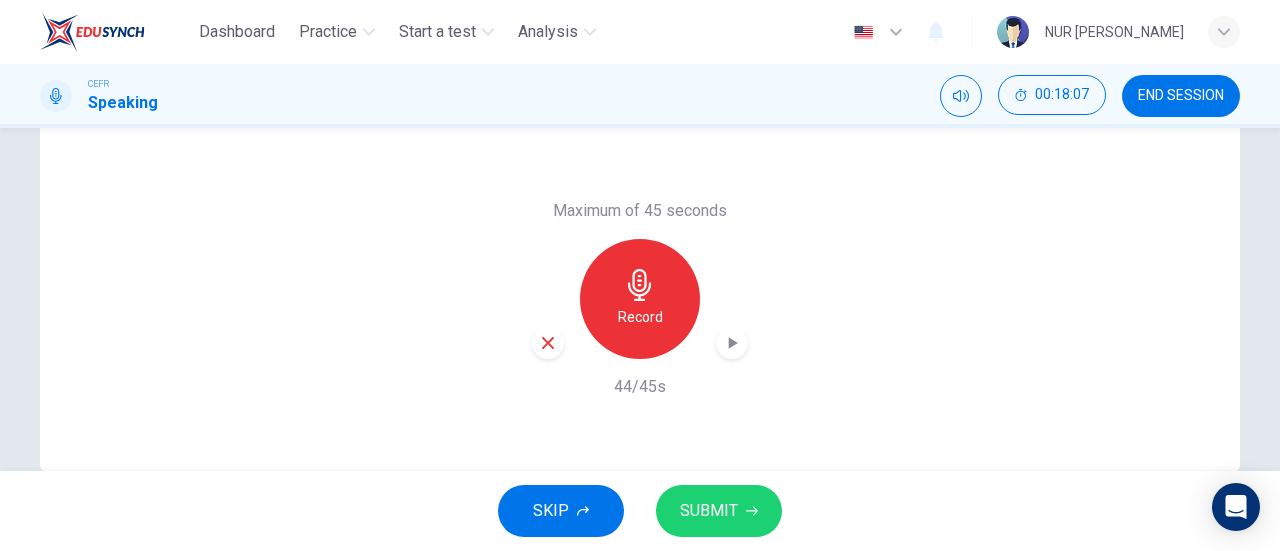 click on "Maximum of 45 seconds Record 44/45s" at bounding box center (640, 298) 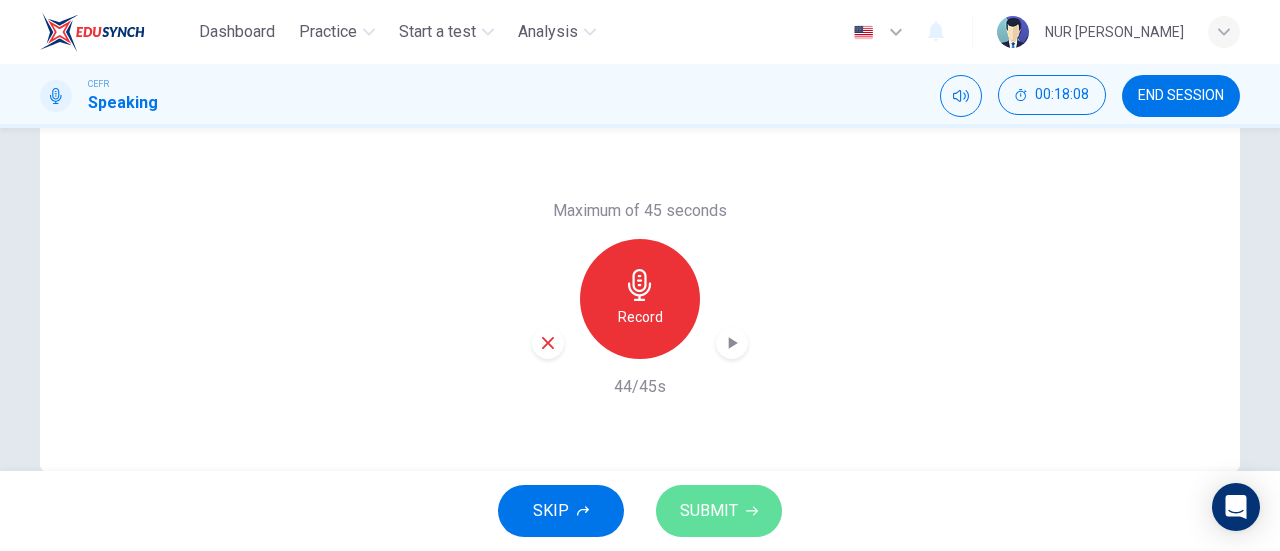 click on "SUBMIT" at bounding box center [709, 511] 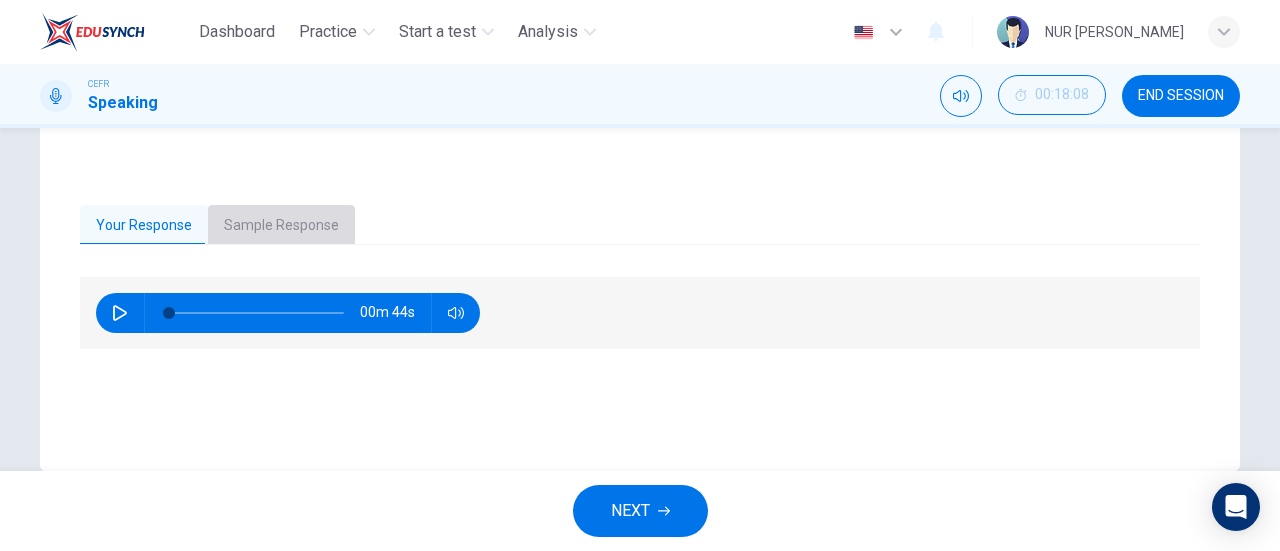 click on "Sample Response" at bounding box center [281, 226] 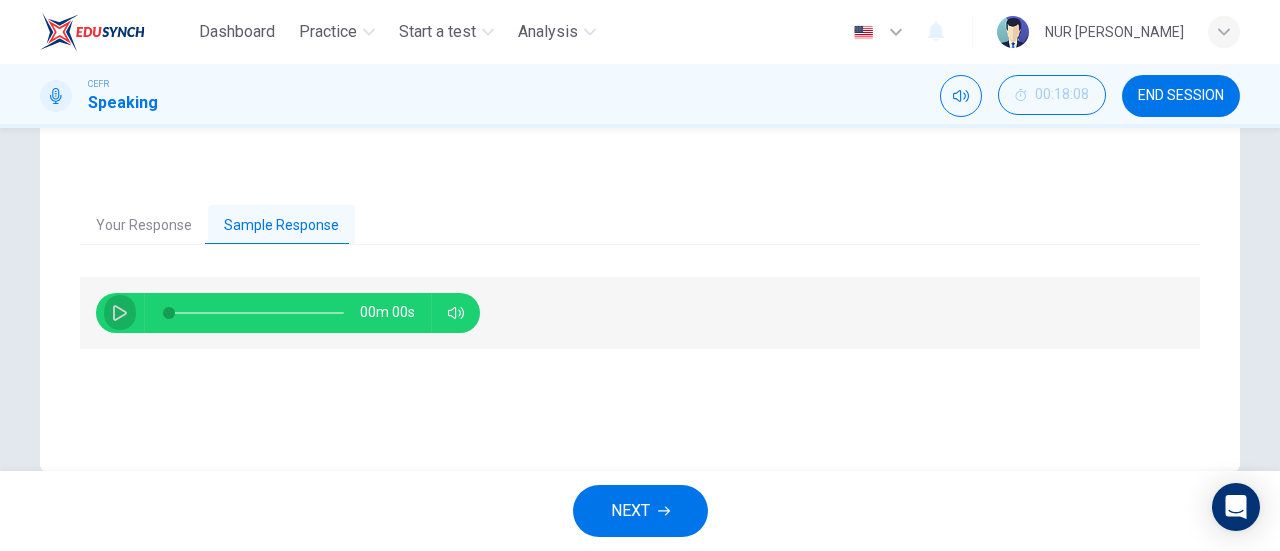 click 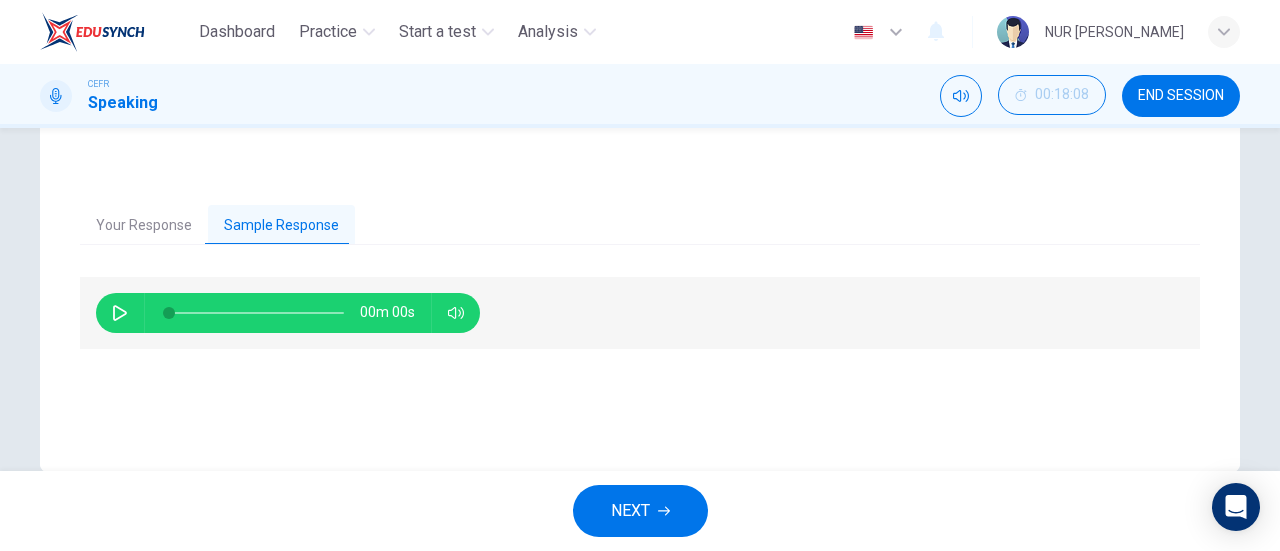 click 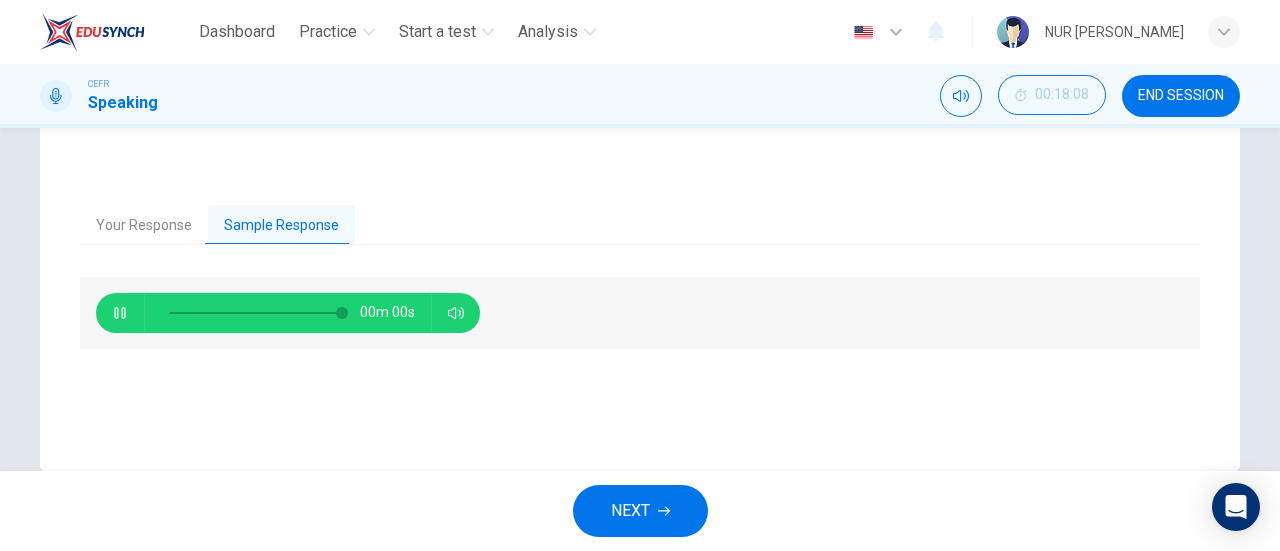 type on "0" 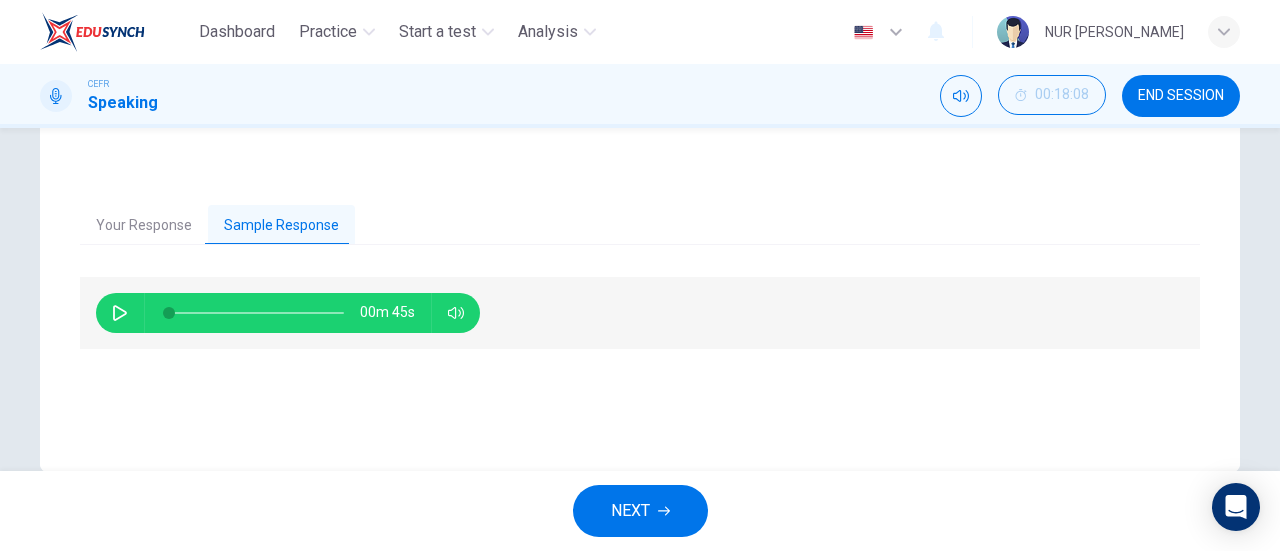 scroll, scrollTop: 432, scrollLeft: 0, axis: vertical 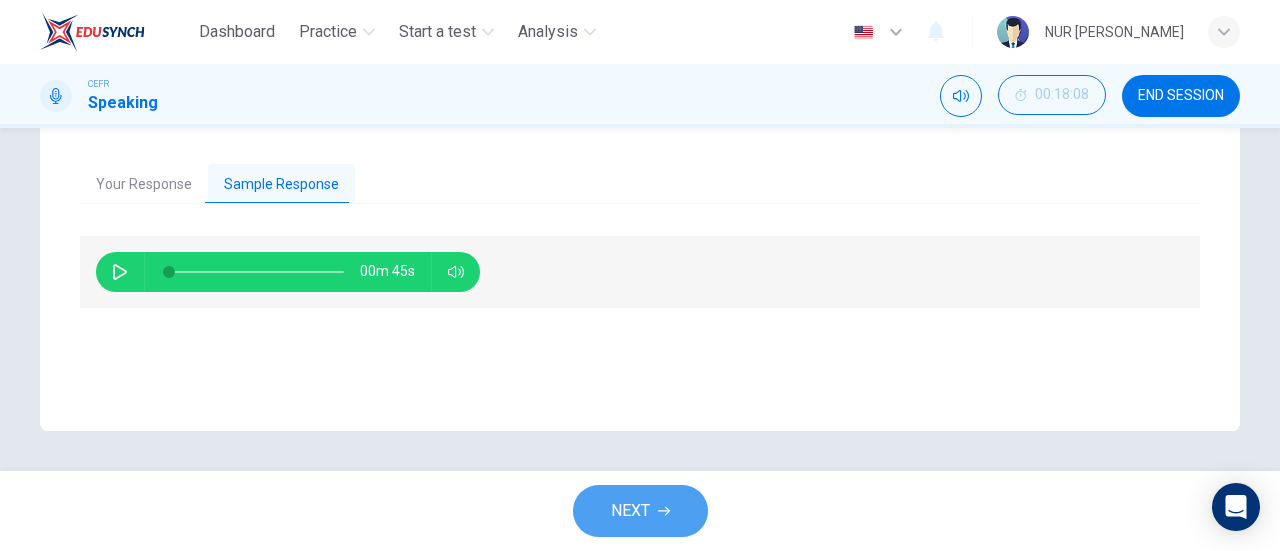 click on "NEXT" at bounding box center (630, 511) 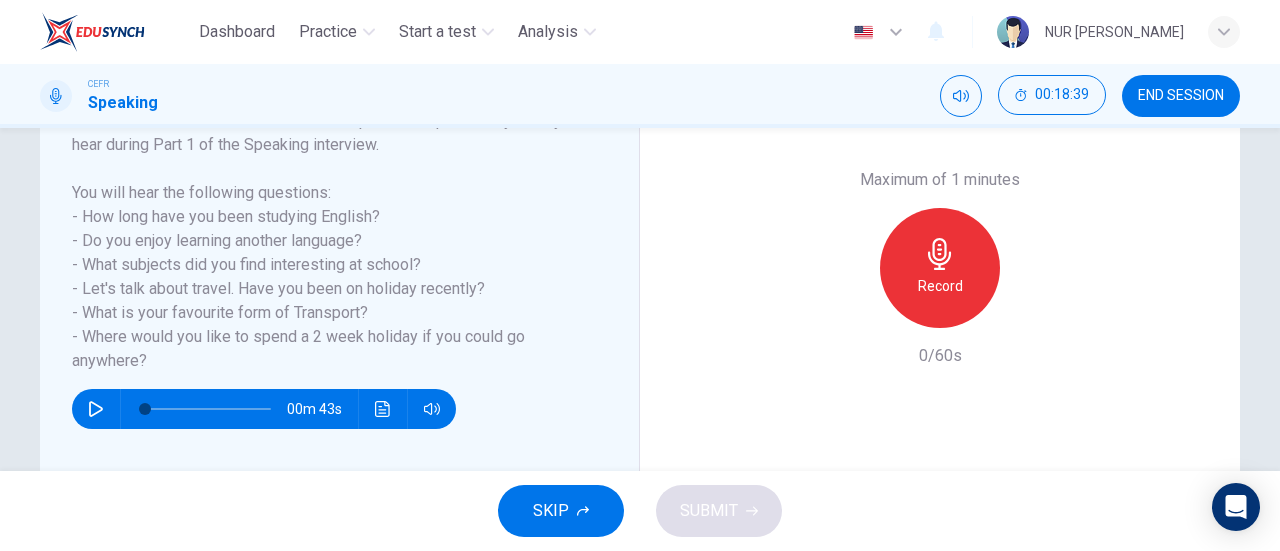scroll, scrollTop: 351, scrollLeft: 0, axis: vertical 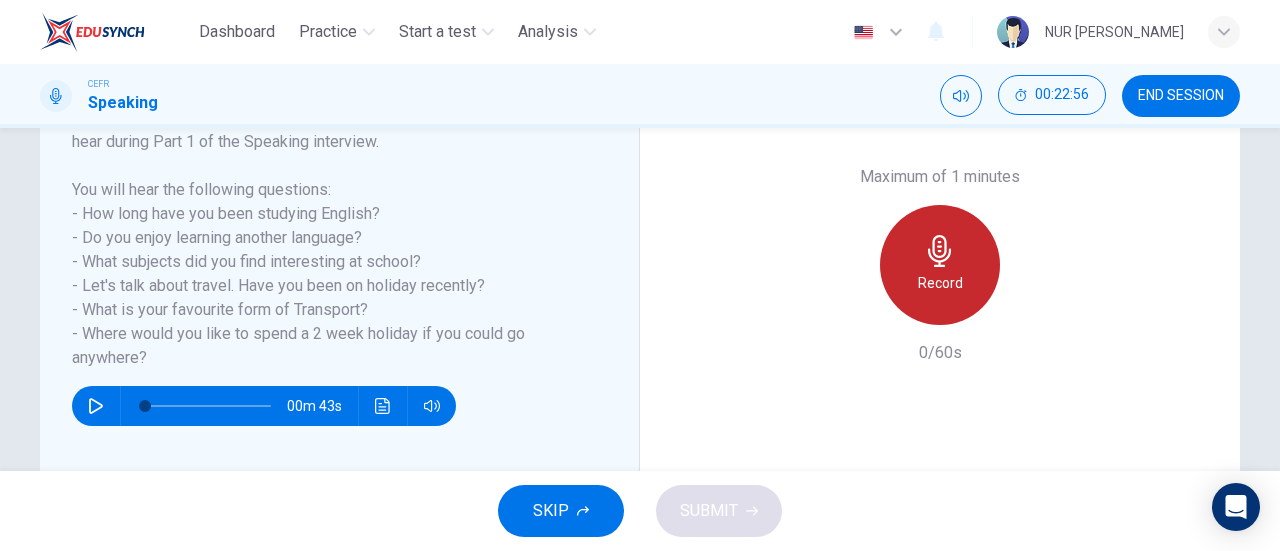 click on "Record" at bounding box center [940, 283] 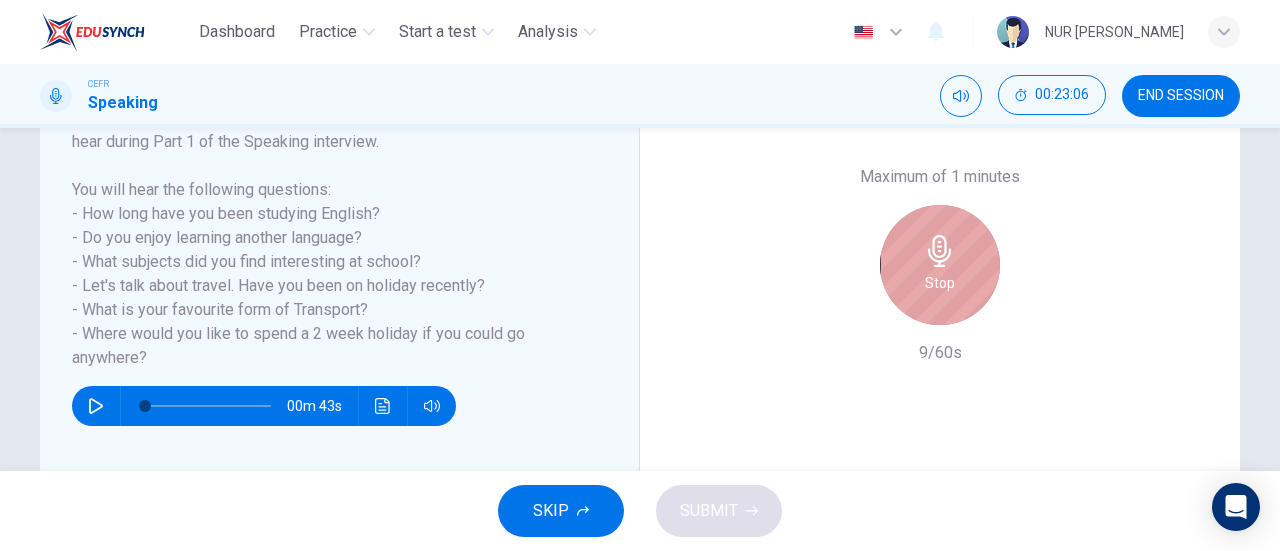 click on "Stop" at bounding box center [940, 265] 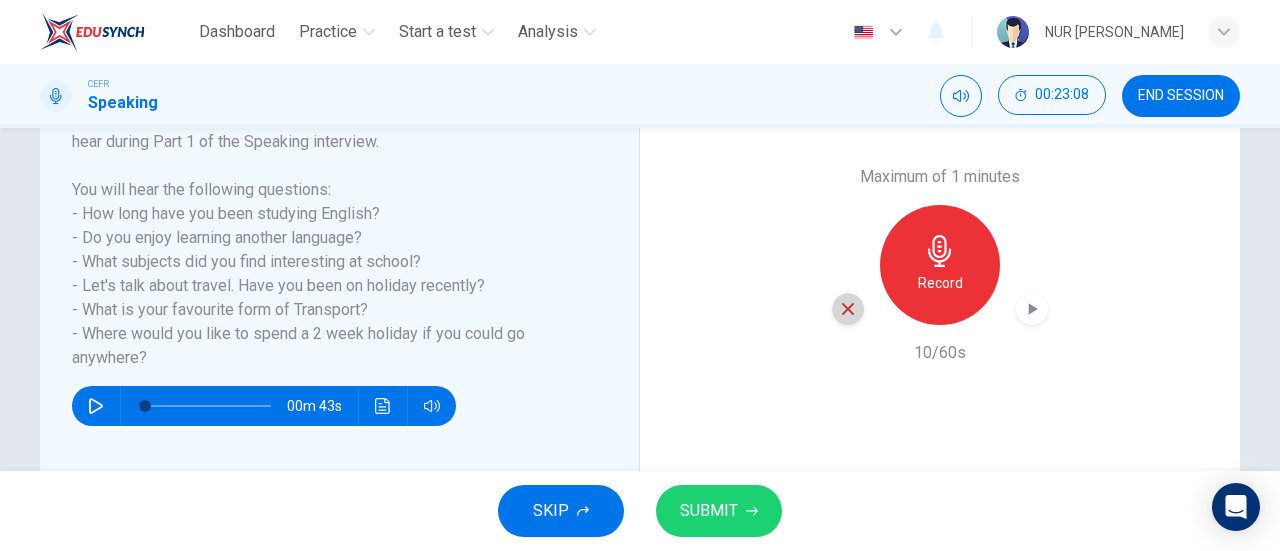 click 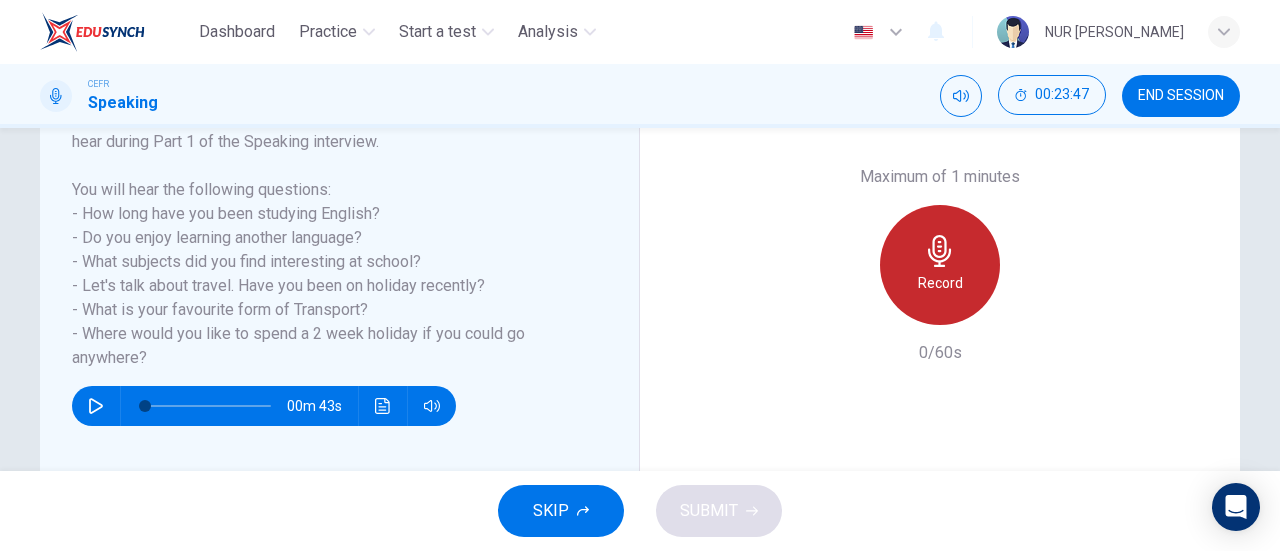 click 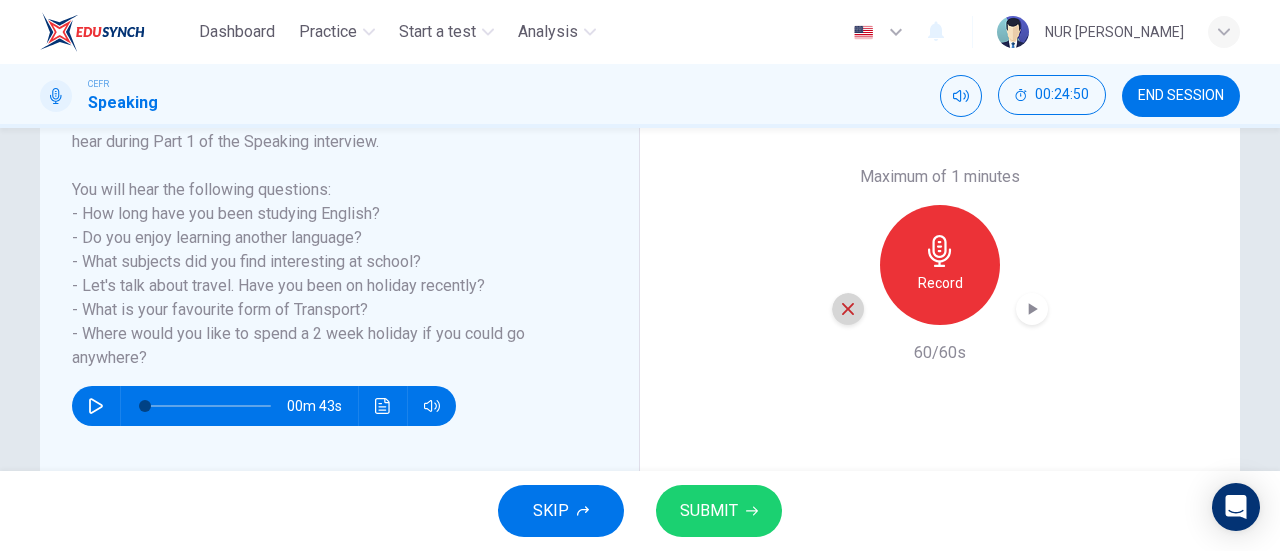 click 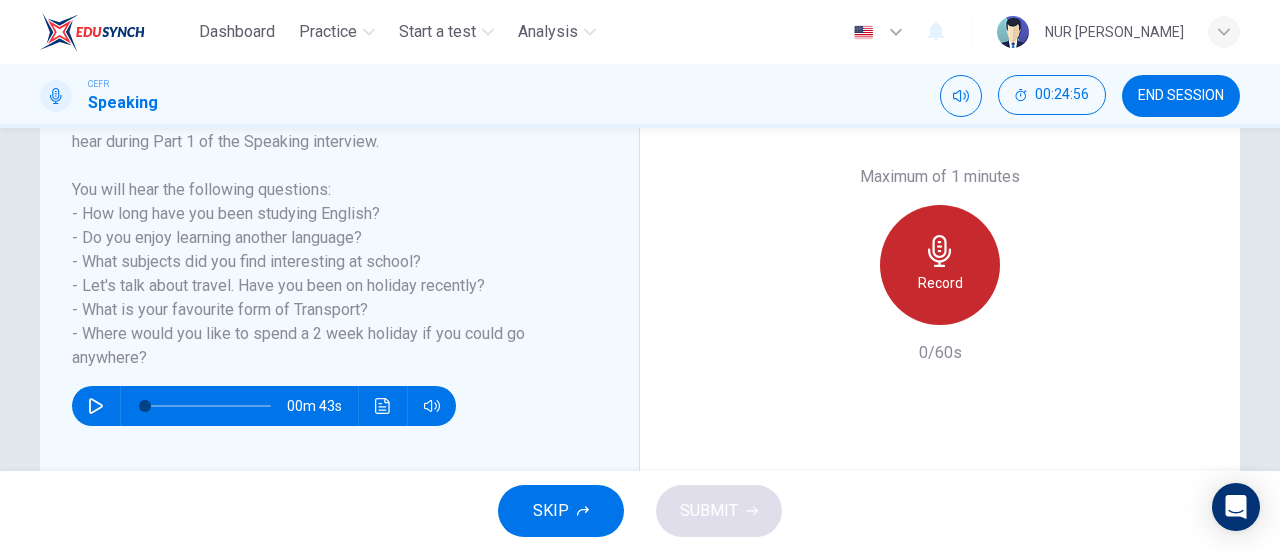 click 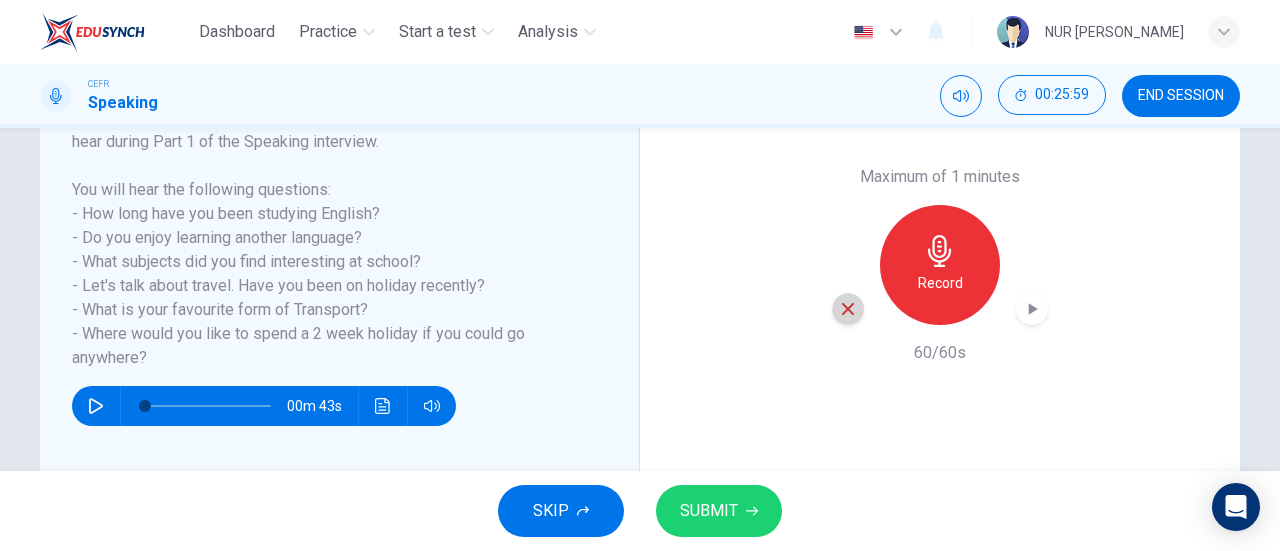 click 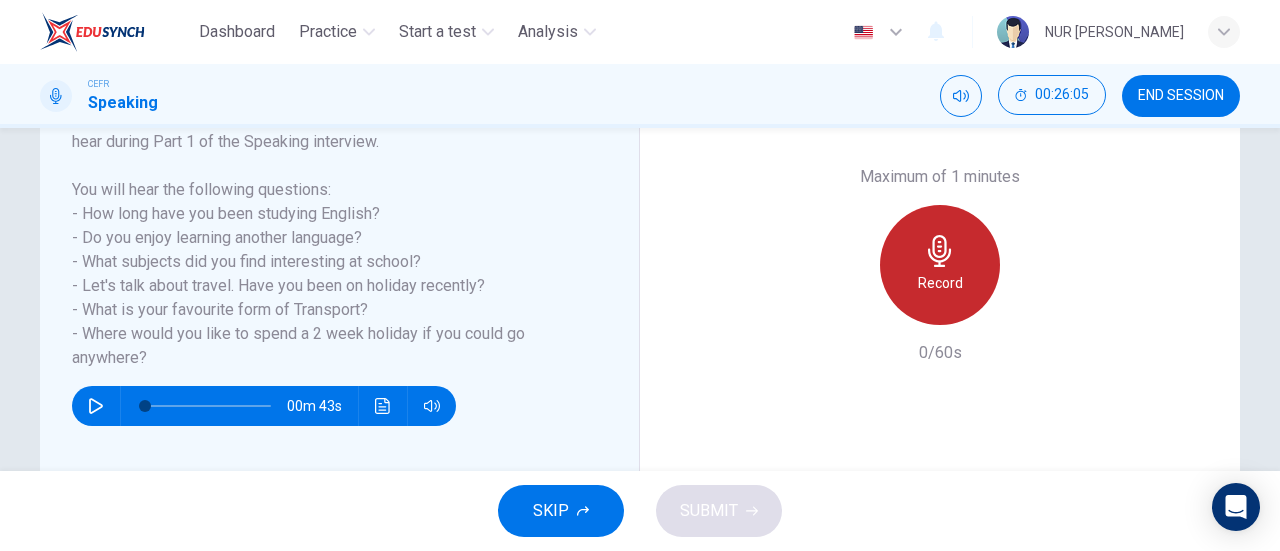click on "Record" at bounding box center [940, 265] 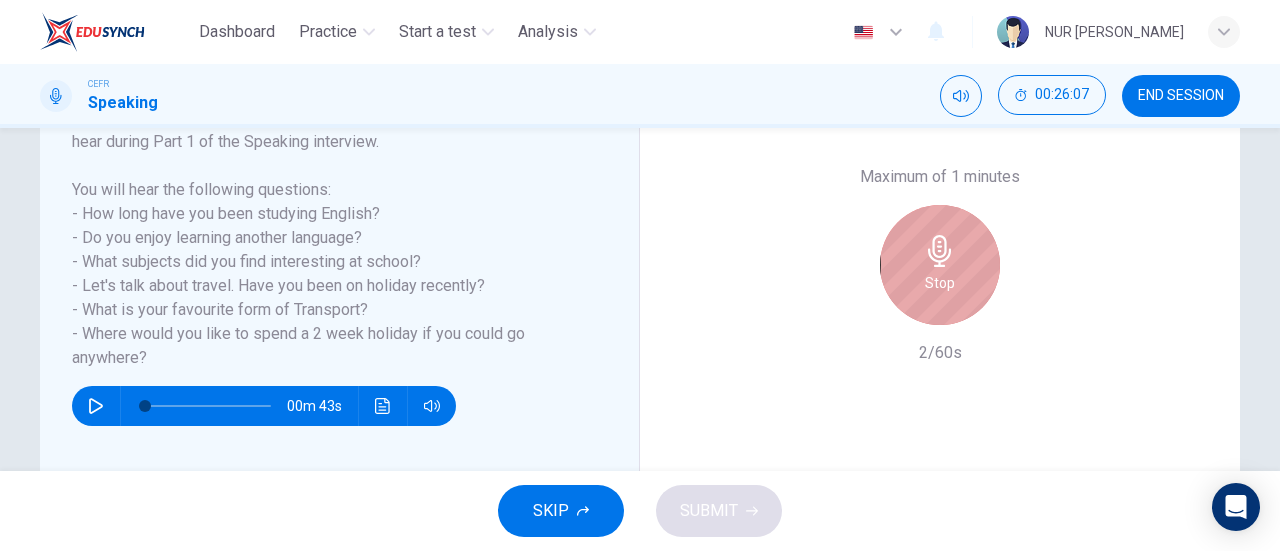 click on "Stop" at bounding box center (940, 283) 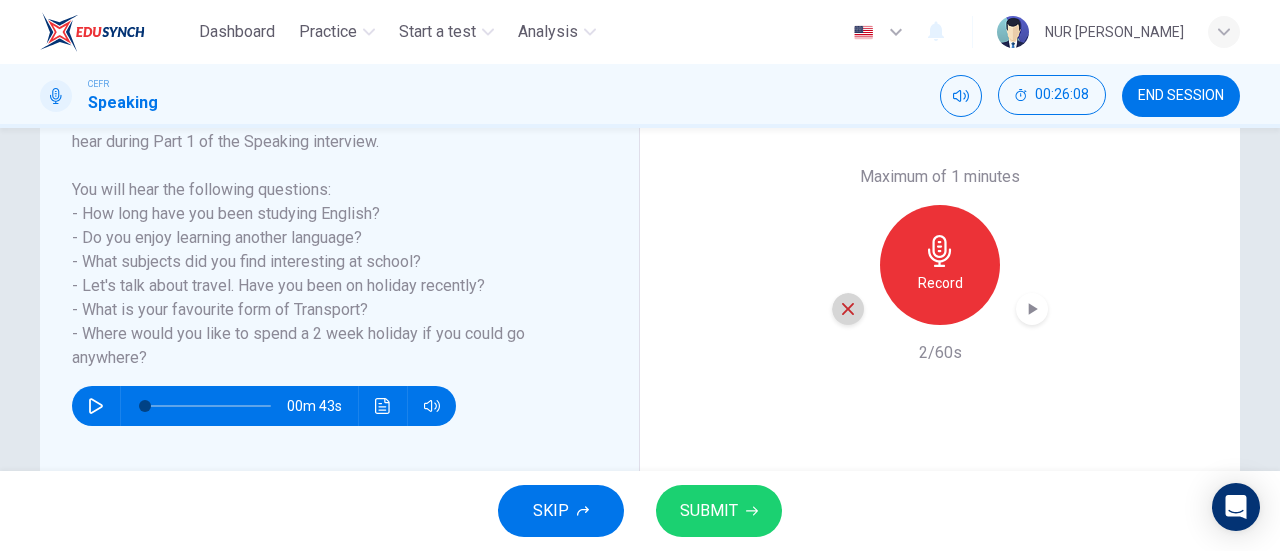 click 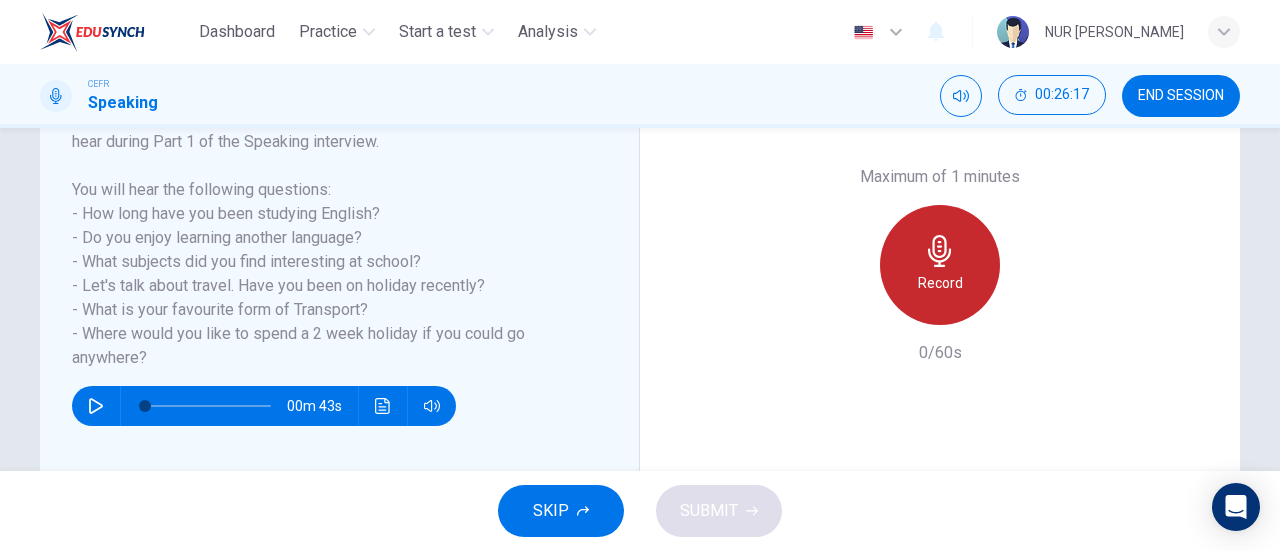 click on "Record" at bounding box center (940, 265) 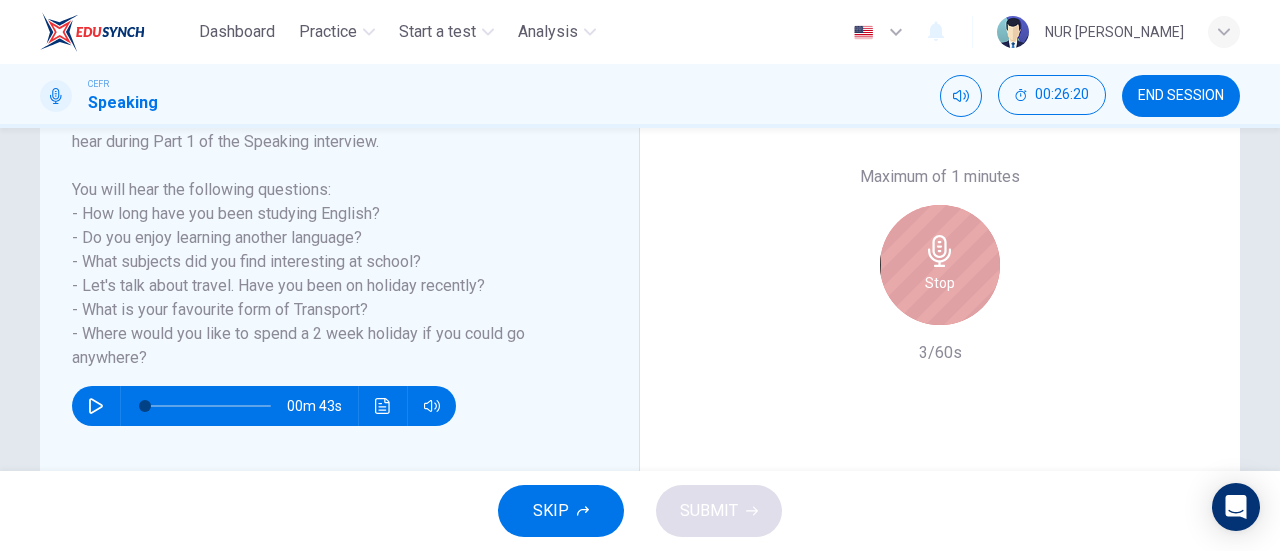 click on "Stop" at bounding box center (940, 265) 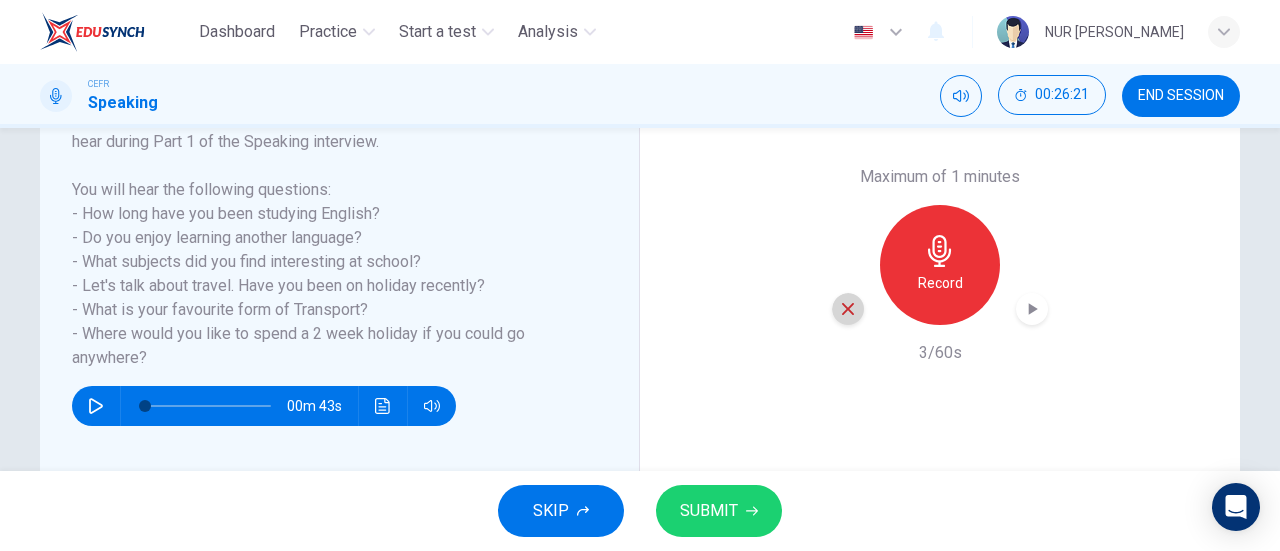 click 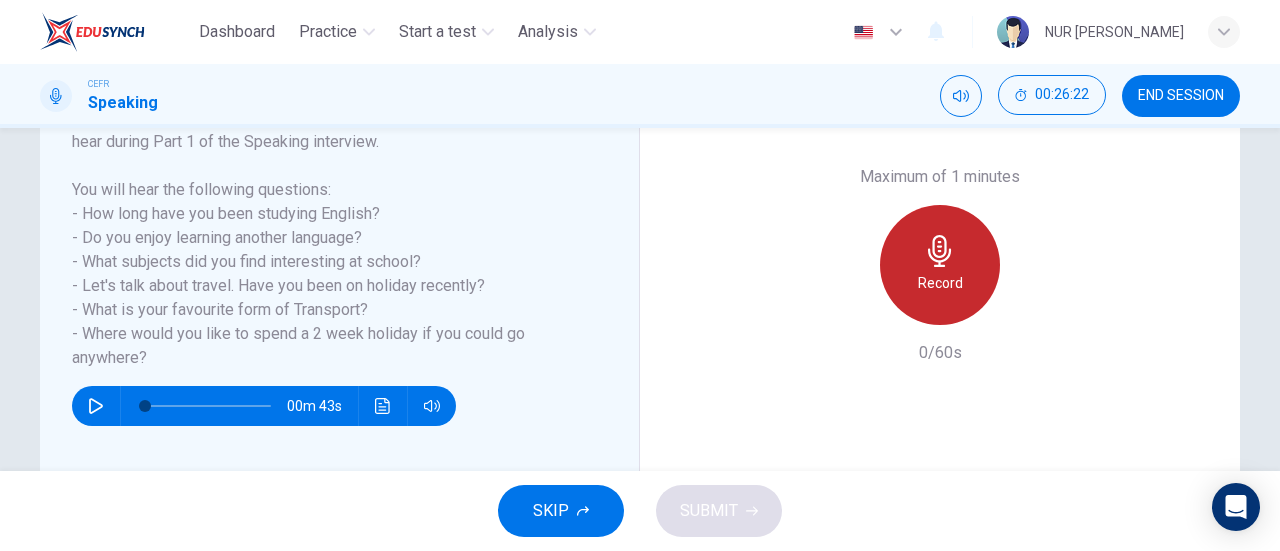 click on "Record" at bounding box center (940, 283) 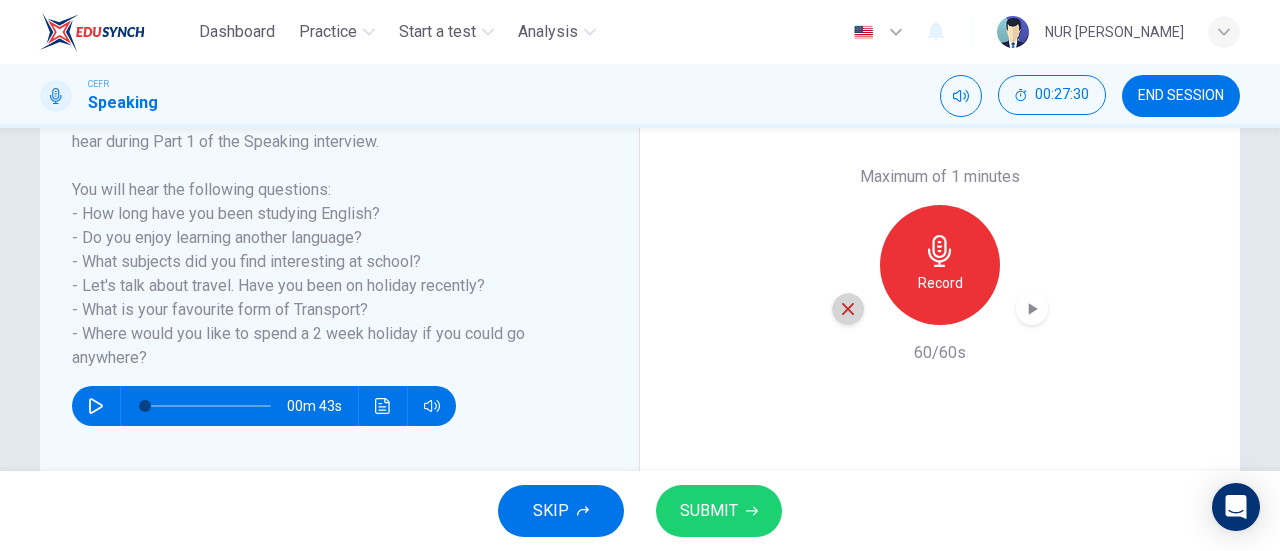 click 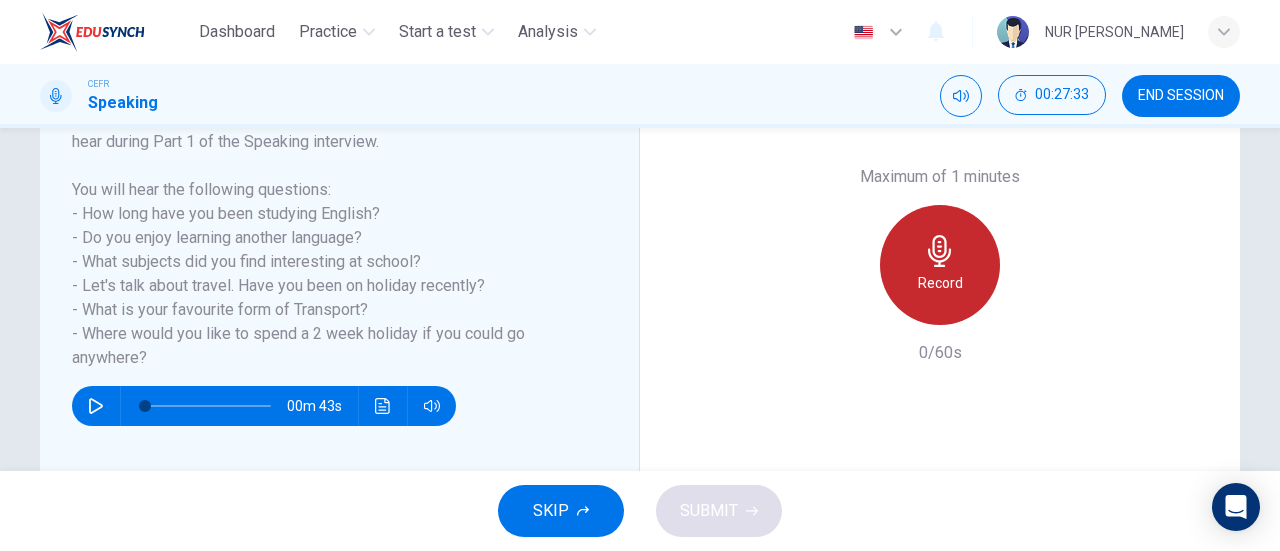click on "Record" at bounding box center [940, 265] 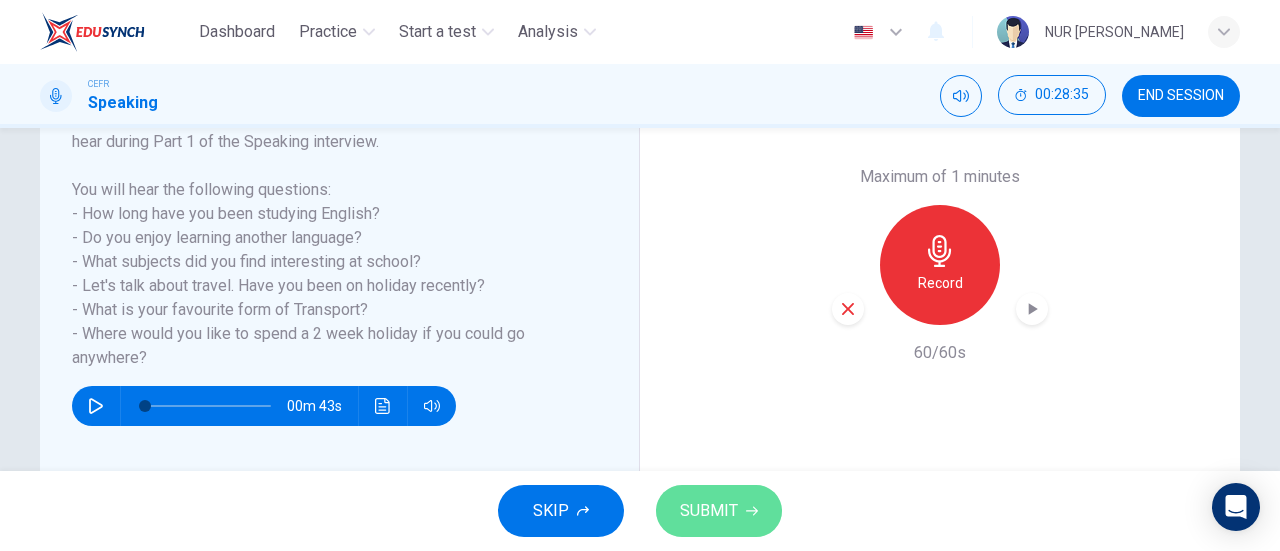 click on "SUBMIT" at bounding box center (709, 511) 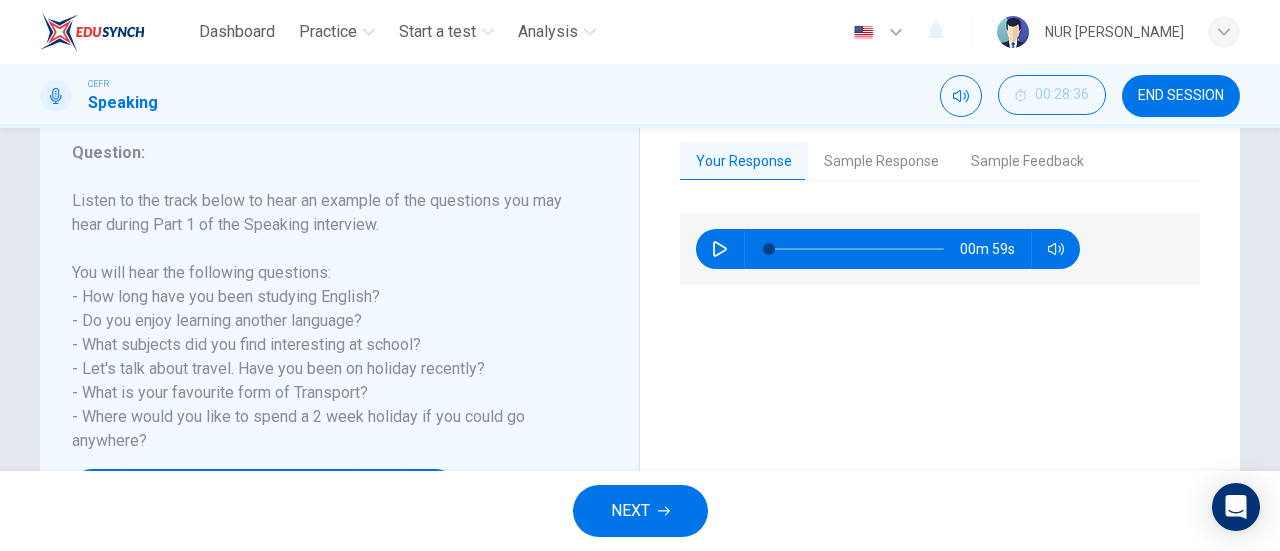 scroll, scrollTop: 269, scrollLeft: 0, axis: vertical 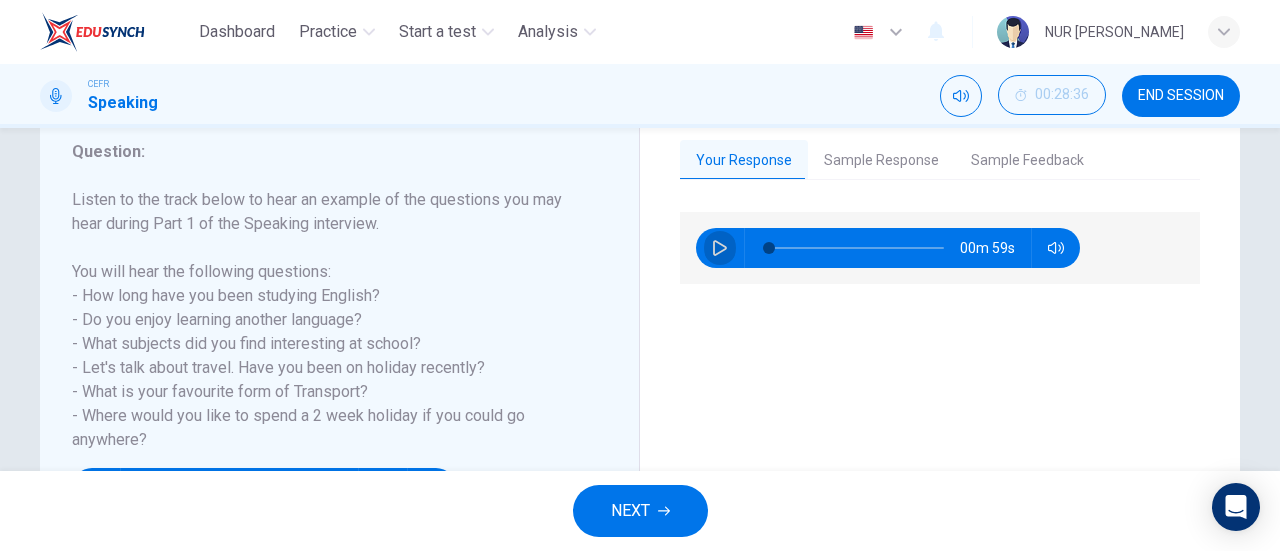 click 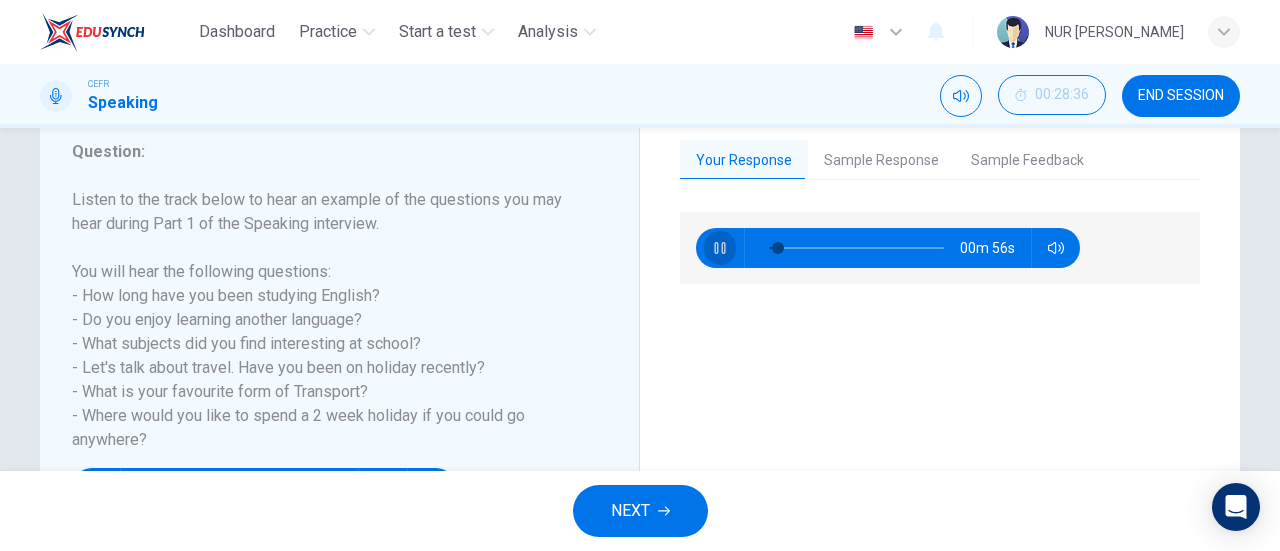 click 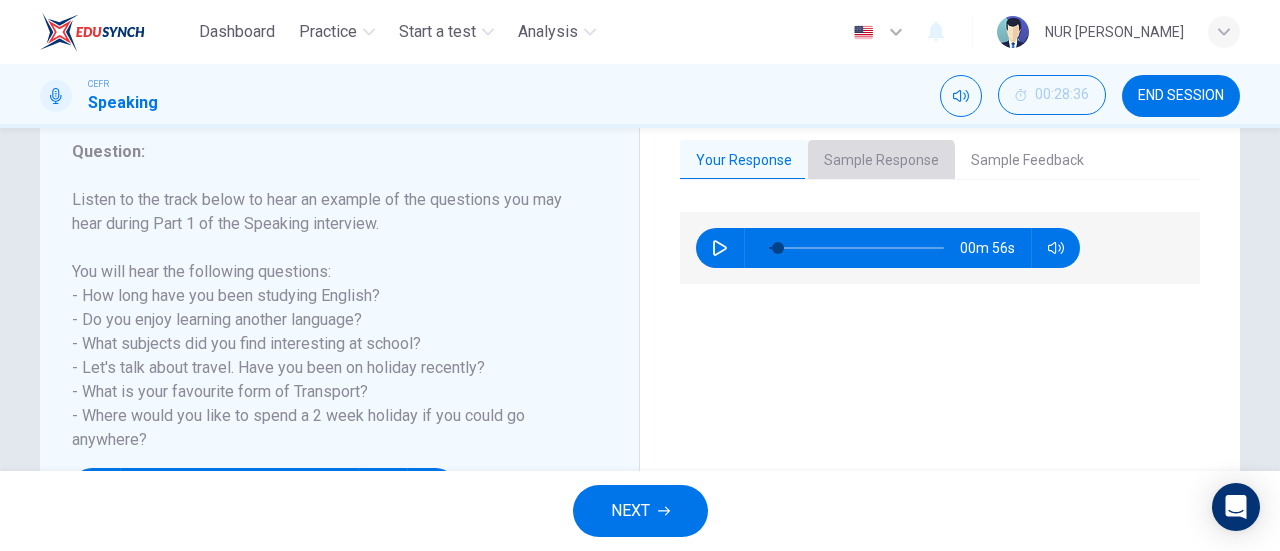 click on "Sample Response" at bounding box center [881, 161] 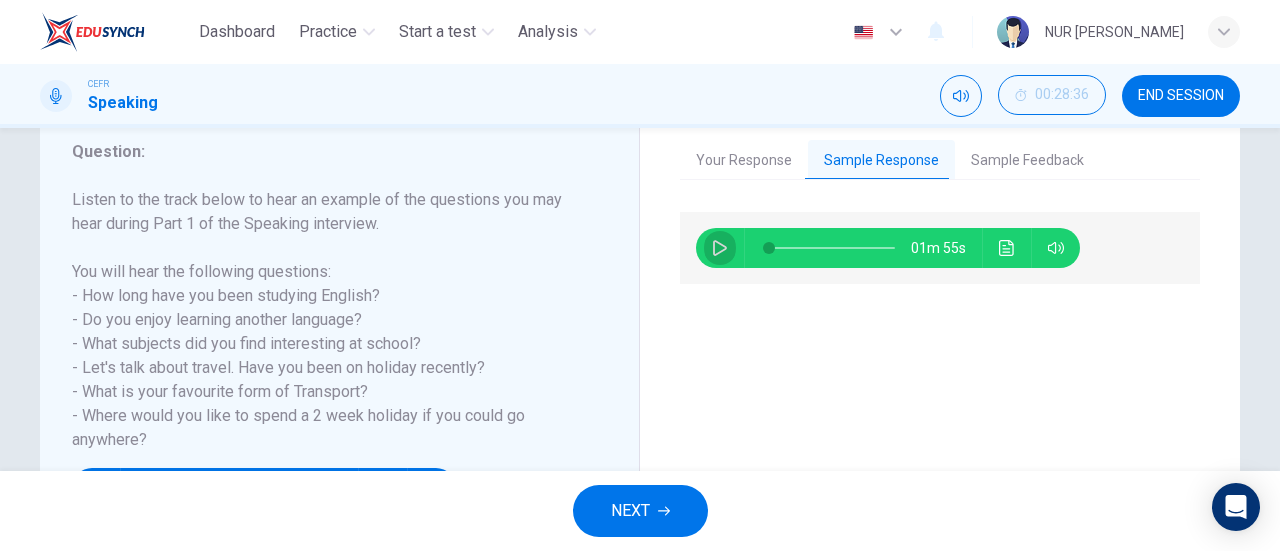 click at bounding box center (720, 248) 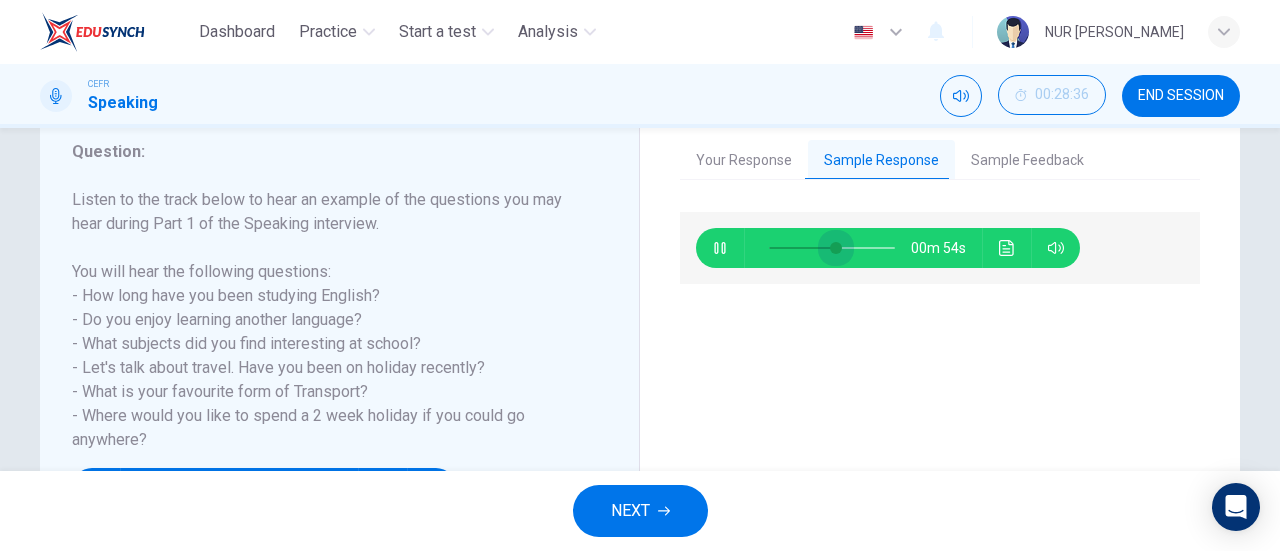 click at bounding box center (836, 248) 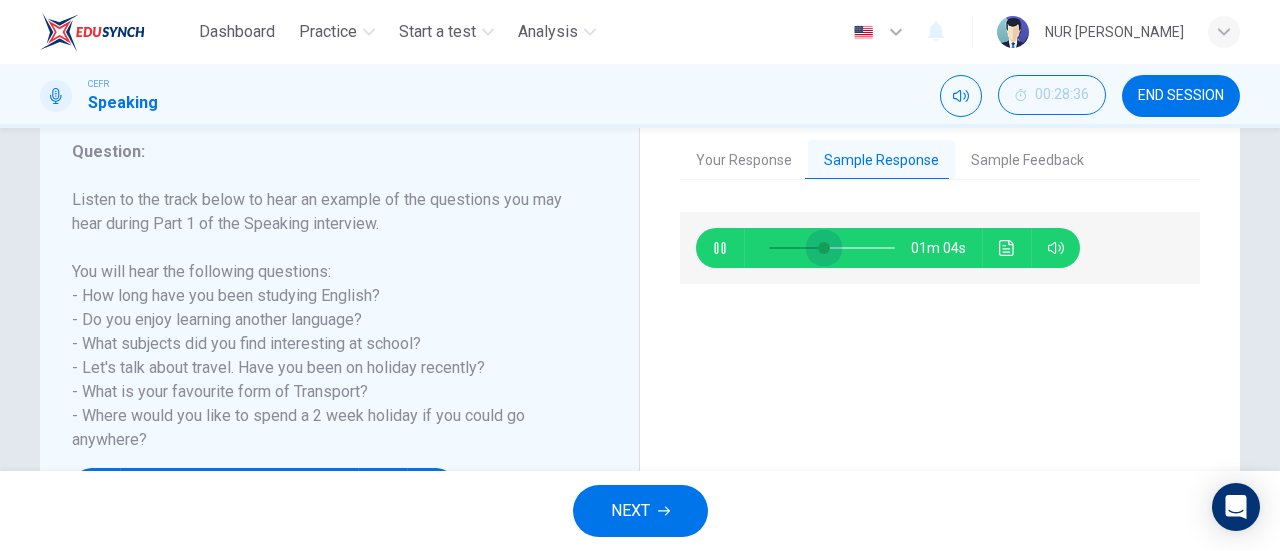 click at bounding box center (824, 248) 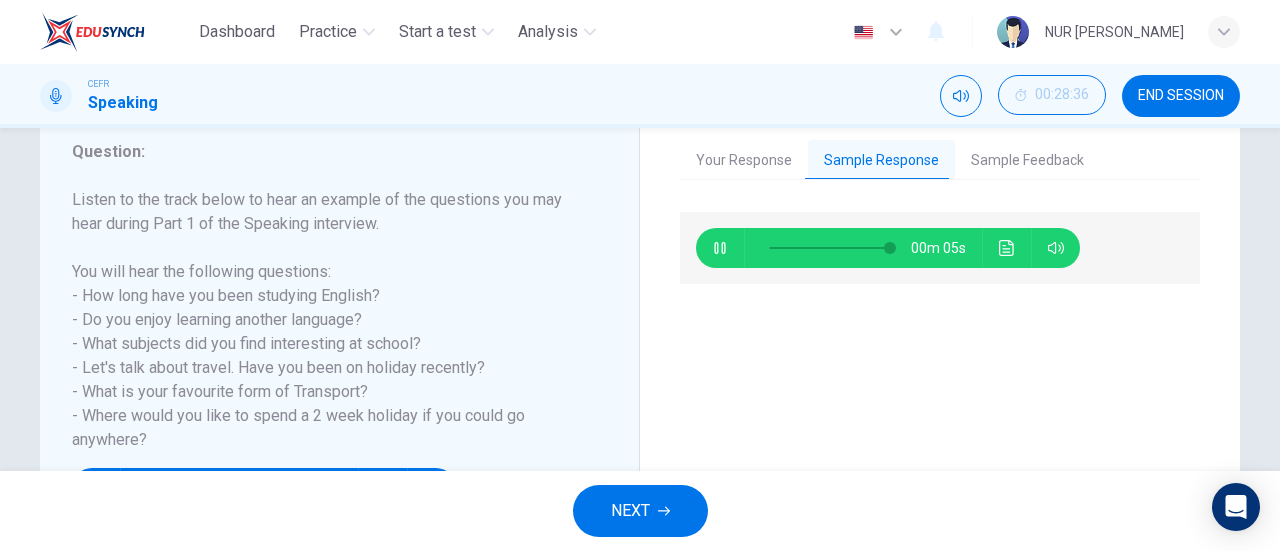 type on "97" 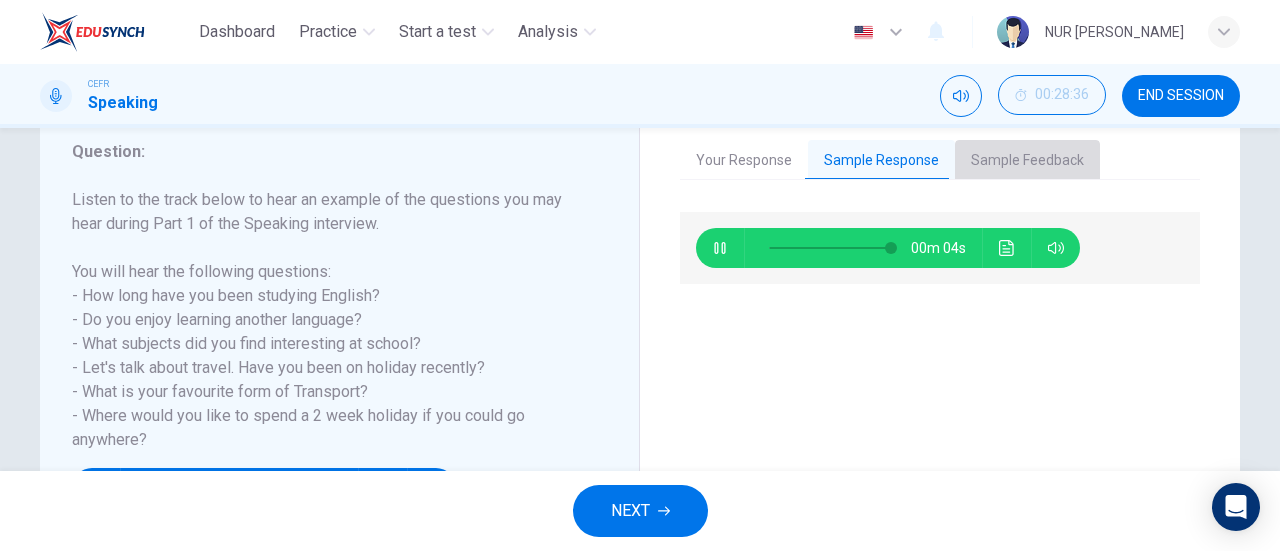 click on "Sample Feedback" at bounding box center [1027, 161] 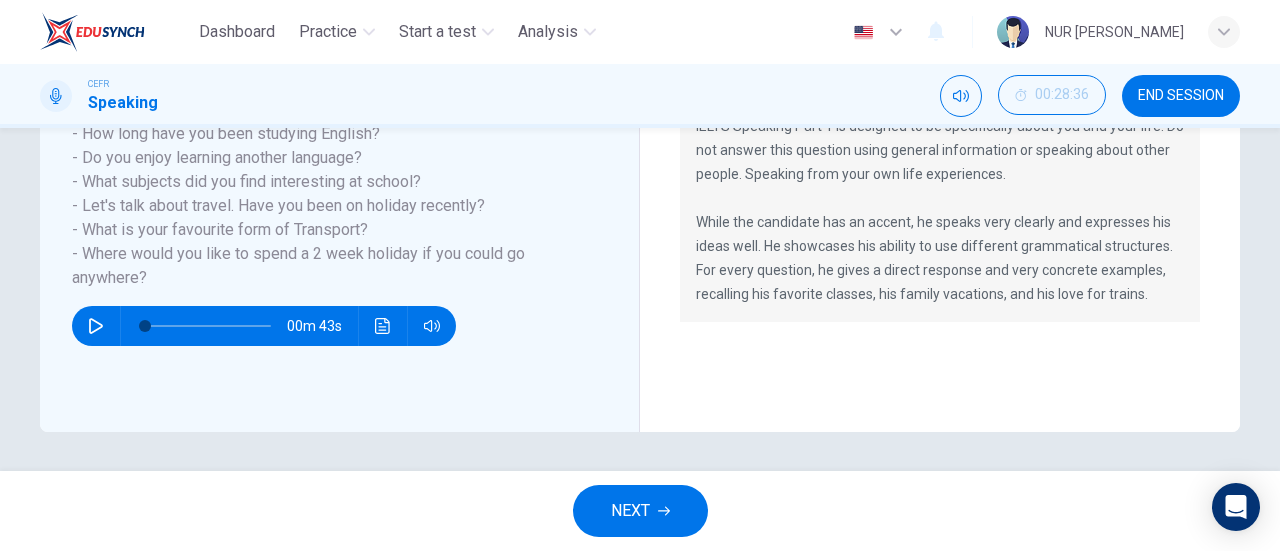 scroll, scrollTop: 432, scrollLeft: 0, axis: vertical 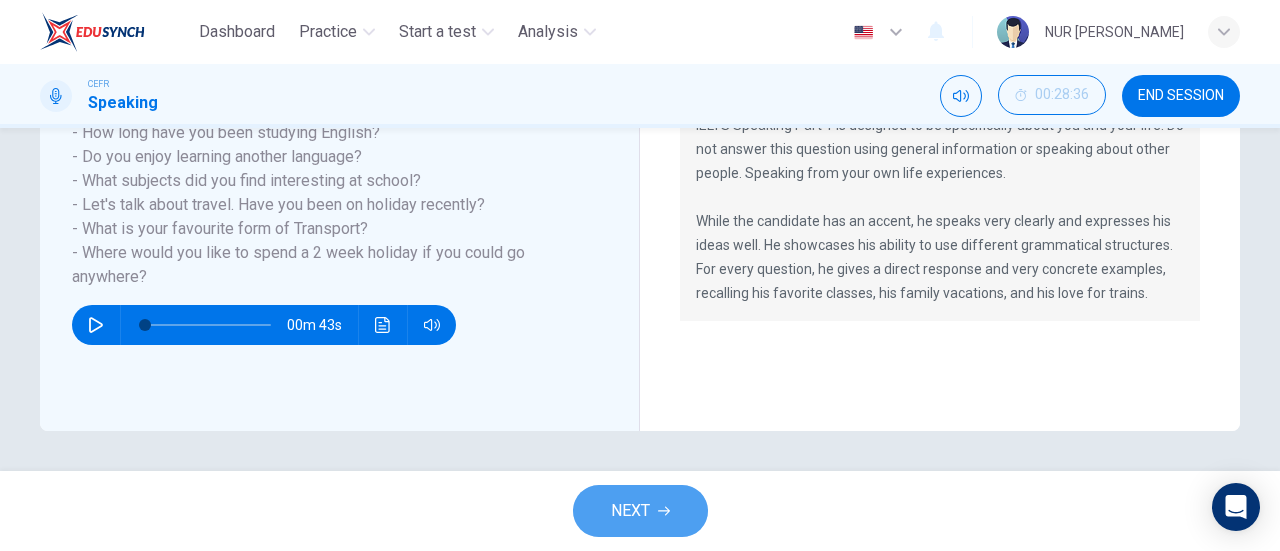 click 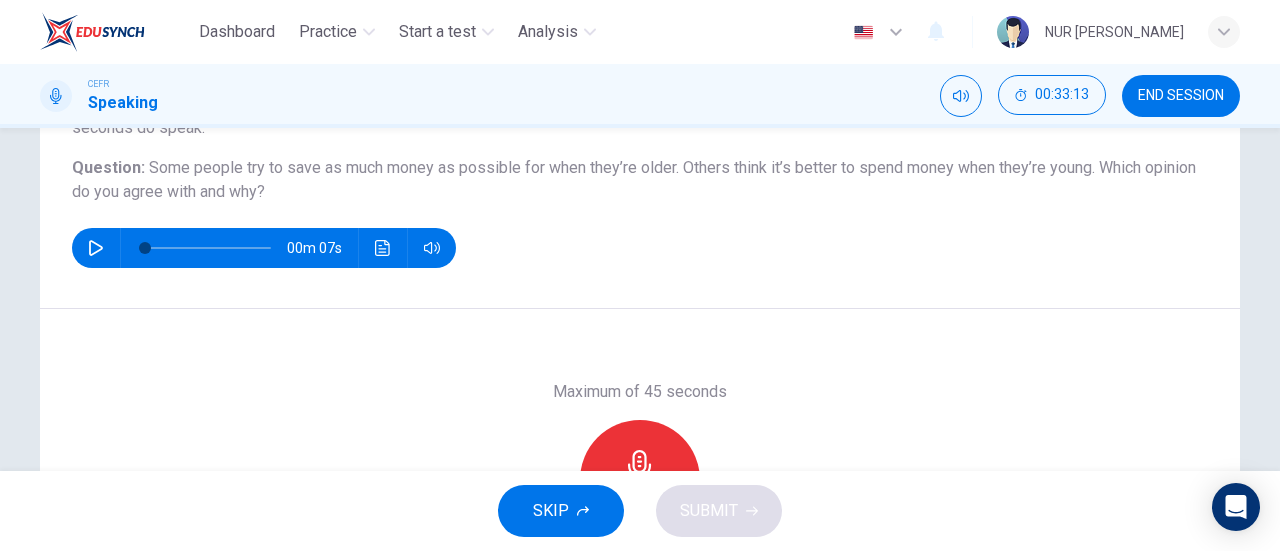 scroll, scrollTop: 211, scrollLeft: 0, axis: vertical 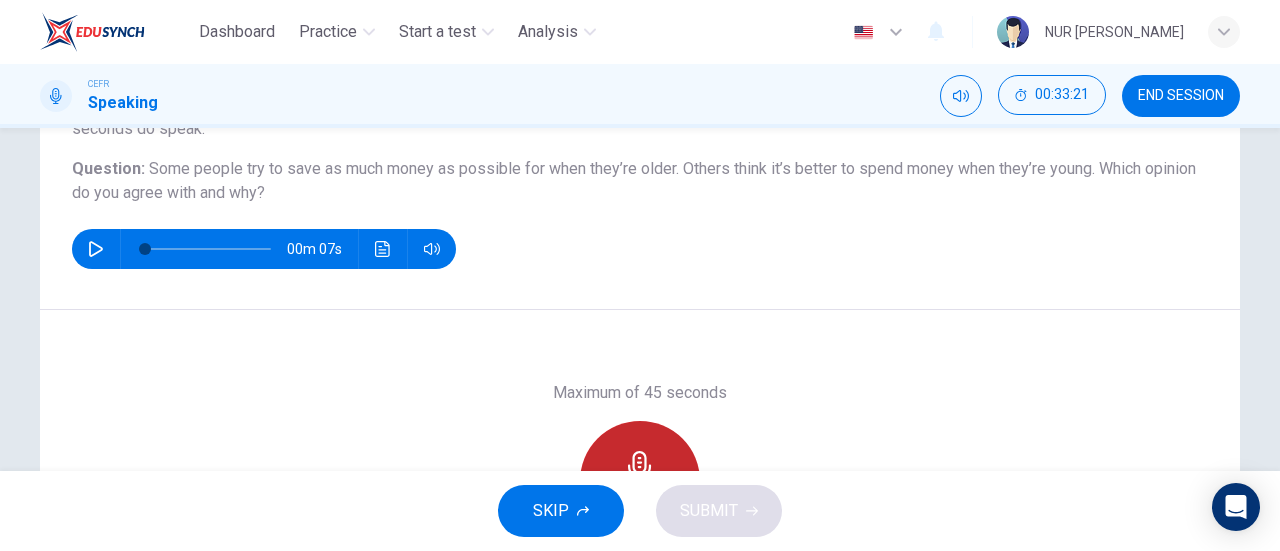 click on "Record" at bounding box center [640, 481] 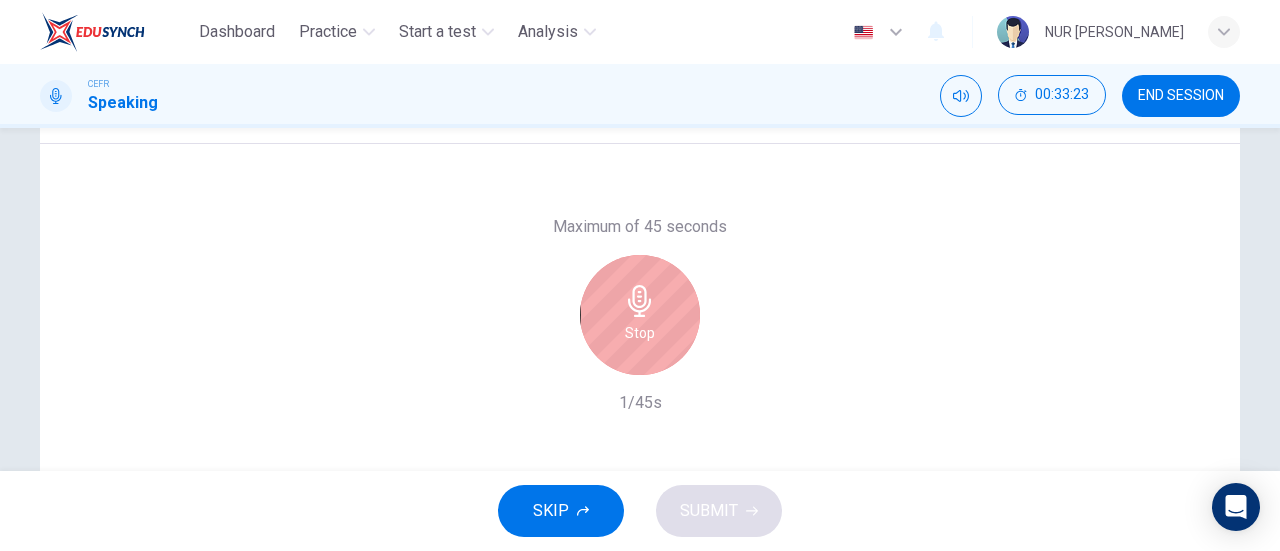 scroll, scrollTop: 376, scrollLeft: 0, axis: vertical 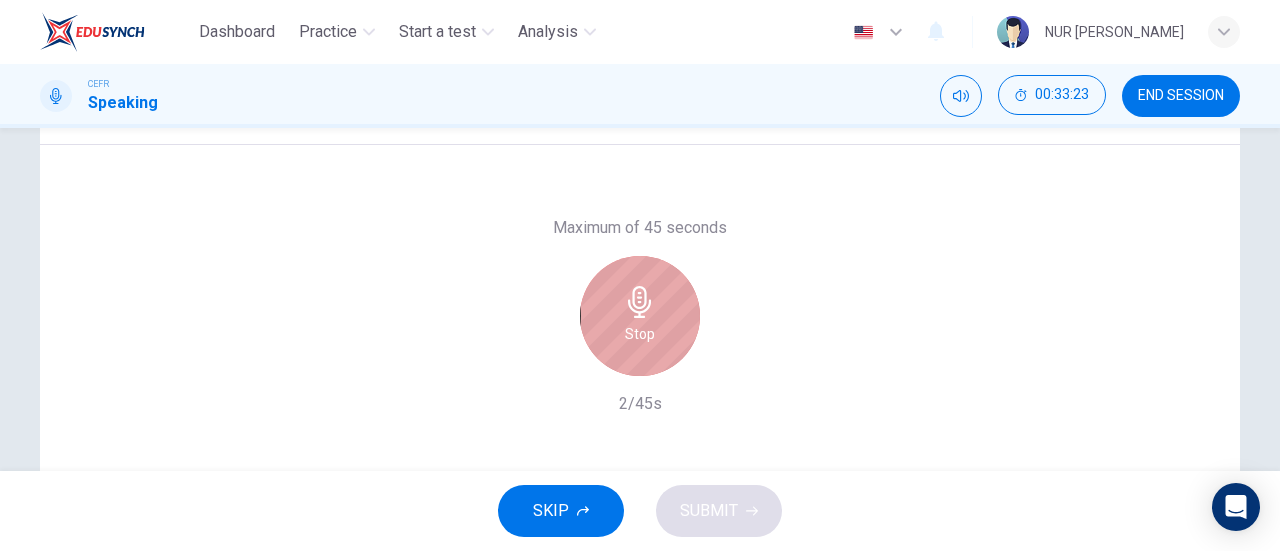 click on "Stop" at bounding box center [640, 316] 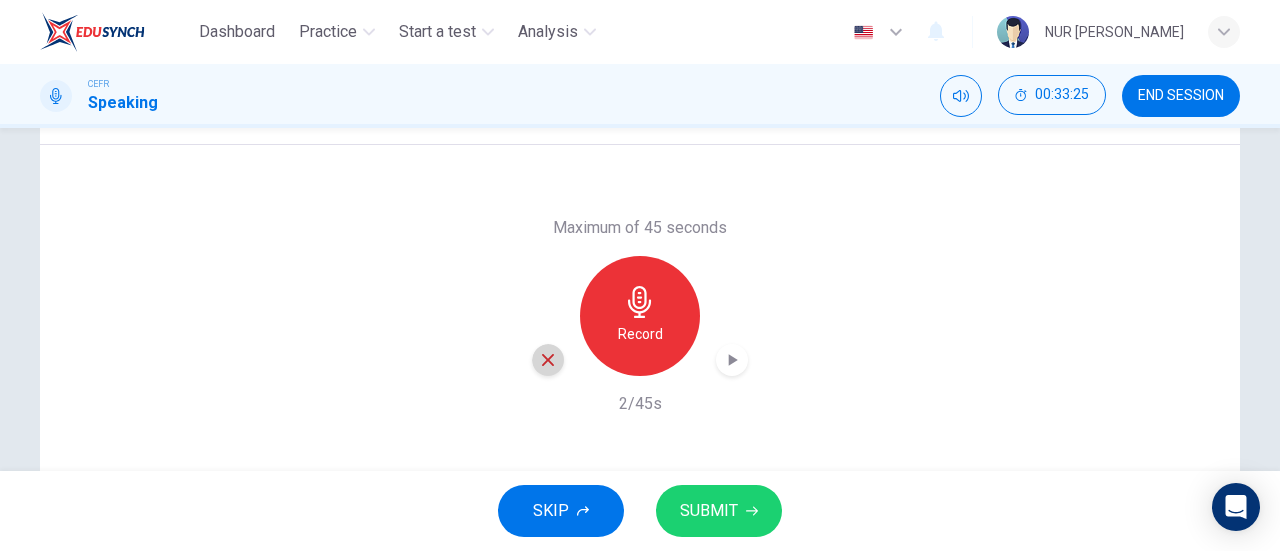 click 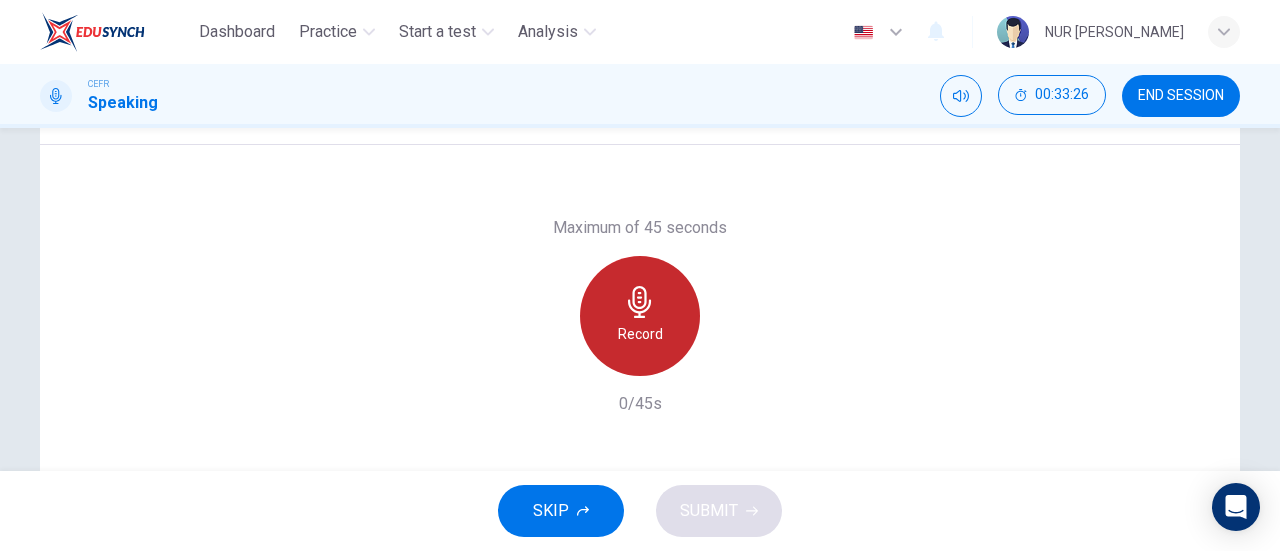 click on "Record" at bounding box center [640, 334] 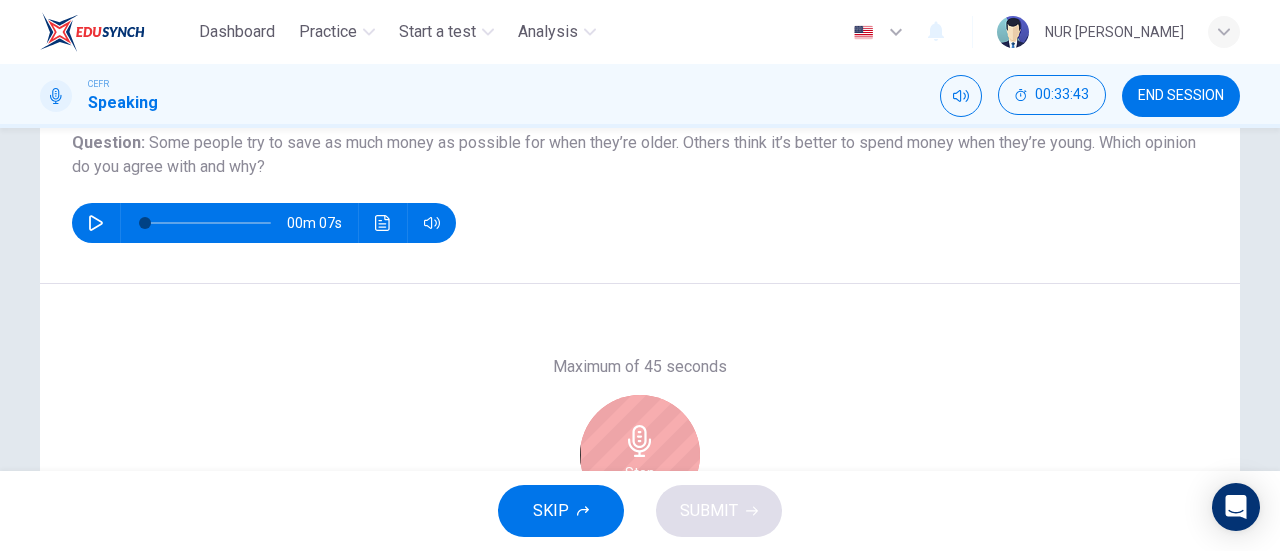 scroll, scrollTop: 334, scrollLeft: 0, axis: vertical 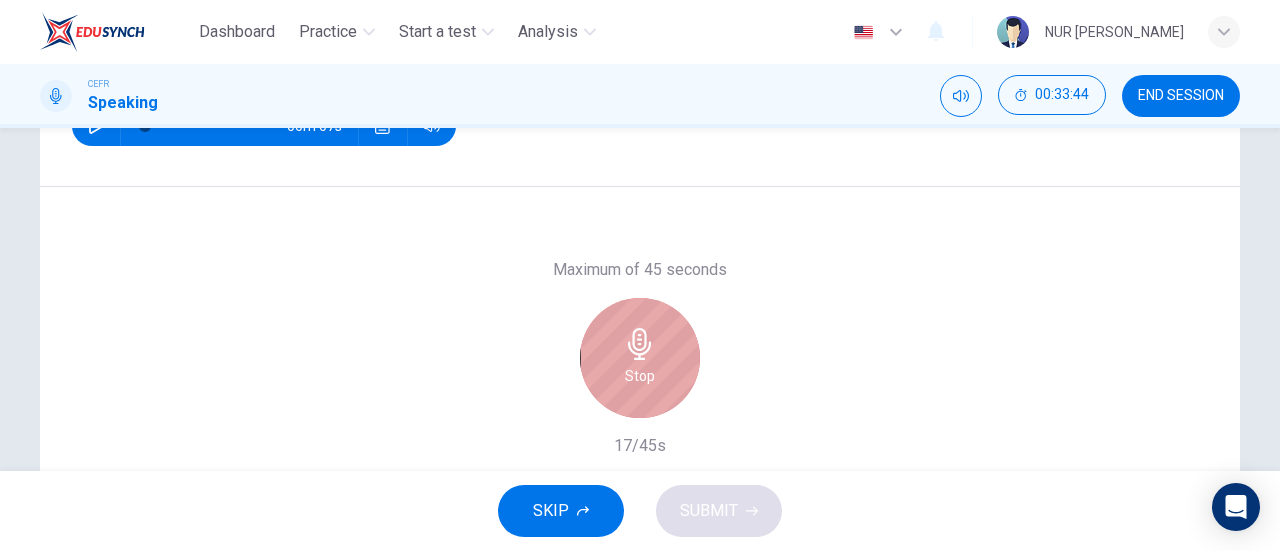 click 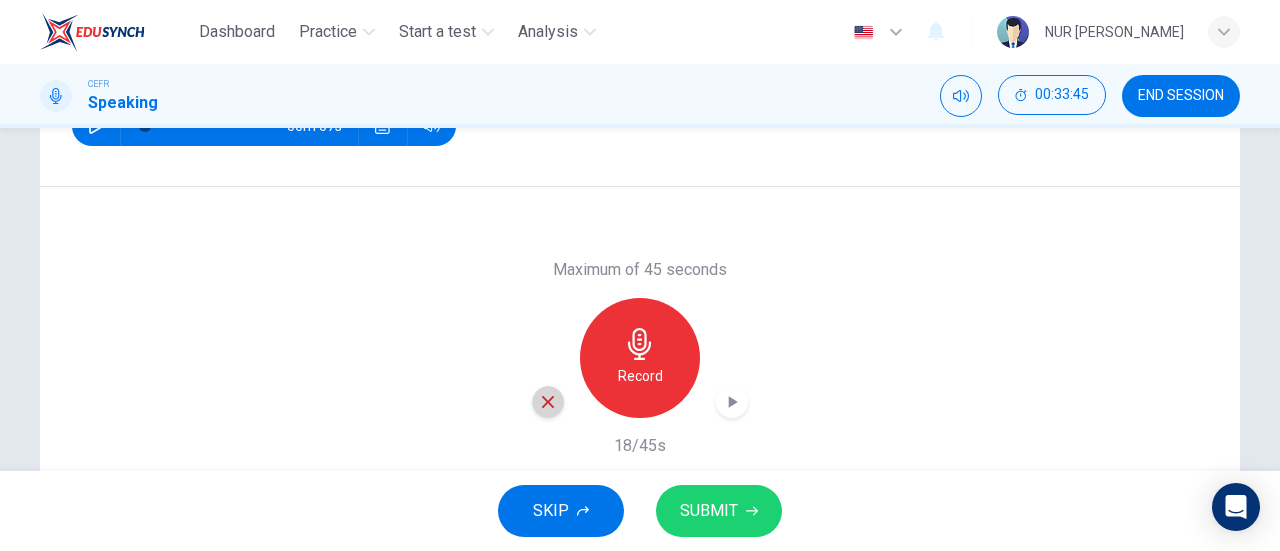 click at bounding box center (548, 402) 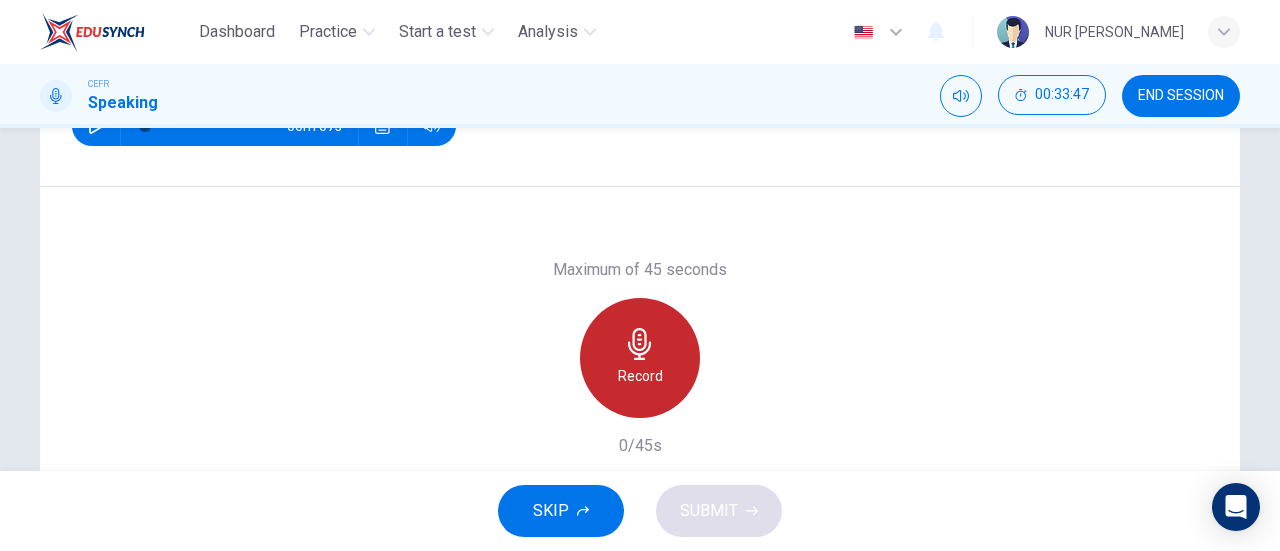 click 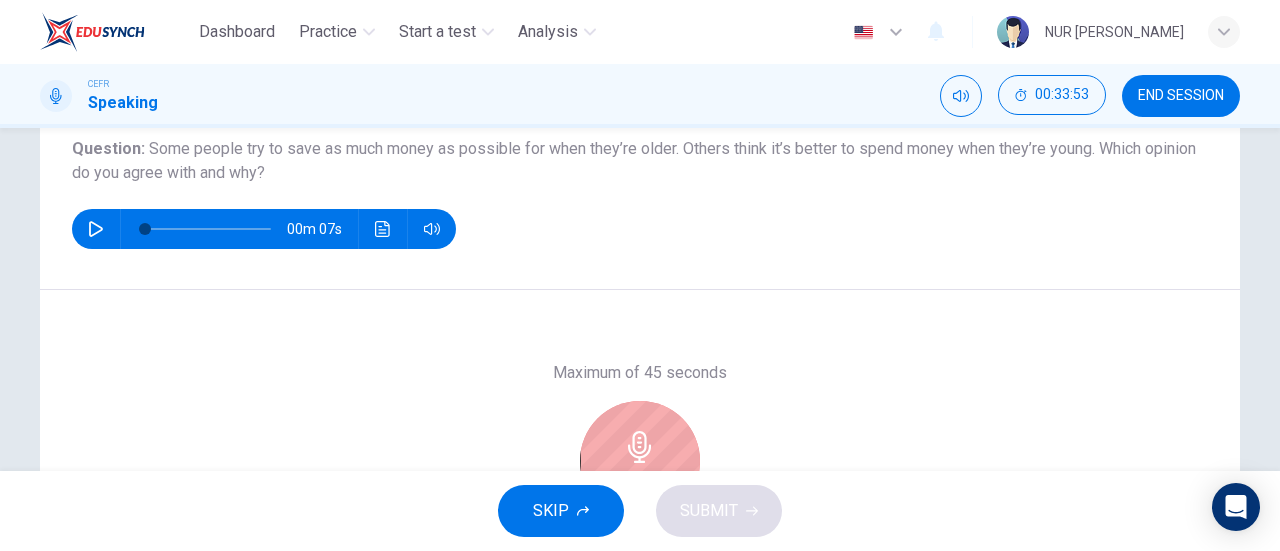 scroll, scrollTop: 232, scrollLeft: 0, axis: vertical 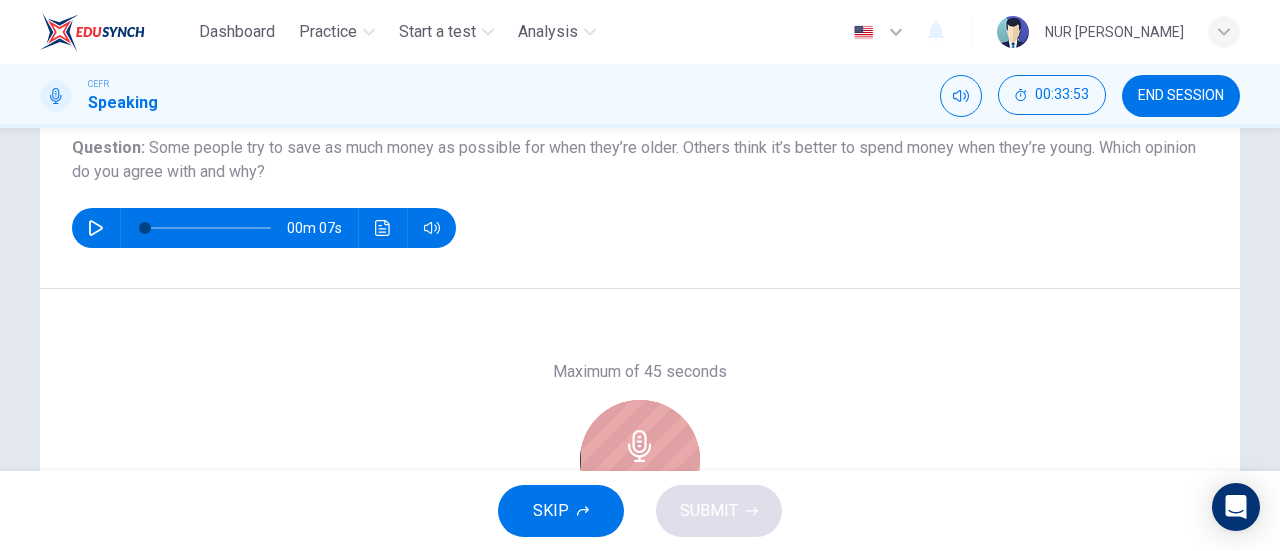click on "Stop" at bounding box center [640, 460] 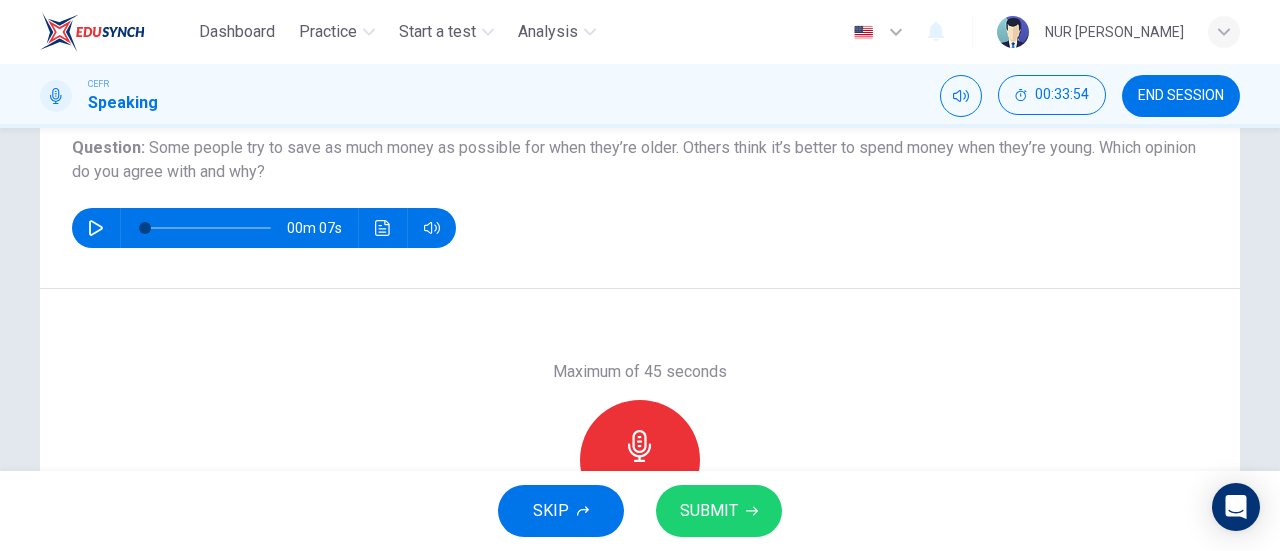 scroll, scrollTop: 314, scrollLeft: 0, axis: vertical 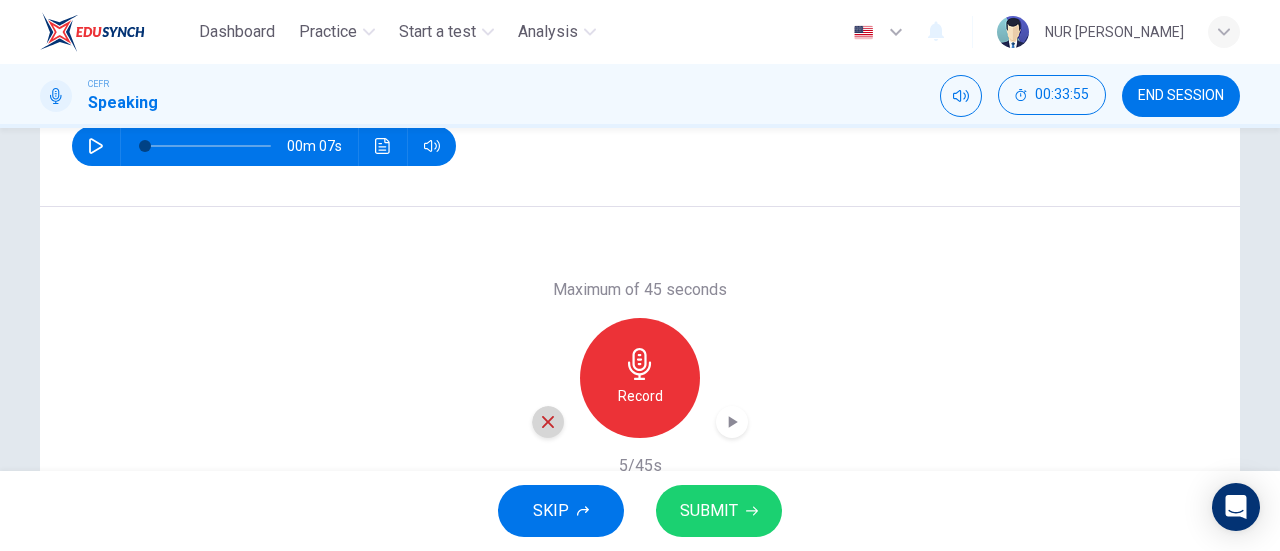 click 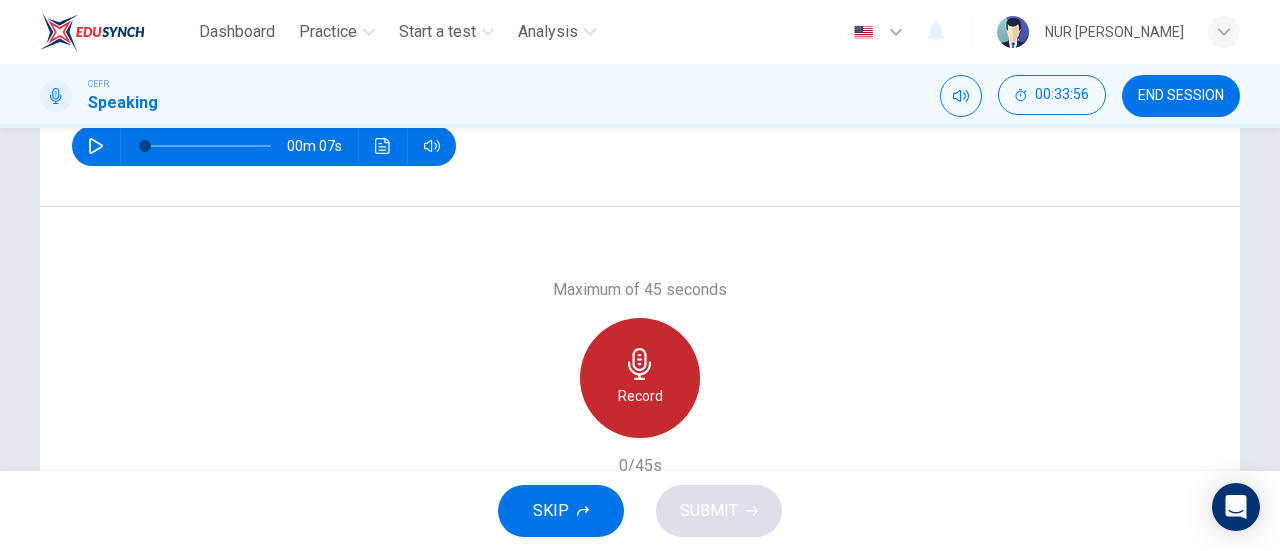 click 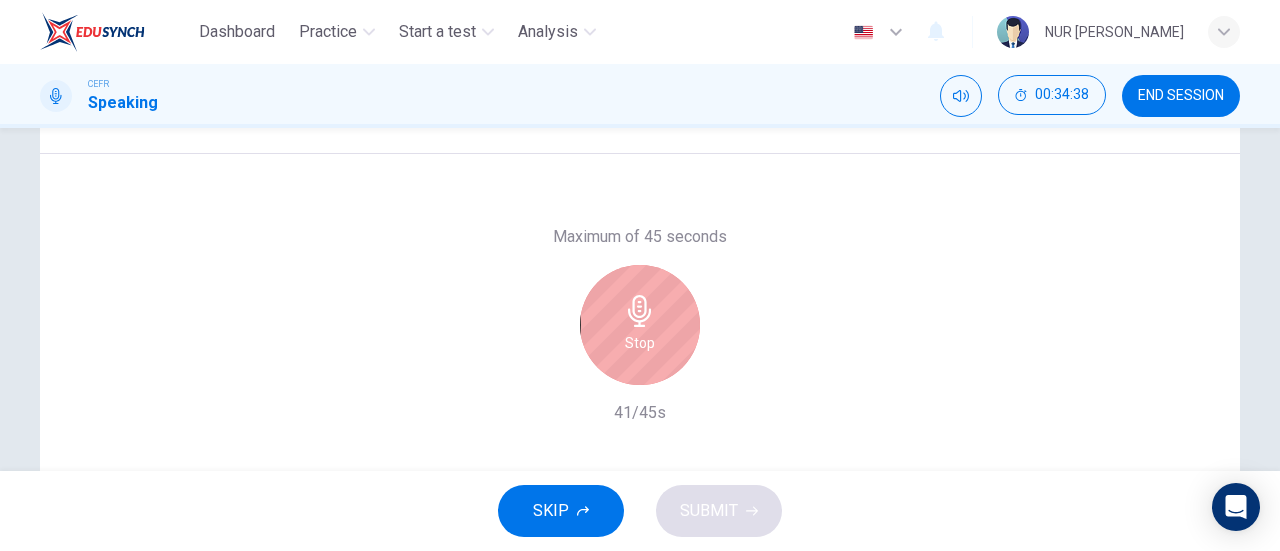 scroll, scrollTop: 366, scrollLeft: 0, axis: vertical 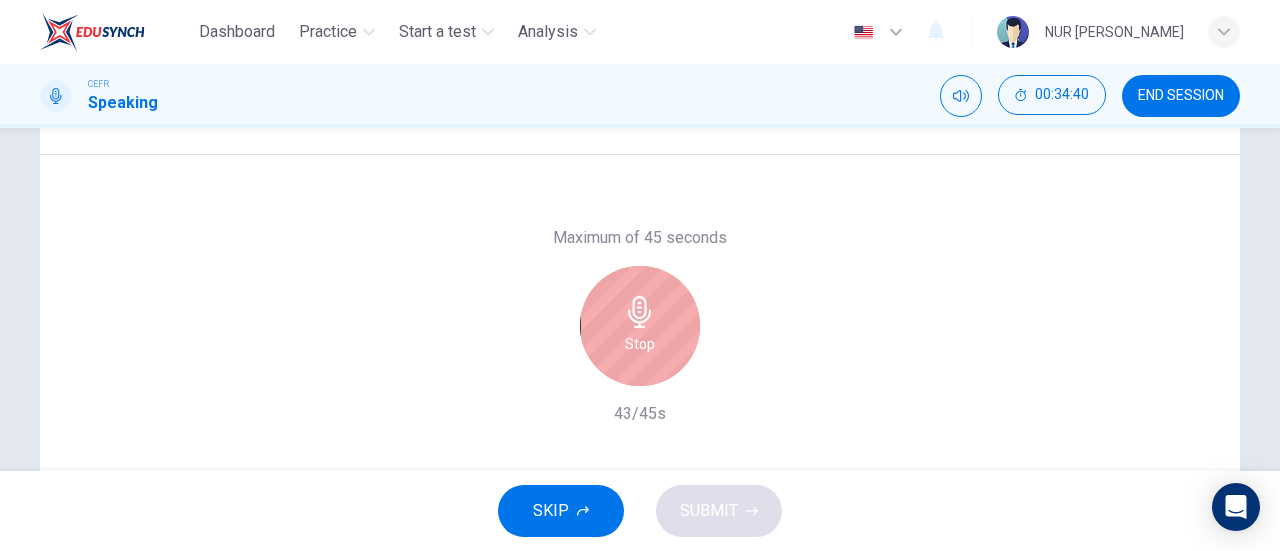 click on "Stop" at bounding box center (640, 326) 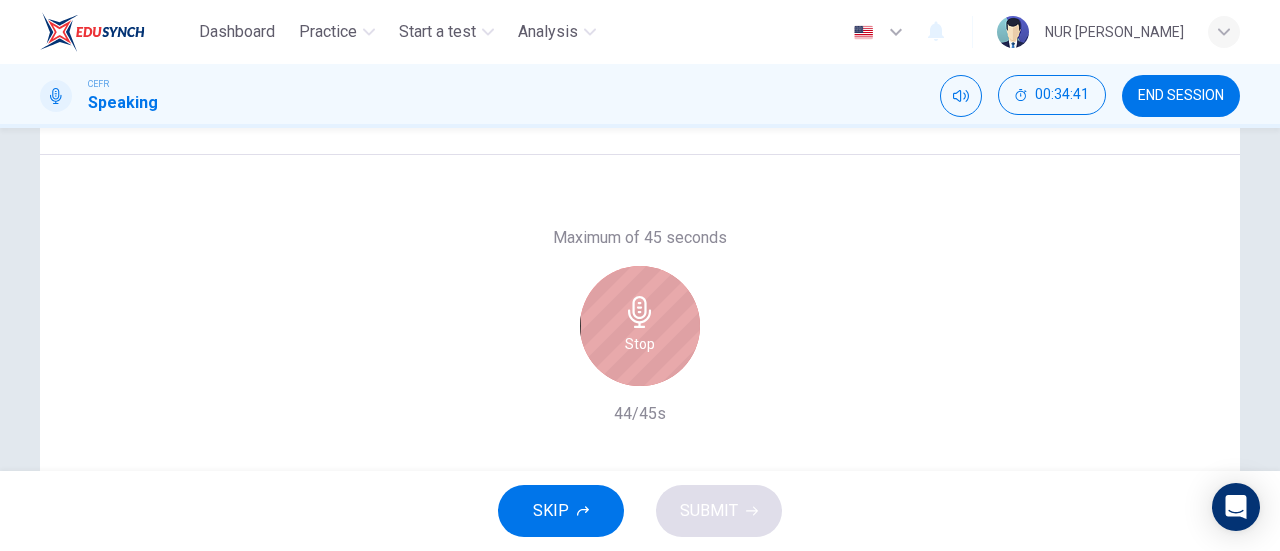 click 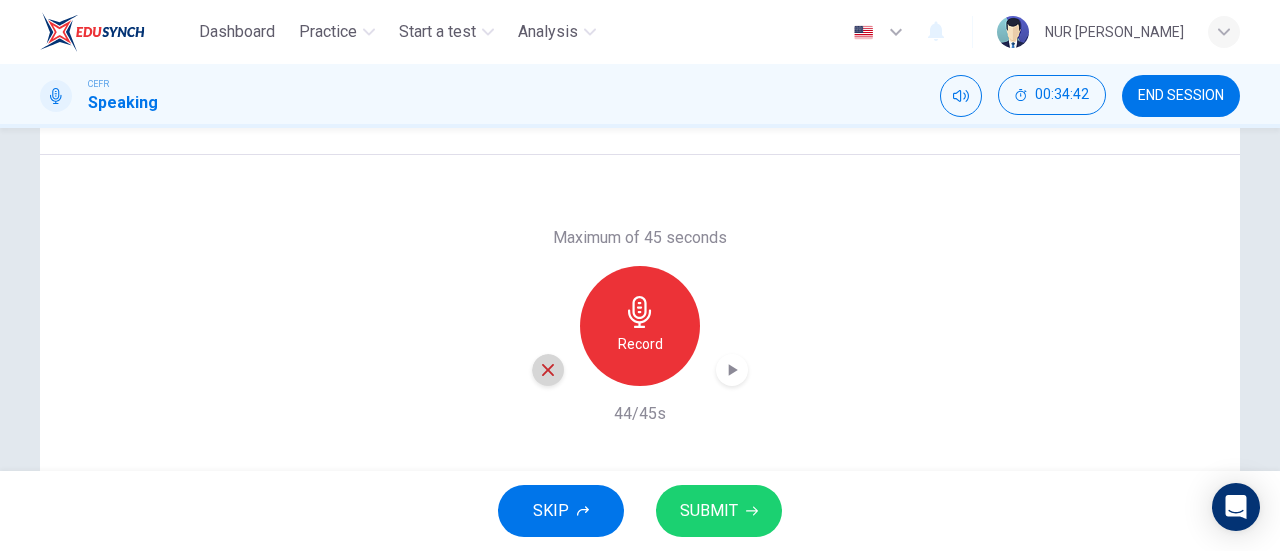 click 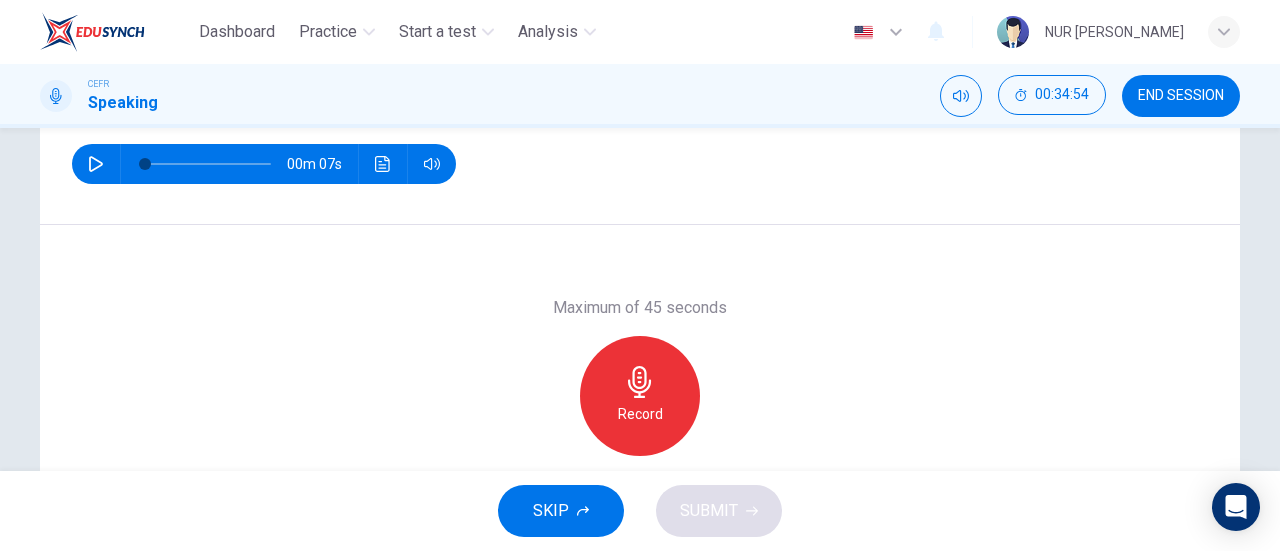scroll, scrollTop: 296, scrollLeft: 0, axis: vertical 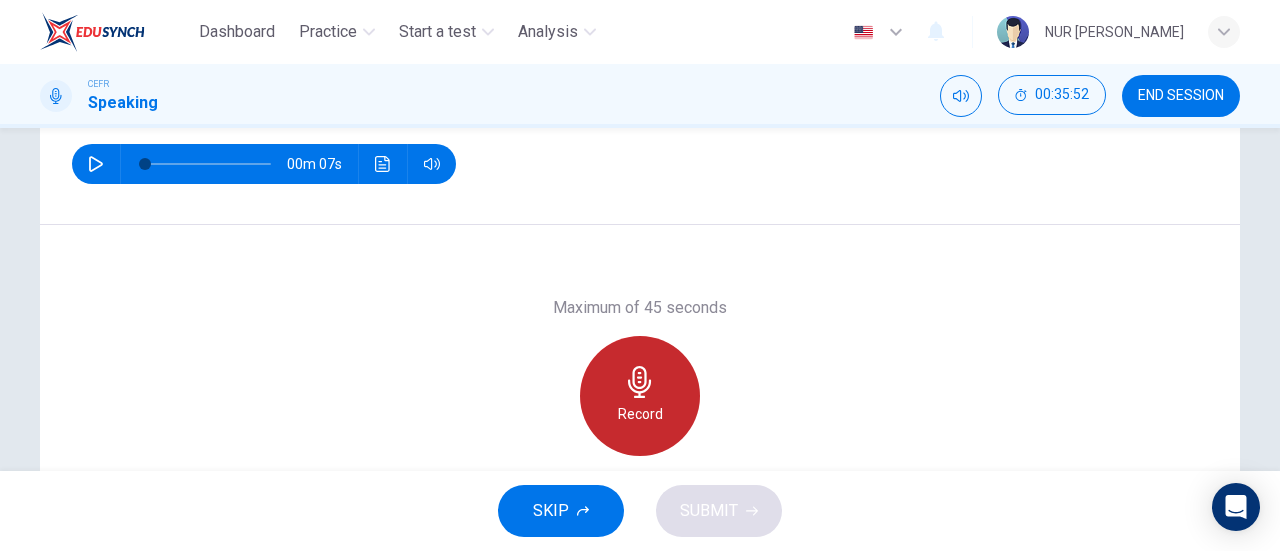 click on "Record" at bounding box center [640, 396] 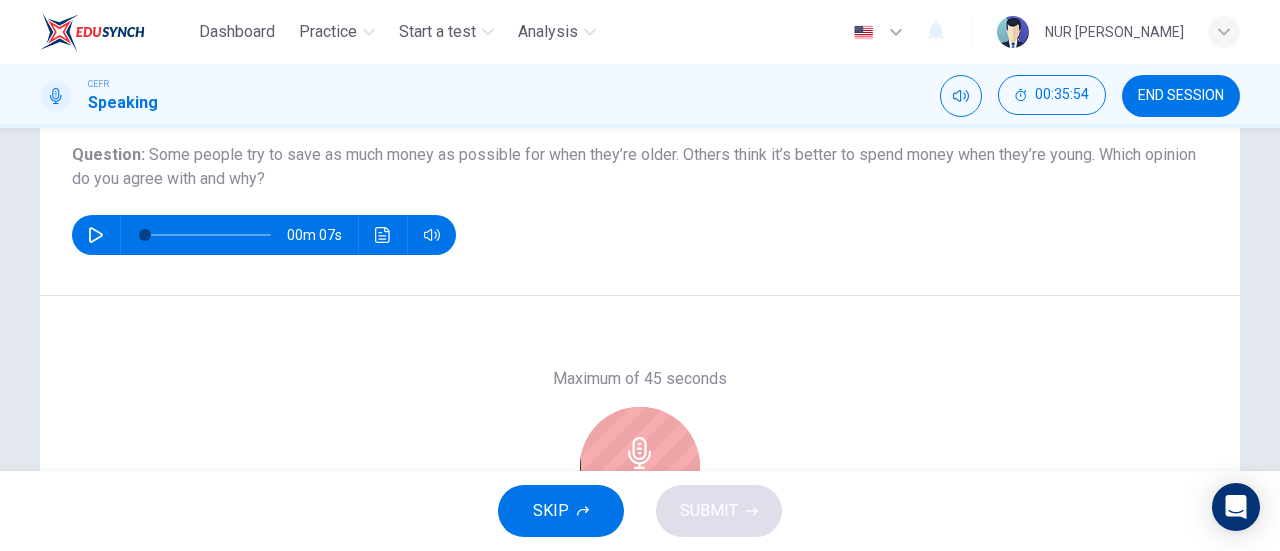 scroll, scrollTop: 224, scrollLeft: 0, axis: vertical 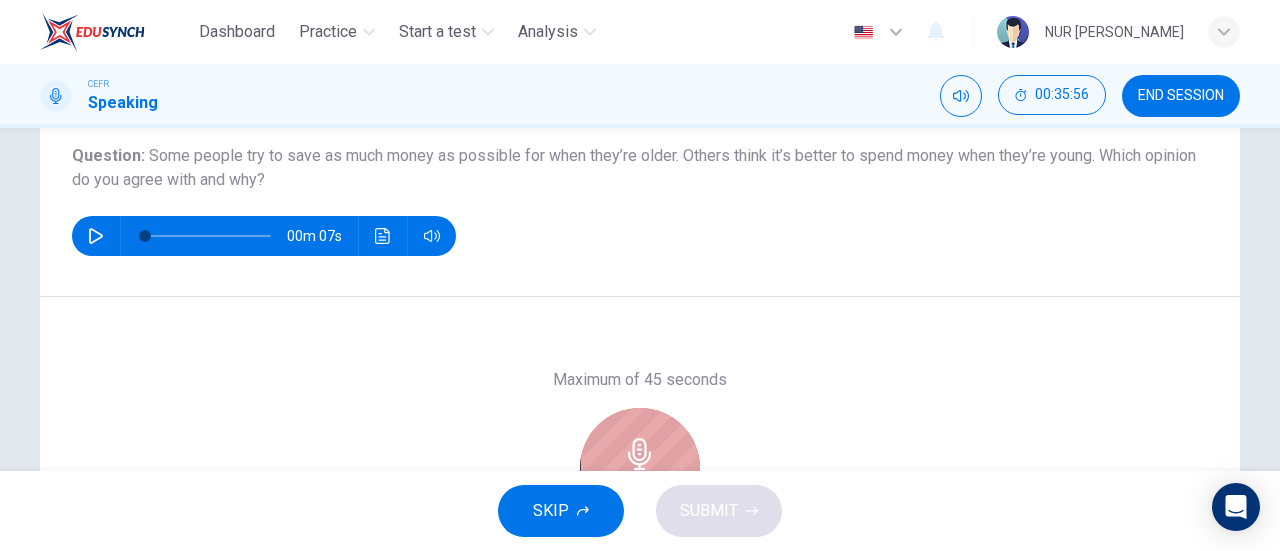 click on "Stop" at bounding box center (640, 468) 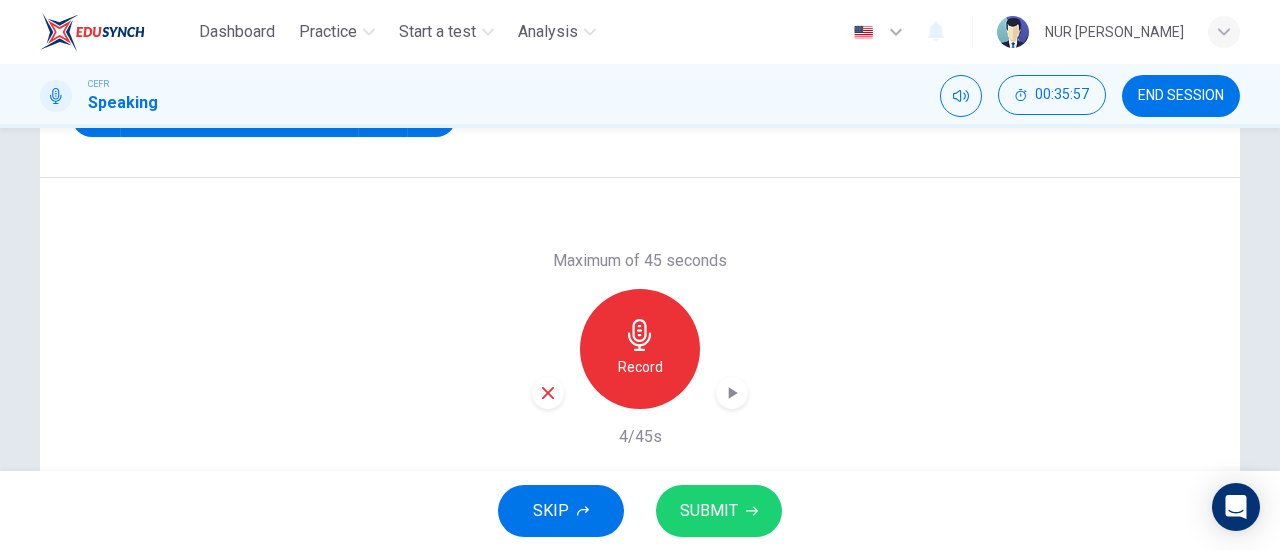 scroll, scrollTop: 346, scrollLeft: 0, axis: vertical 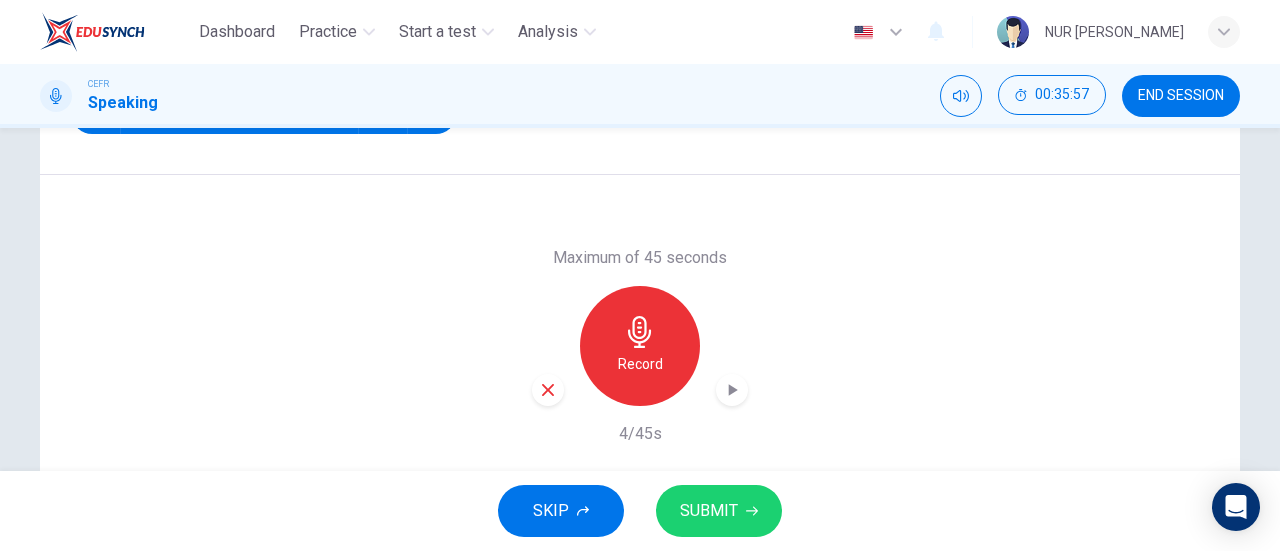 click 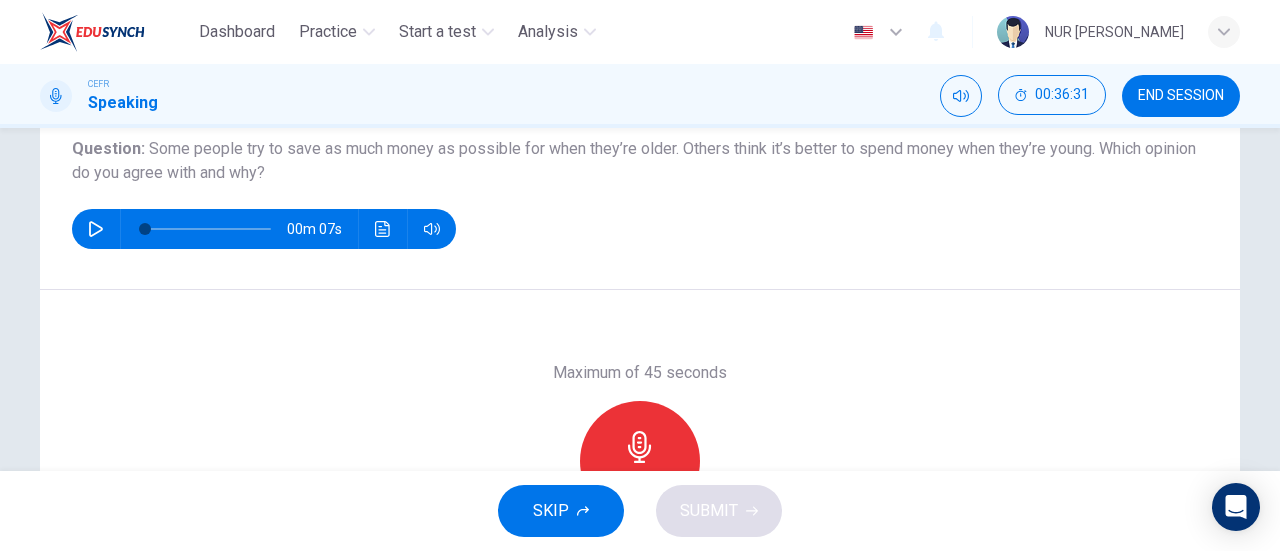 scroll, scrollTop: 230, scrollLeft: 0, axis: vertical 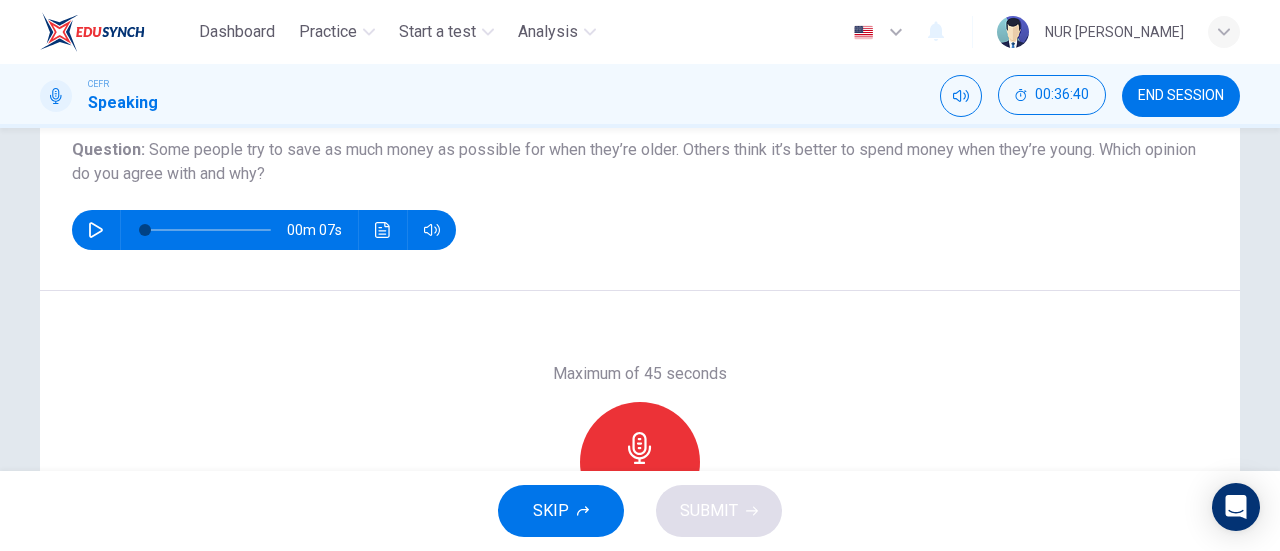 click 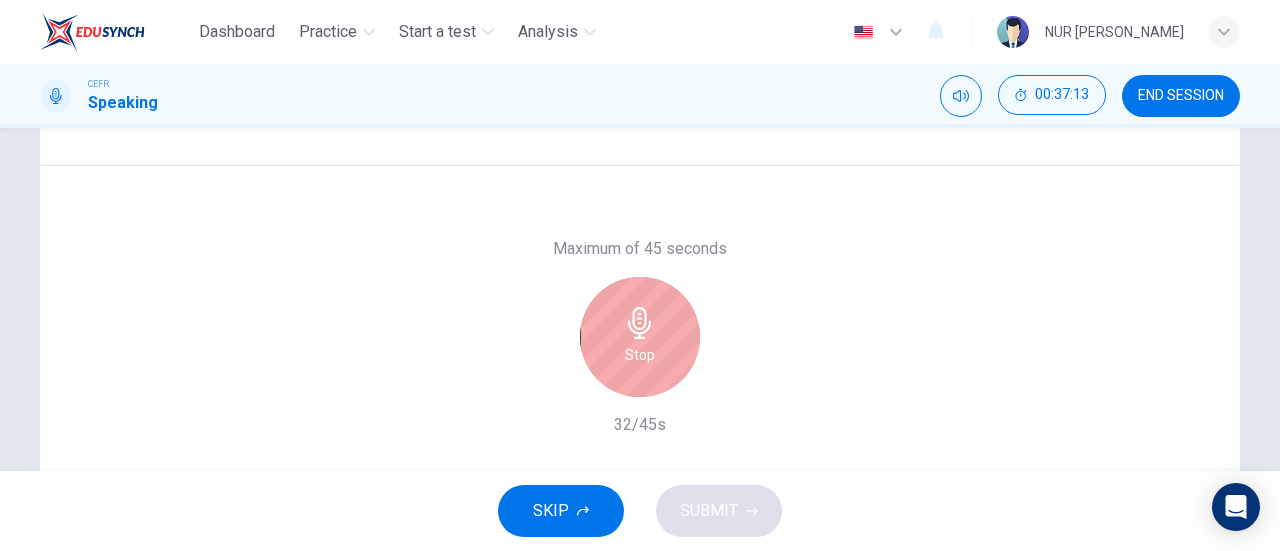 scroll, scrollTop: 355, scrollLeft: 0, axis: vertical 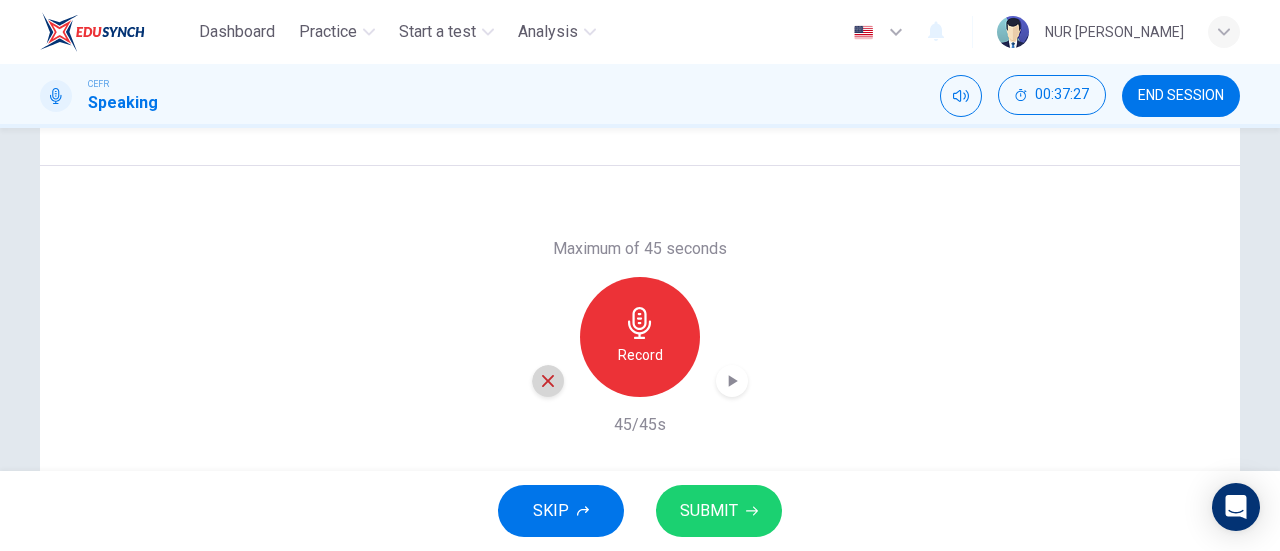 click 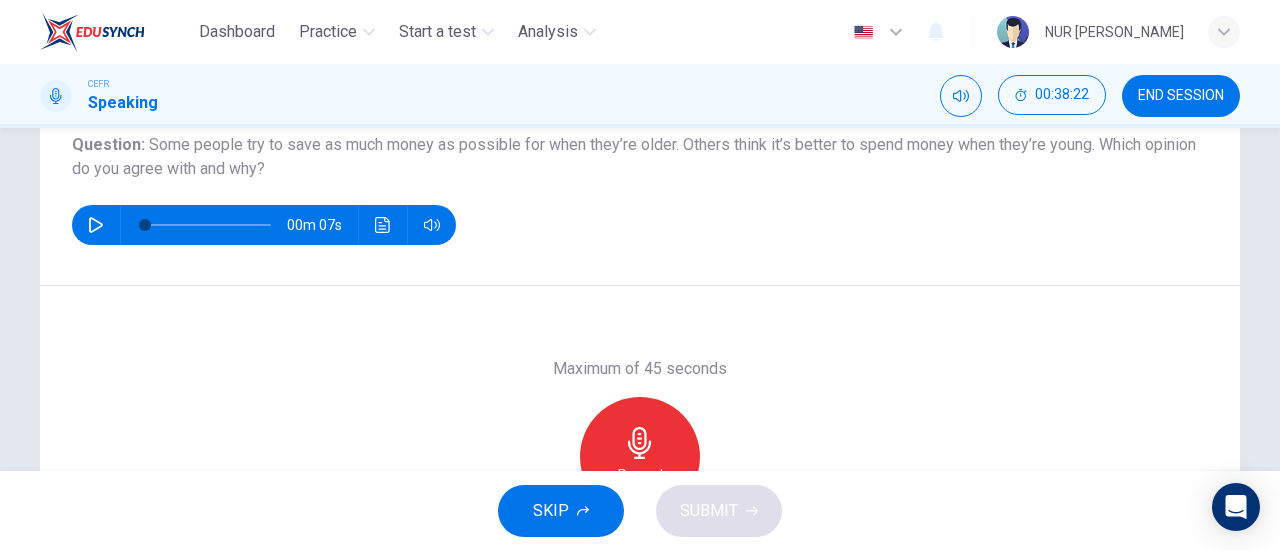 scroll, scrollTop: 236, scrollLeft: 0, axis: vertical 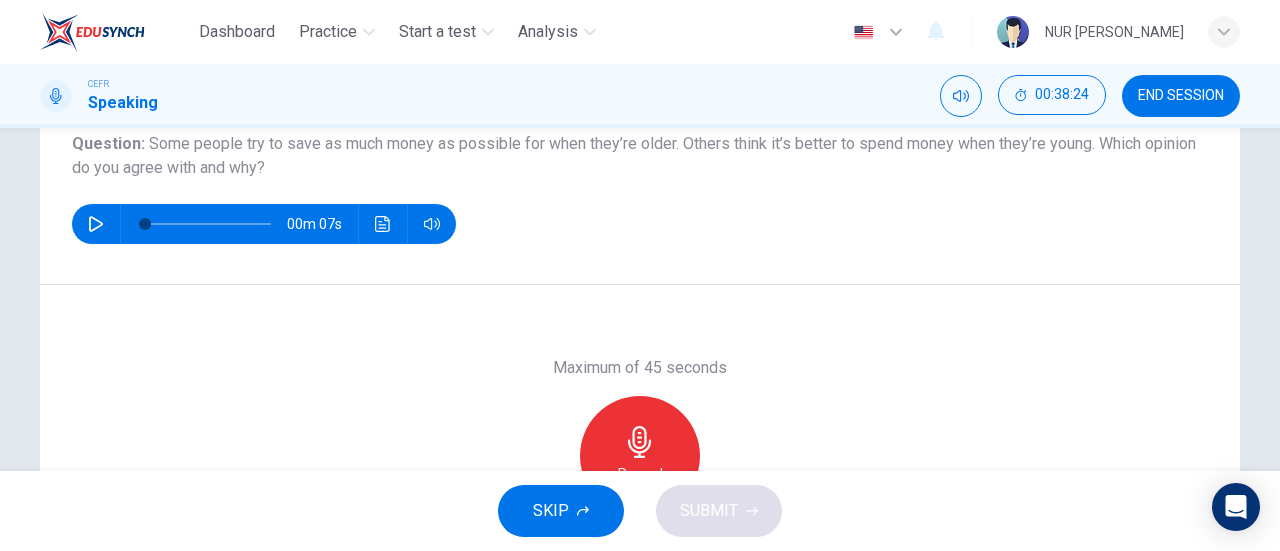 click 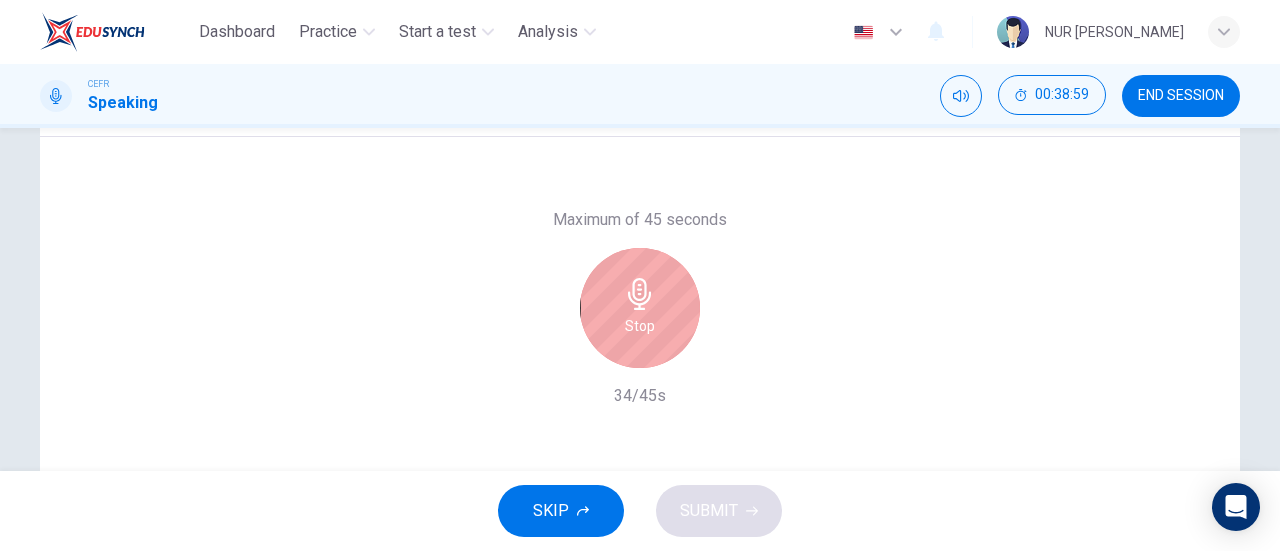 scroll, scrollTop: 385, scrollLeft: 0, axis: vertical 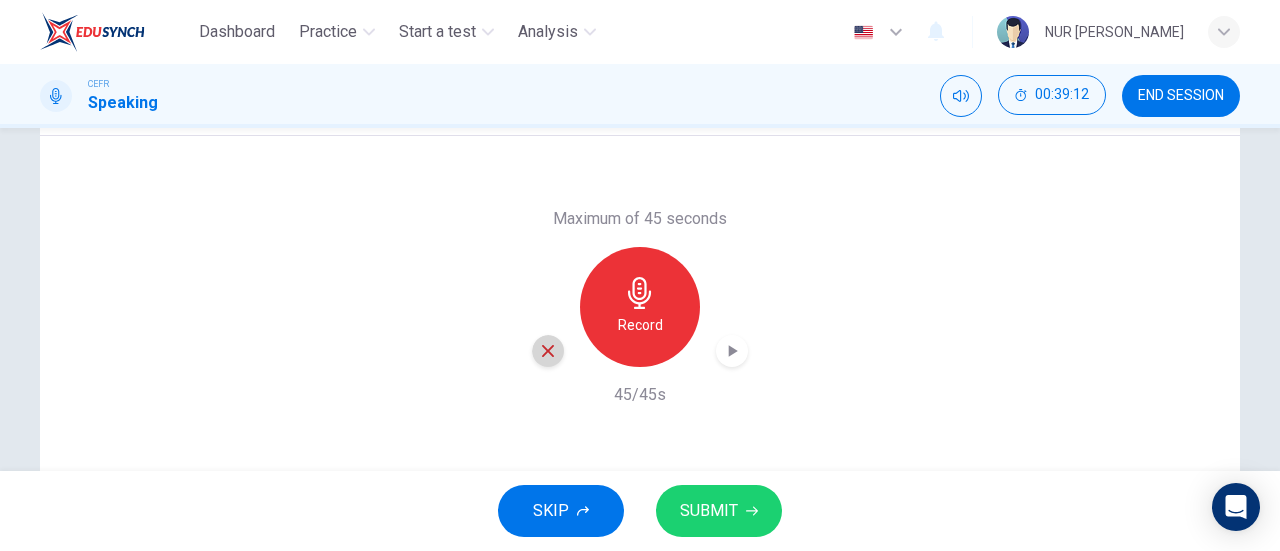 click 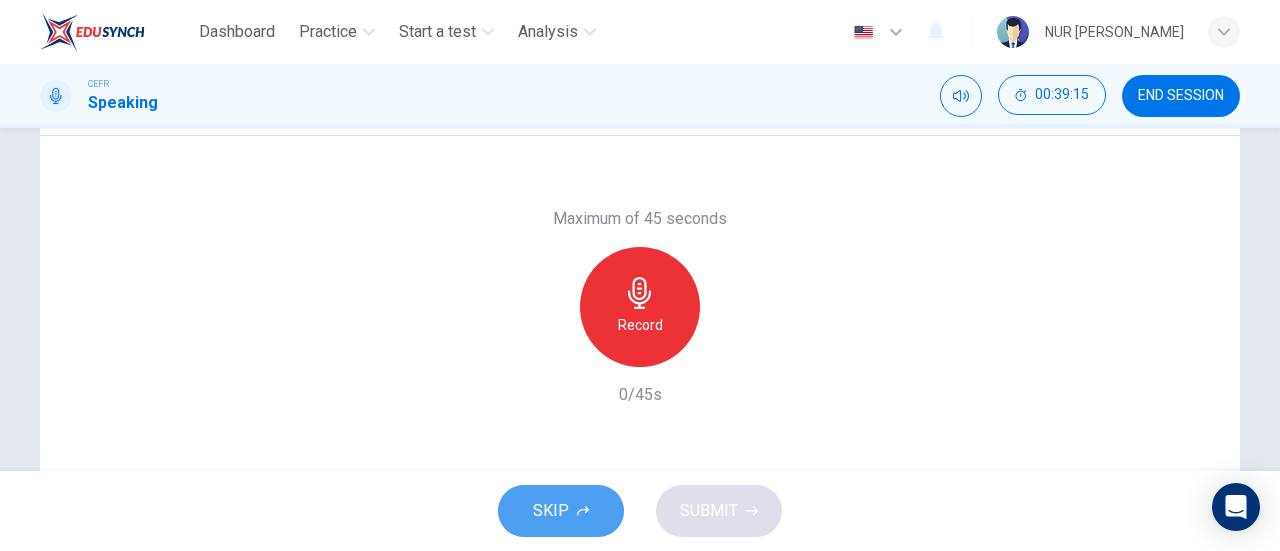 click on "SKIP" at bounding box center (551, 511) 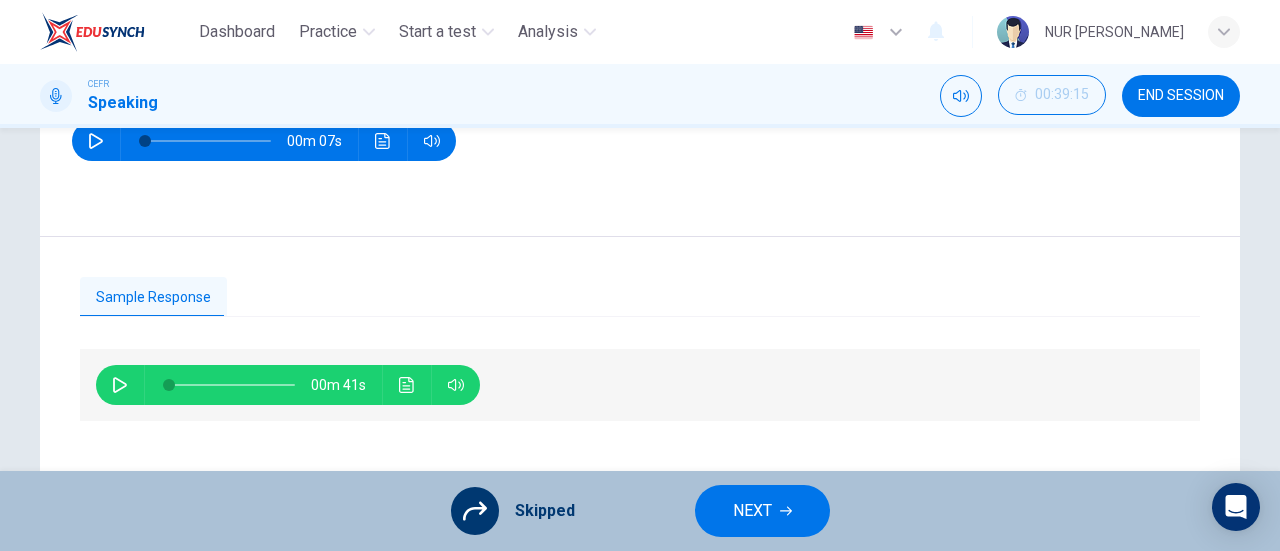 scroll, scrollTop: 344, scrollLeft: 0, axis: vertical 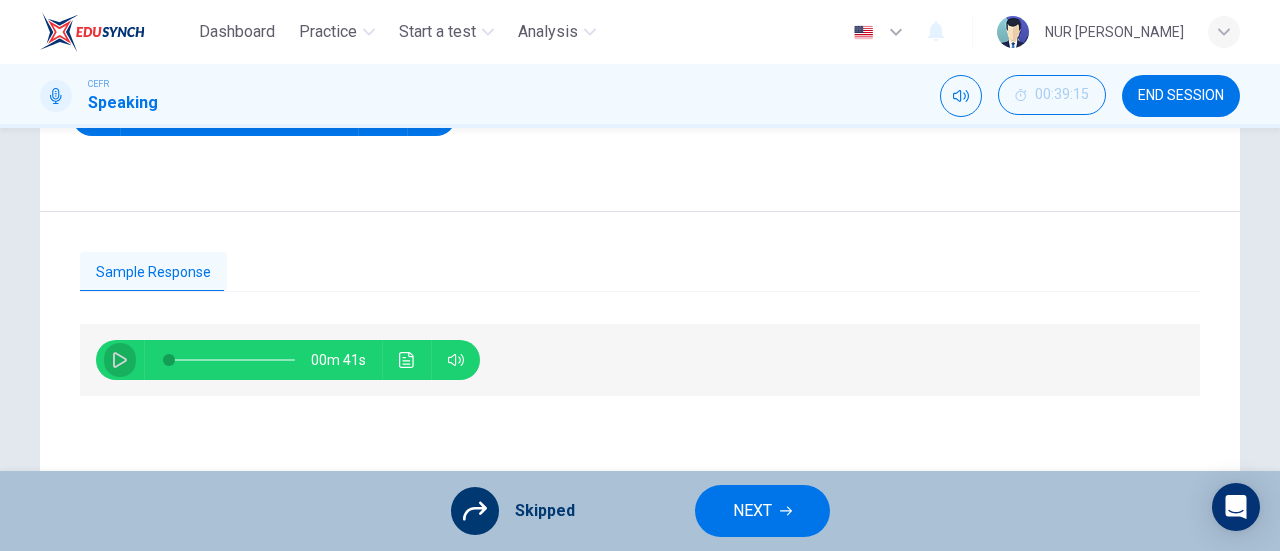 click 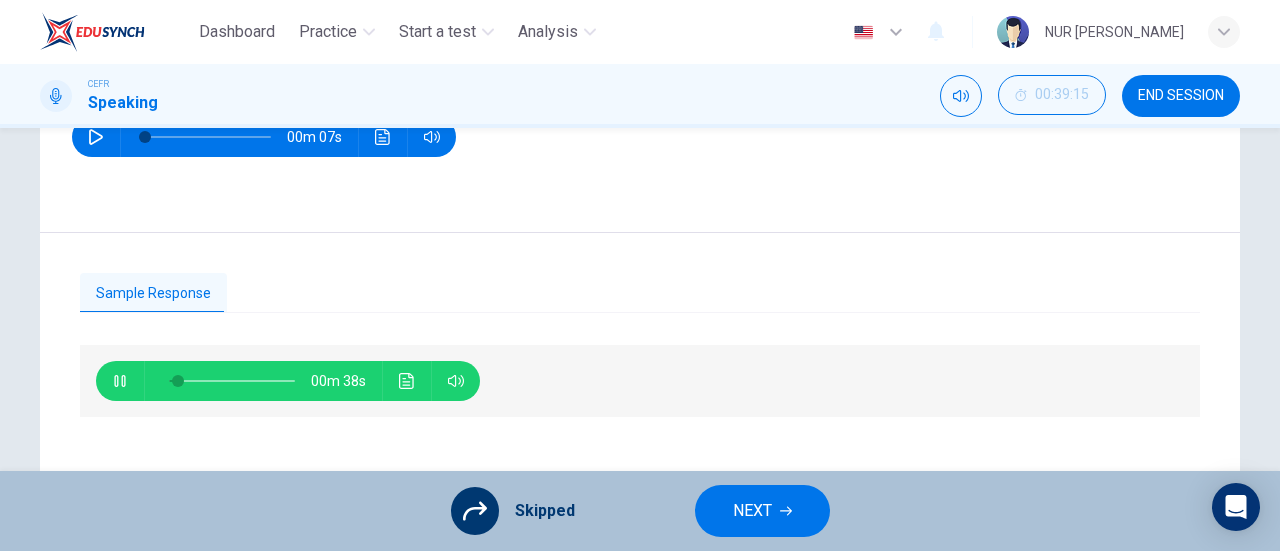 scroll, scrollTop: 330, scrollLeft: 0, axis: vertical 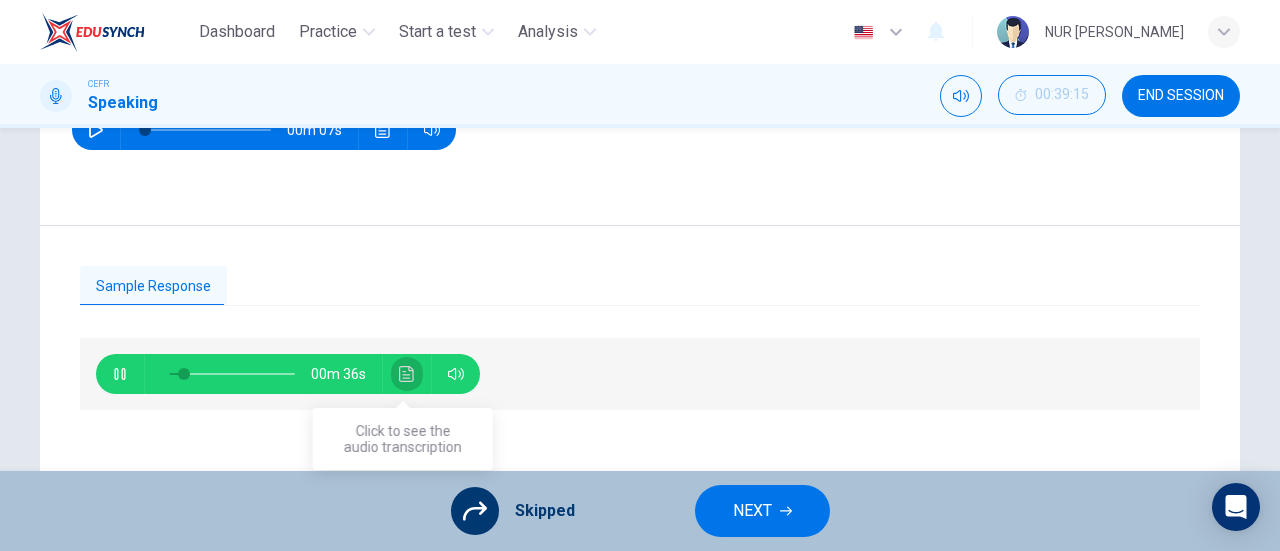 click 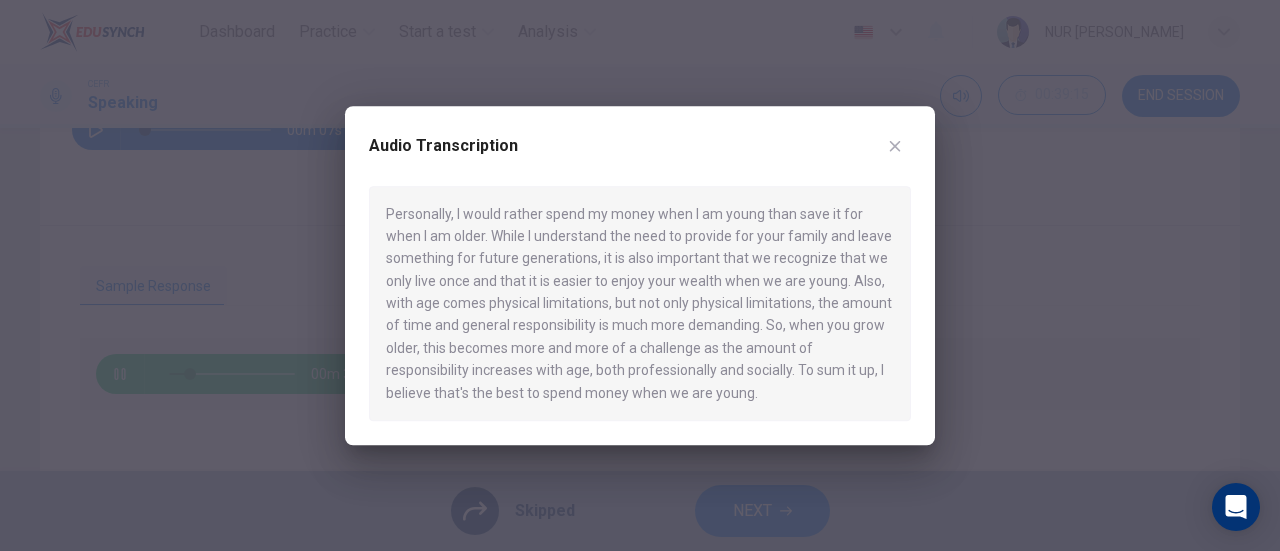 click at bounding box center (640, 275) 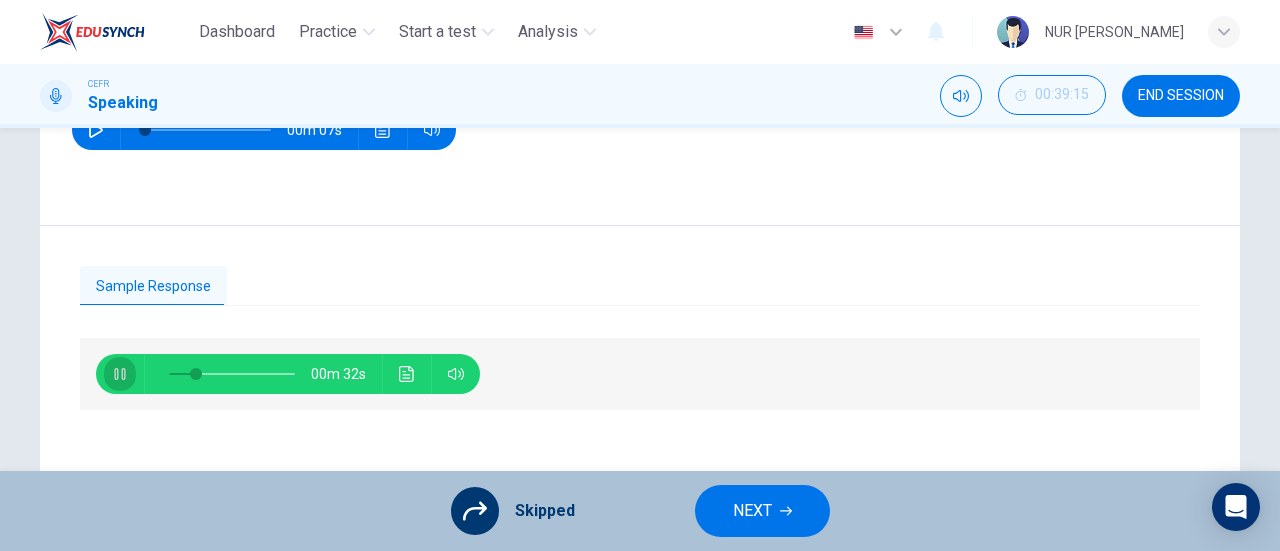 click 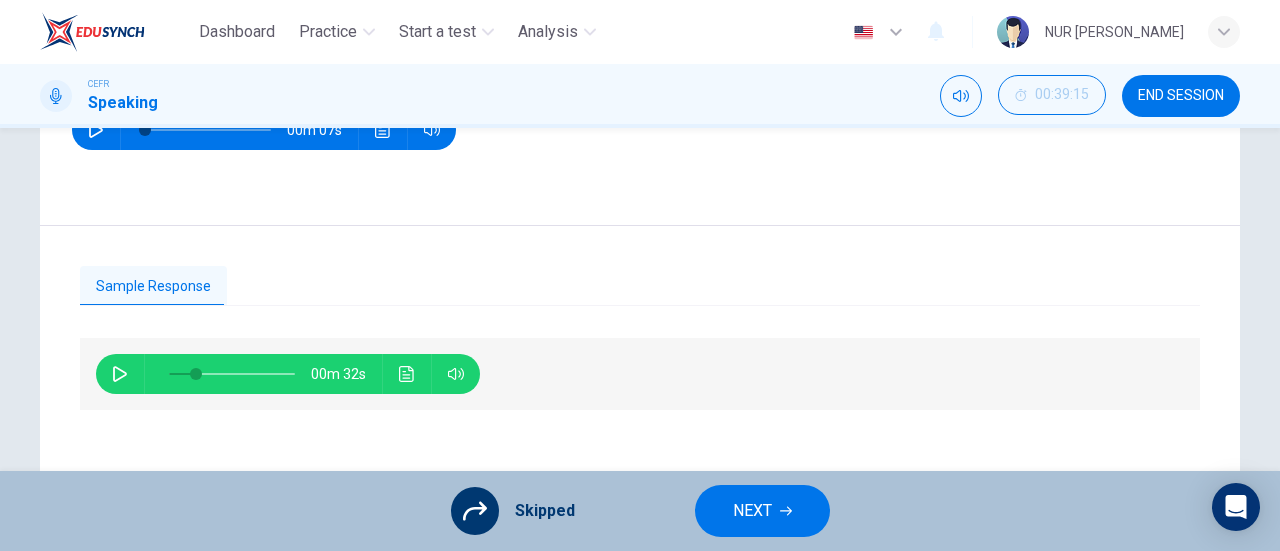 click on "00m 32s" at bounding box center [288, 374] 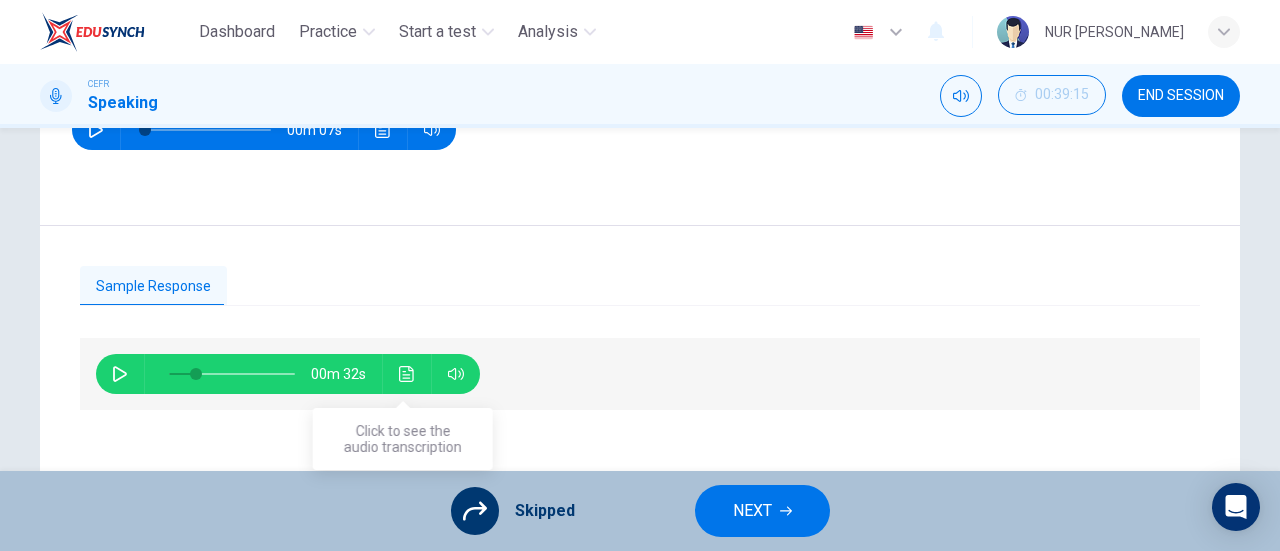 click 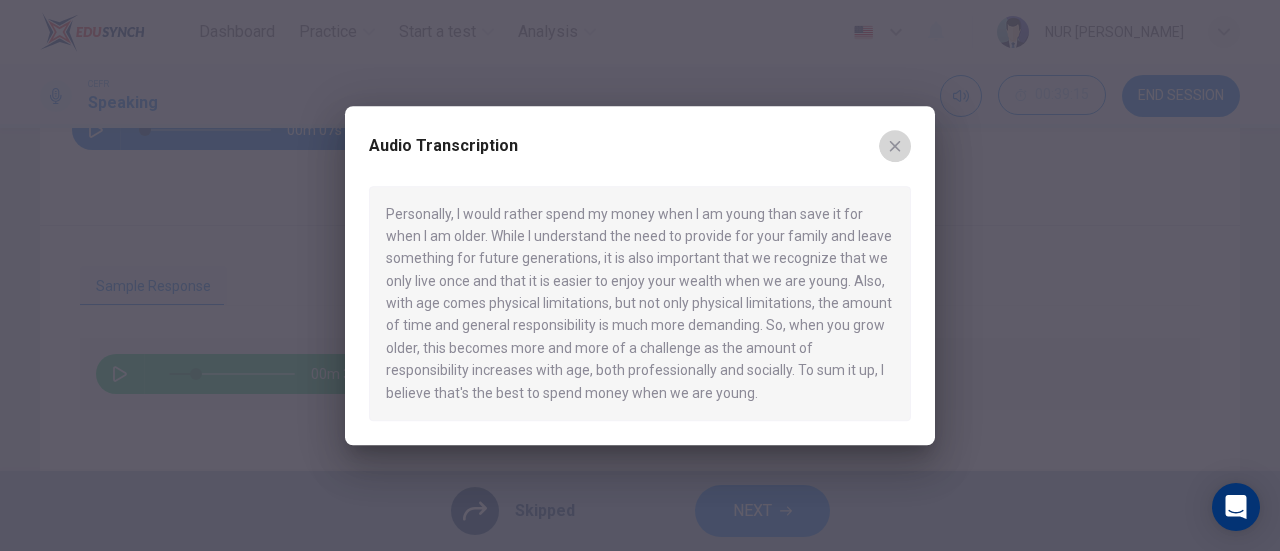 click at bounding box center [895, 146] 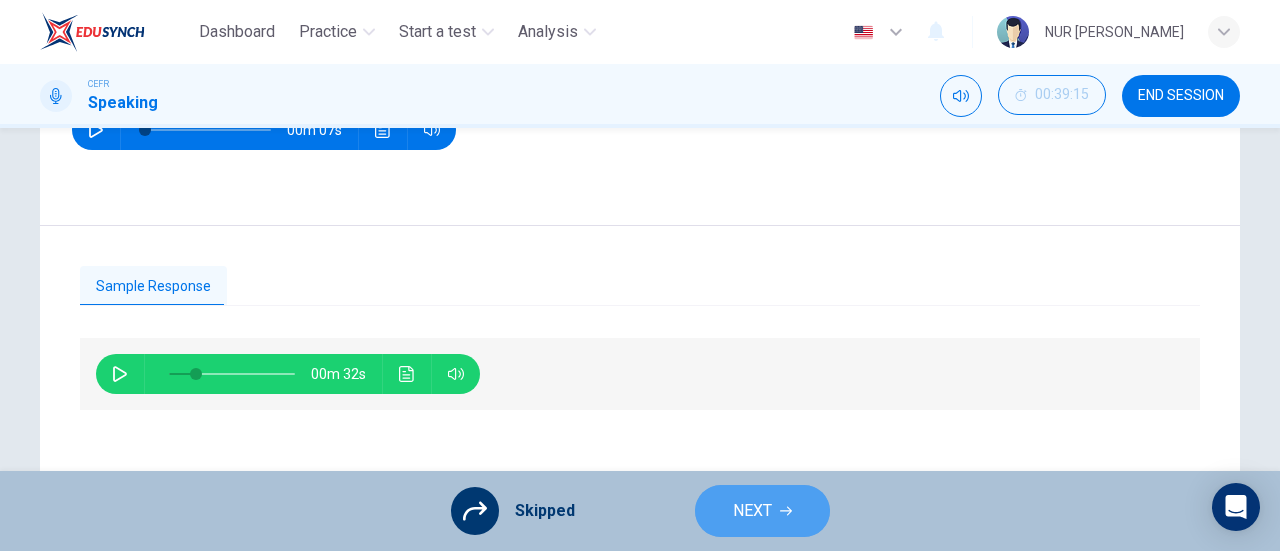 click on "NEXT" at bounding box center (752, 511) 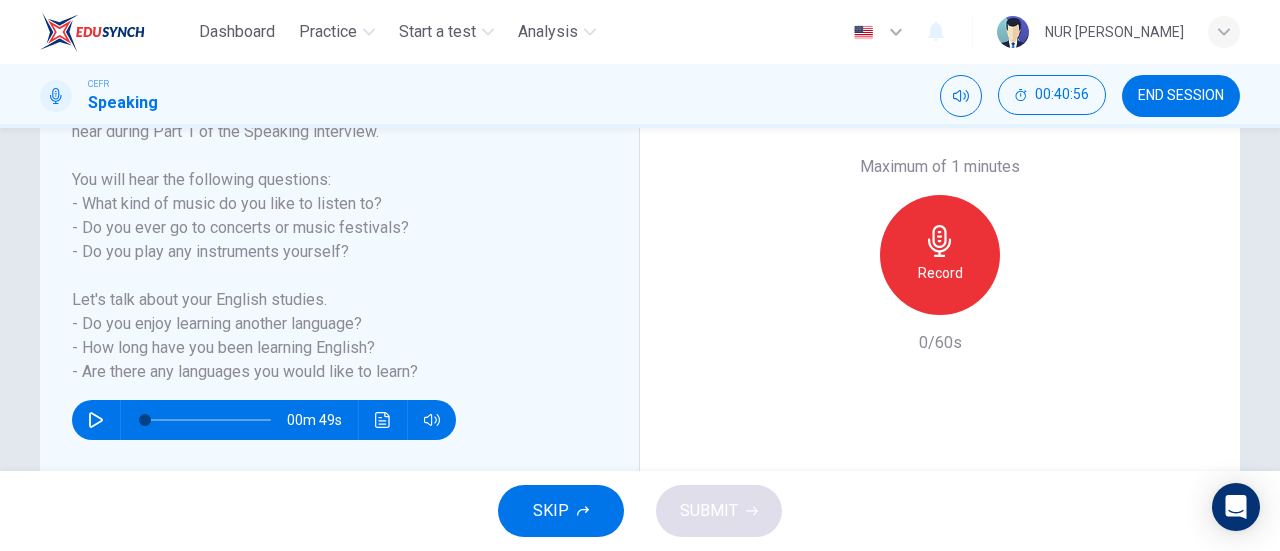 scroll, scrollTop: 362, scrollLeft: 0, axis: vertical 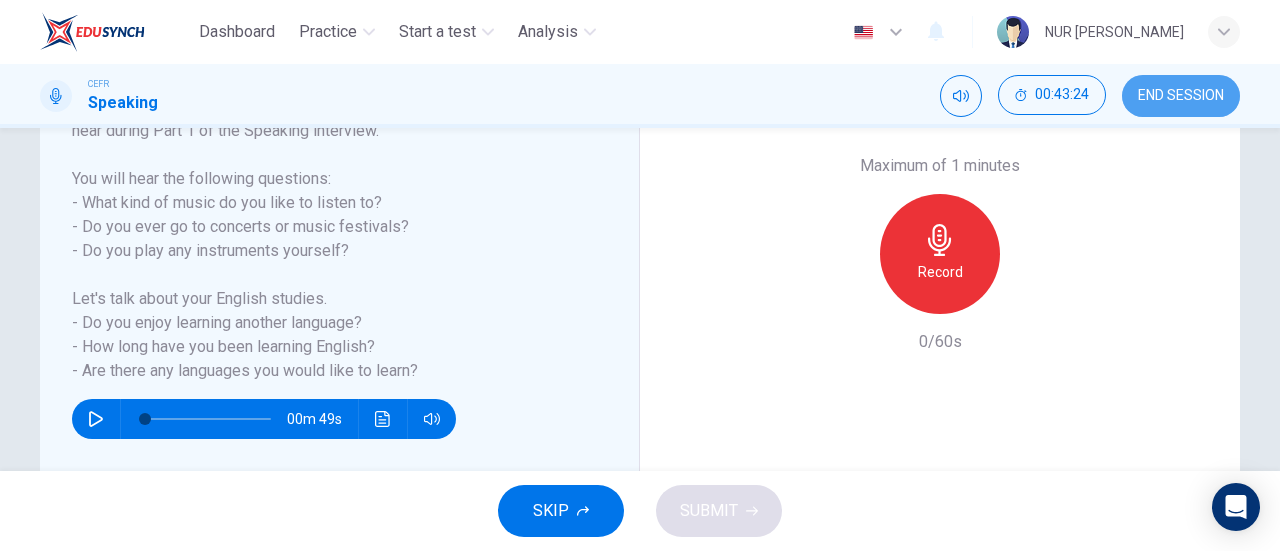 click on "END SESSION" at bounding box center [1181, 96] 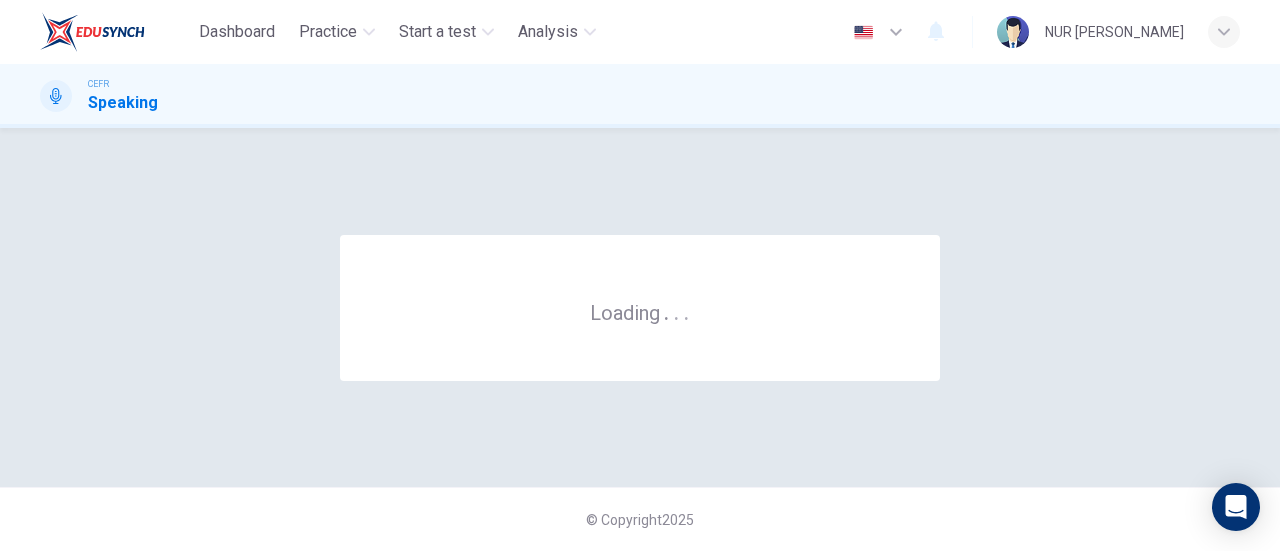 scroll, scrollTop: 0, scrollLeft: 0, axis: both 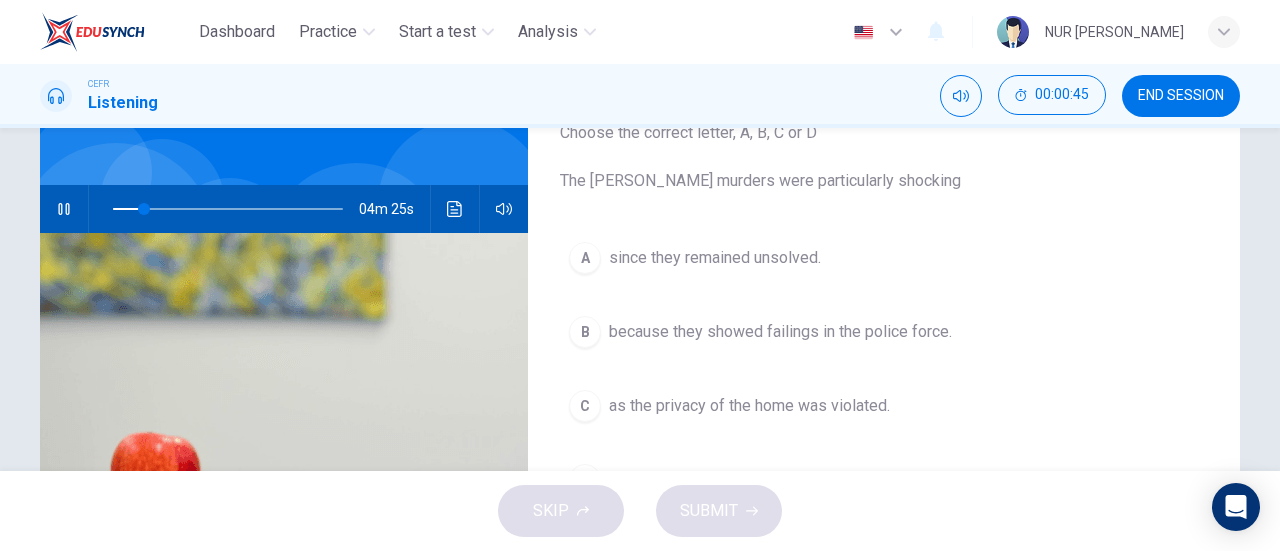 click on "B" at bounding box center [585, 332] 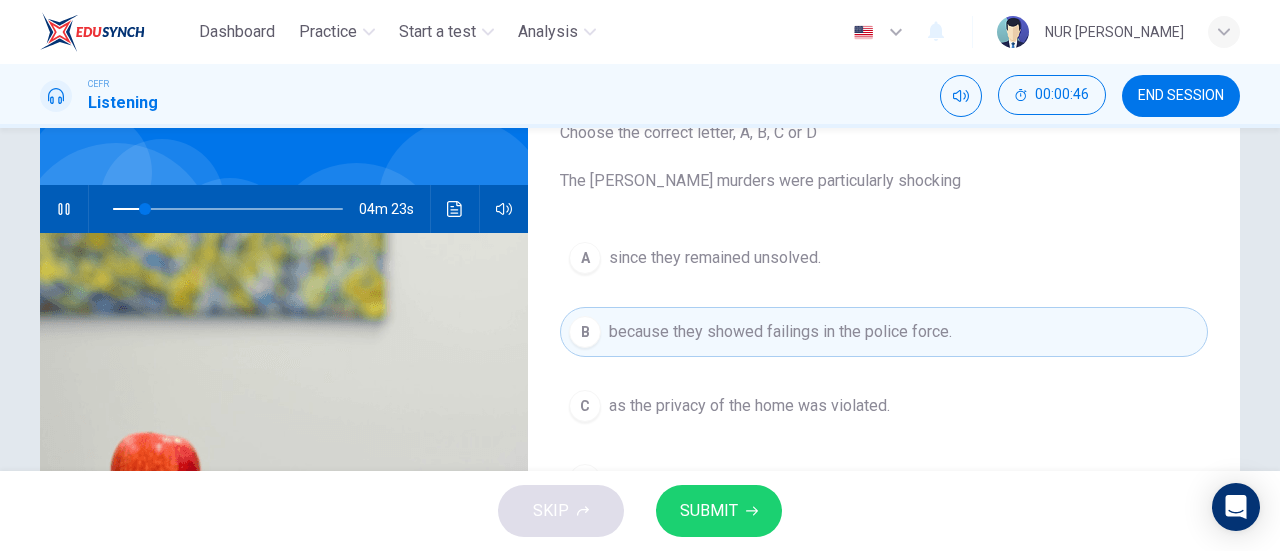 click on "SUBMIT" at bounding box center [709, 511] 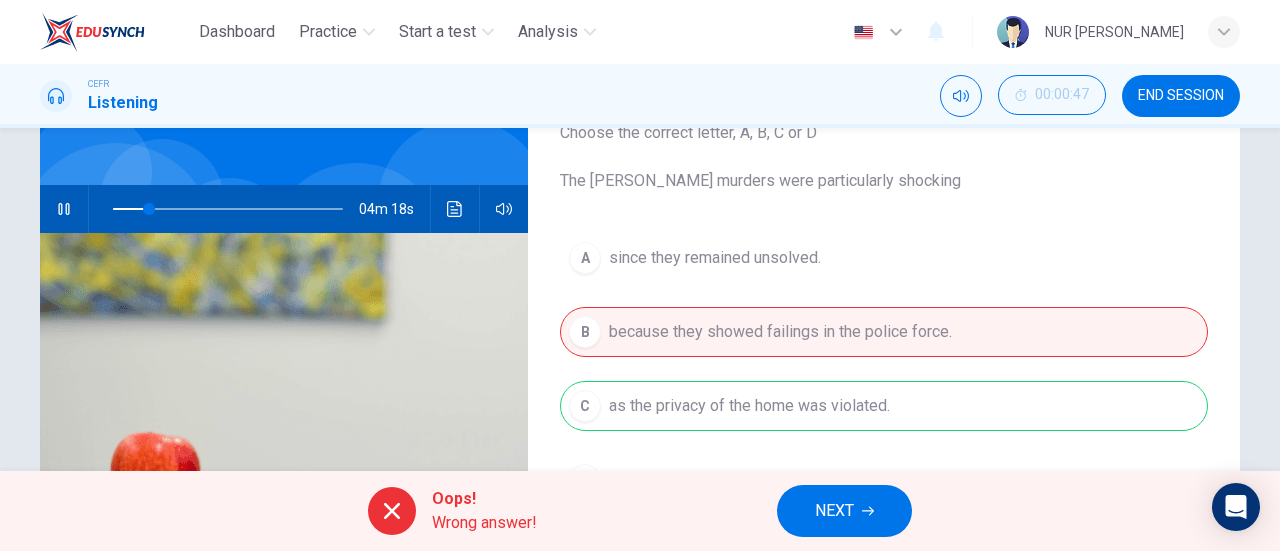 click on "NEXT" at bounding box center (844, 511) 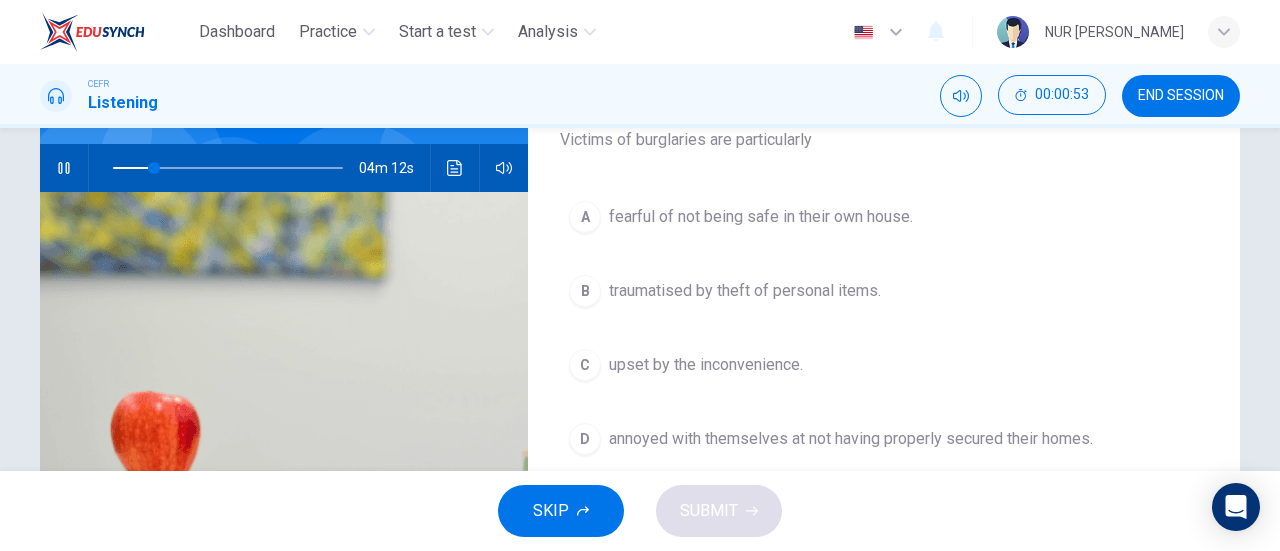 scroll, scrollTop: 181, scrollLeft: 0, axis: vertical 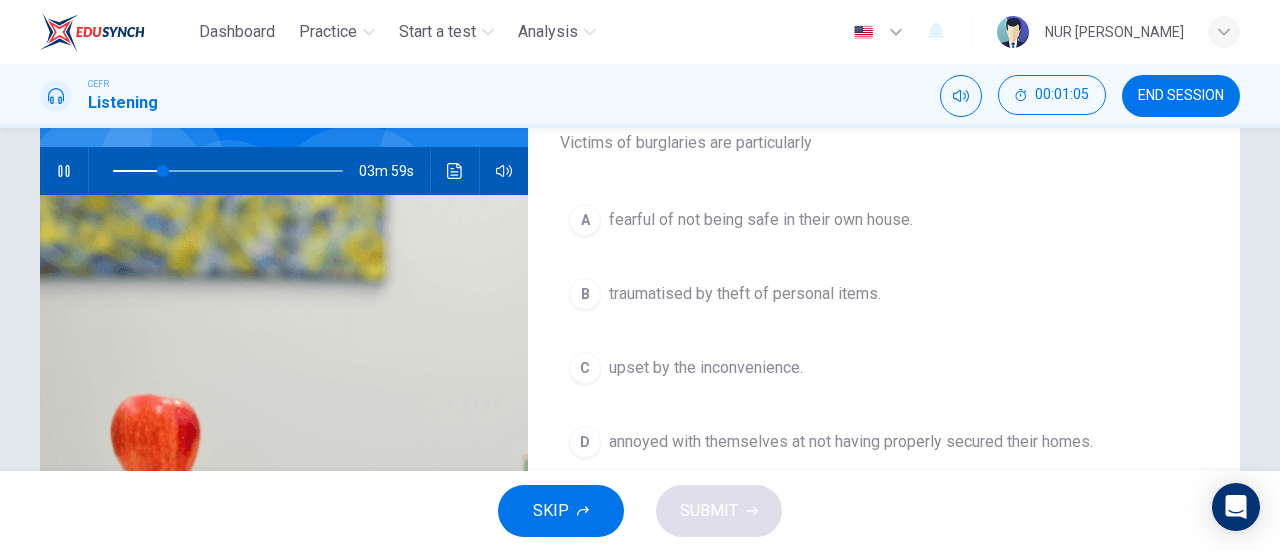 click on "fearful of not being safe in their own house." at bounding box center [761, 220] 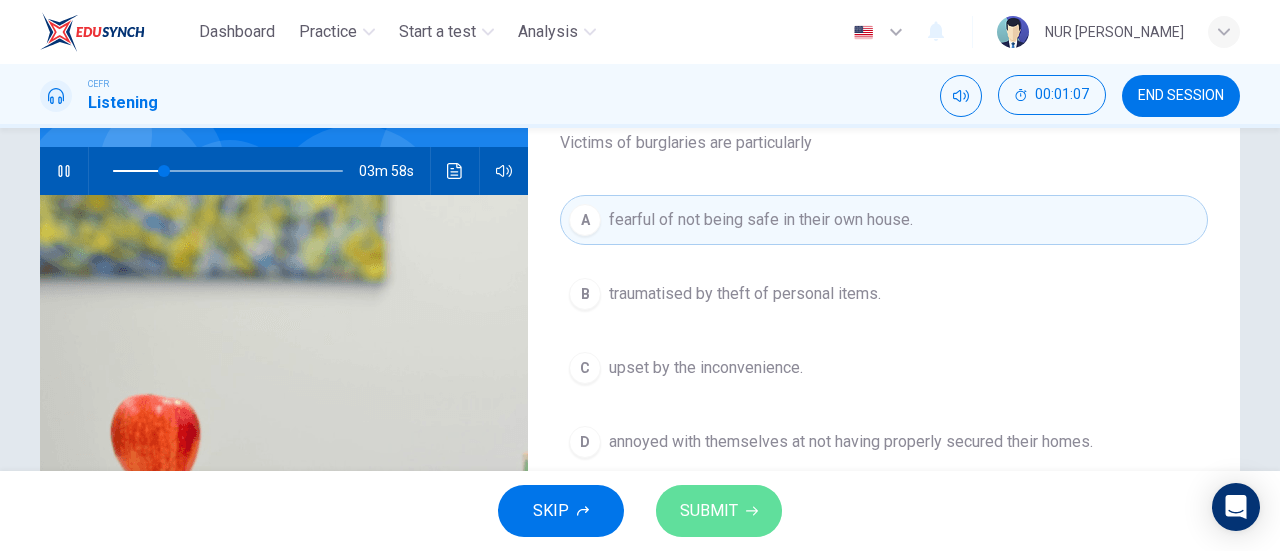 click on "SUBMIT" at bounding box center (719, 511) 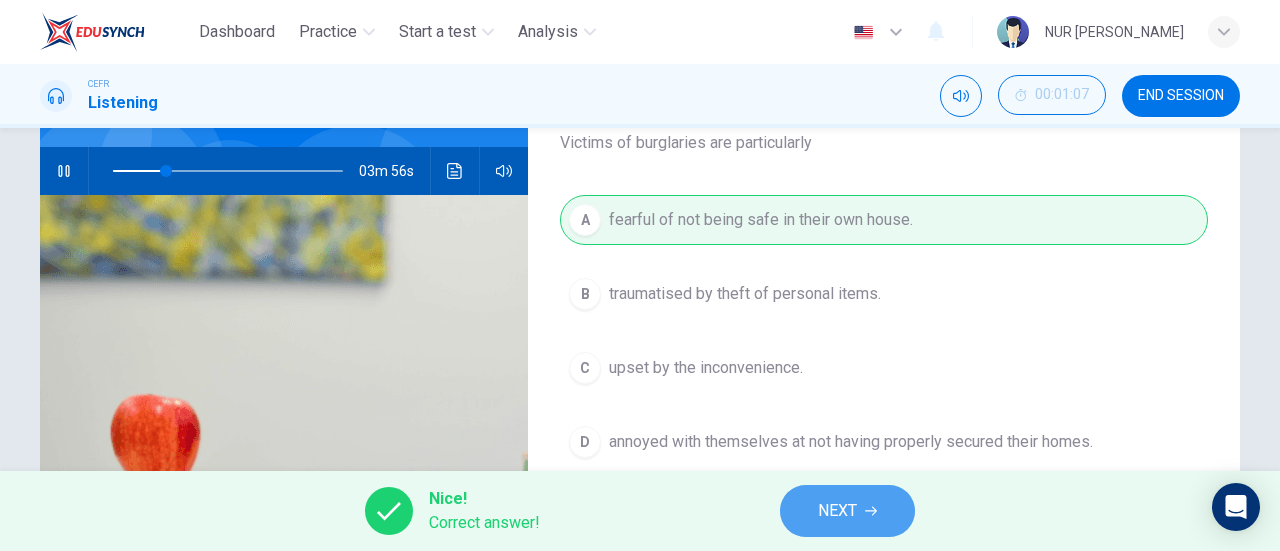 click on "NEXT" at bounding box center [847, 511] 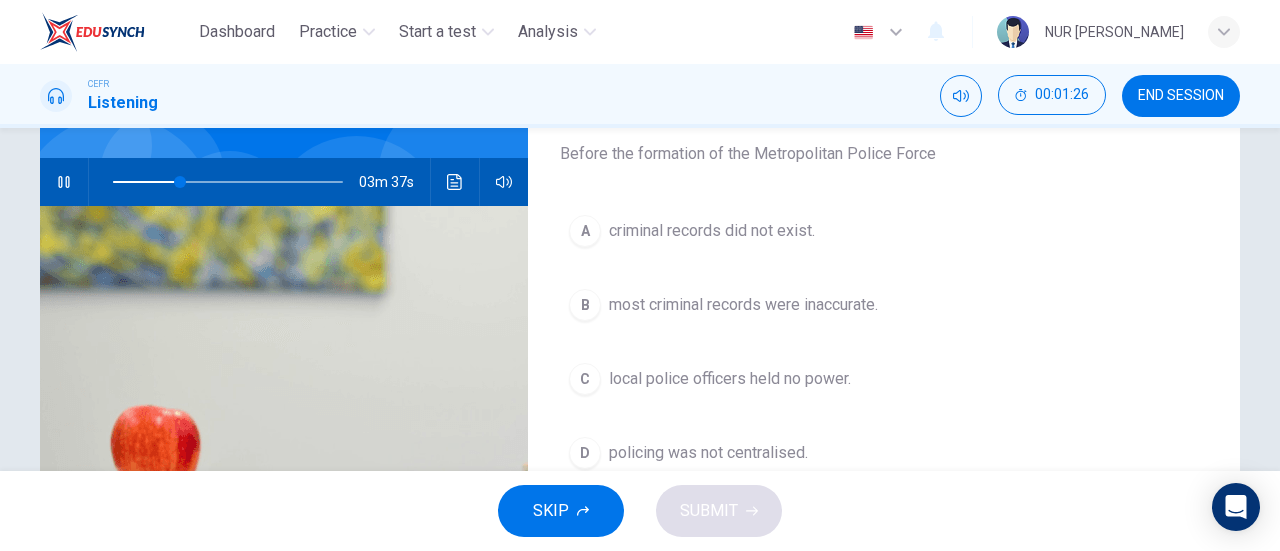 scroll, scrollTop: 169, scrollLeft: 0, axis: vertical 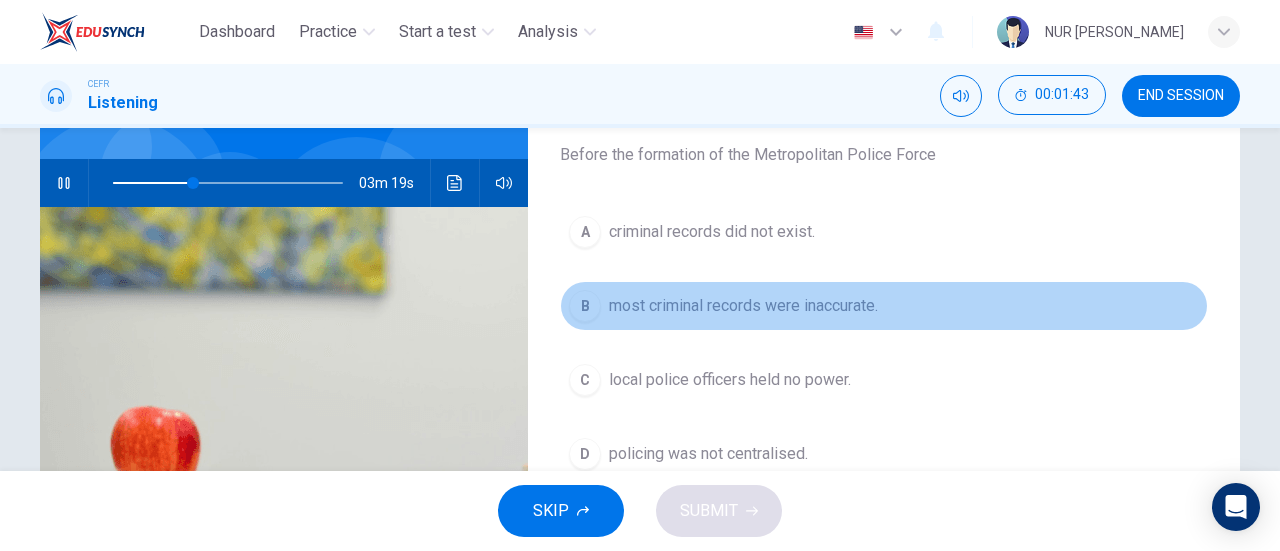 click on "most criminal records were inaccurate." at bounding box center (743, 306) 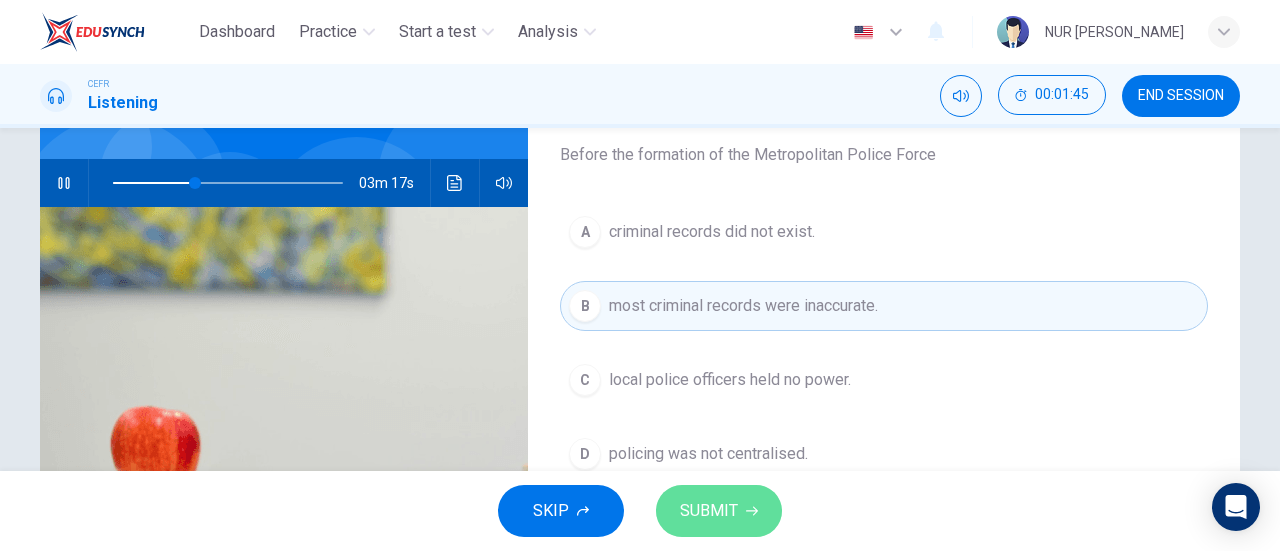 click on "SUBMIT" at bounding box center [709, 511] 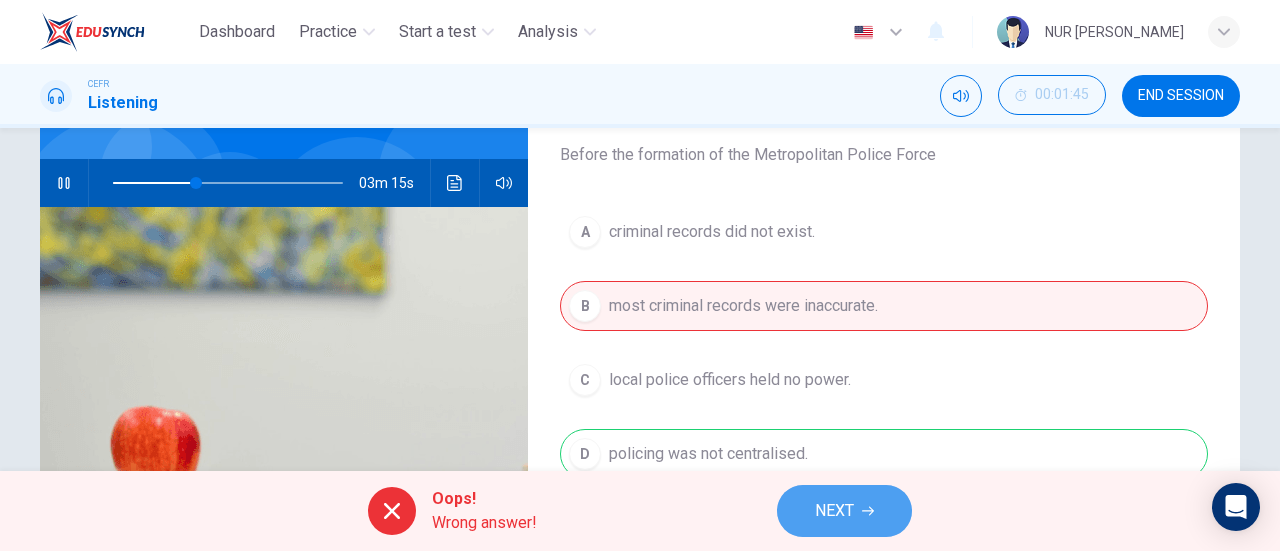 click on "NEXT" at bounding box center (844, 511) 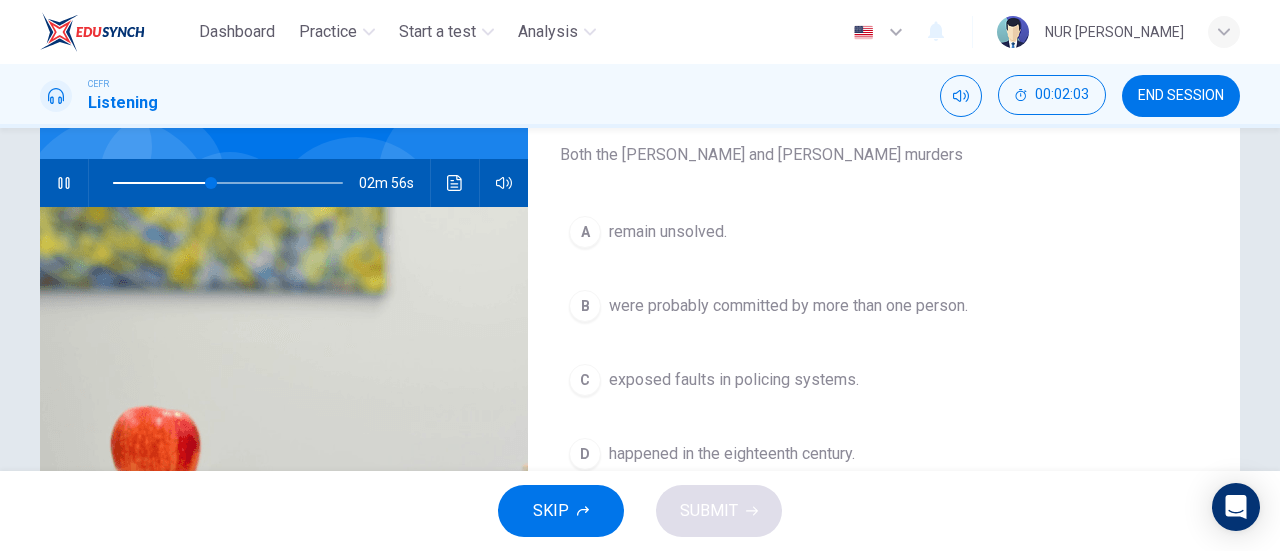 type on "43" 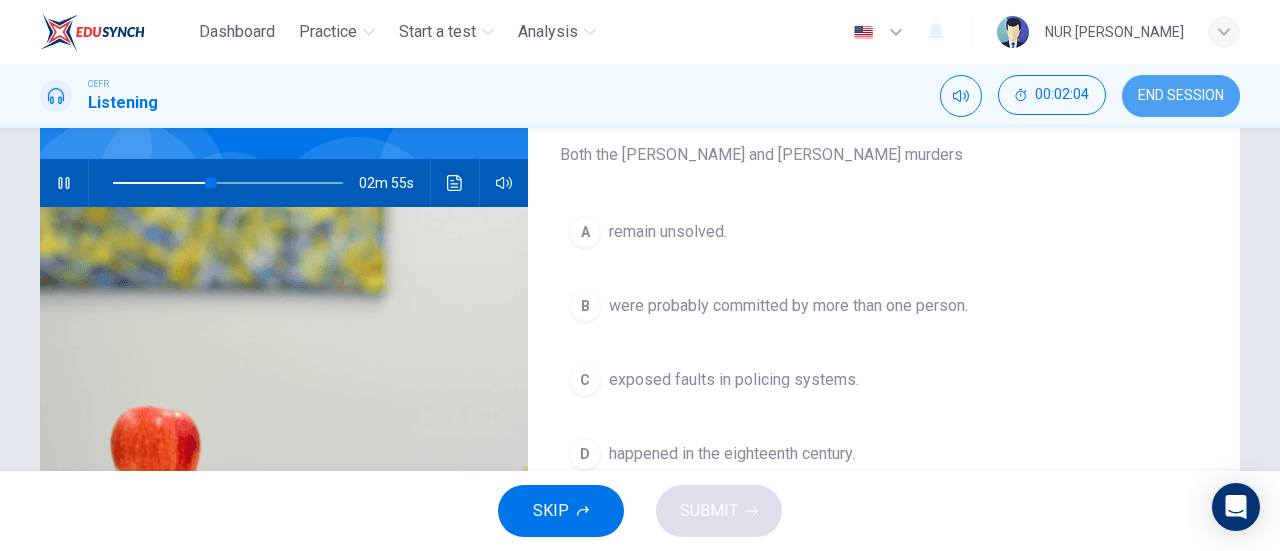 click on "END SESSION" at bounding box center (1181, 96) 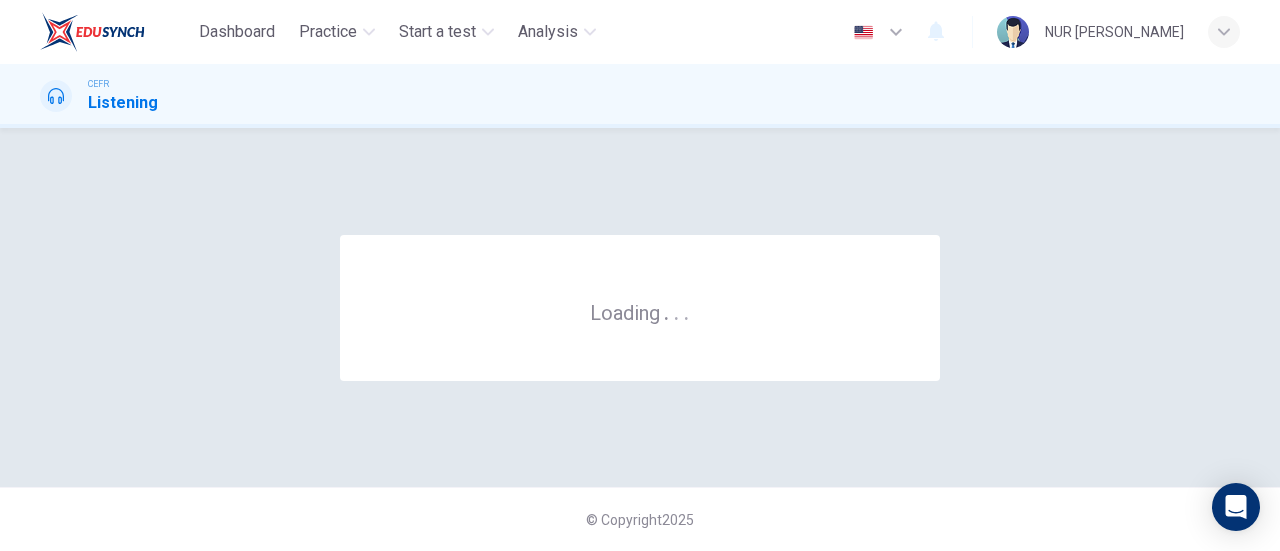 scroll, scrollTop: 0, scrollLeft: 0, axis: both 